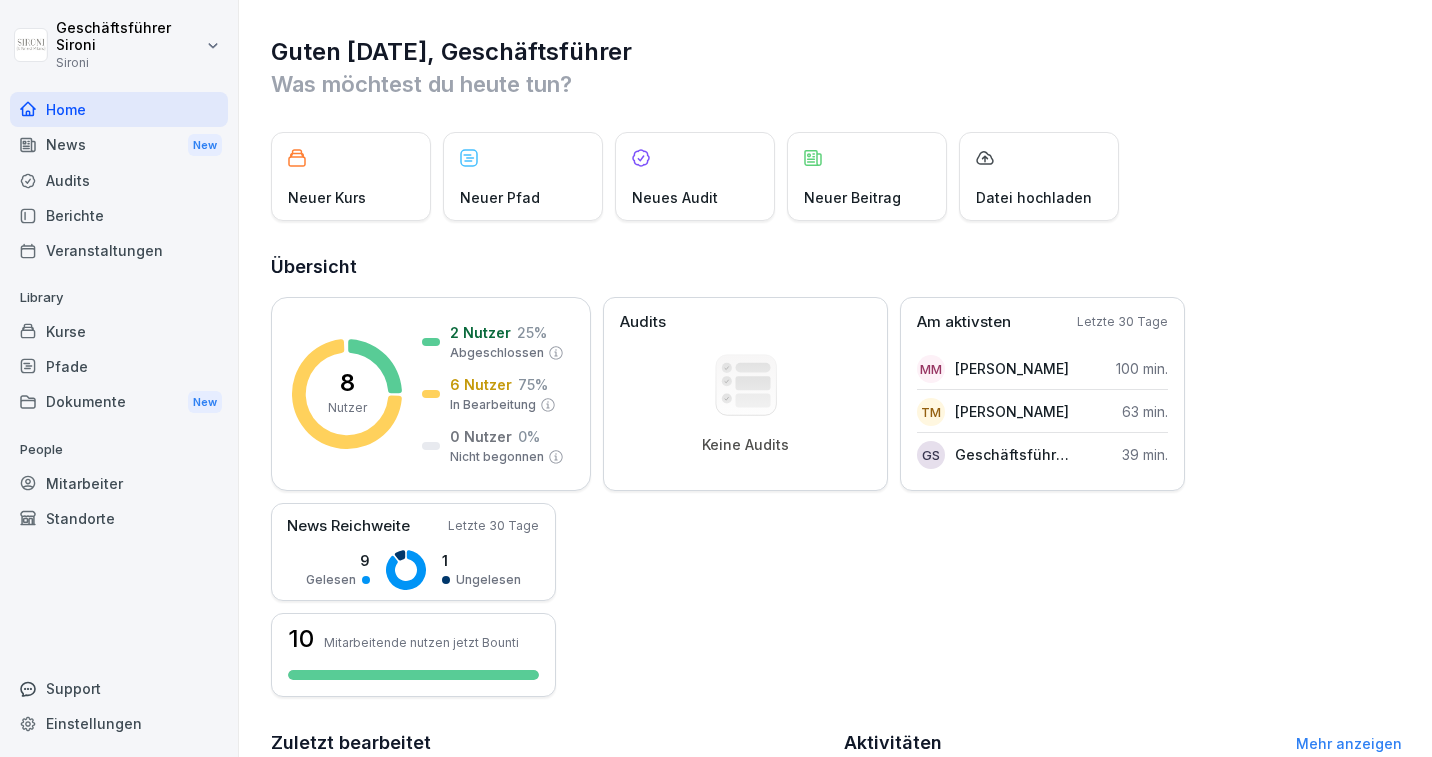 scroll, scrollTop: 0, scrollLeft: 0, axis: both 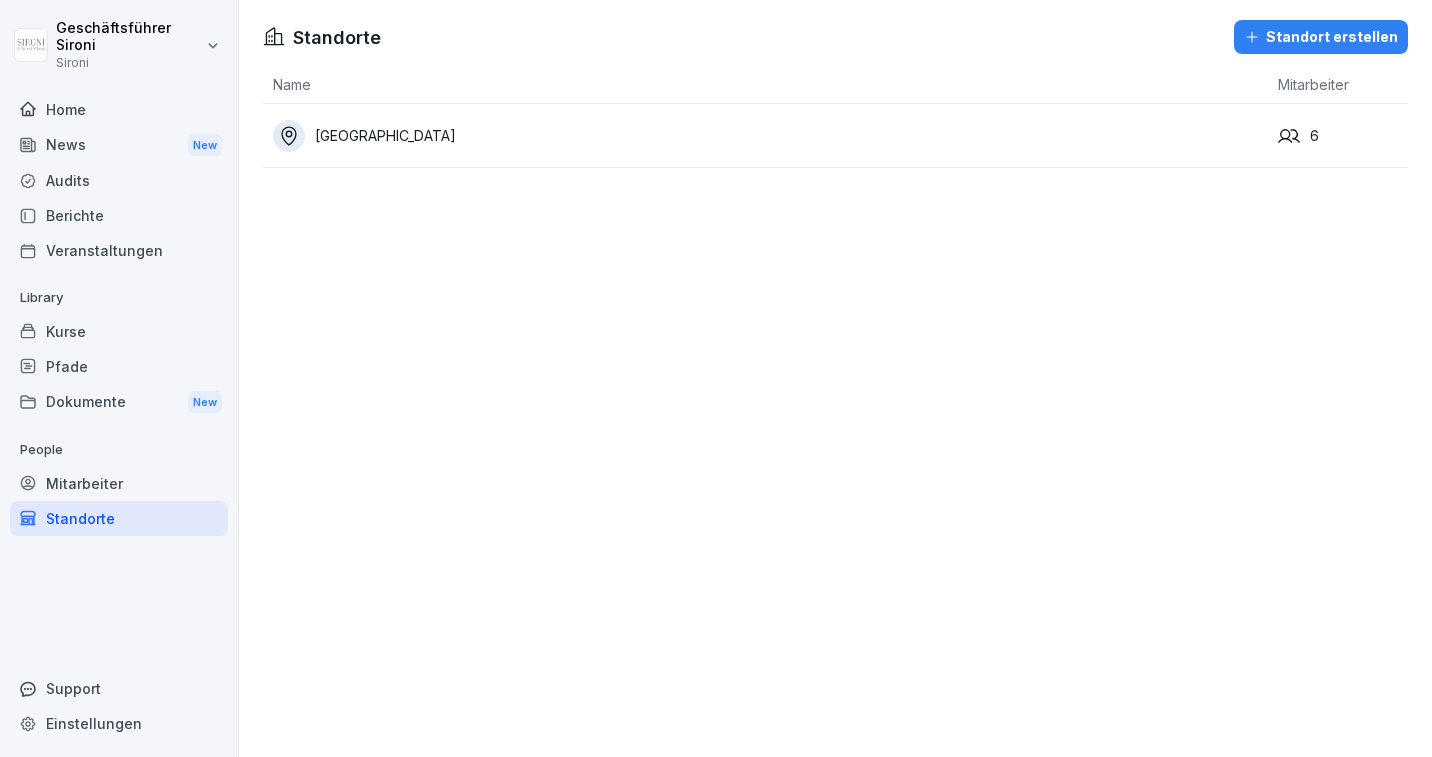 click on "Mitarbeiter" at bounding box center (119, 483) 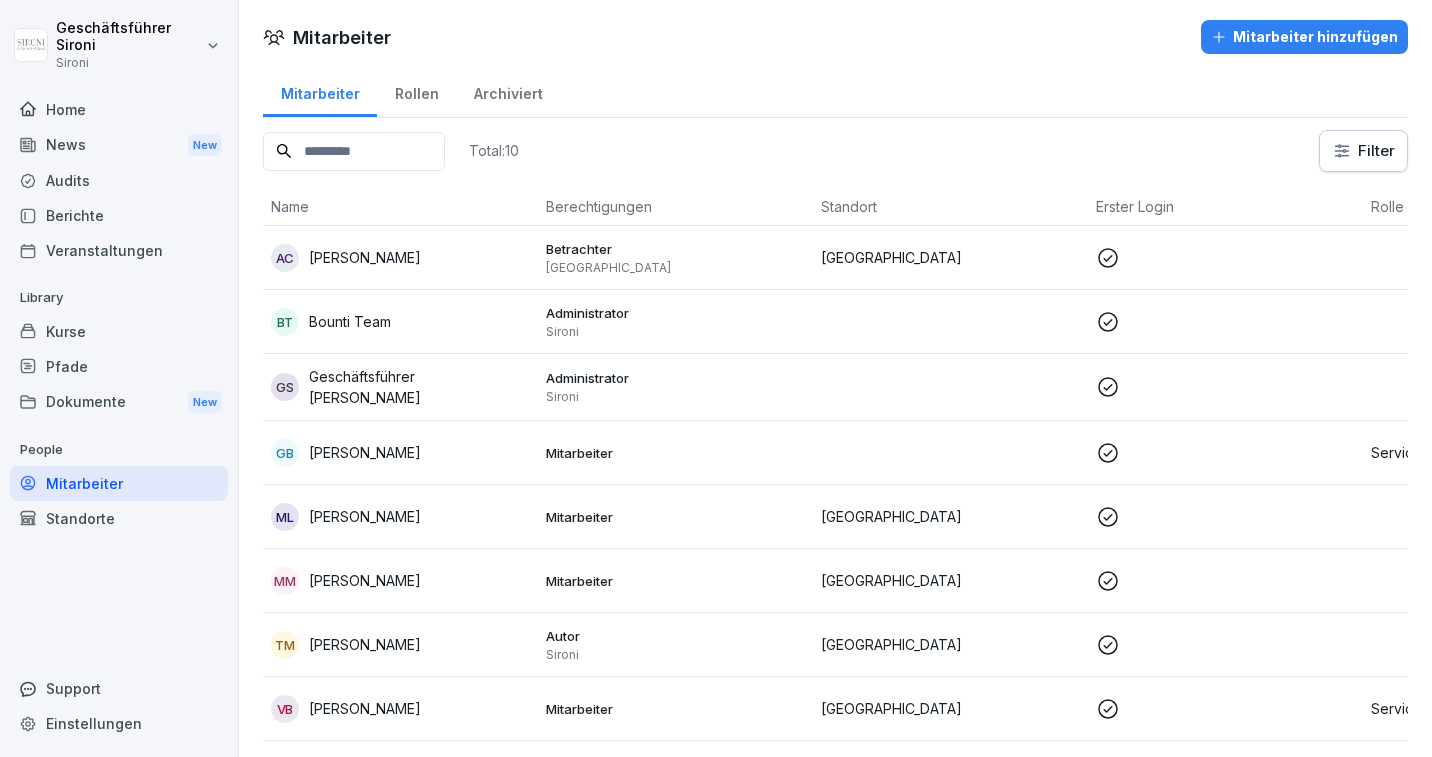 scroll, scrollTop: 125, scrollLeft: 0, axis: vertical 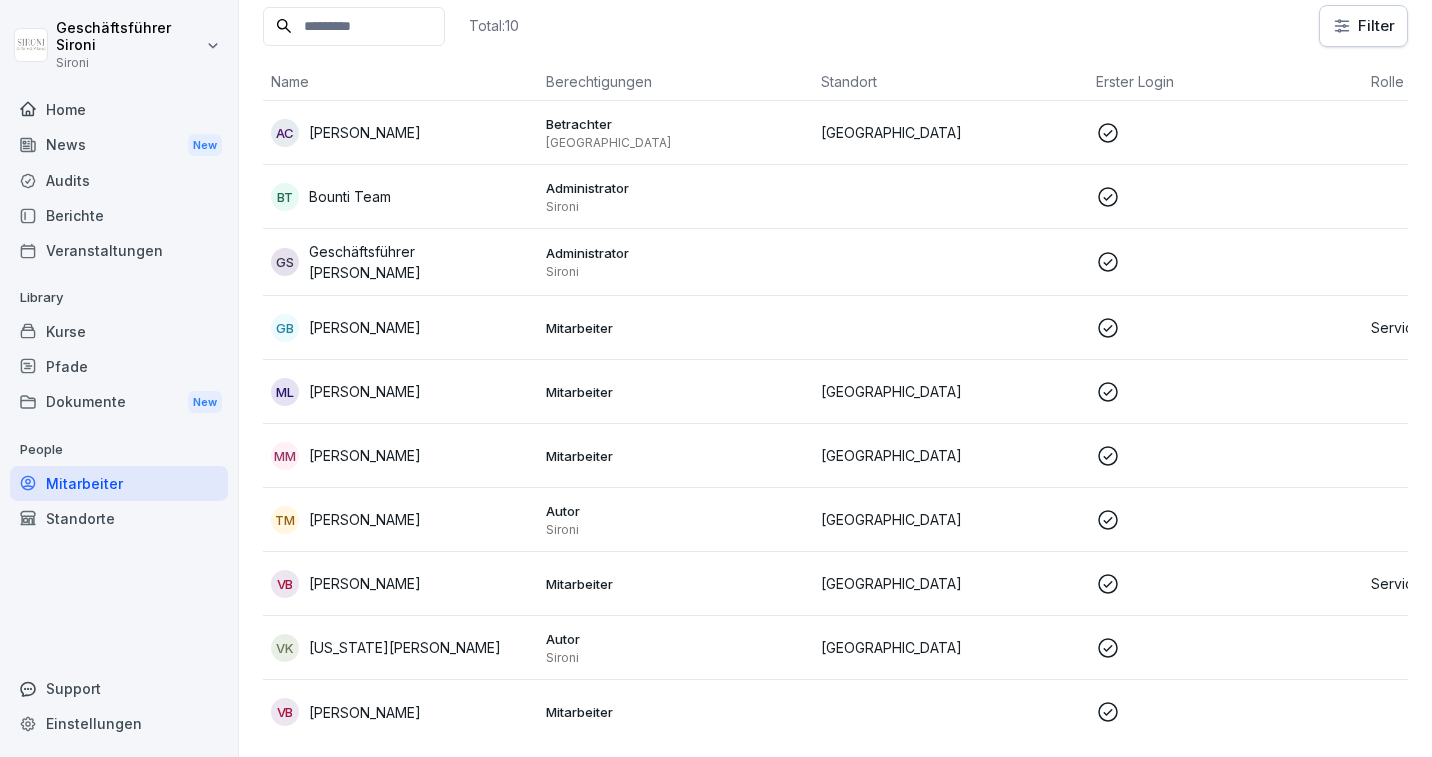 click on "Theresa Malec" at bounding box center (365, 519) 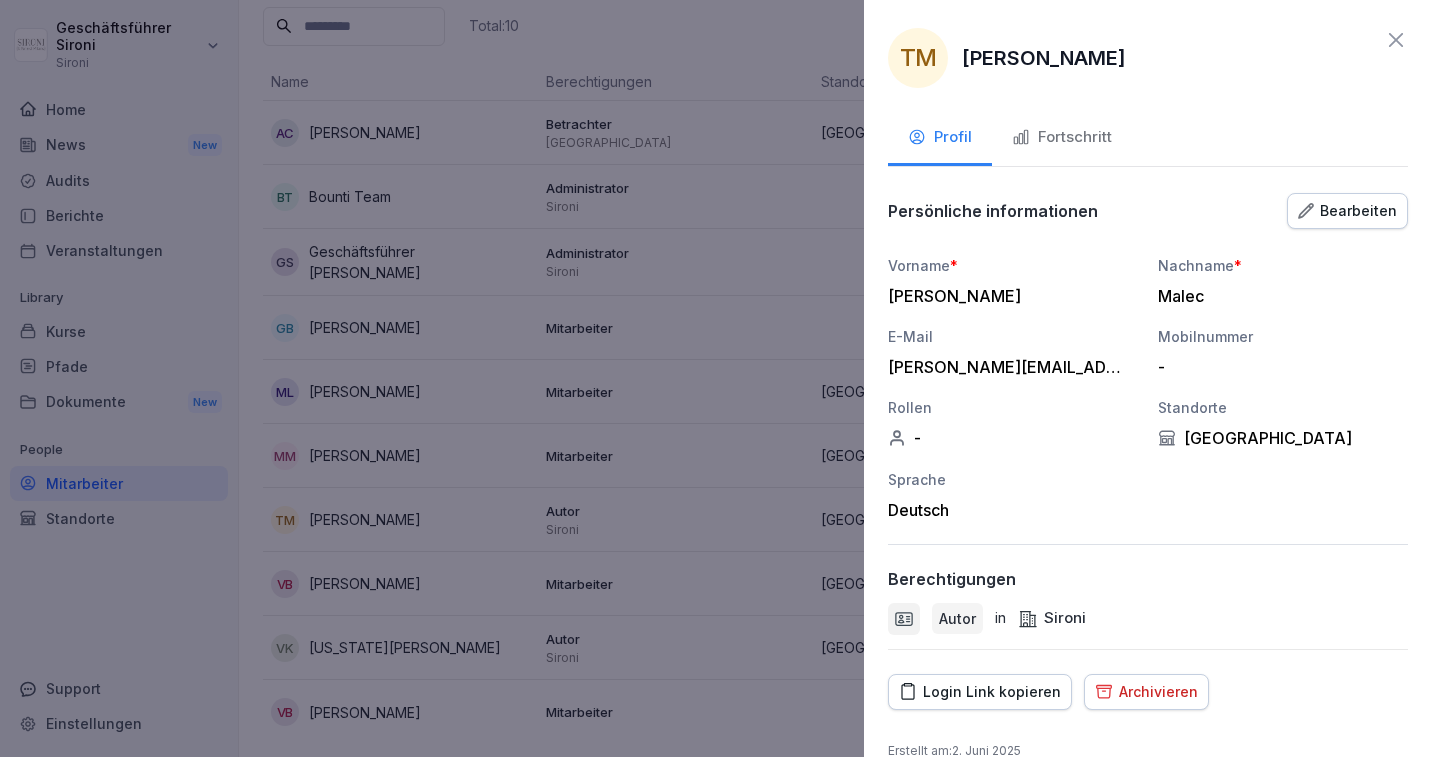 scroll, scrollTop: 30, scrollLeft: 0, axis: vertical 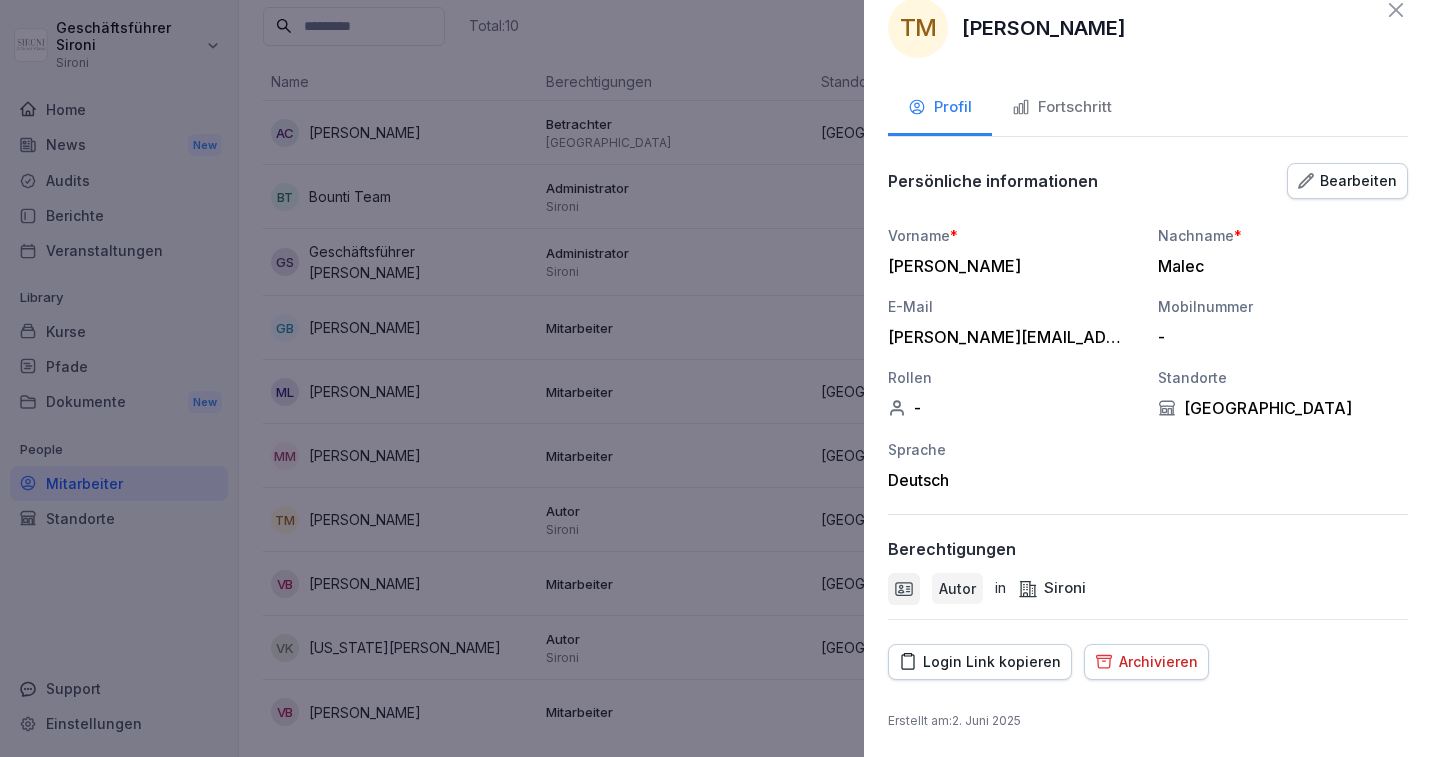 click on "Autor" at bounding box center (957, 588) 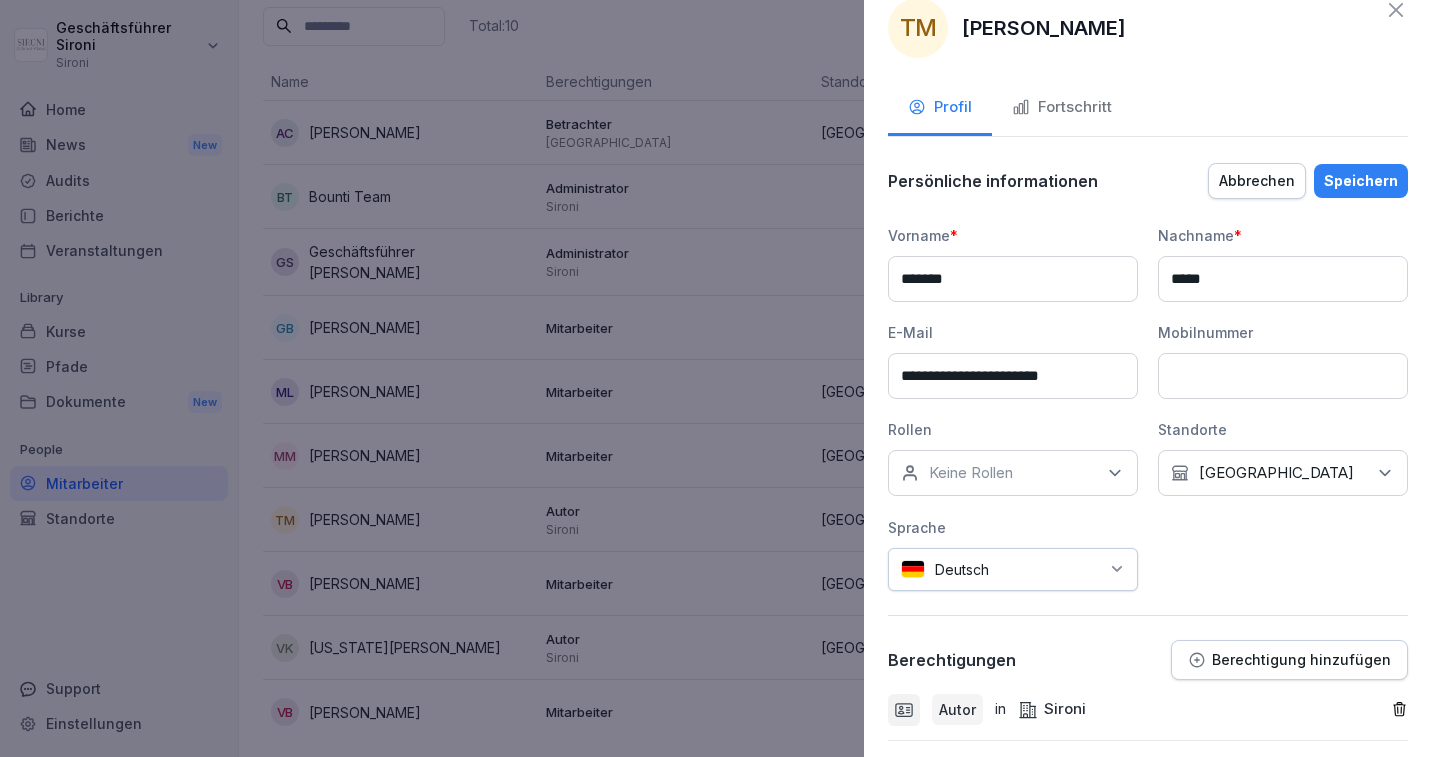 scroll, scrollTop: 151, scrollLeft: 0, axis: vertical 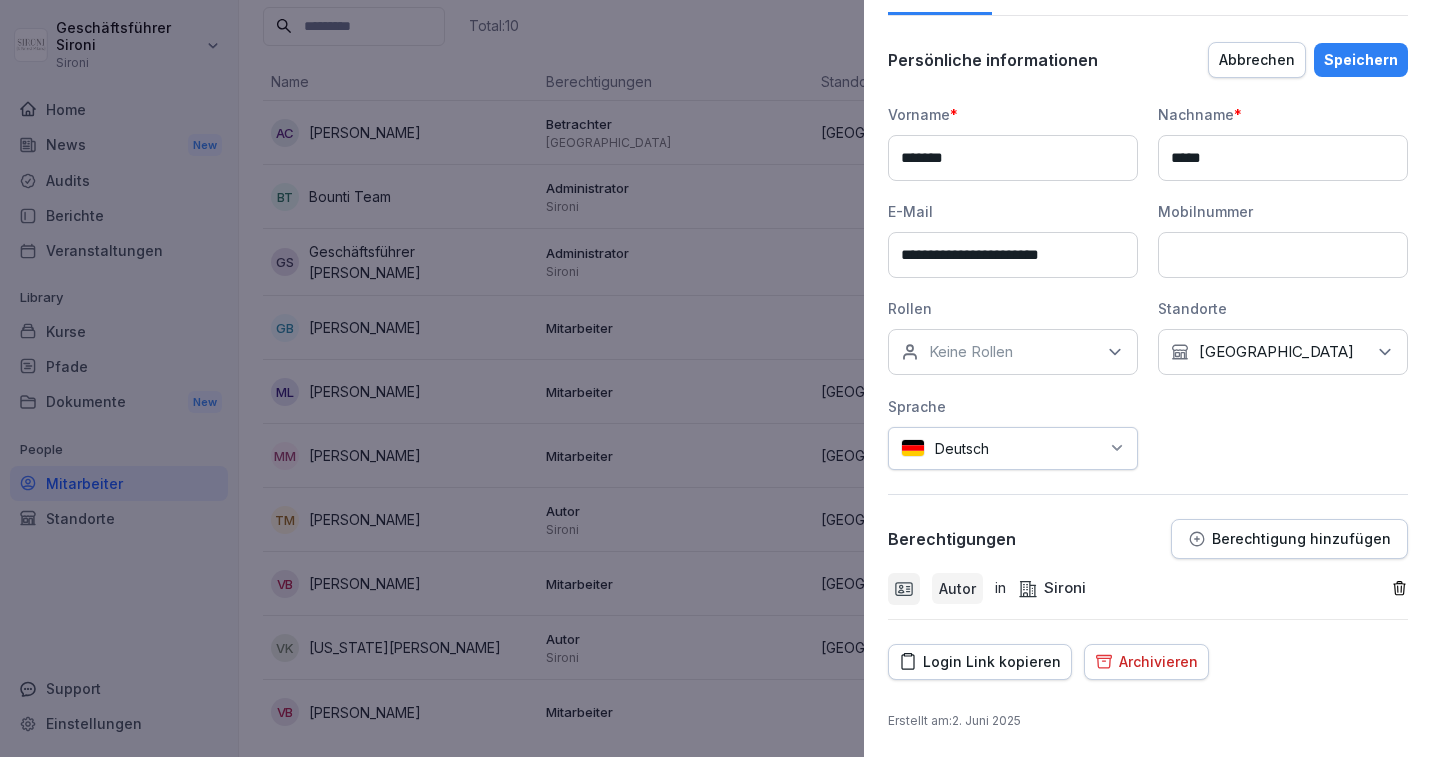 click on "Autor" at bounding box center [957, 588] 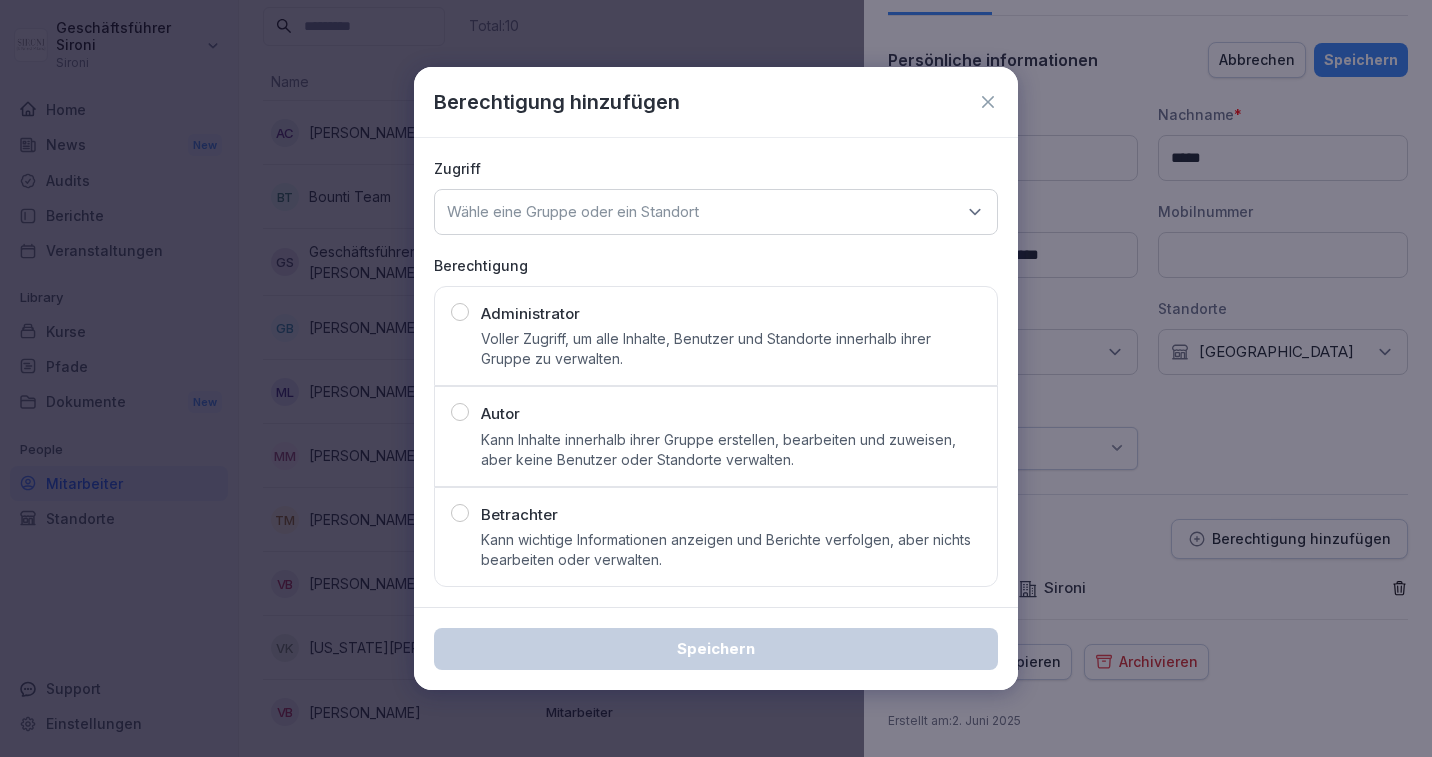 click 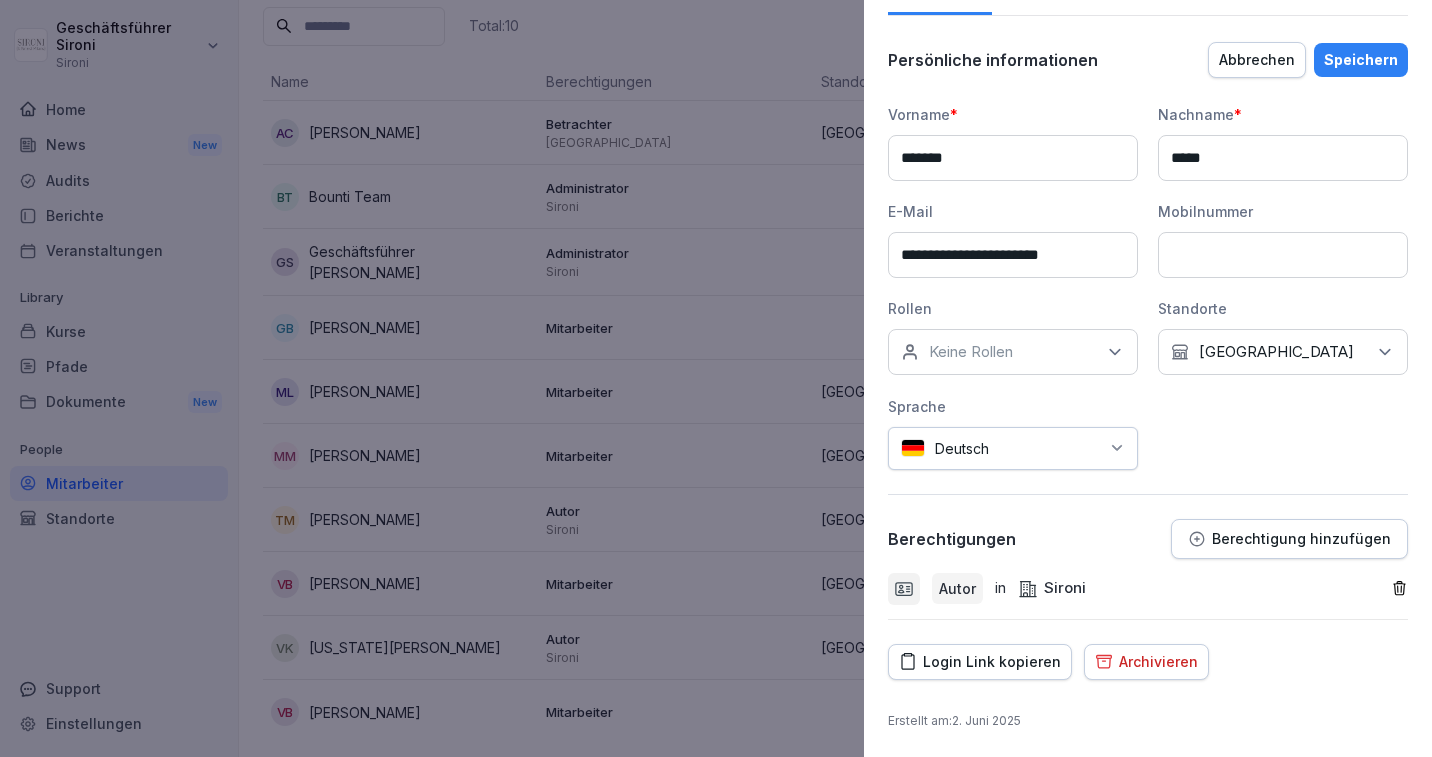 click on "Abbrechen" at bounding box center [1257, 60] 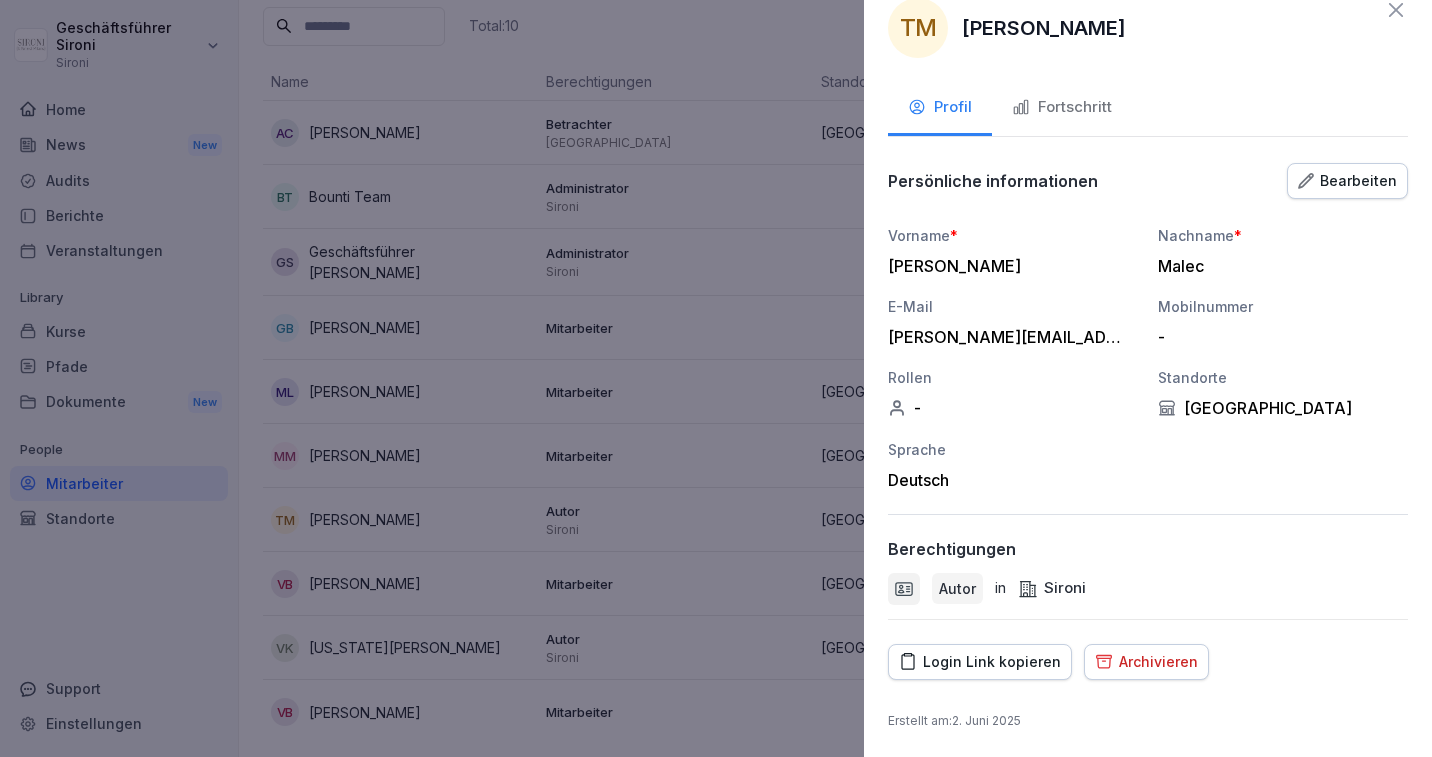 click on "TM Theresa Malec Profil Fortschritt Persönliche informationen   Bearbeiten Vorname  * Theresa Nachname  * Malec E-Mail theresa.malec@sironi.de Mobilnummer - Rollen - Standorte Markthalle Neun Sprache Deutsch Berechtigungen Autor in Sironi Login Link kopieren   Archivieren Erstellt am :  2. Juni 2025" at bounding box center (1148, 378) 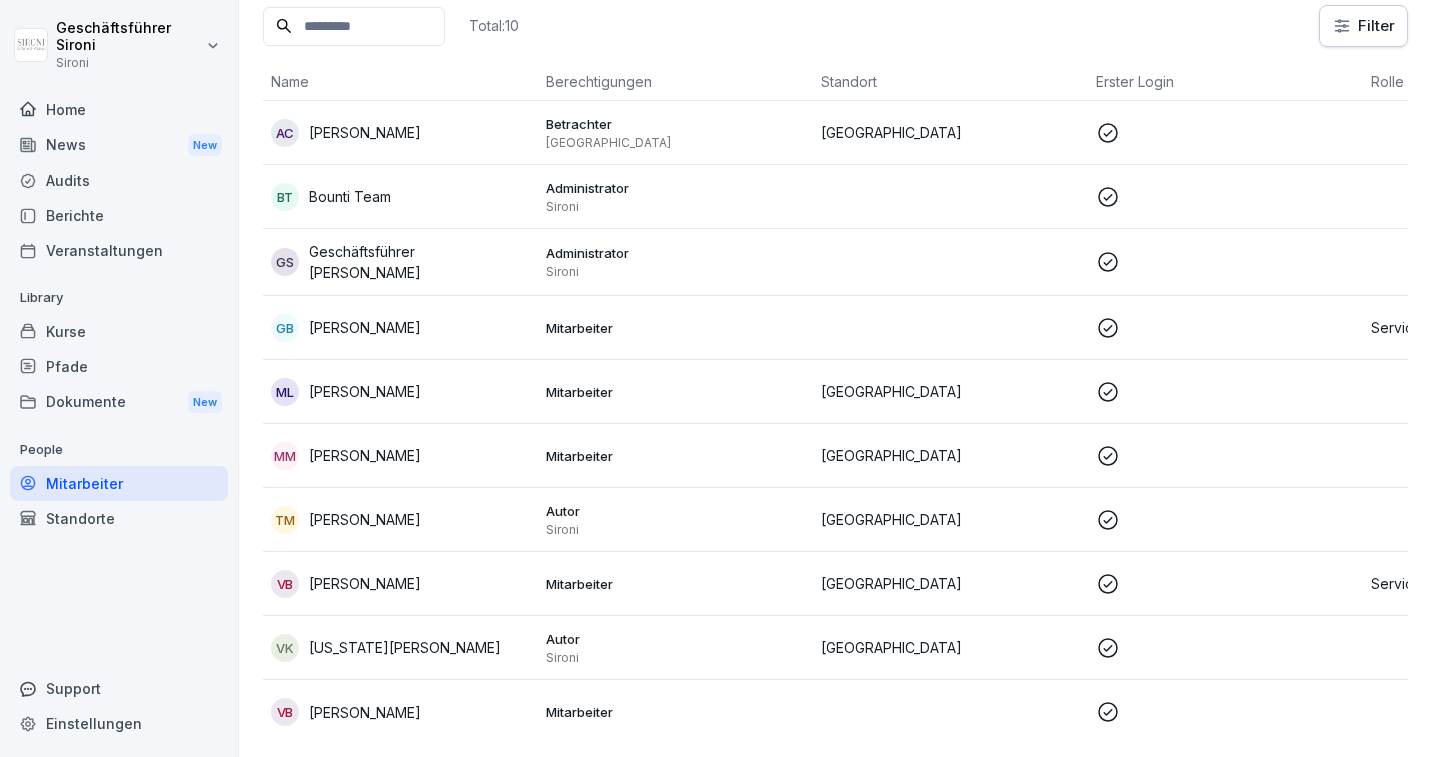 scroll, scrollTop: 0, scrollLeft: 0, axis: both 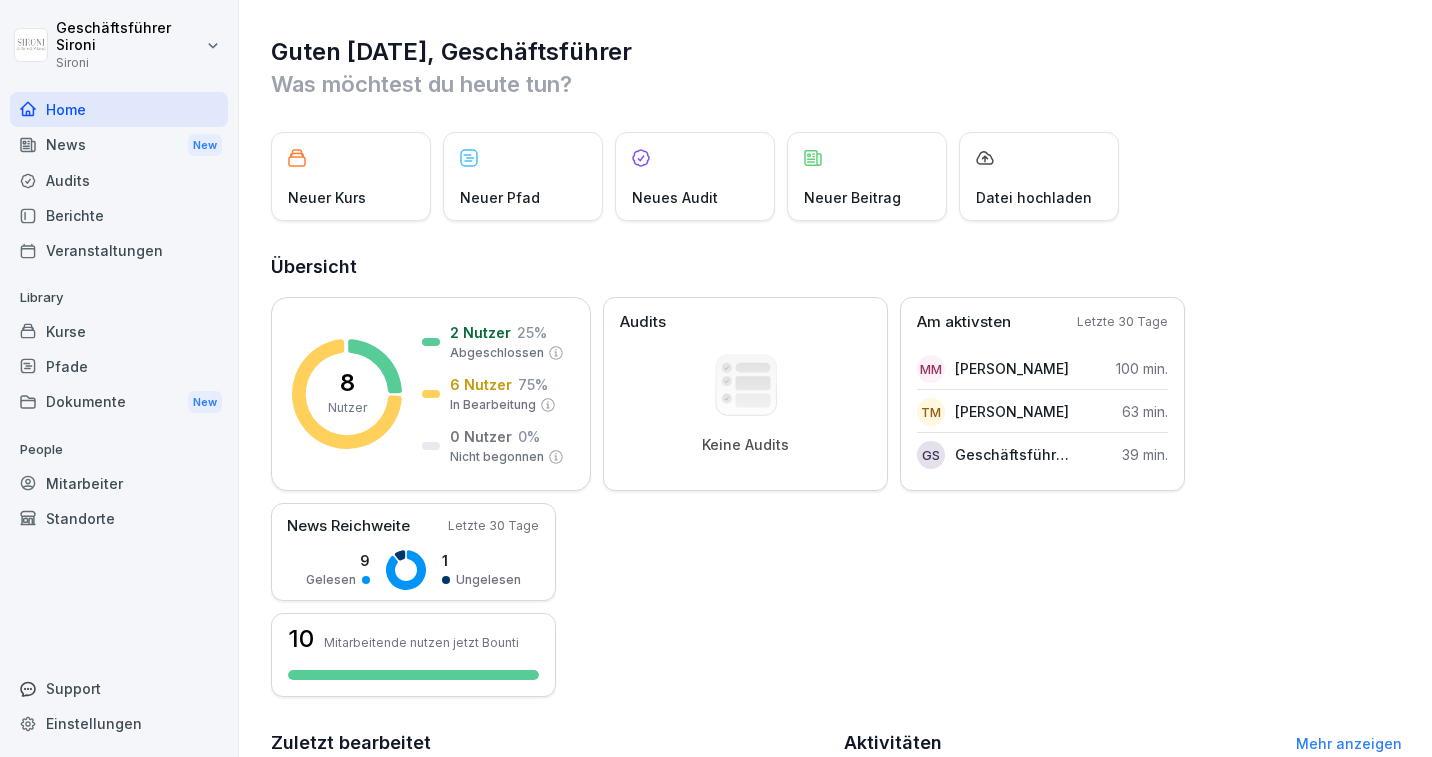 click on "Standorte" at bounding box center (119, 518) 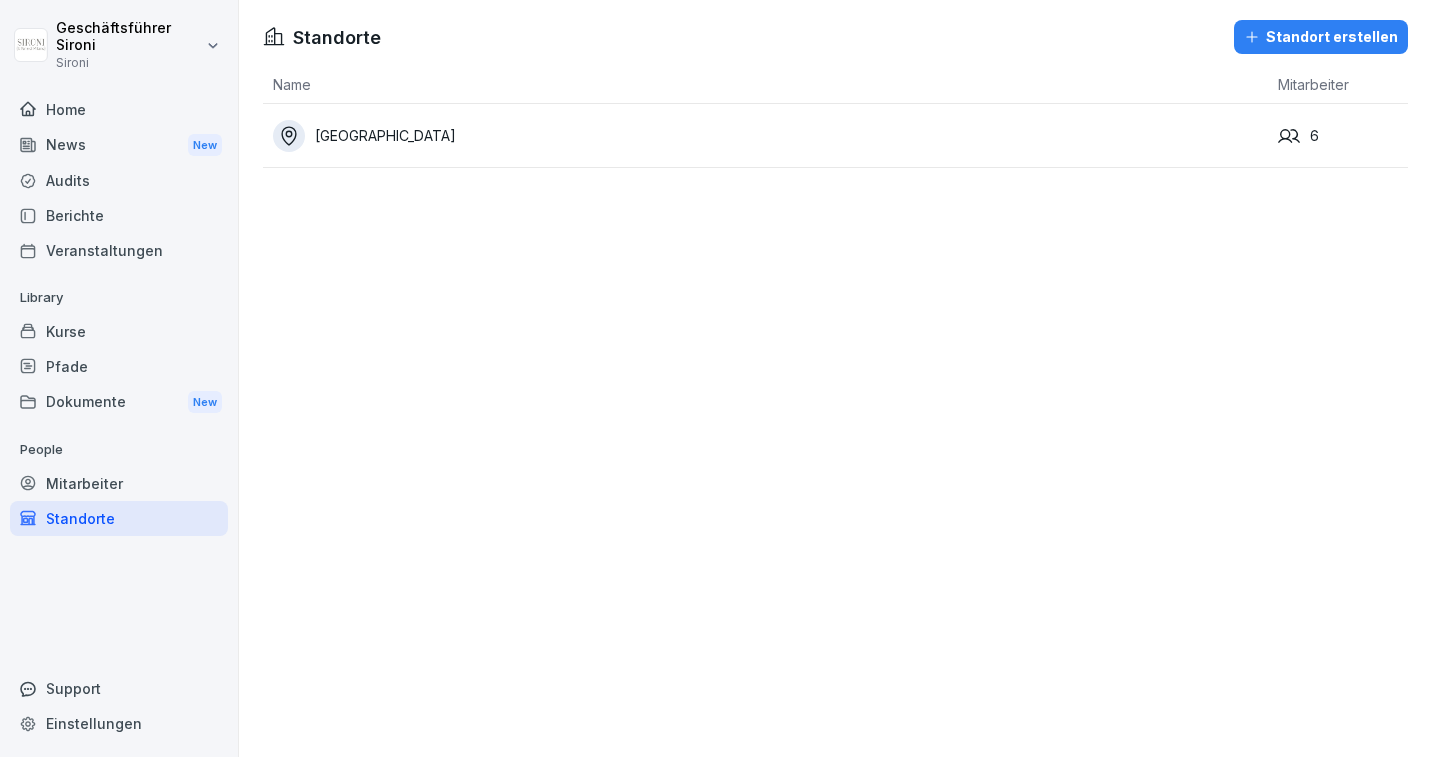 click on "Markthalle Neun" at bounding box center (770, 136) 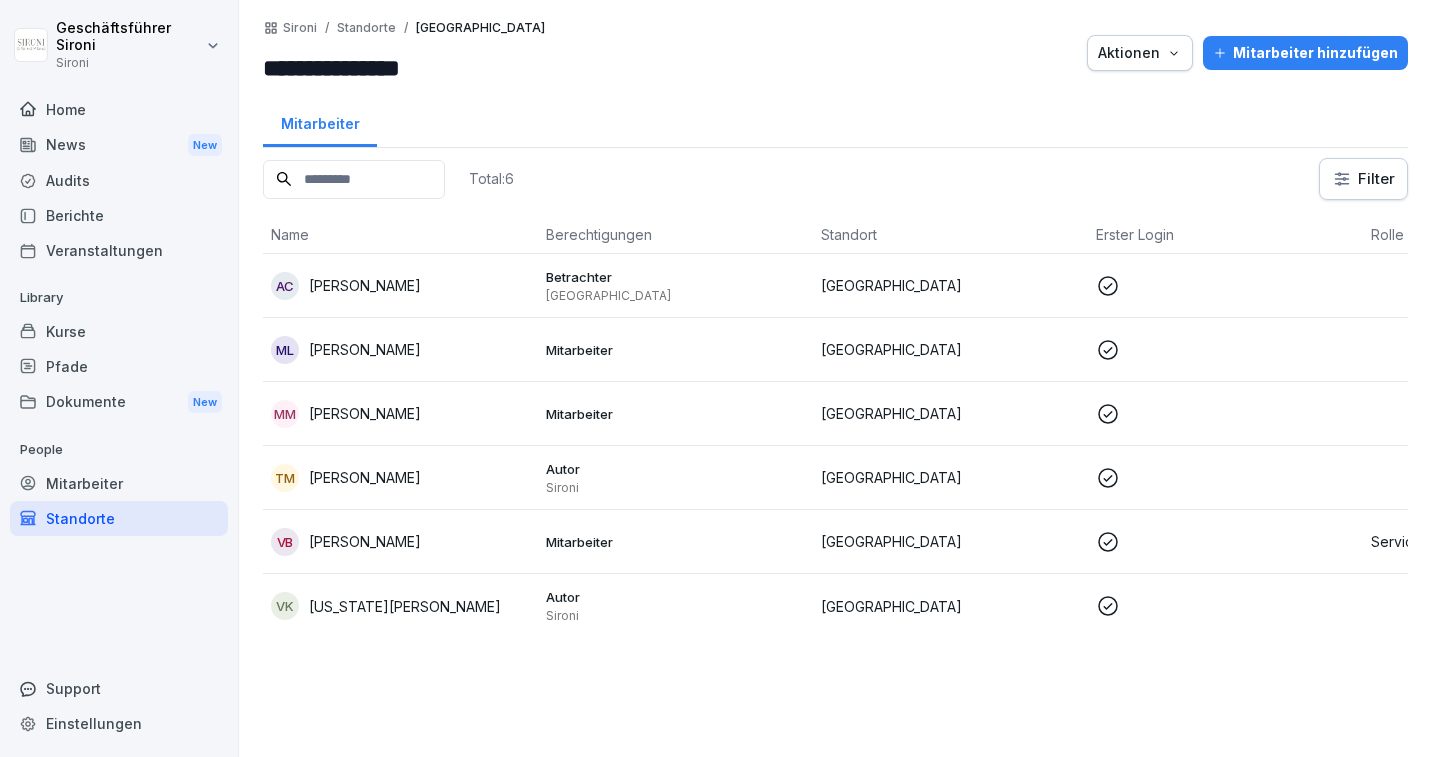 click on "Aktionen" at bounding box center (1140, 53) 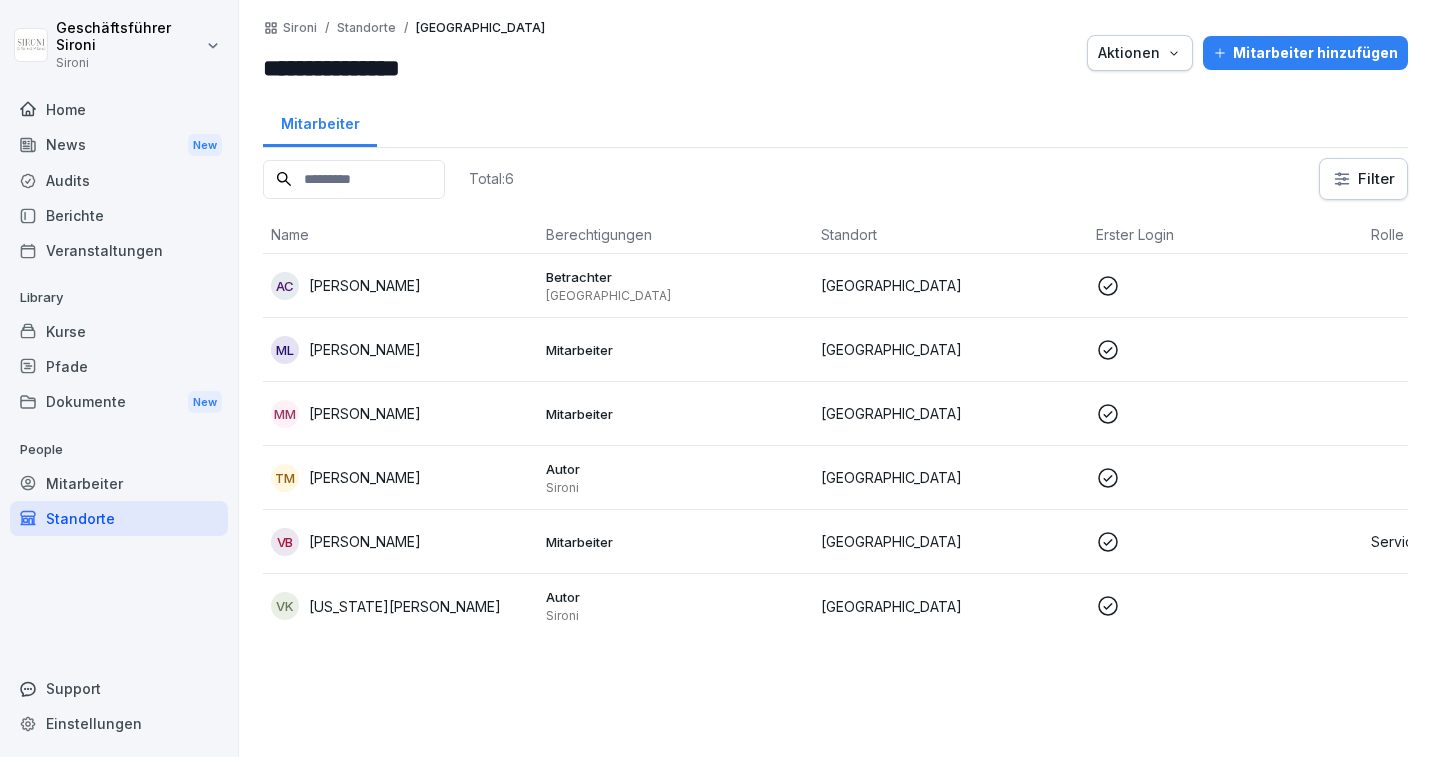 click on "**********" at bounding box center [716, 378] 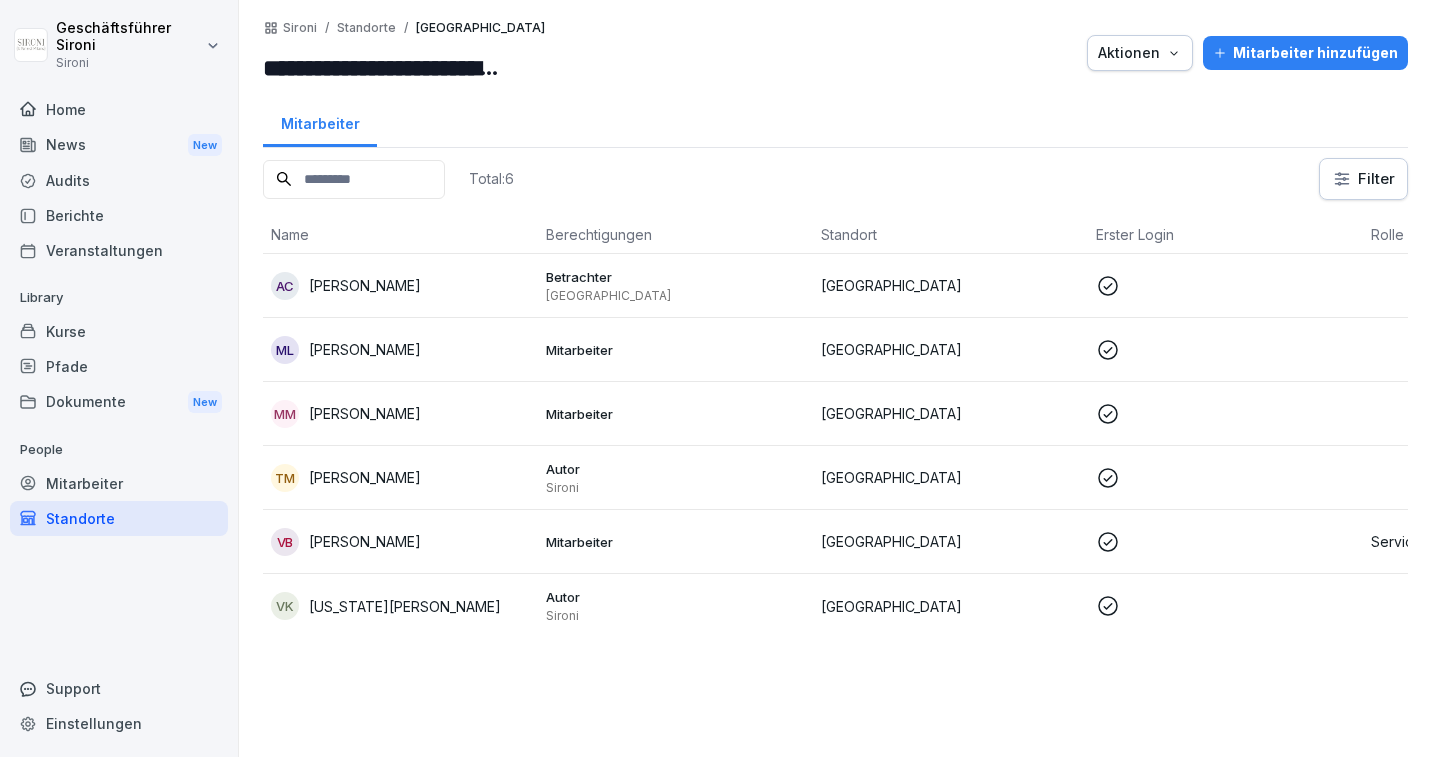 scroll, scrollTop: 0, scrollLeft: 144, axis: horizontal 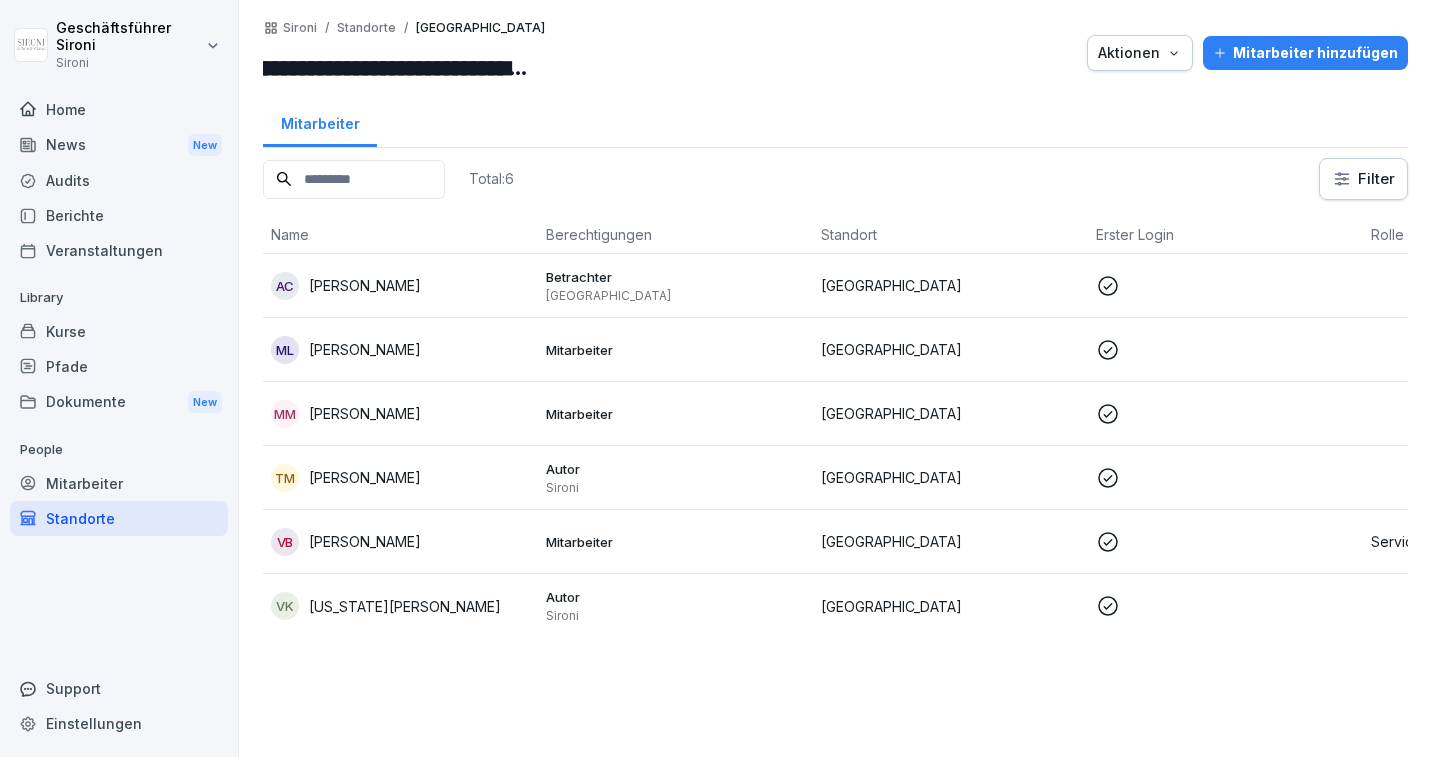 type on "**********" 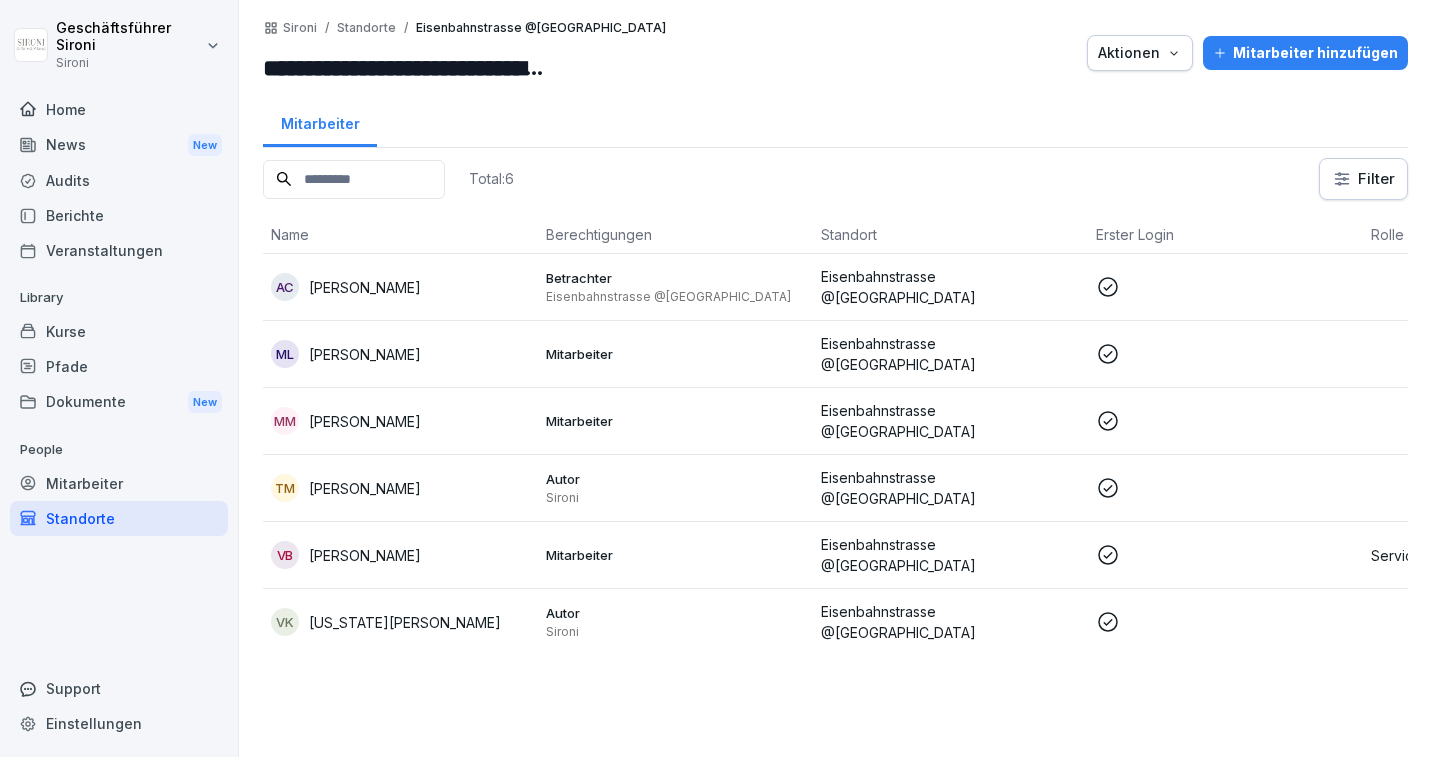 click on "Virginia Kaminsky" at bounding box center [405, 622] 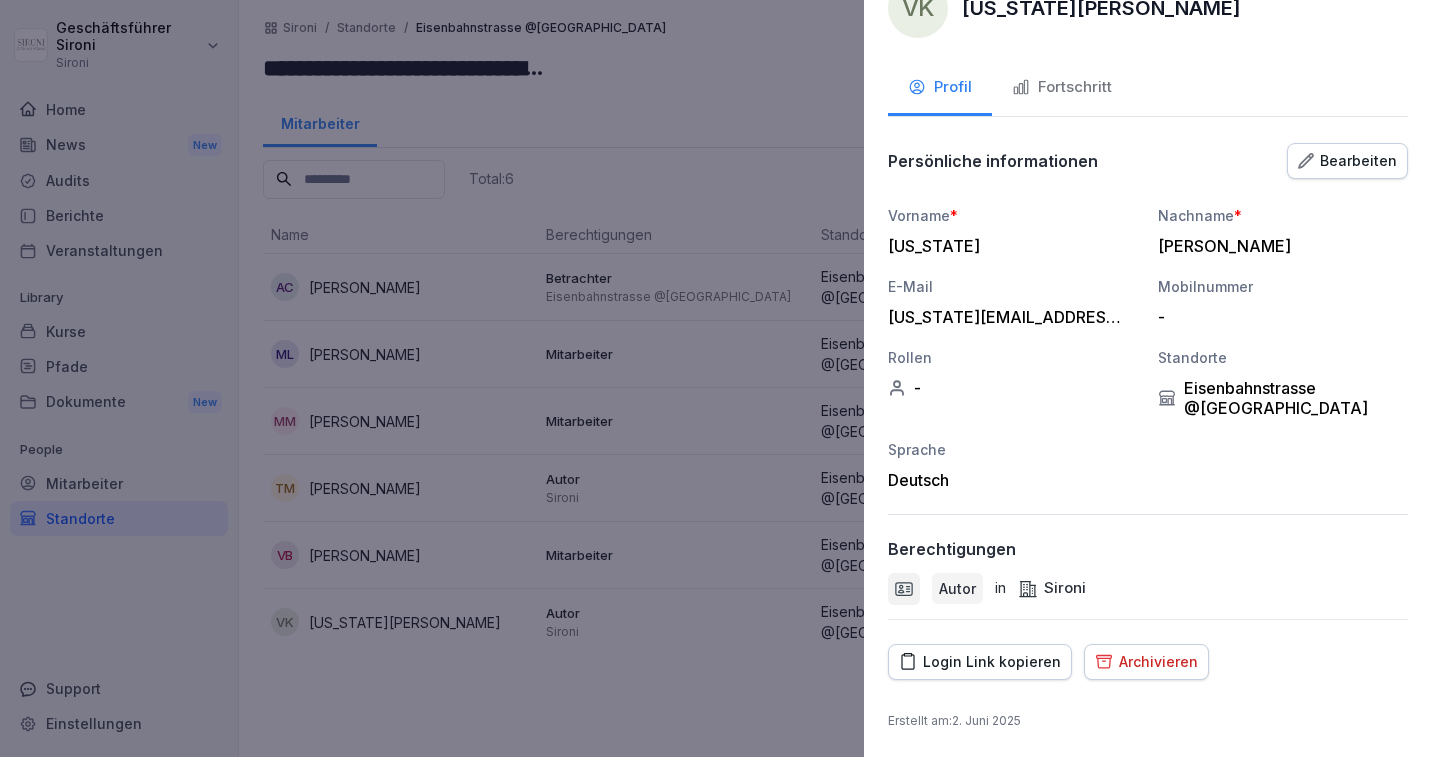 scroll, scrollTop: 0, scrollLeft: 0, axis: both 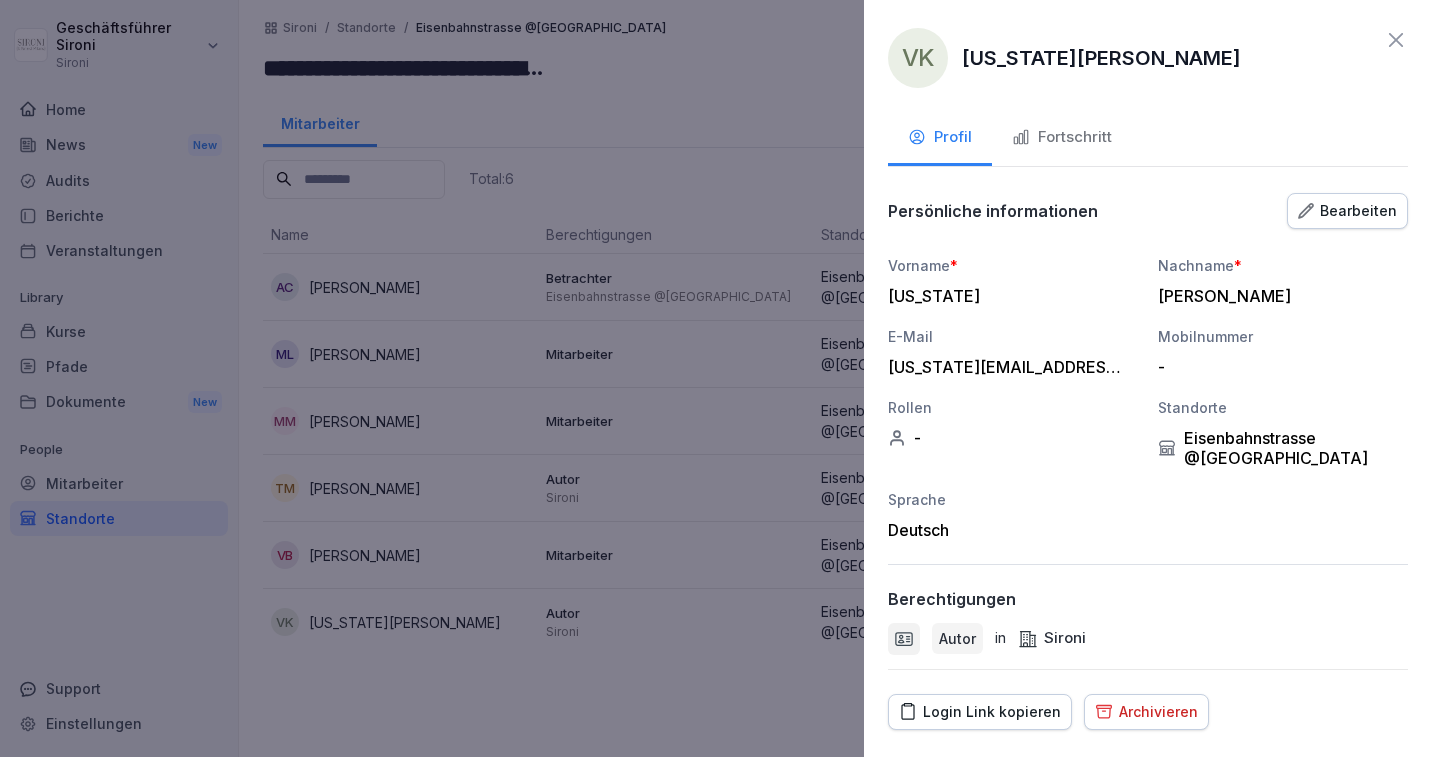 click 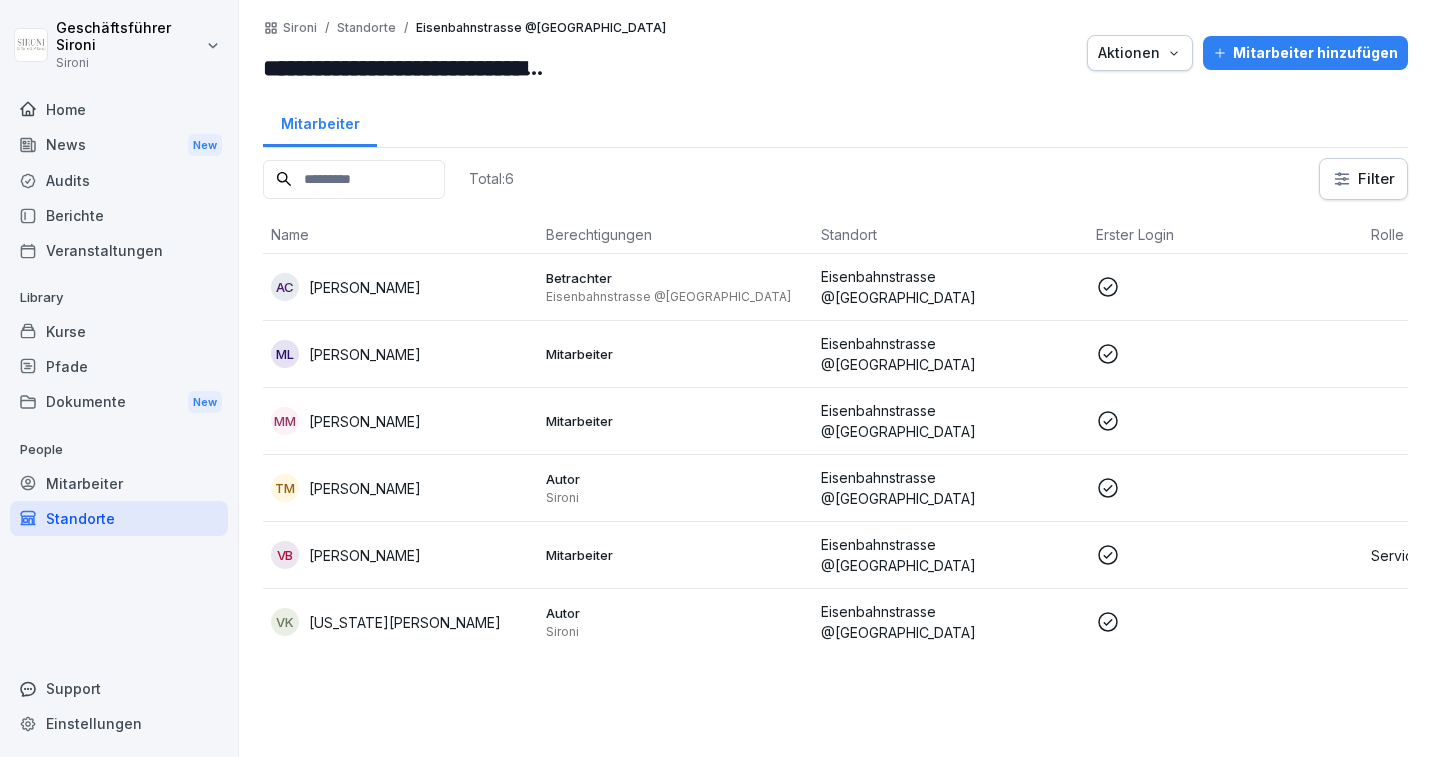 click on "Standorte" at bounding box center [366, 28] 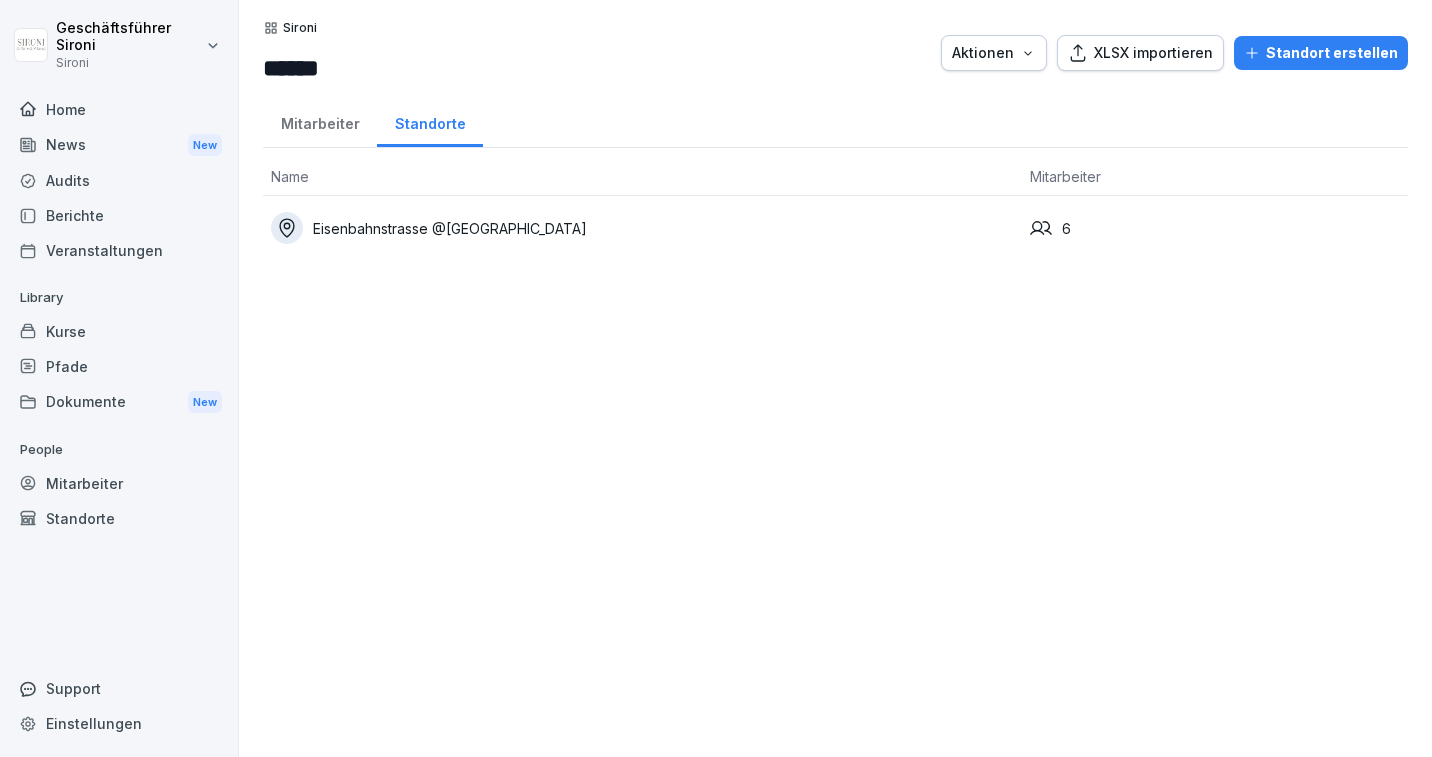 click on "Standort erstellen" at bounding box center (1321, 53) 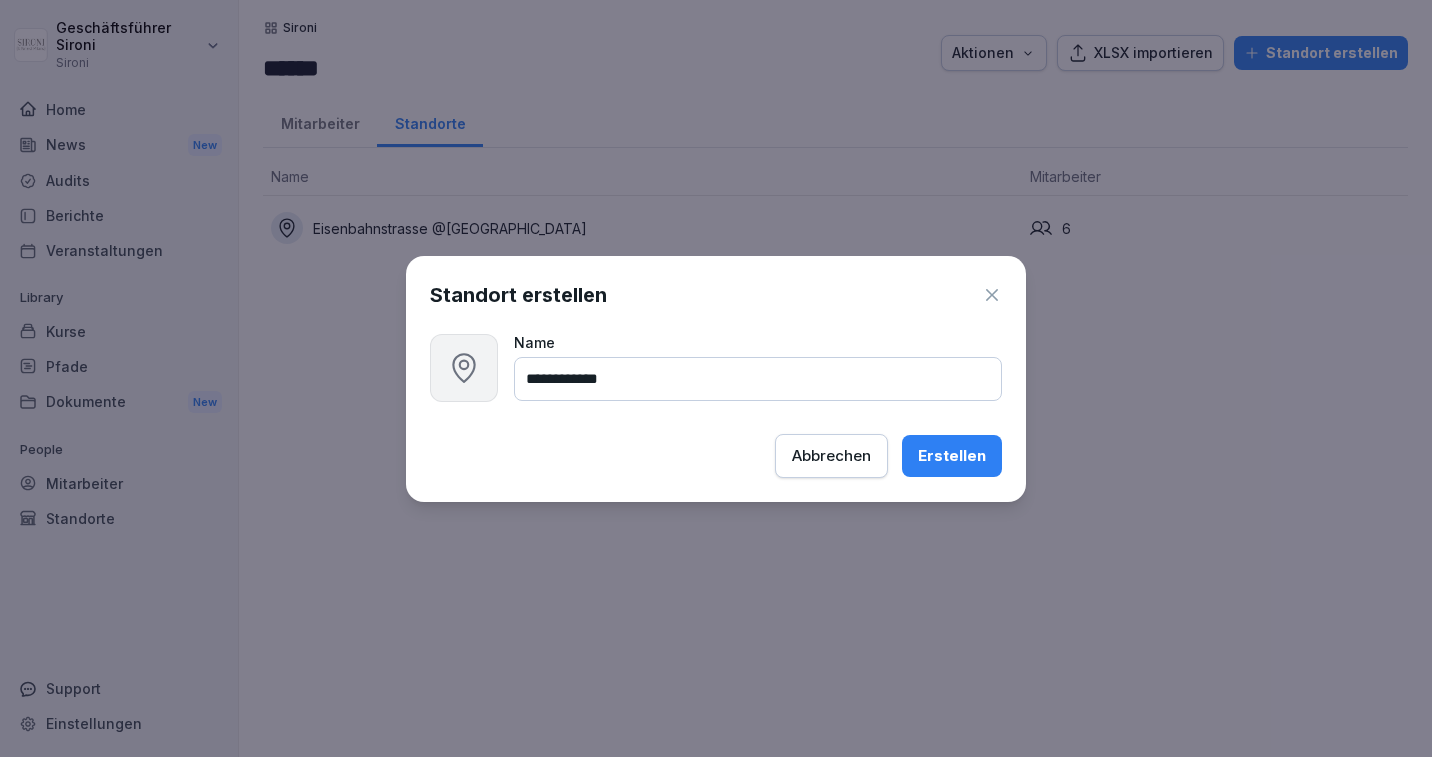 type on "**********" 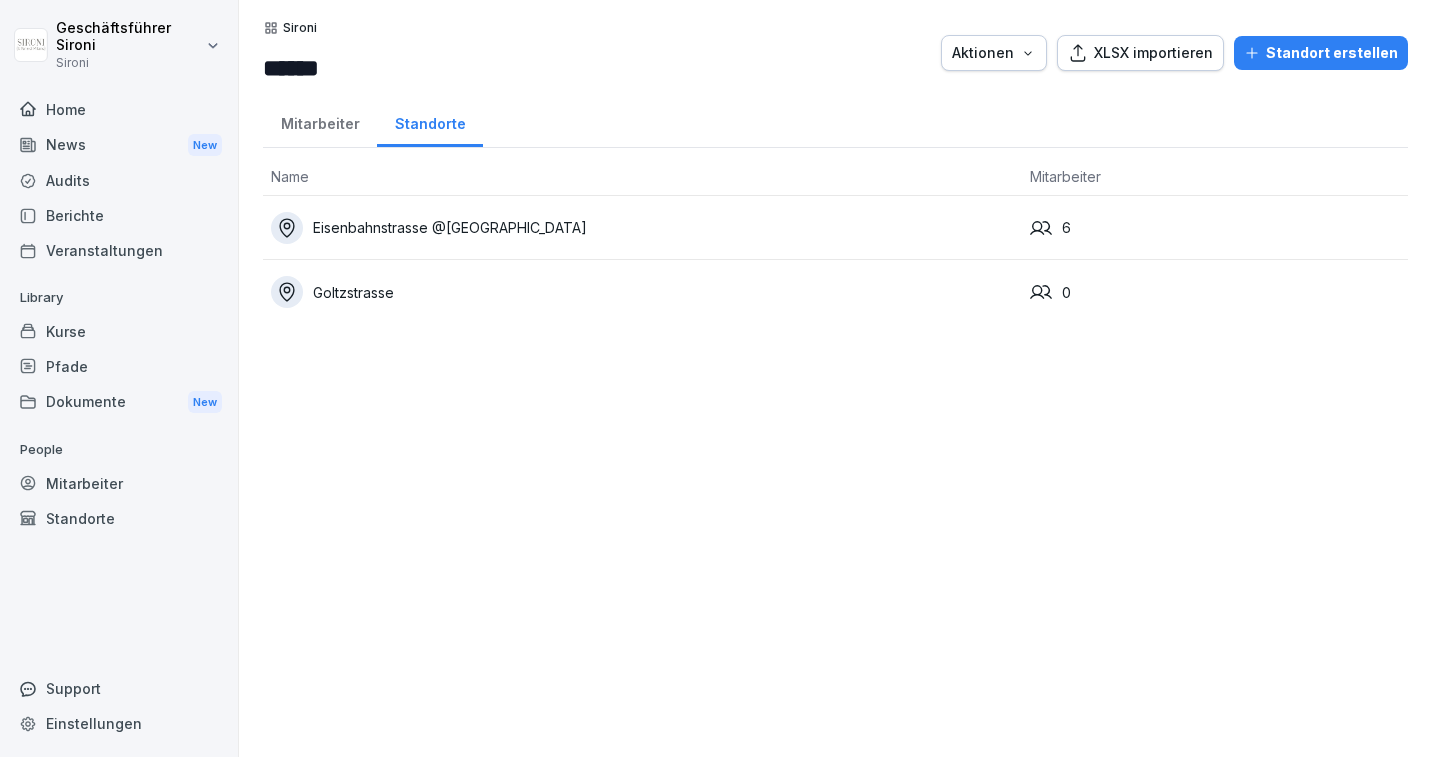 click on "Standort erstellen" at bounding box center [1321, 53] 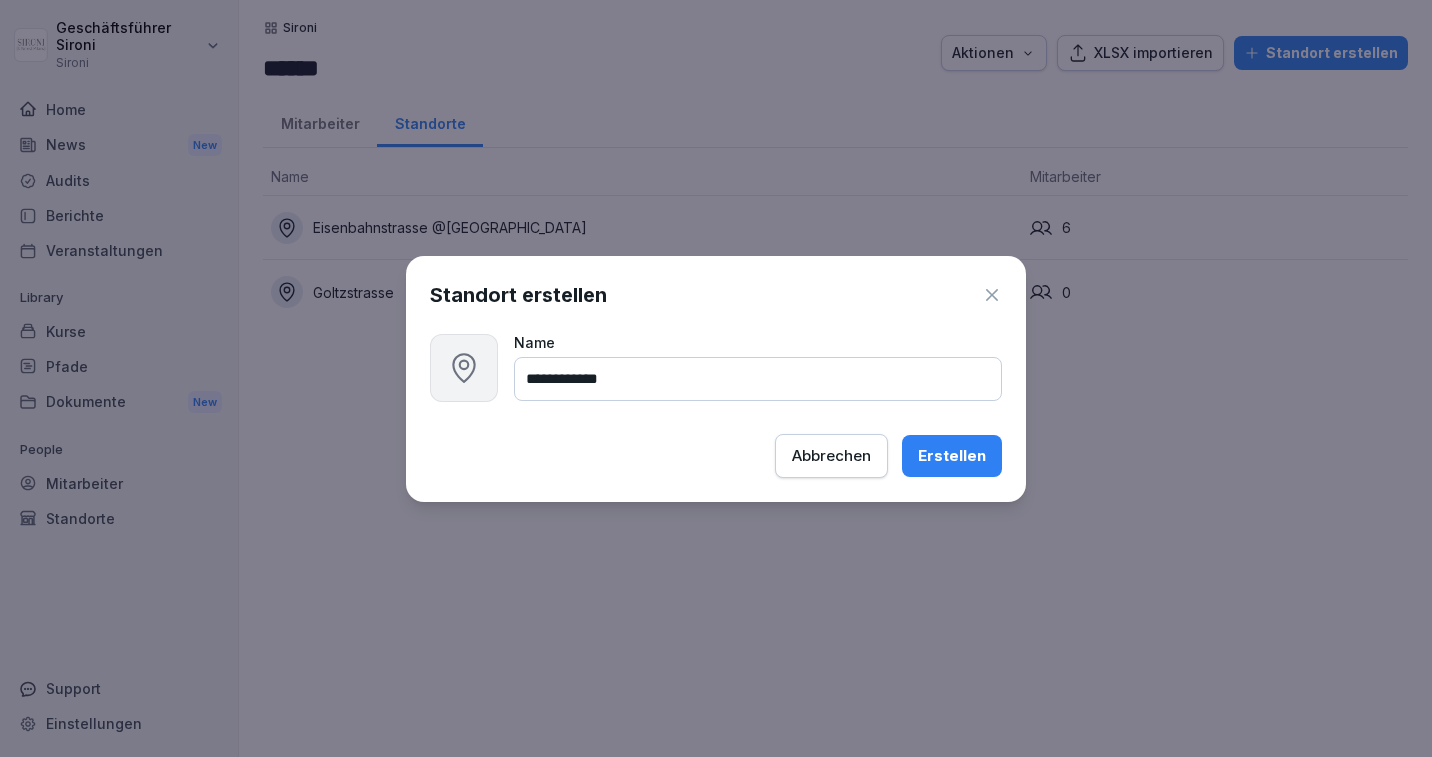 type on "**********" 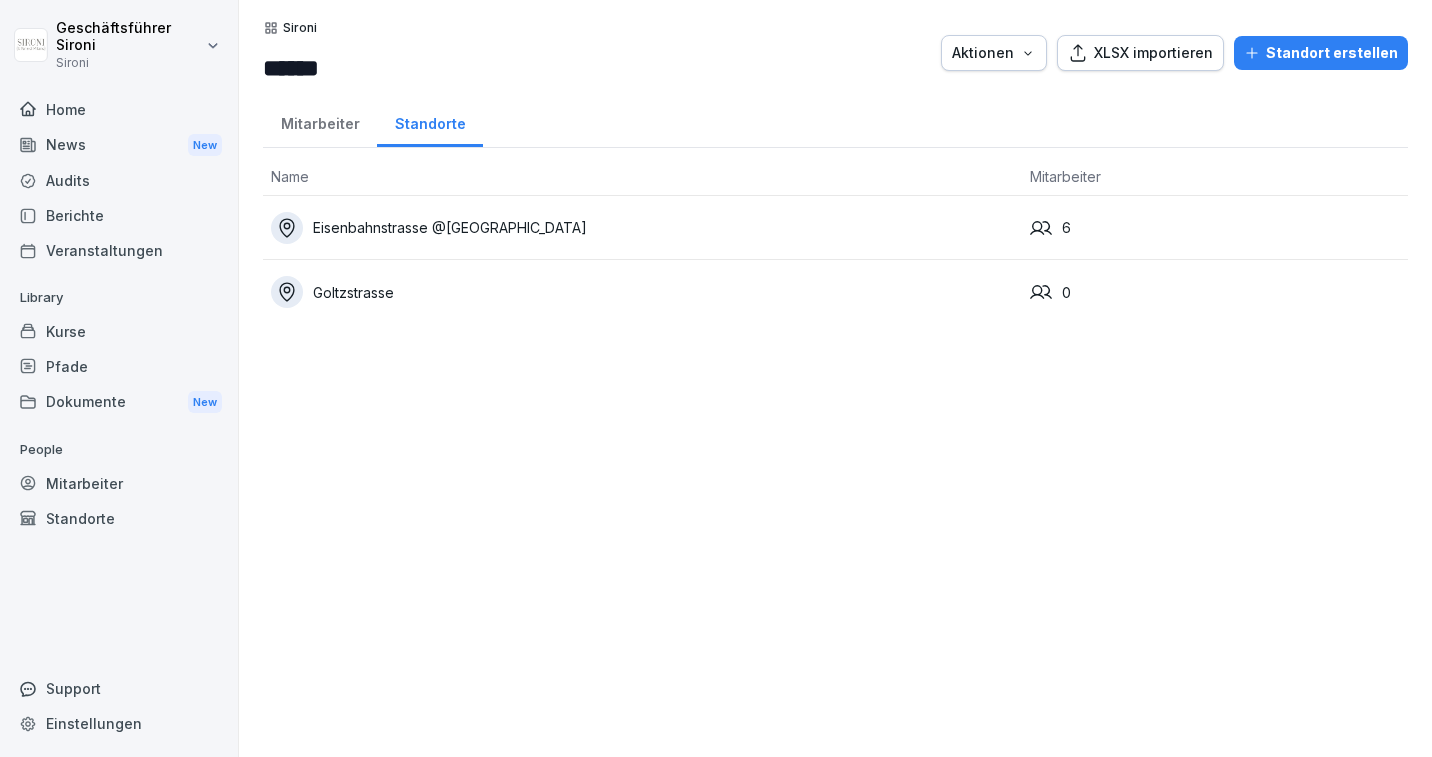 click on "Mitarbeiter" at bounding box center [320, 121] 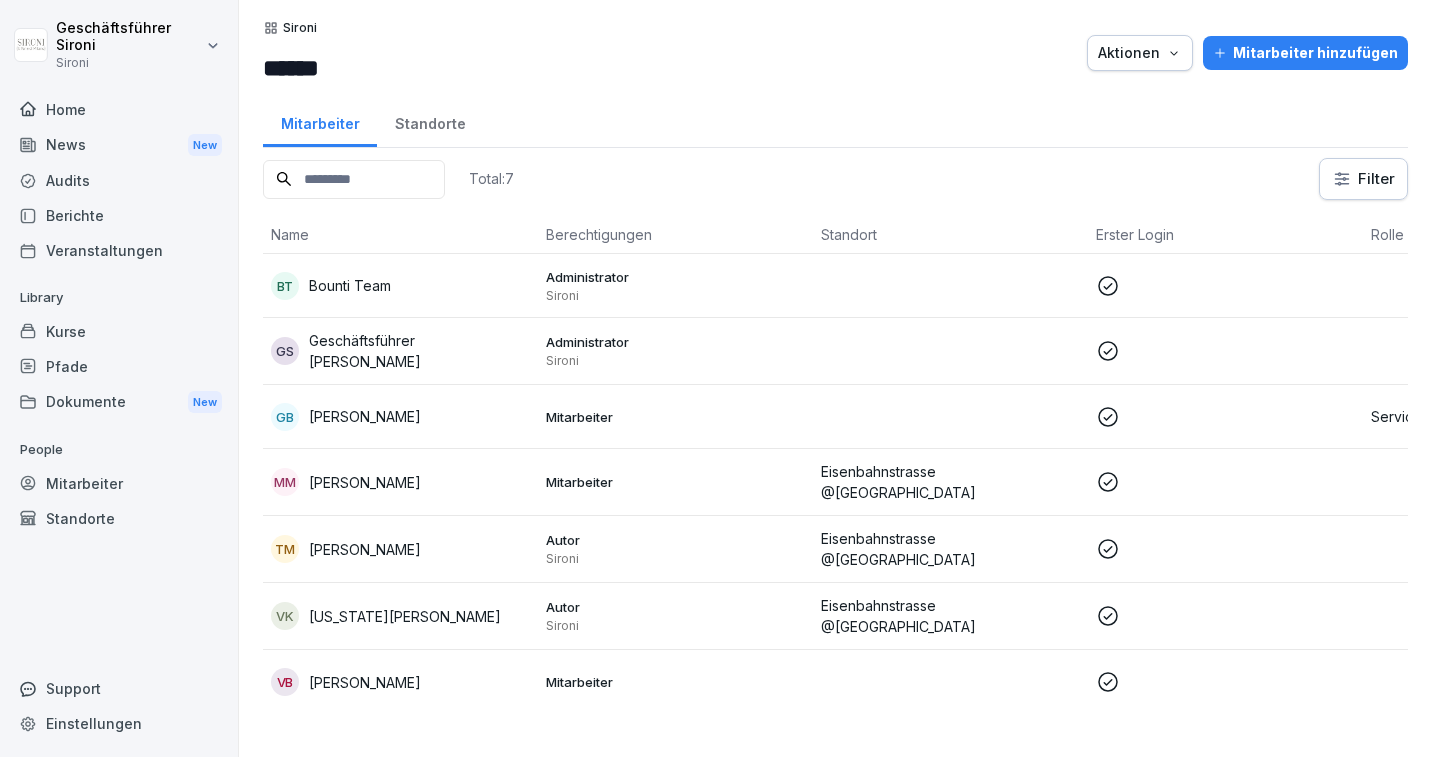 click on "Standorte" at bounding box center (430, 121) 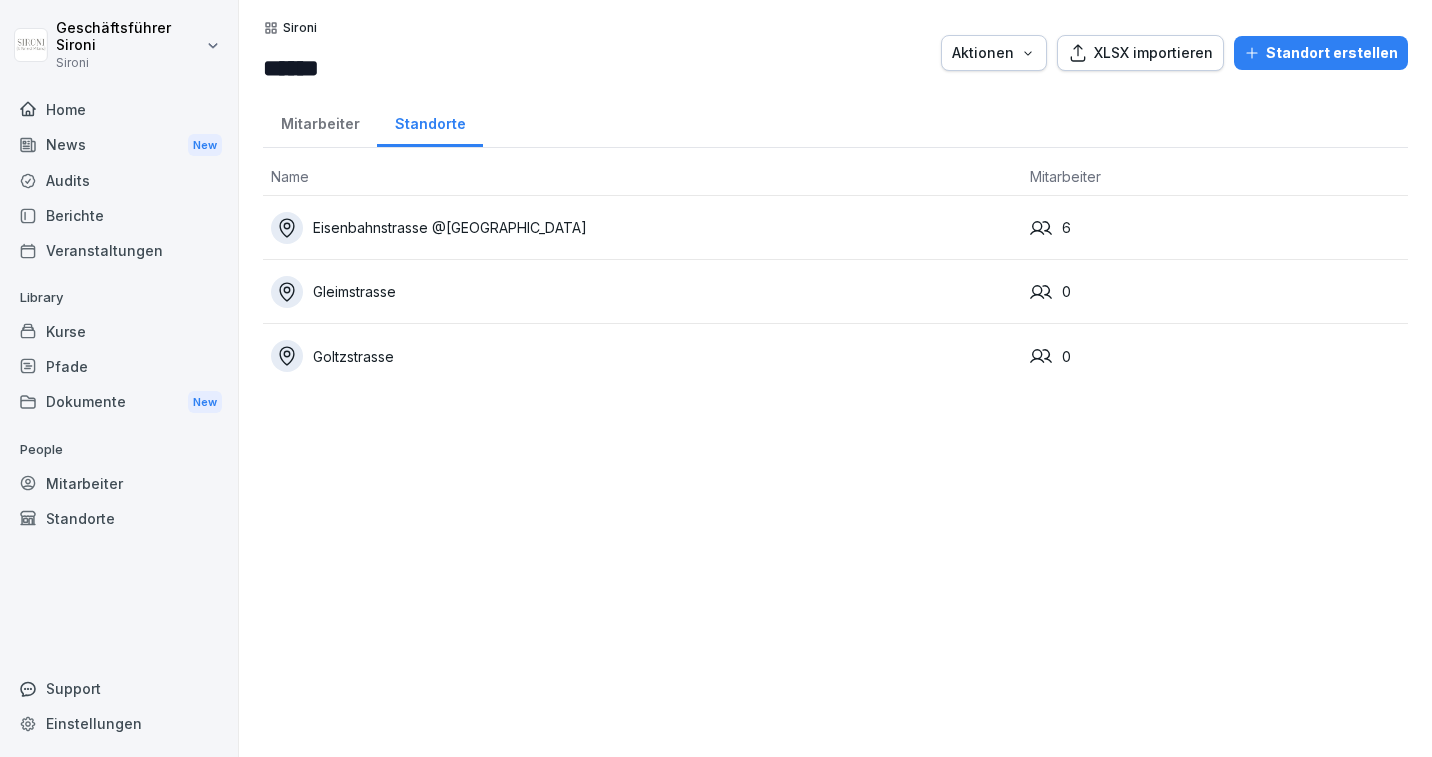 click on "Standorte" at bounding box center (119, 518) 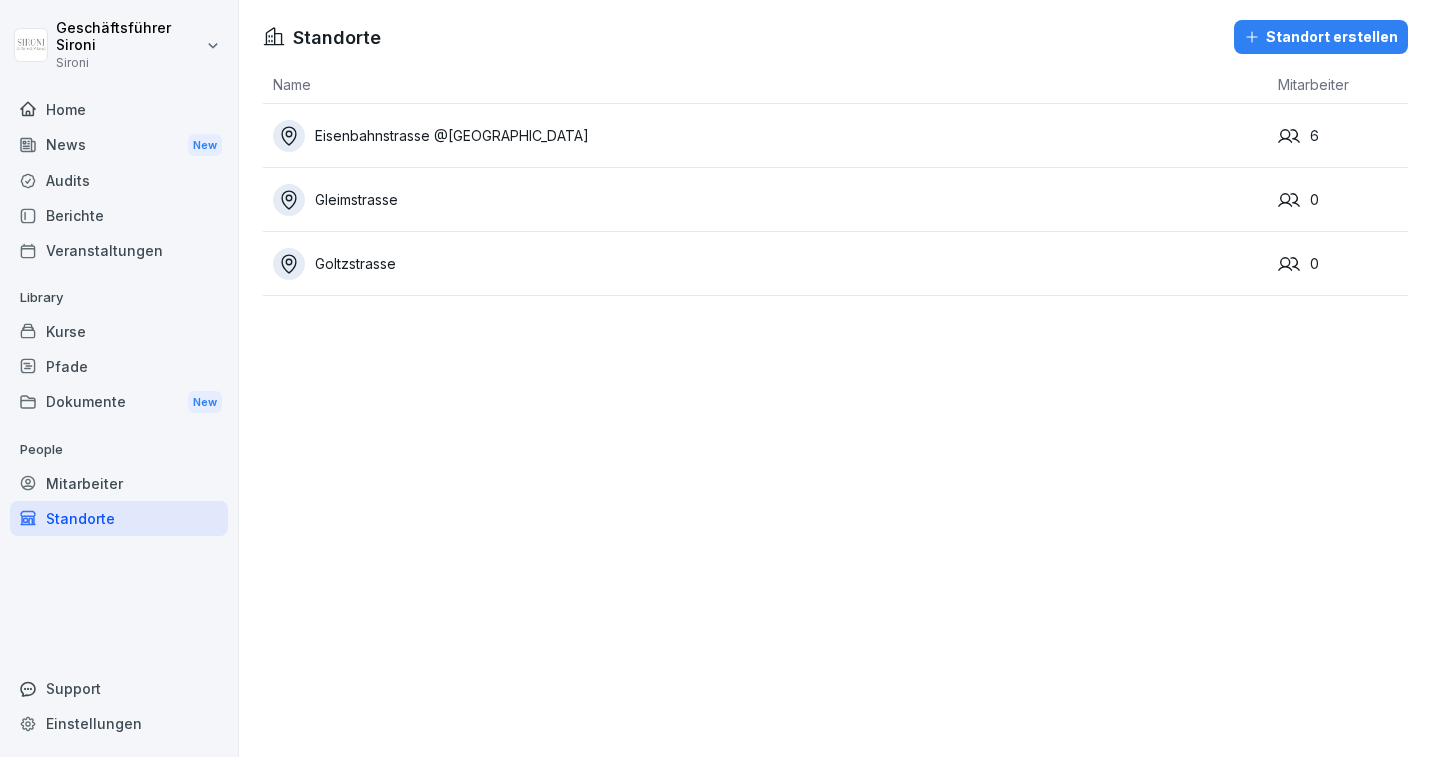 click on "Einstellungen" at bounding box center (119, 723) 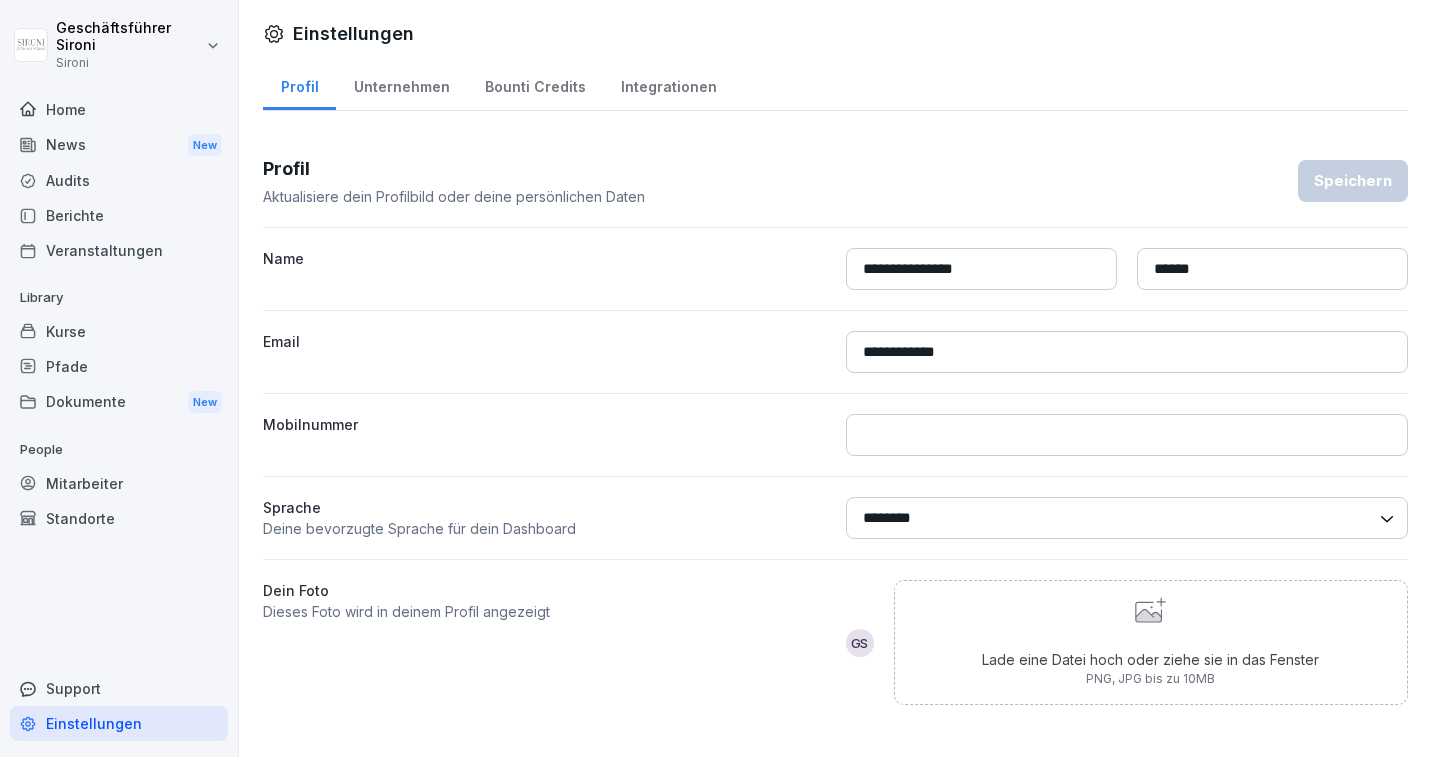 click on "Standorte" at bounding box center [119, 518] 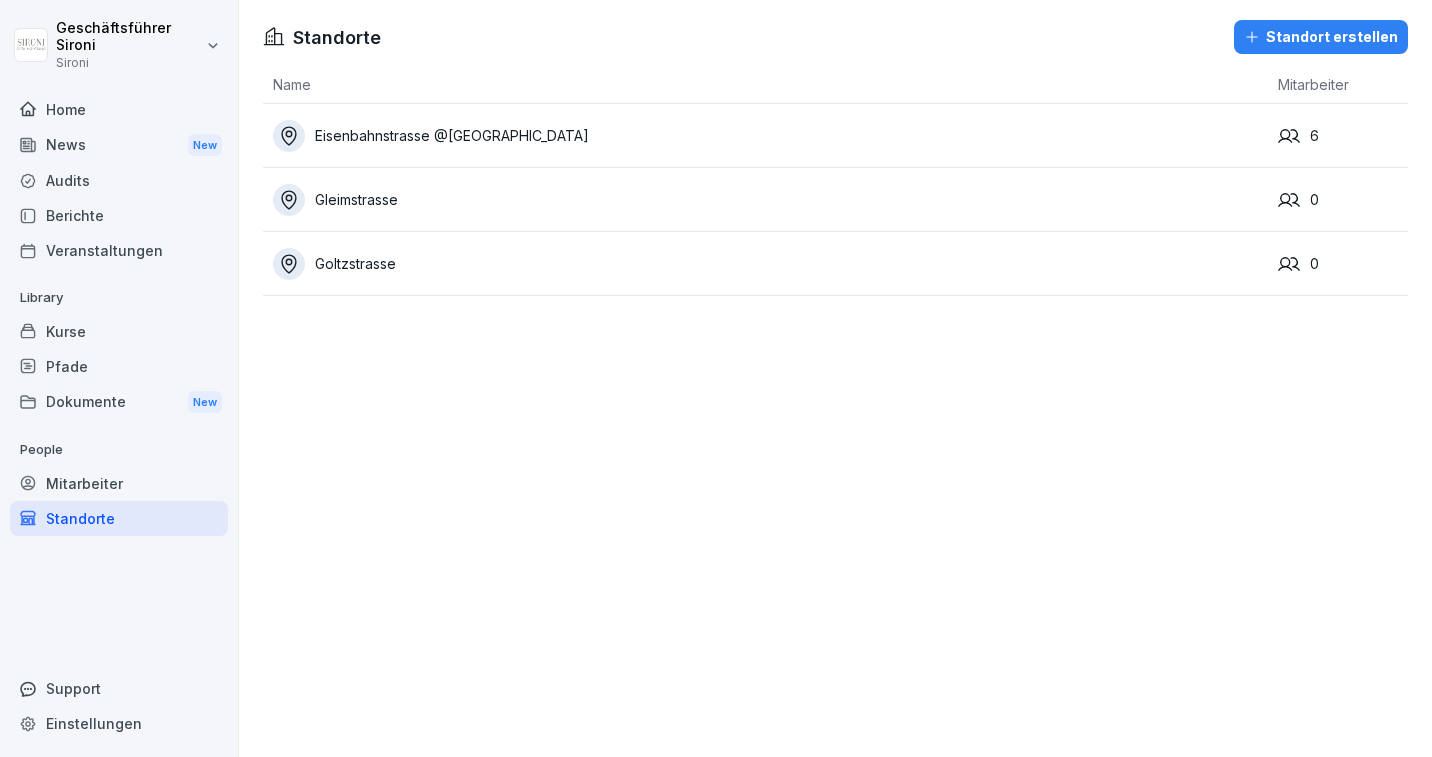 click on "Mitarbeiter" at bounding box center [119, 483] 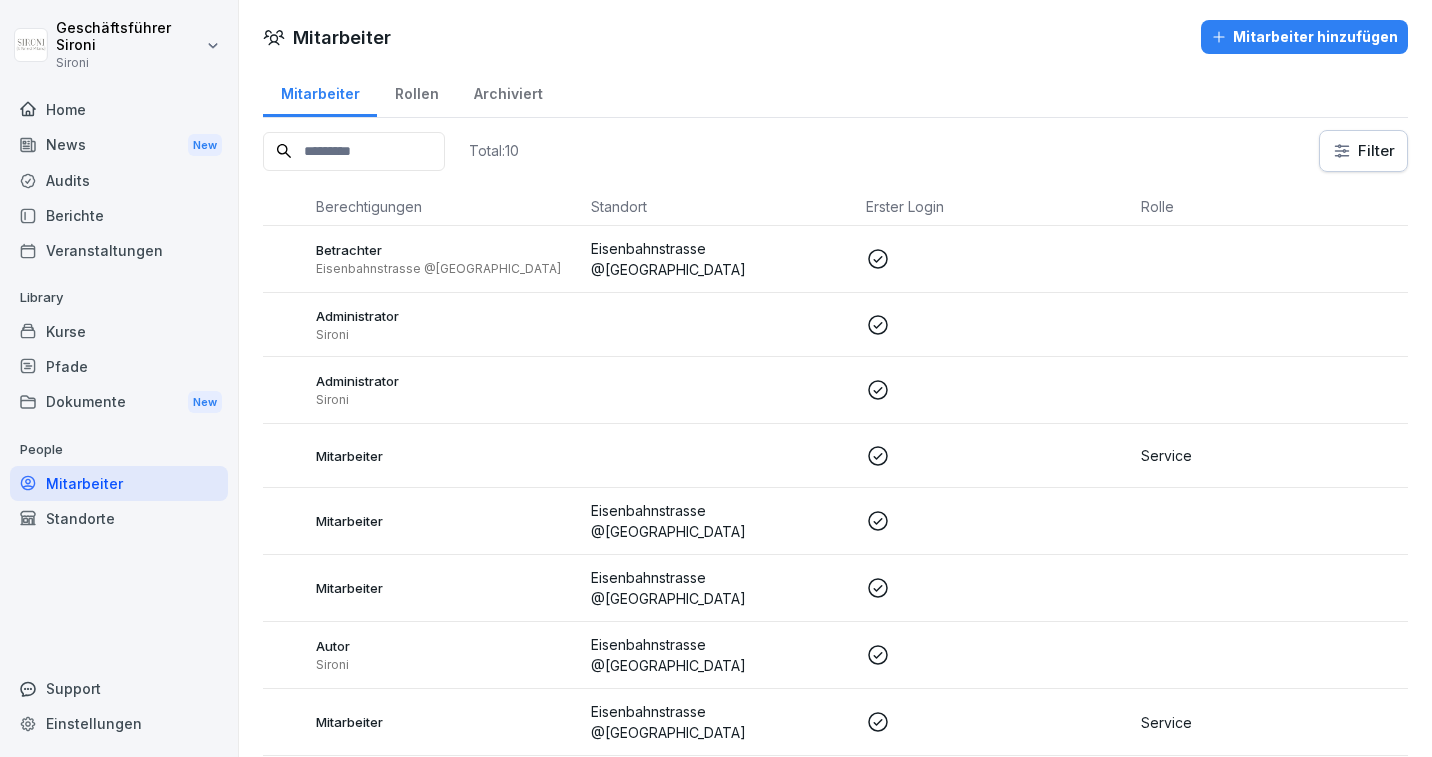 scroll, scrollTop: 0, scrollLeft: 0, axis: both 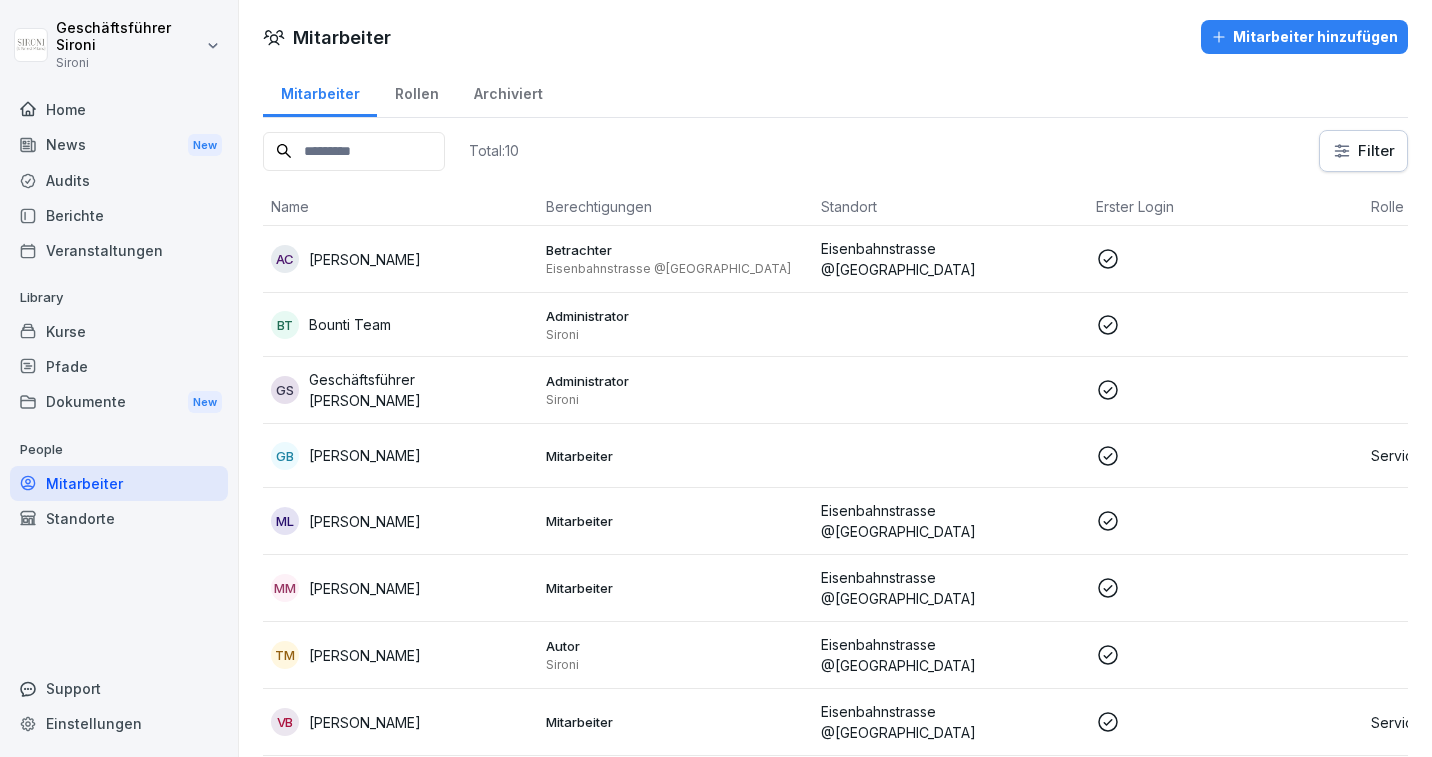 click on "Standorte" at bounding box center (119, 518) 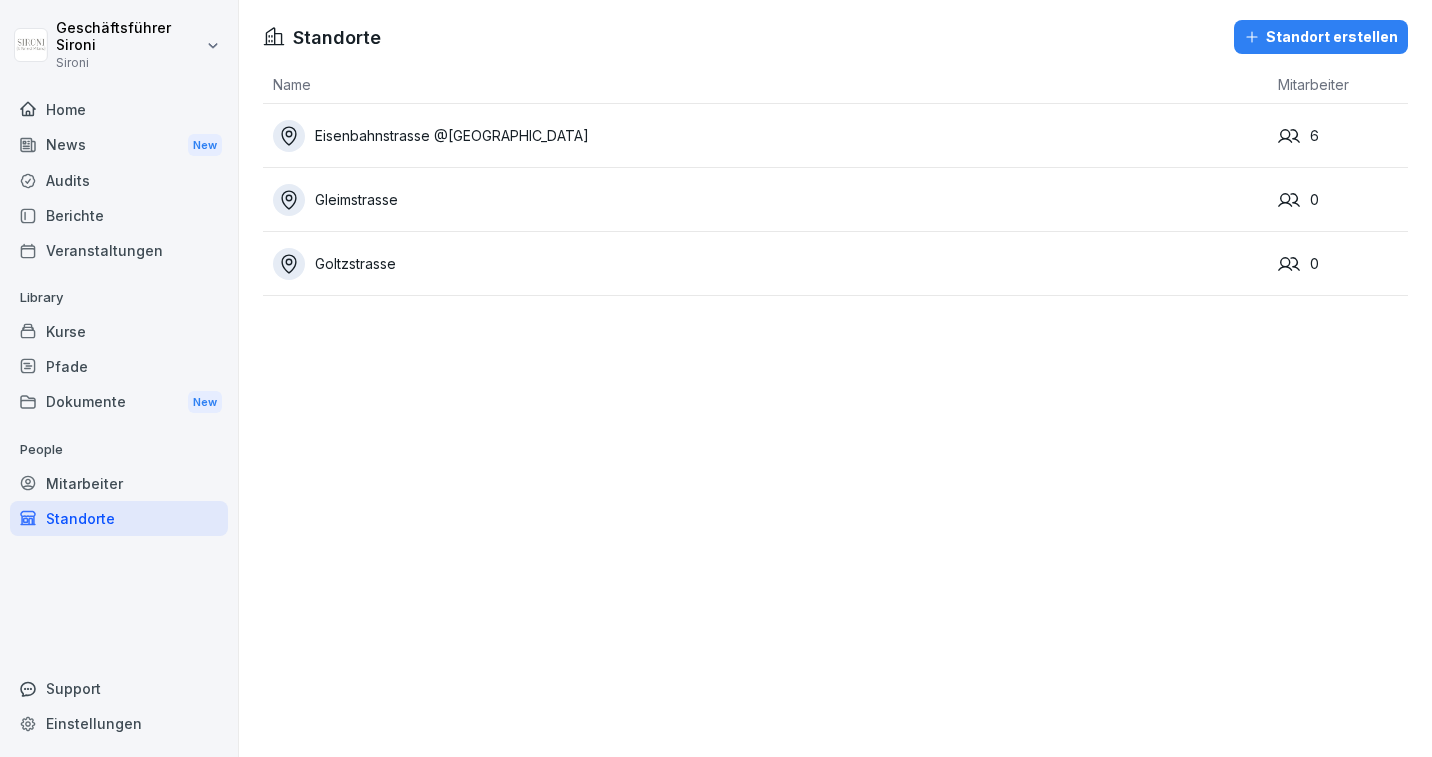 click on "Mitarbeiter" at bounding box center [119, 483] 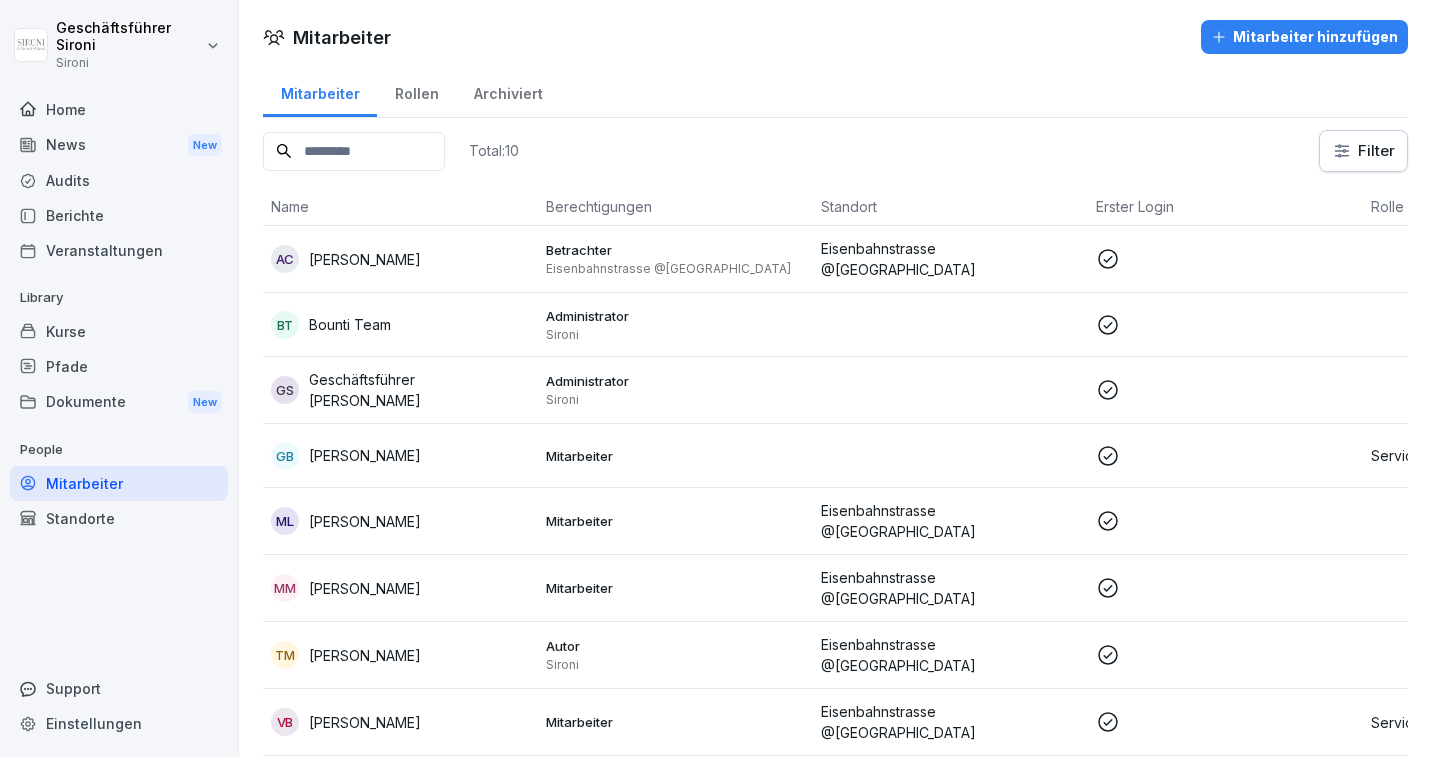 click on "Rollen" at bounding box center (416, 91) 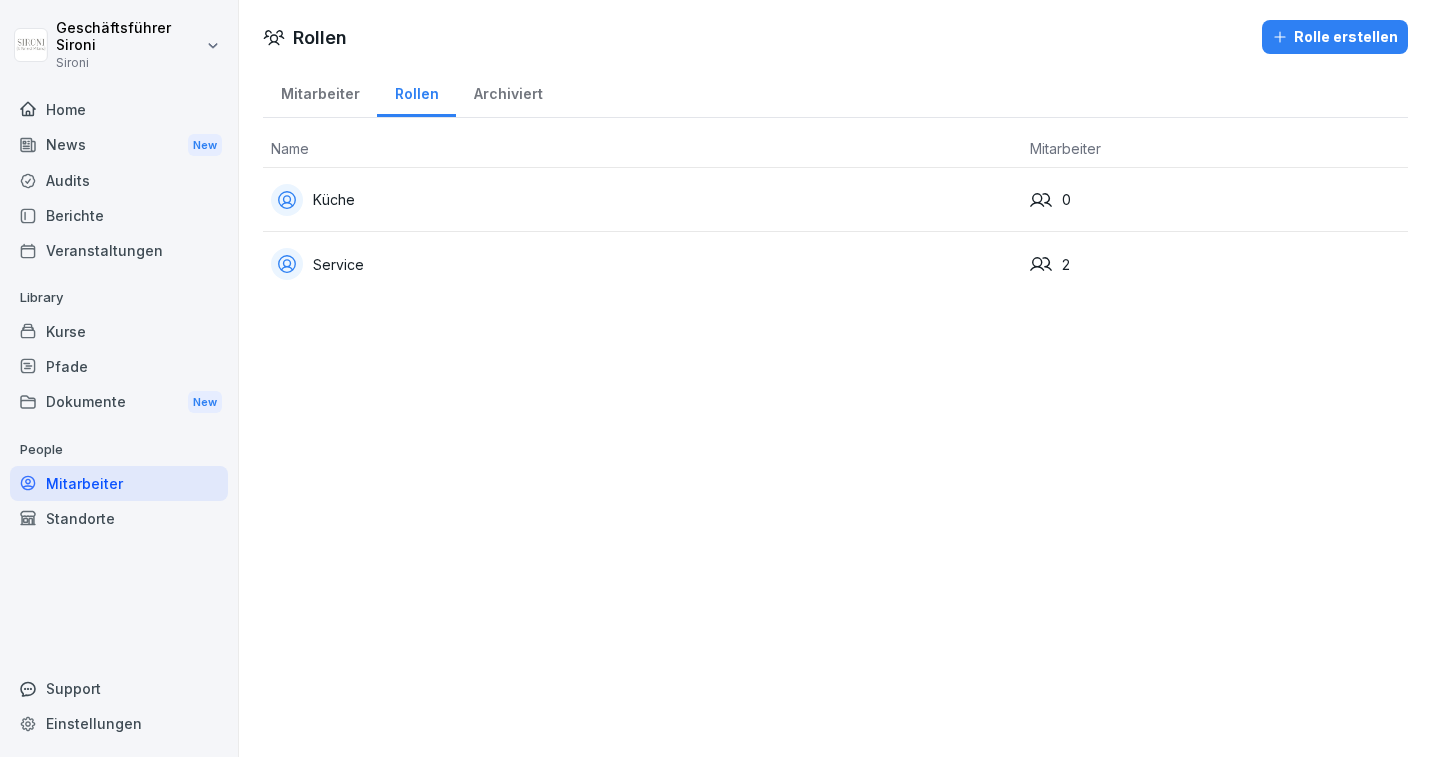 click on "Küche" at bounding box center [642, 200] 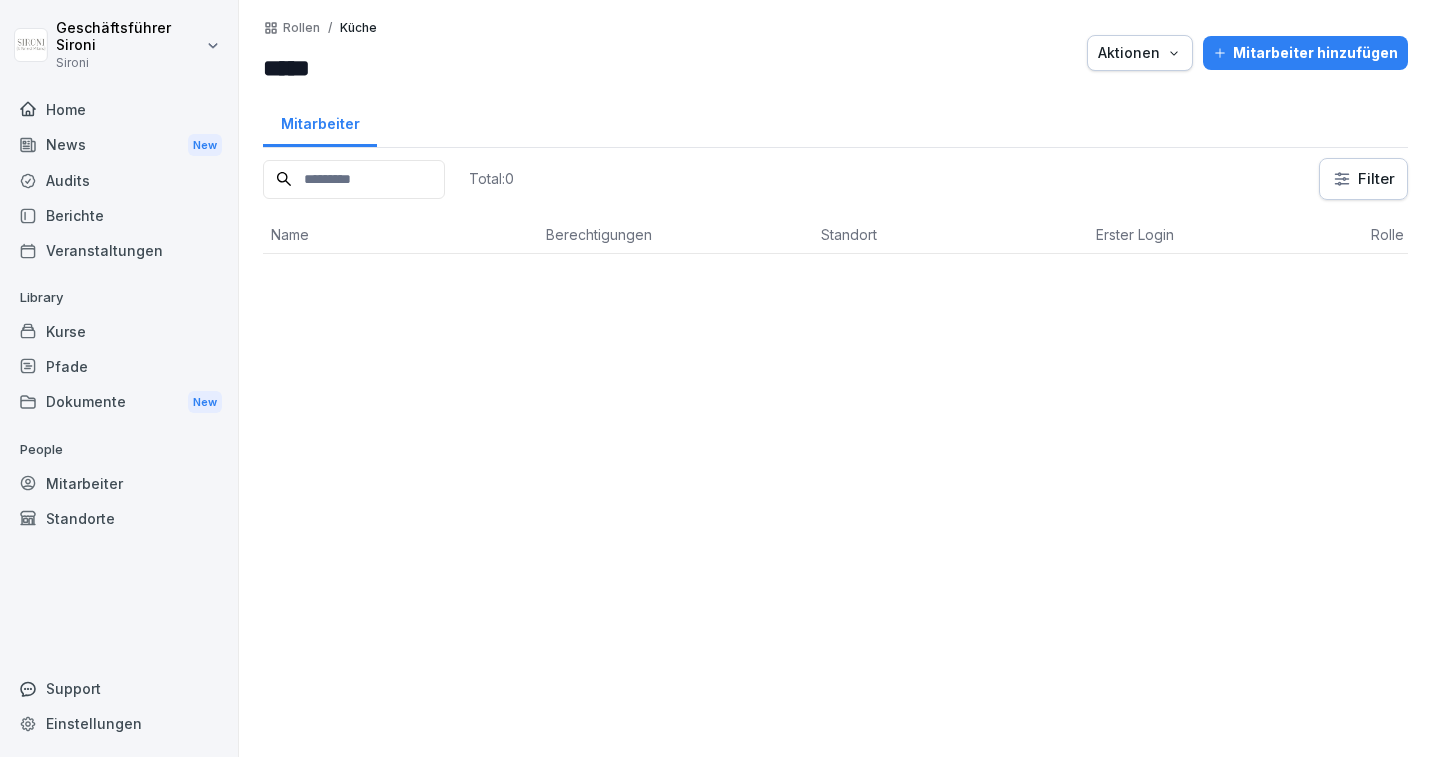 scroll, scrollTop: 0, scrollLeft: 0, axis: both 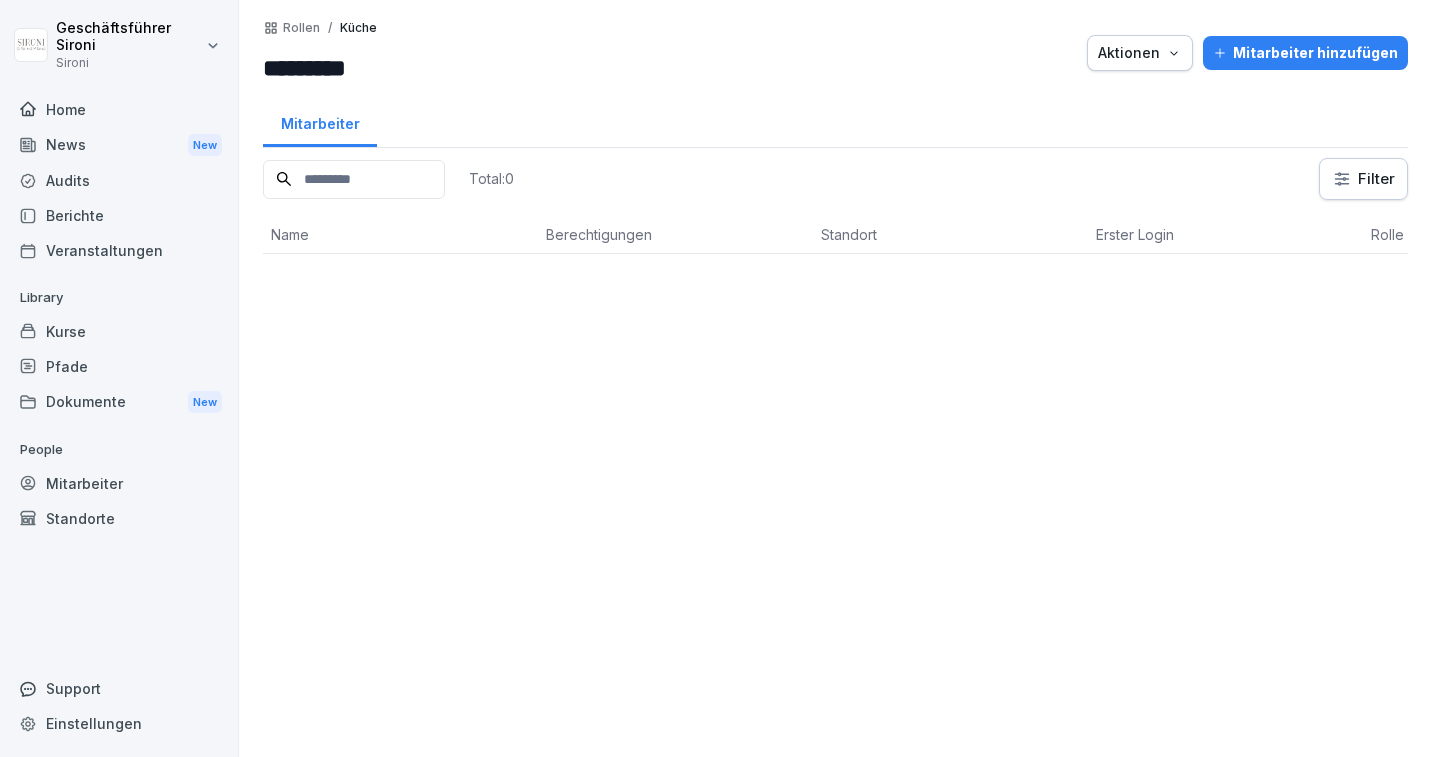 type on "*********" 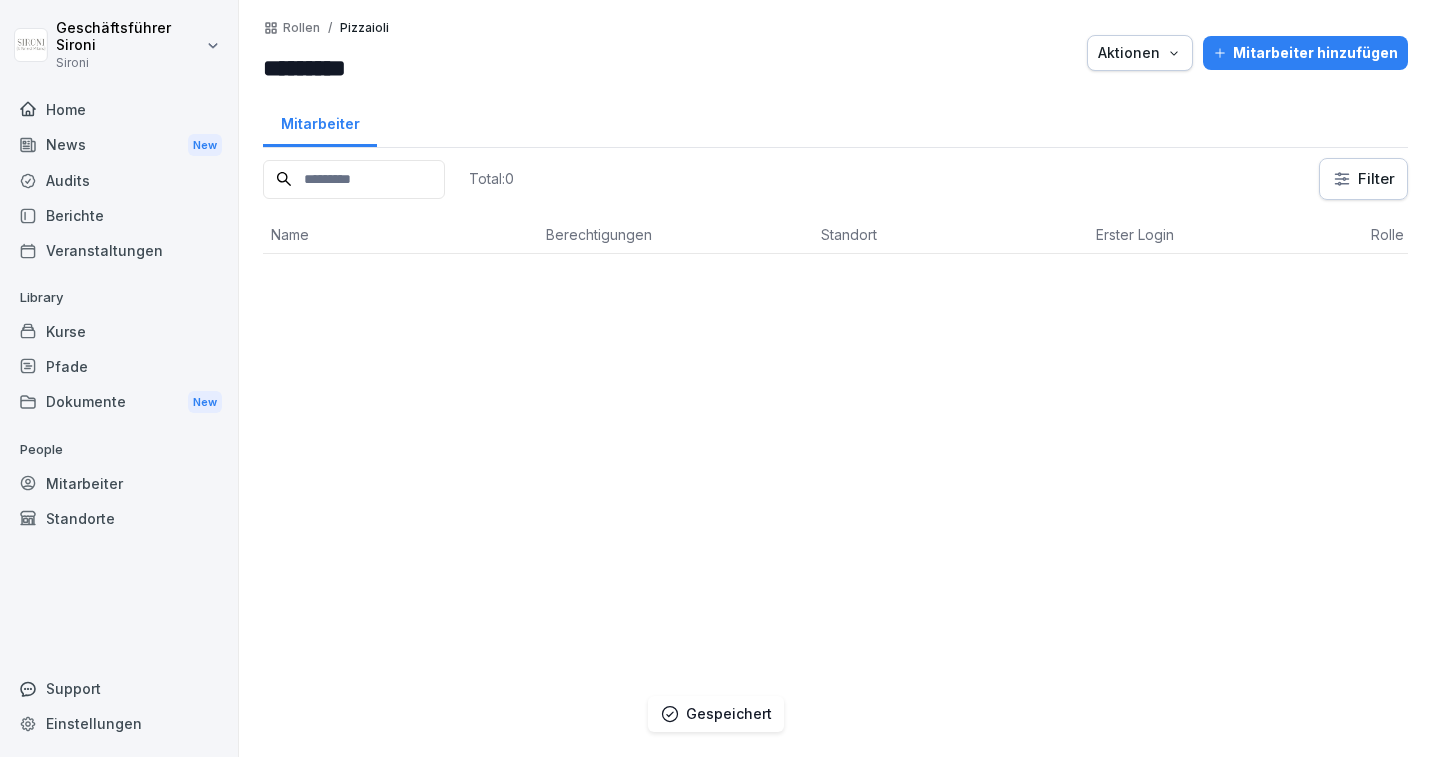 click on "Rollen" at bounding box center [301, 28] 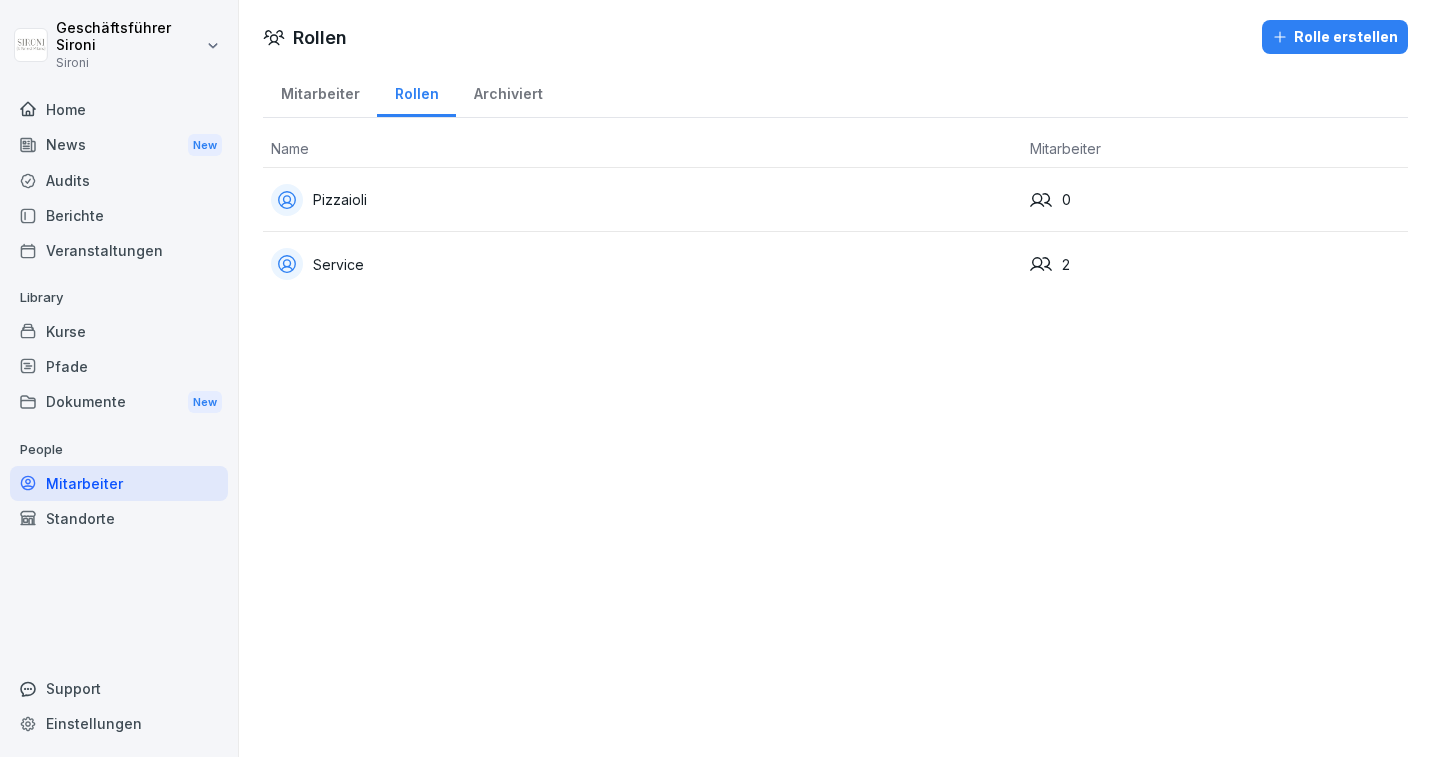 click on "Rolle erstellen" at bounding box center [1335, 37] 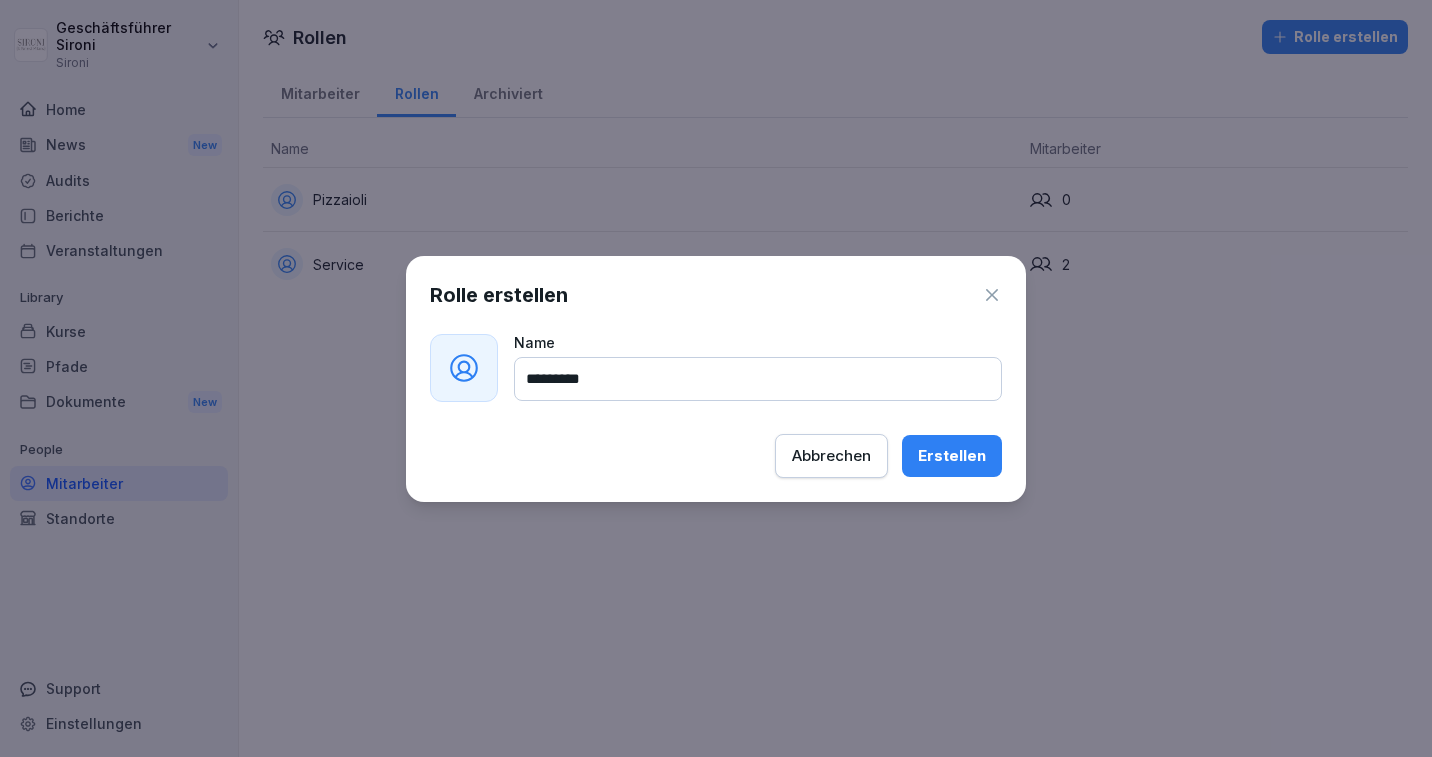 type on "*********" 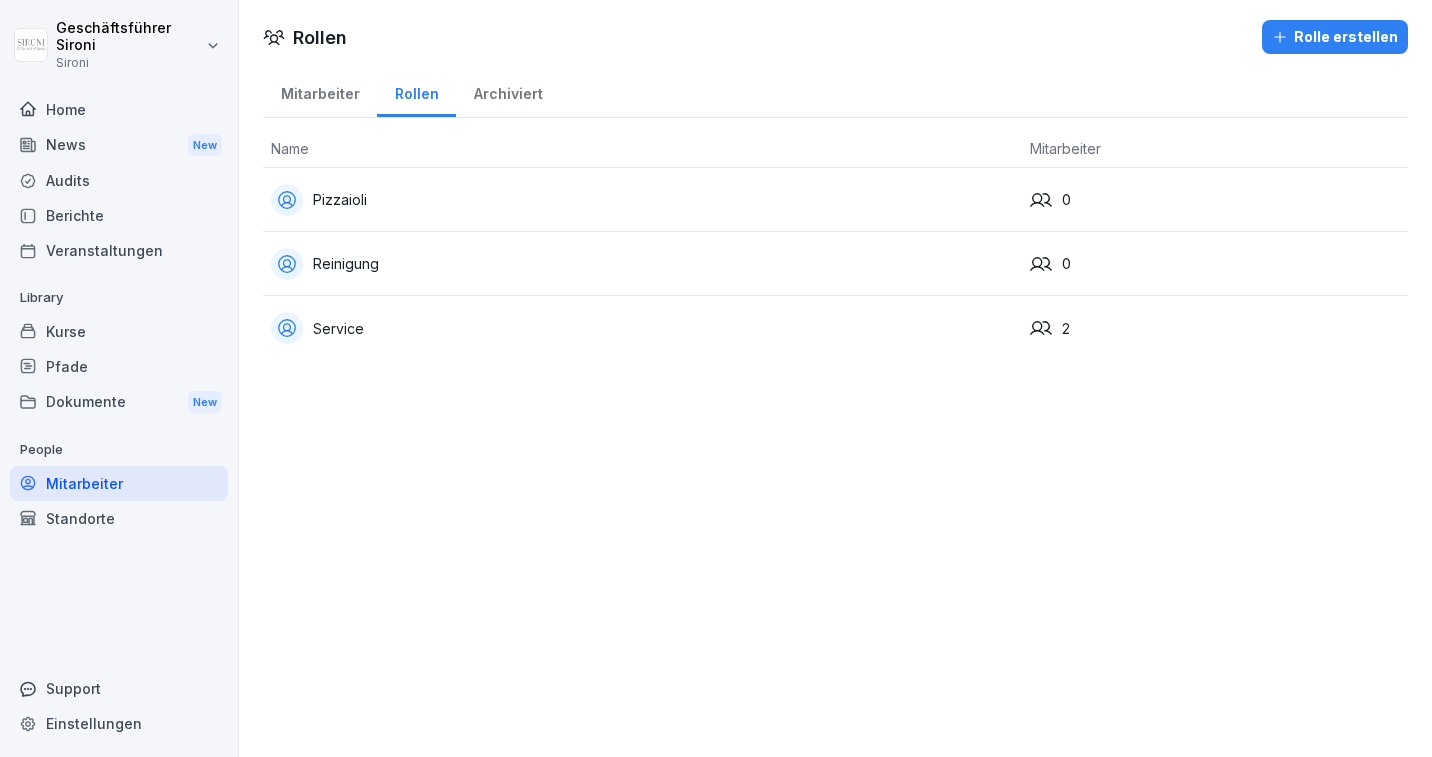 click on "Rolle erstellen" at bounding box center [1335, 37] 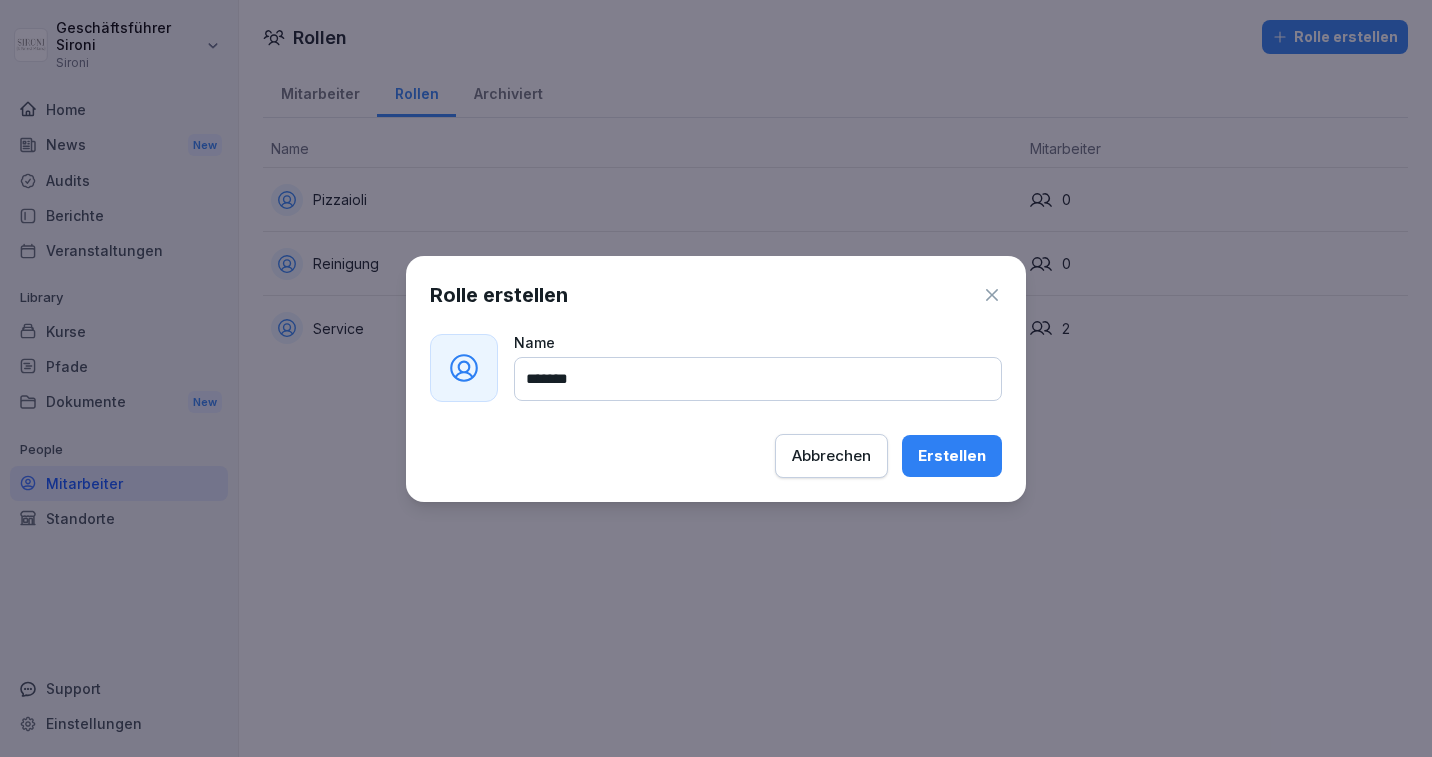 type on "*******" 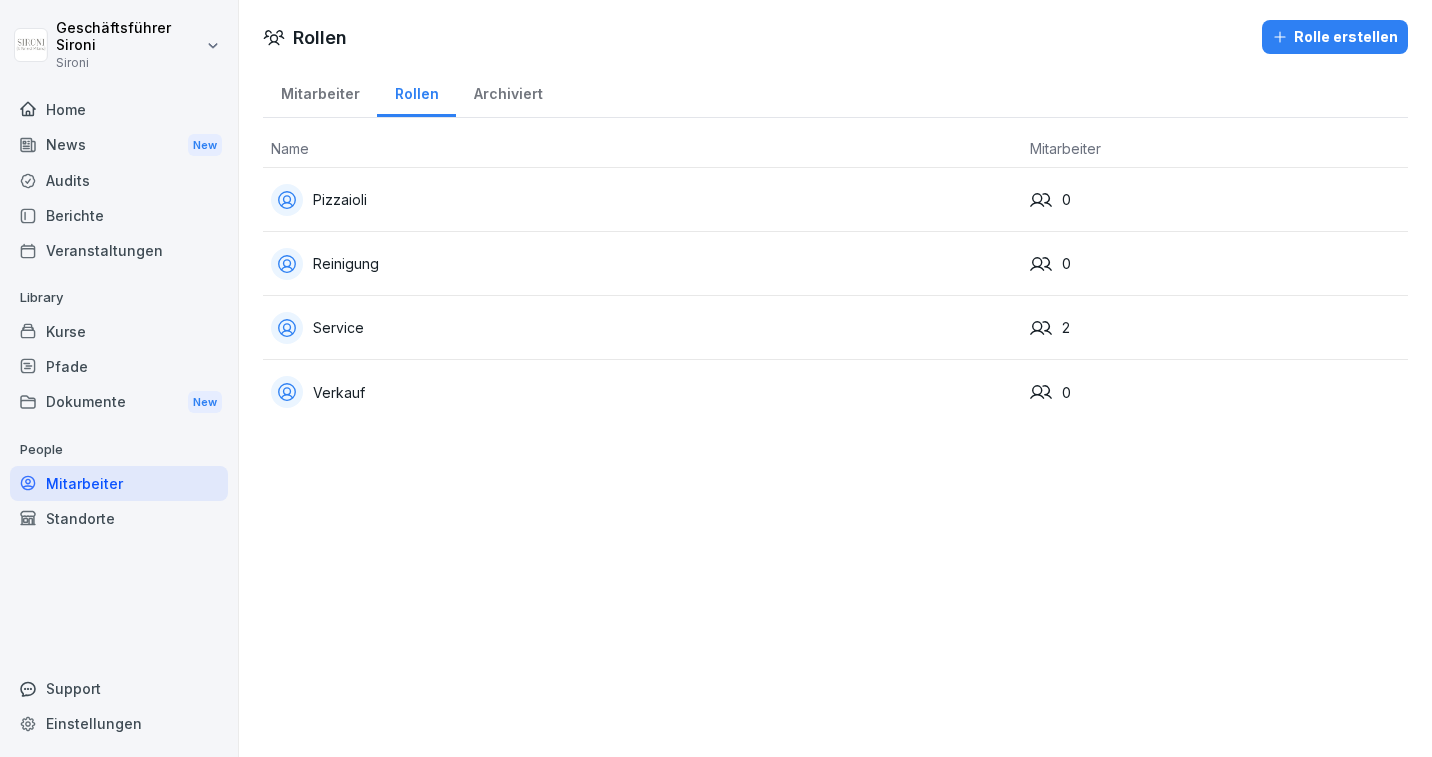 click on "Rolle erstellen" at bounding box center (1335, 37) 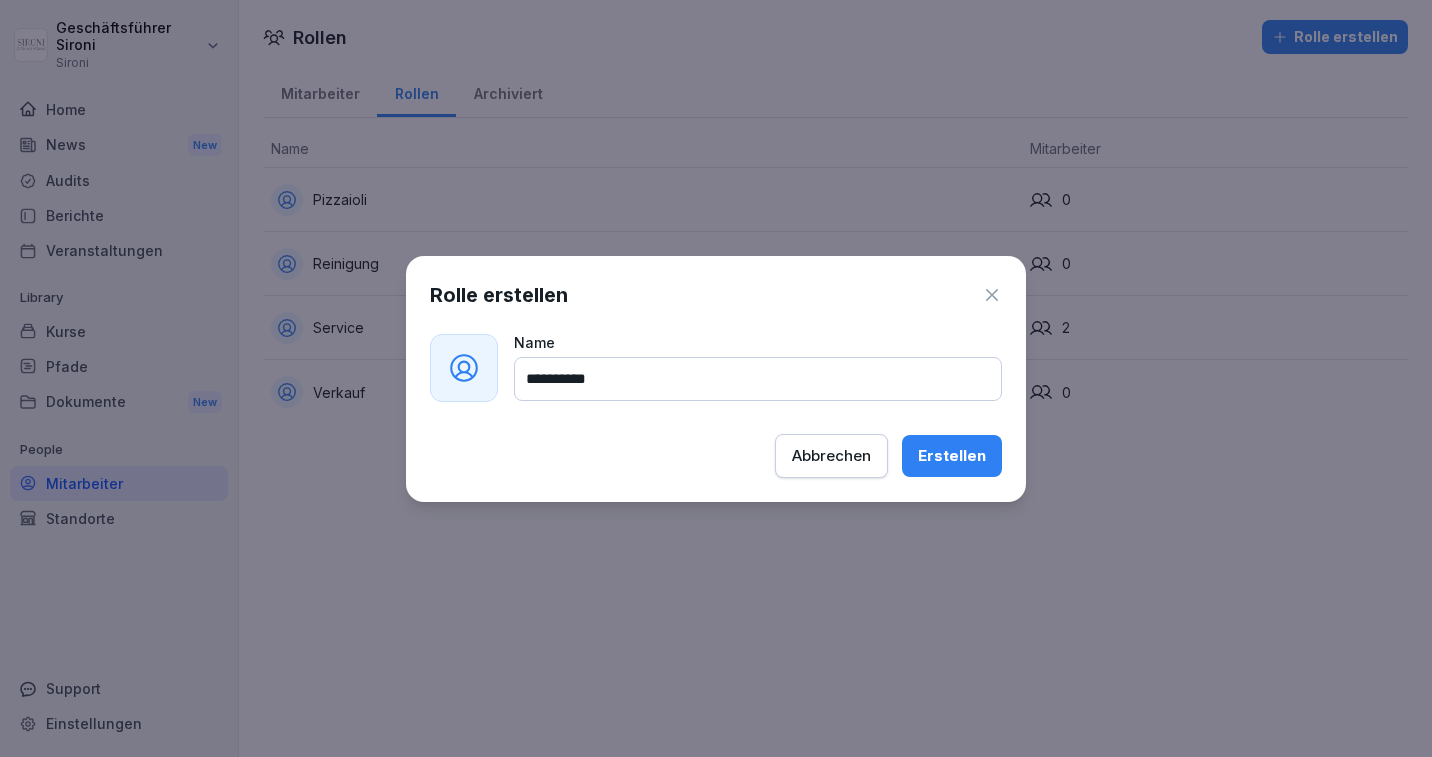 type on "**********" 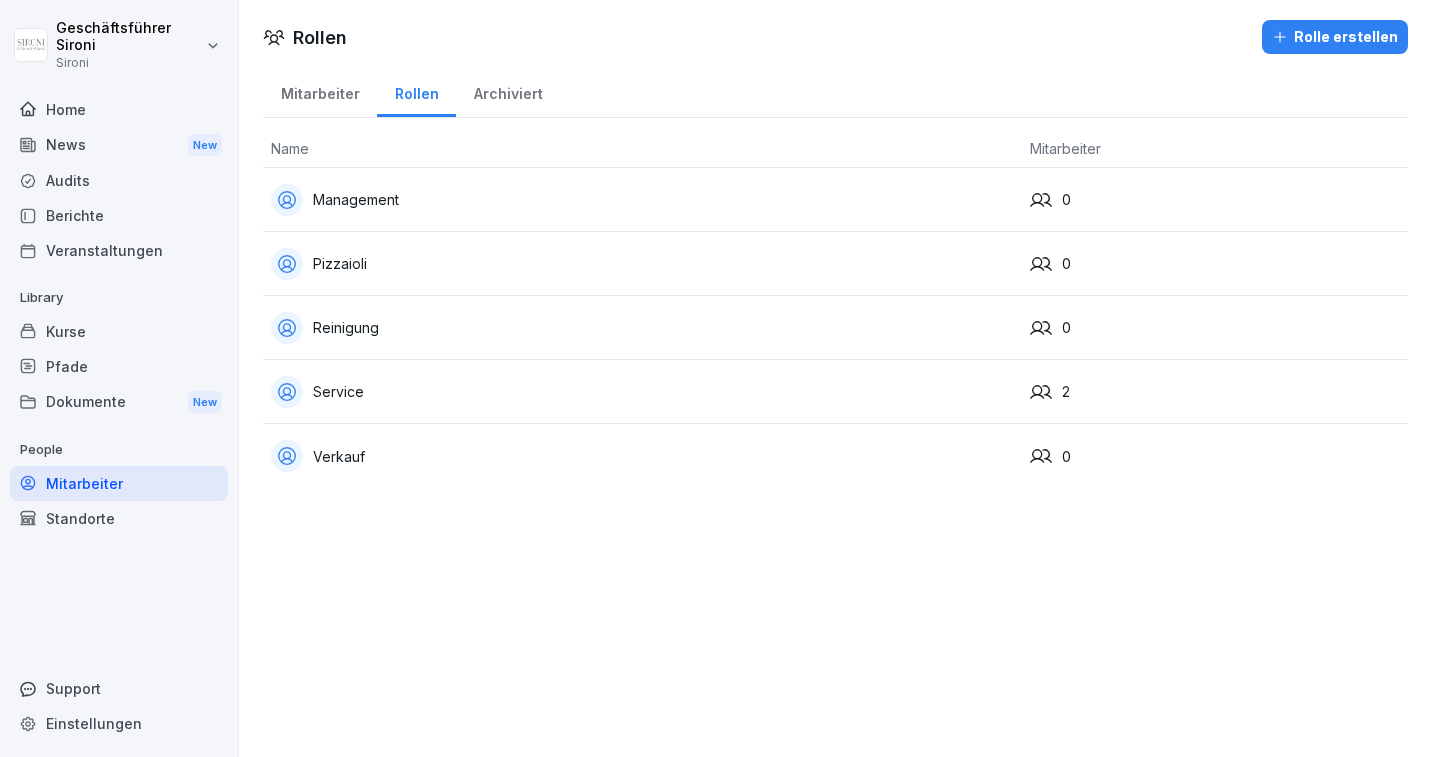 click on "Service" at bounding box center [642, 392] 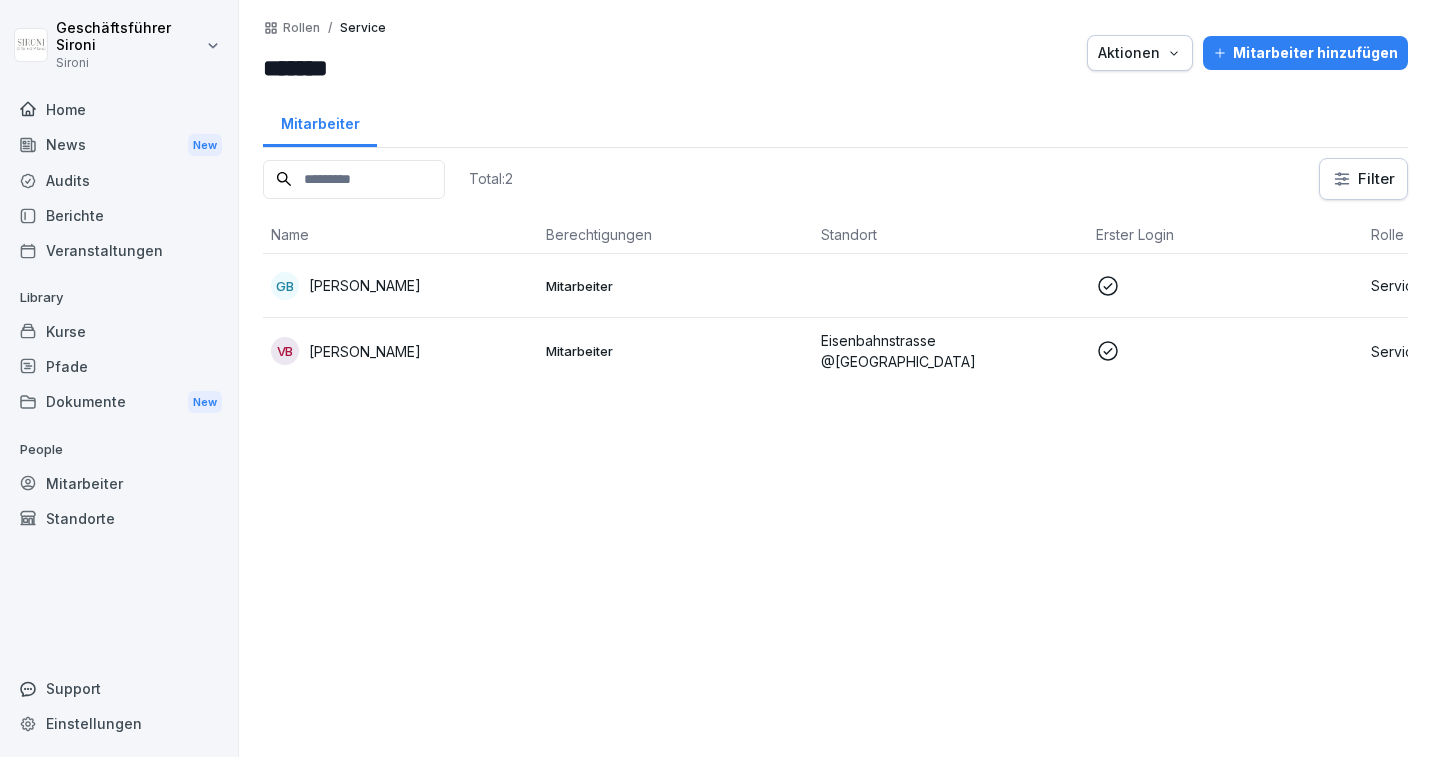 scroll, scrollTop: 0, scrollLeft: 0, axis: both 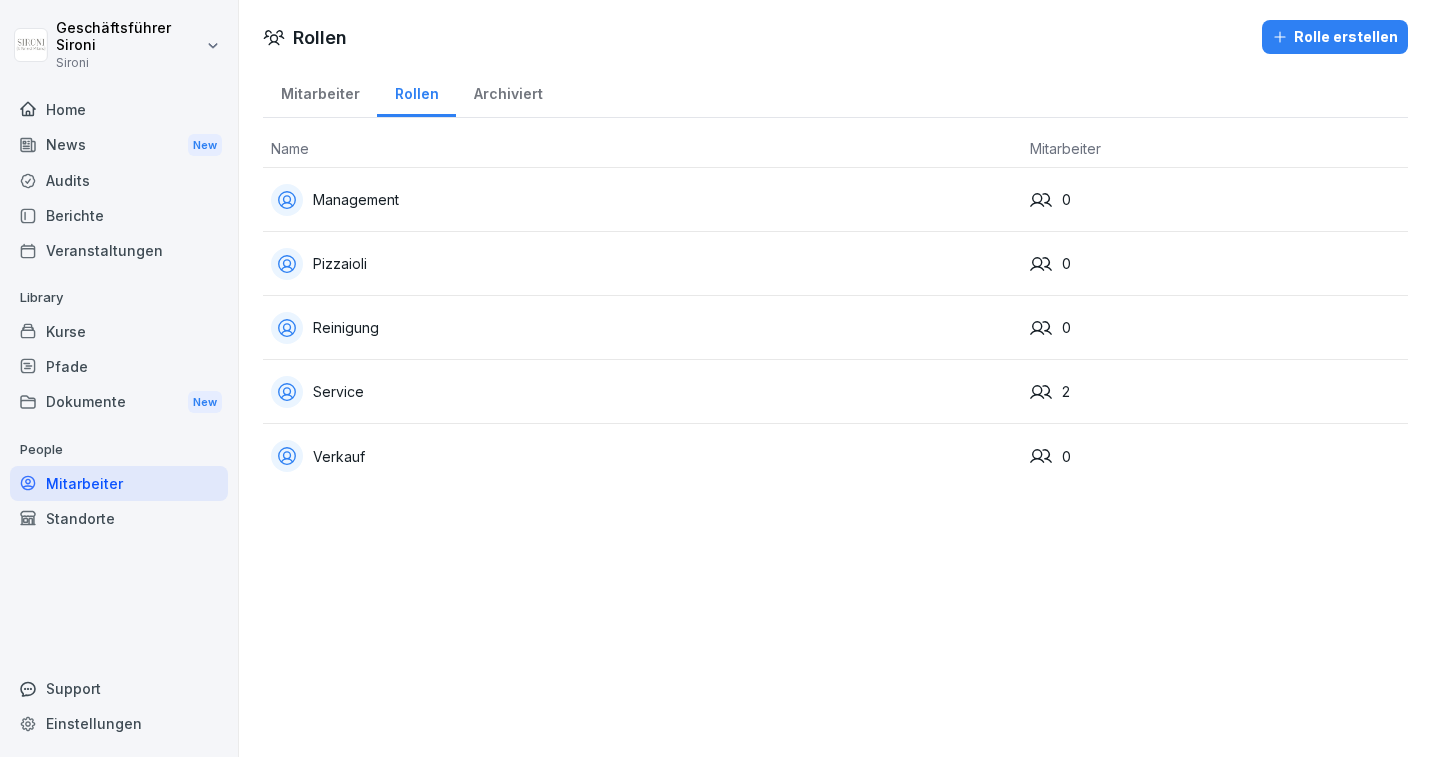 click on "Rolle erstellen" at bounding box center (1335, 37) 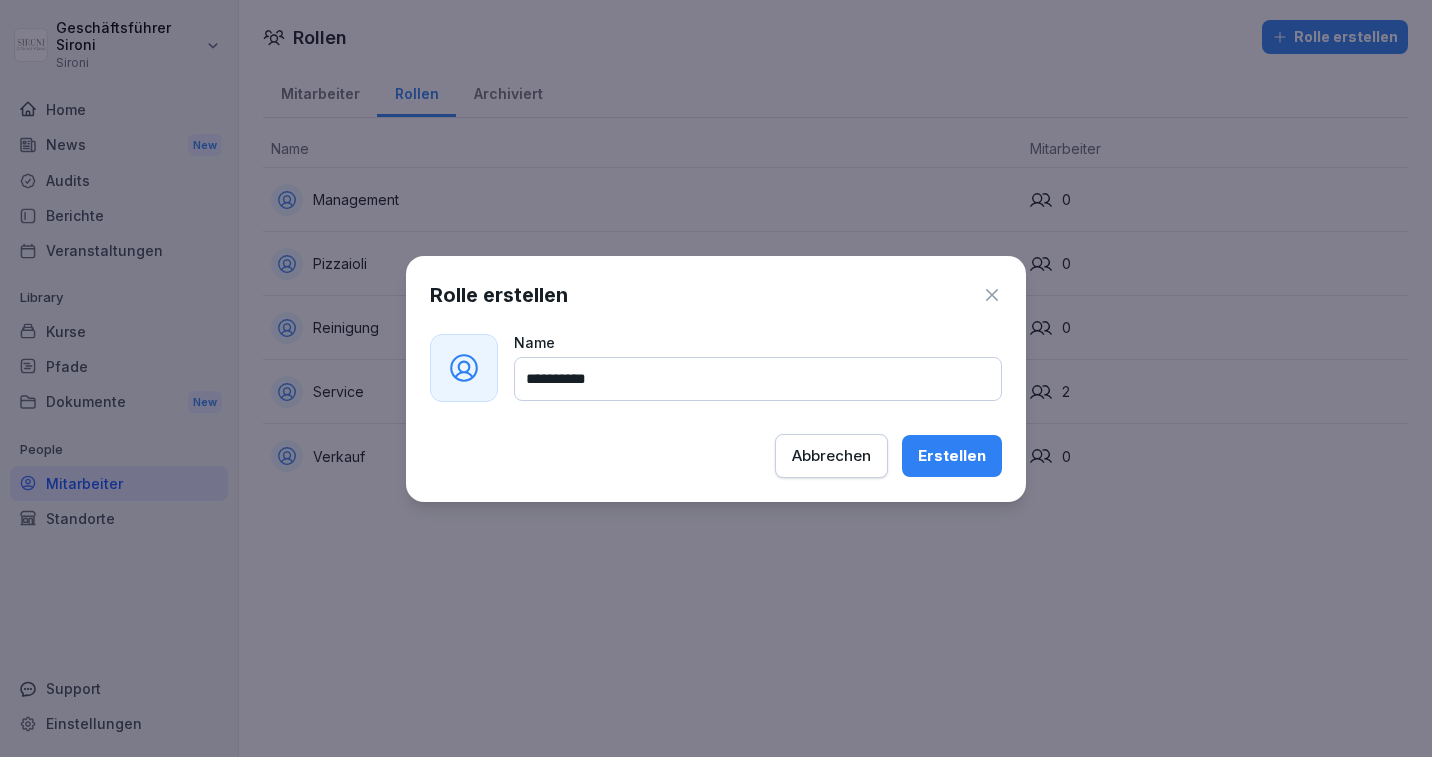 type on "**********" 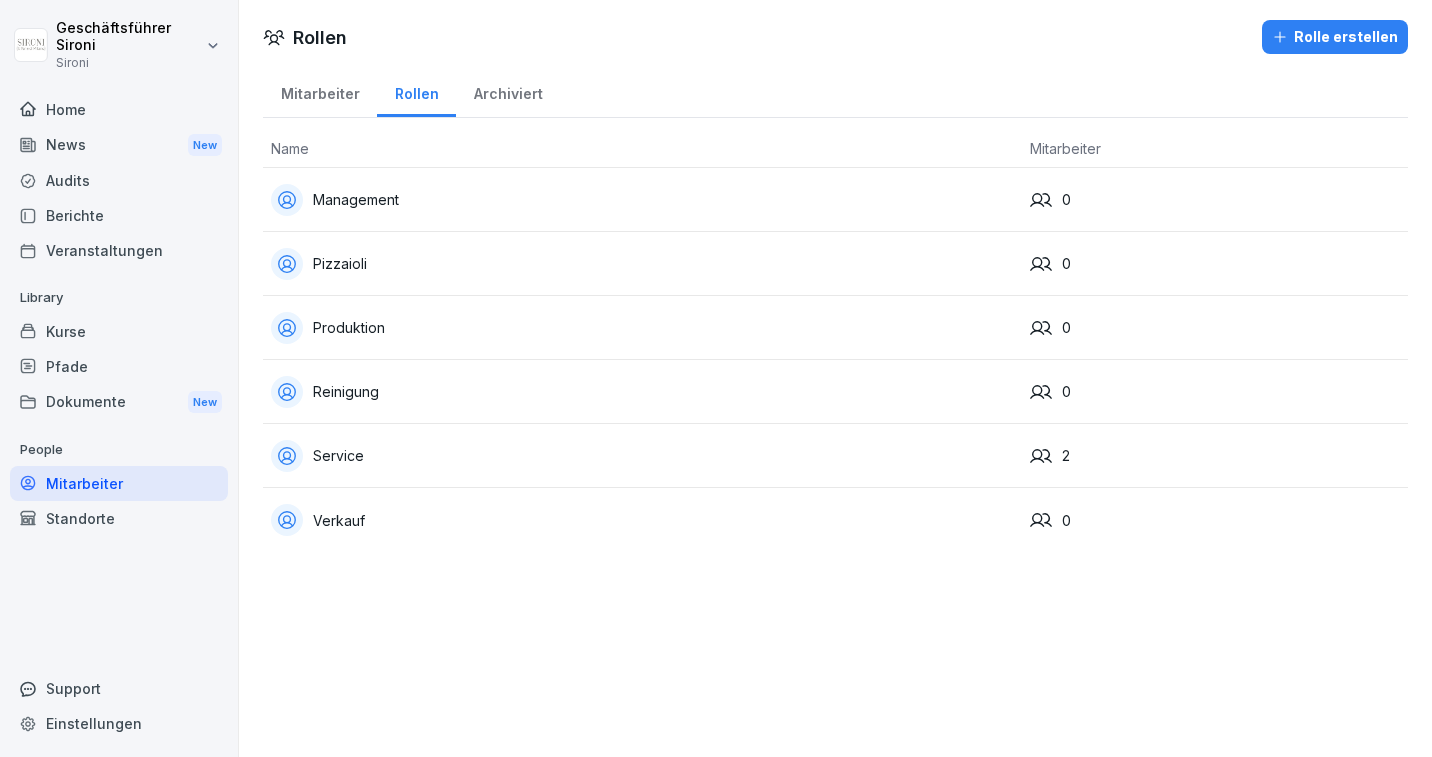 click on "Mitarbeiter" at bounding box center (119, 483) 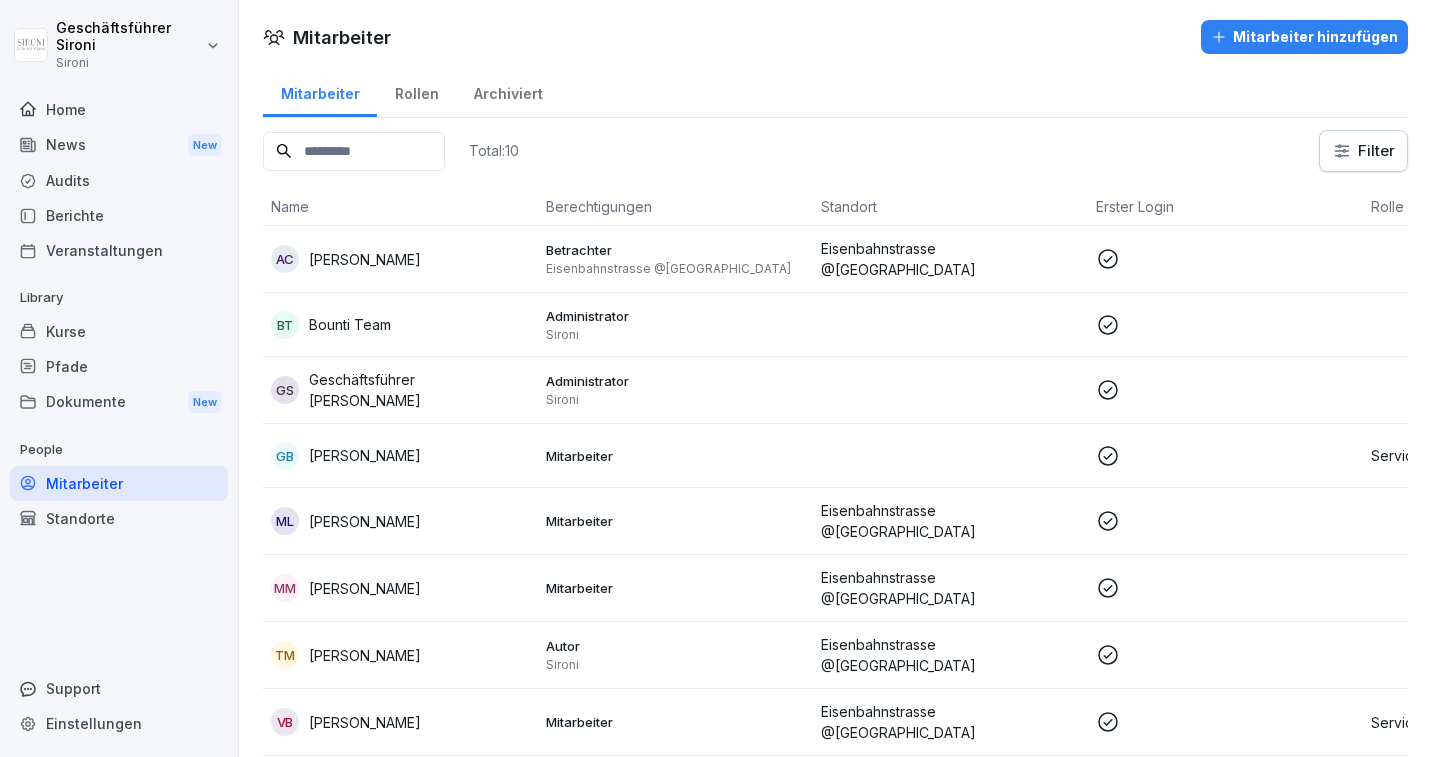 scroll, scrollTop: 125, scrollLeft: 0, axis: vertical 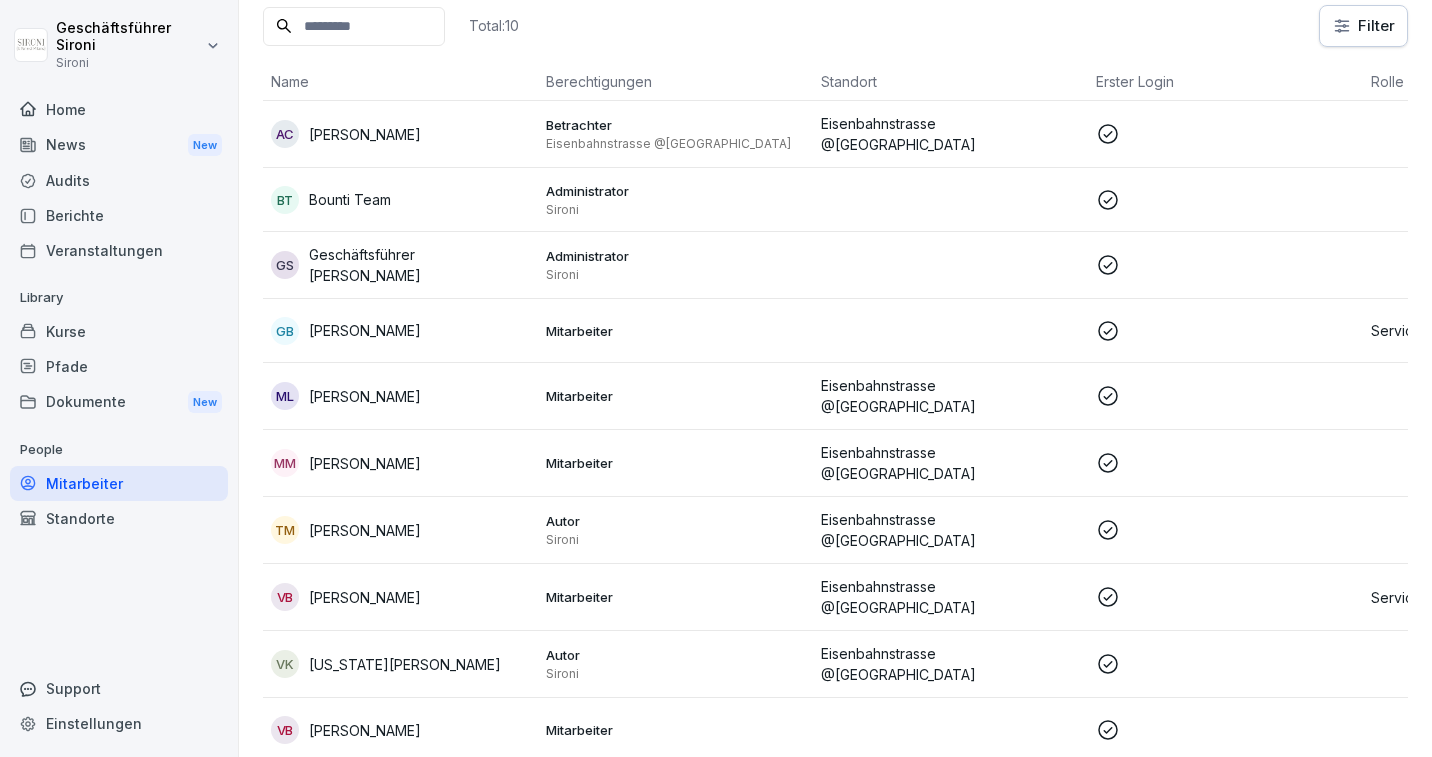 click on "Theresa Malec" at bounding box center (365, 530) 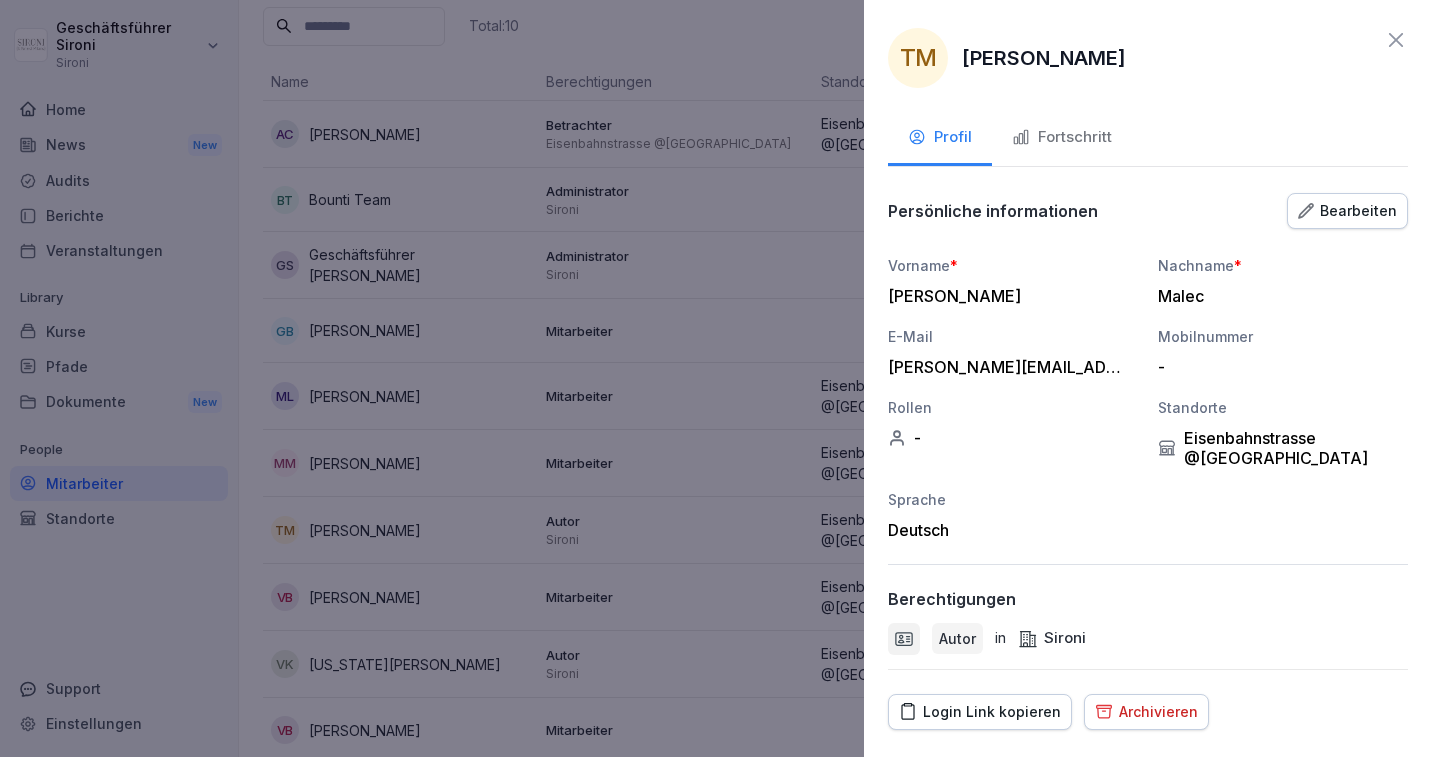 scroll, scrollTop: 50, scrollLeft: 0, axis: vertical 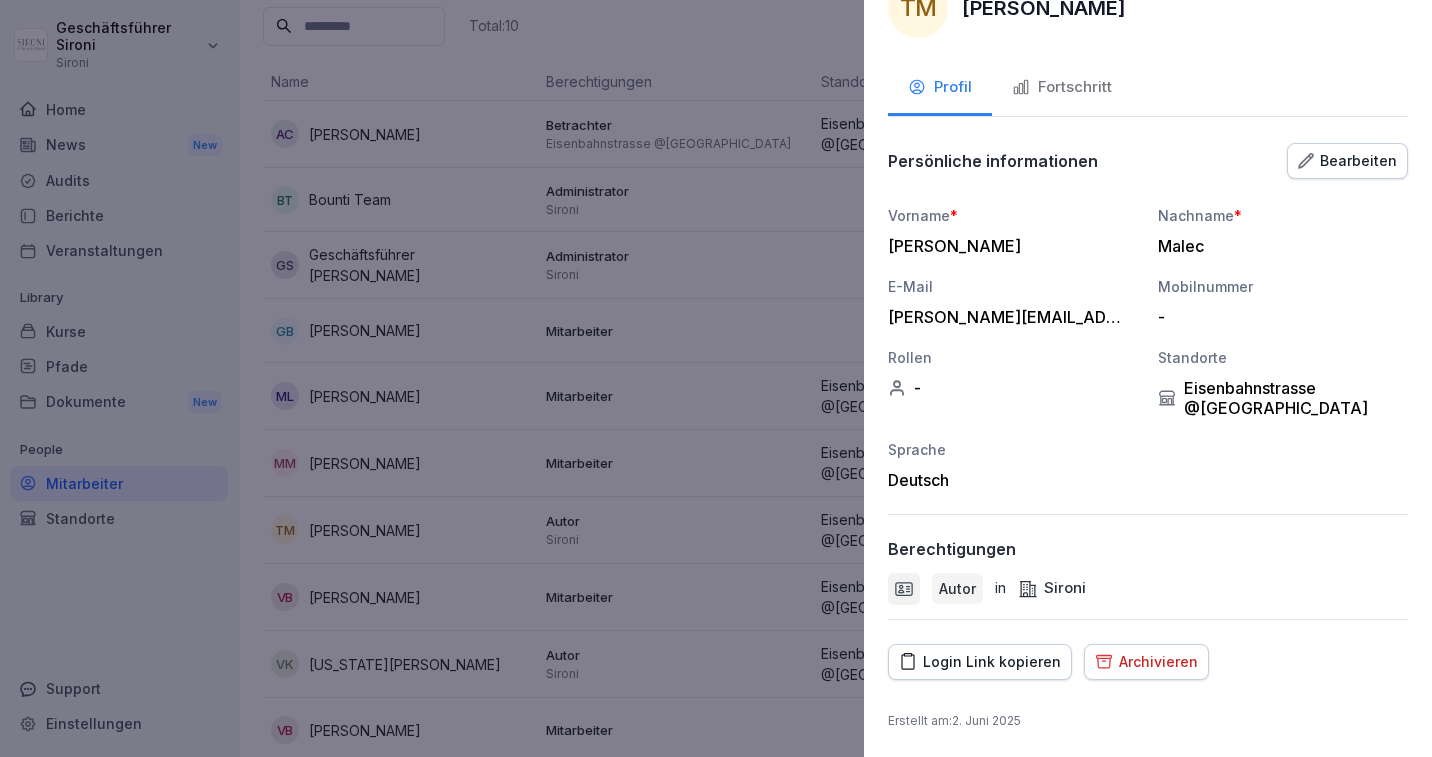 click on "Bearbeiten" at bounding box center (1347, 161) 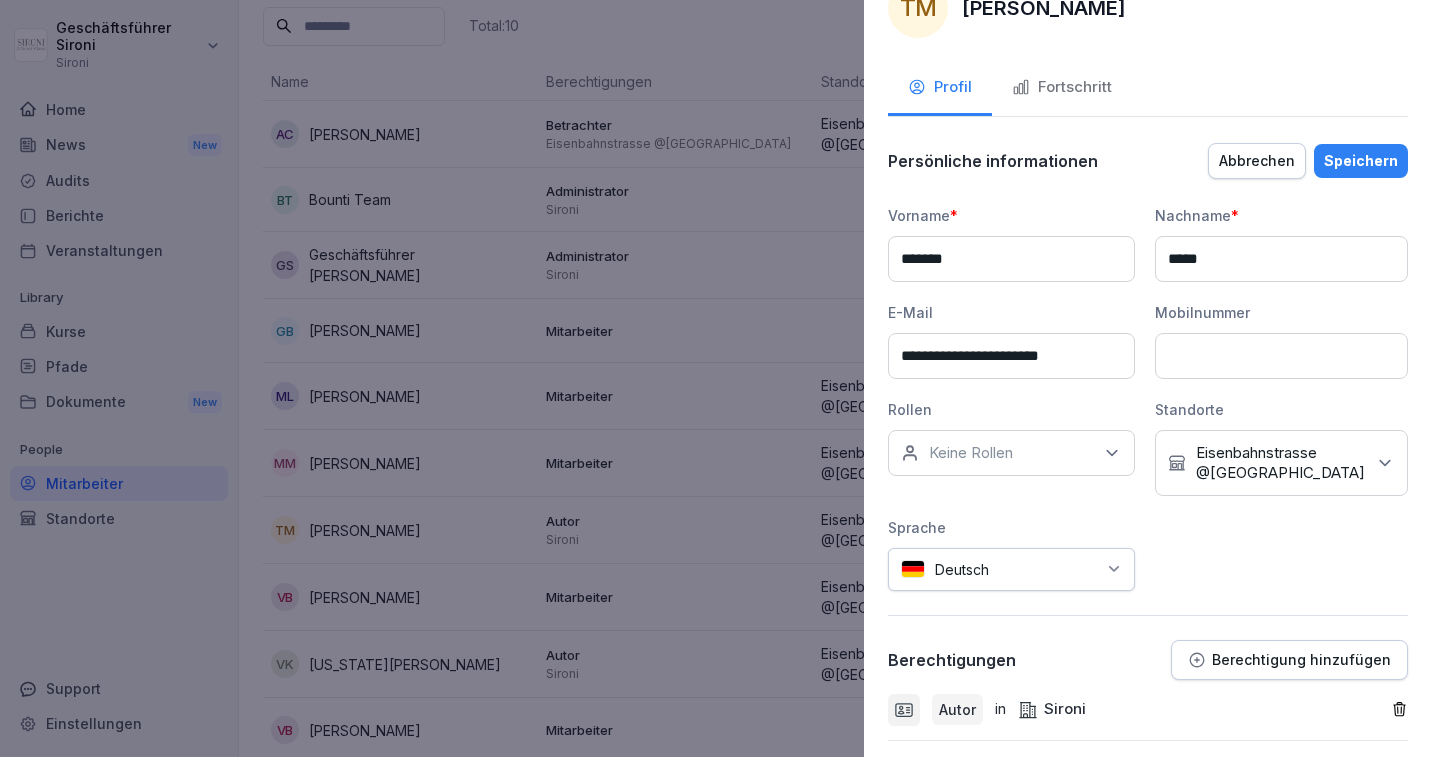 click 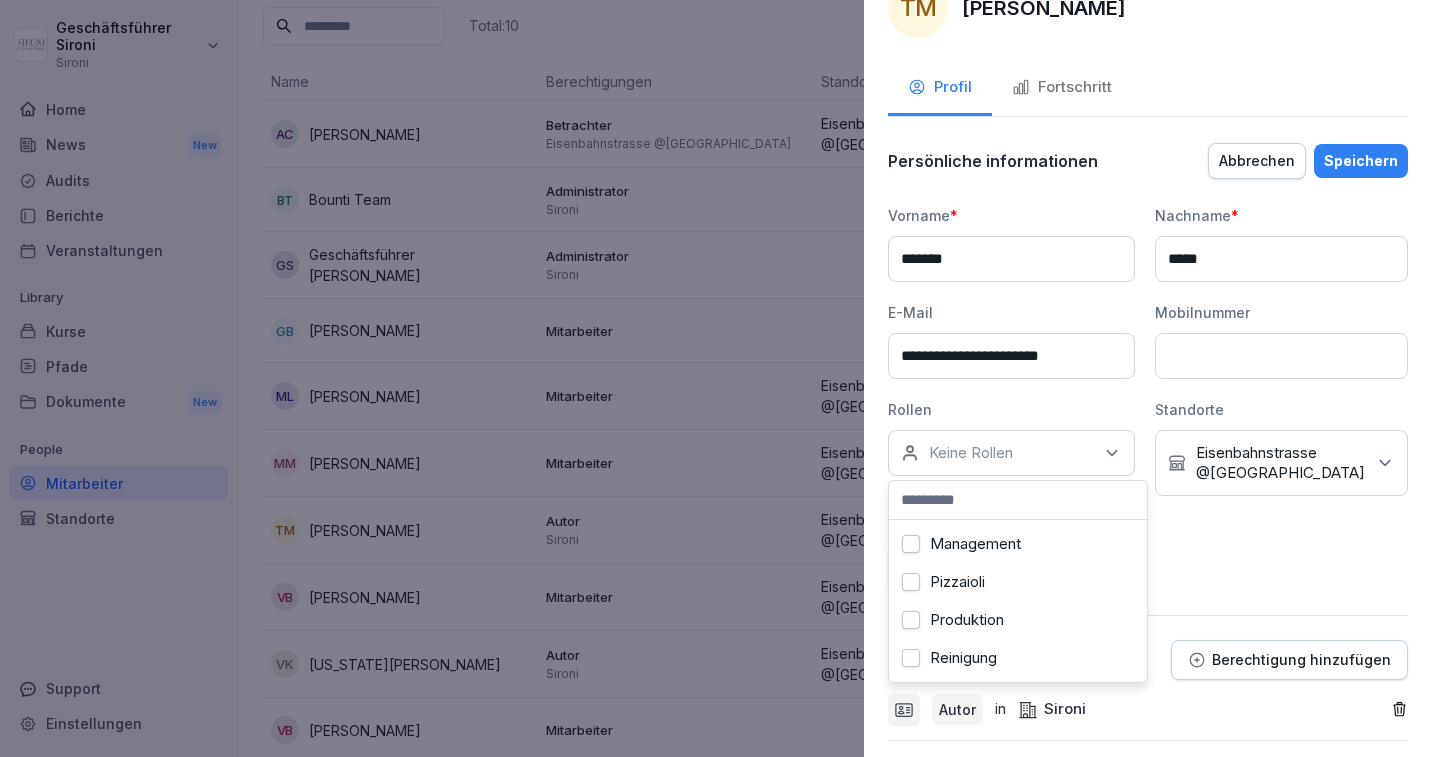 scroll, scrollTop: 76, scrollLeft: 0, axis: vertical 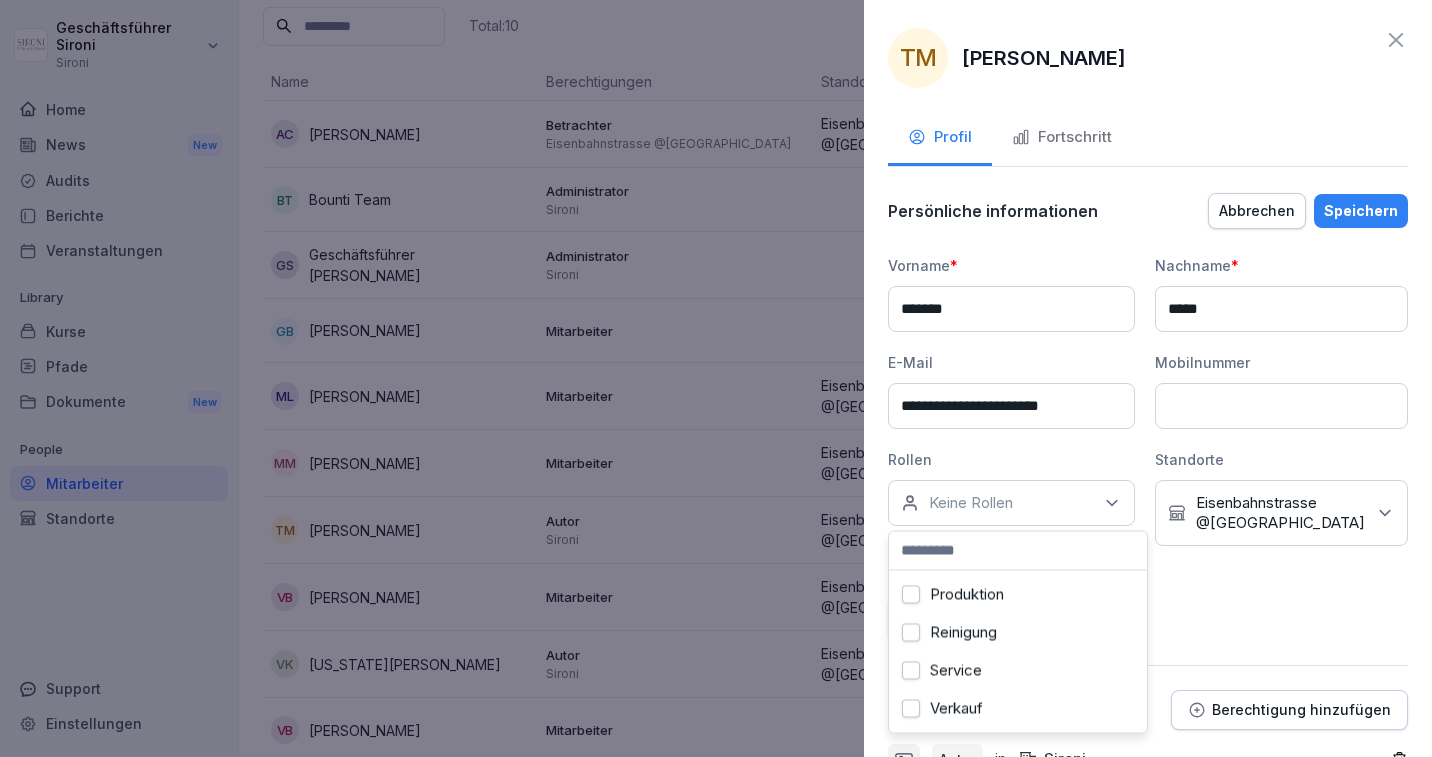click 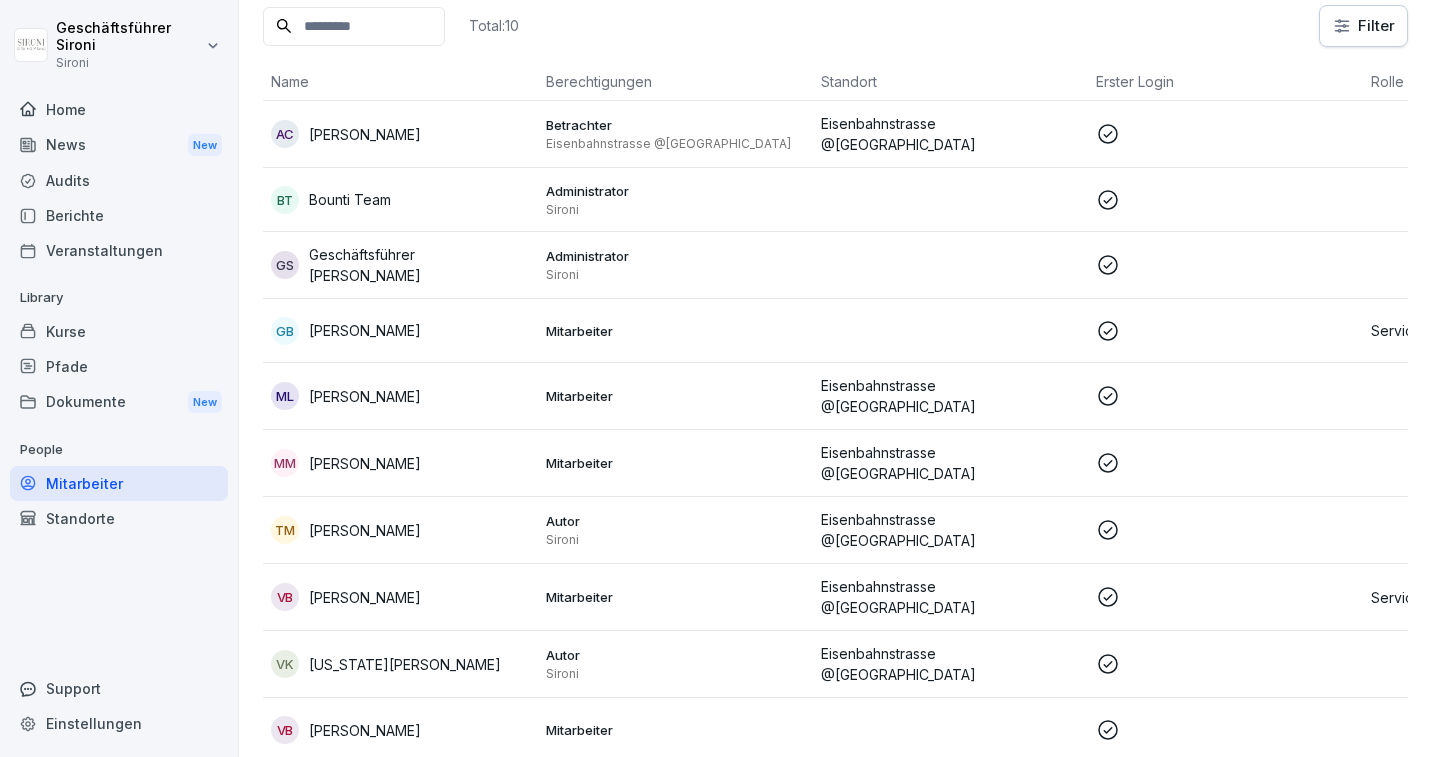 scroll, scrollTop: 0, scrollLeft: 0, axis: both 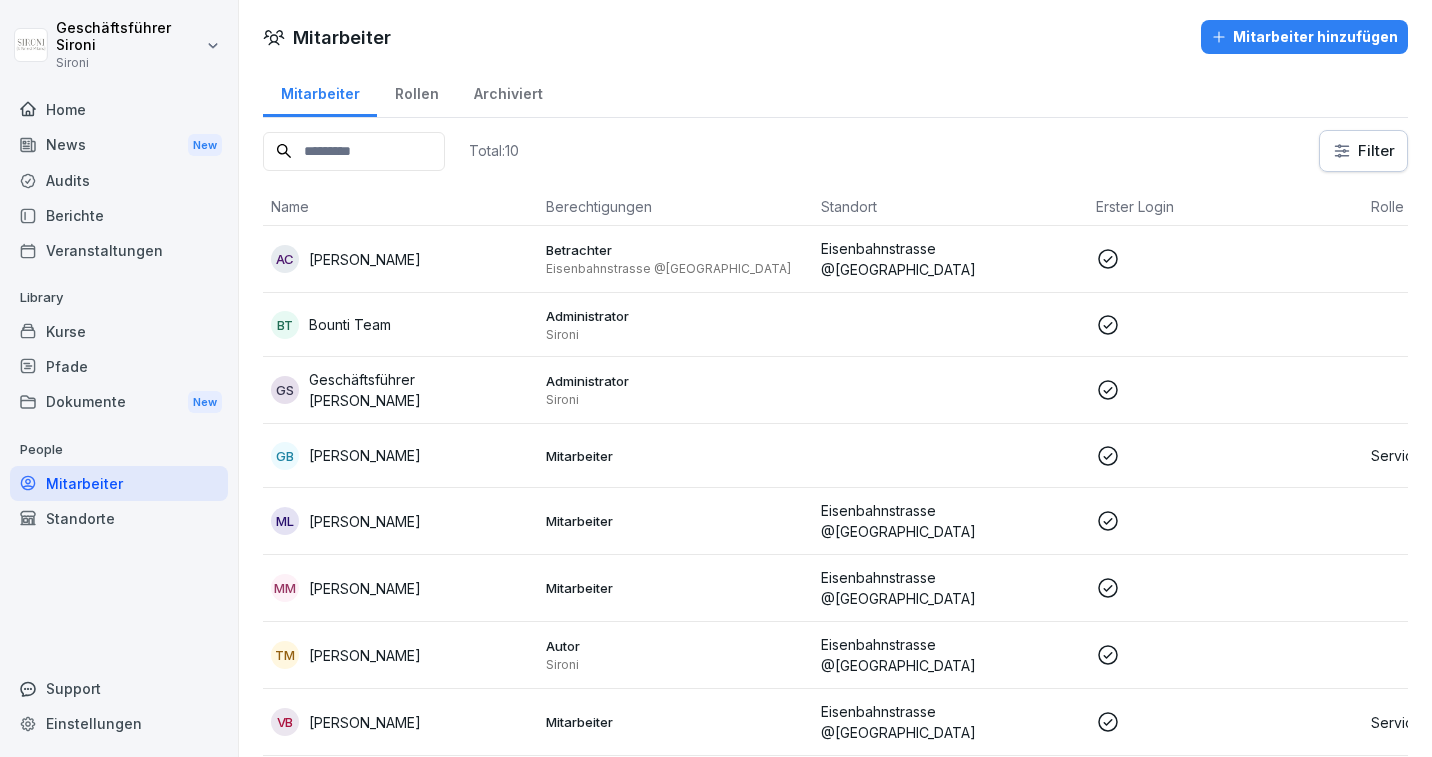 click on "Rollen" at bounding box center (416, 91) 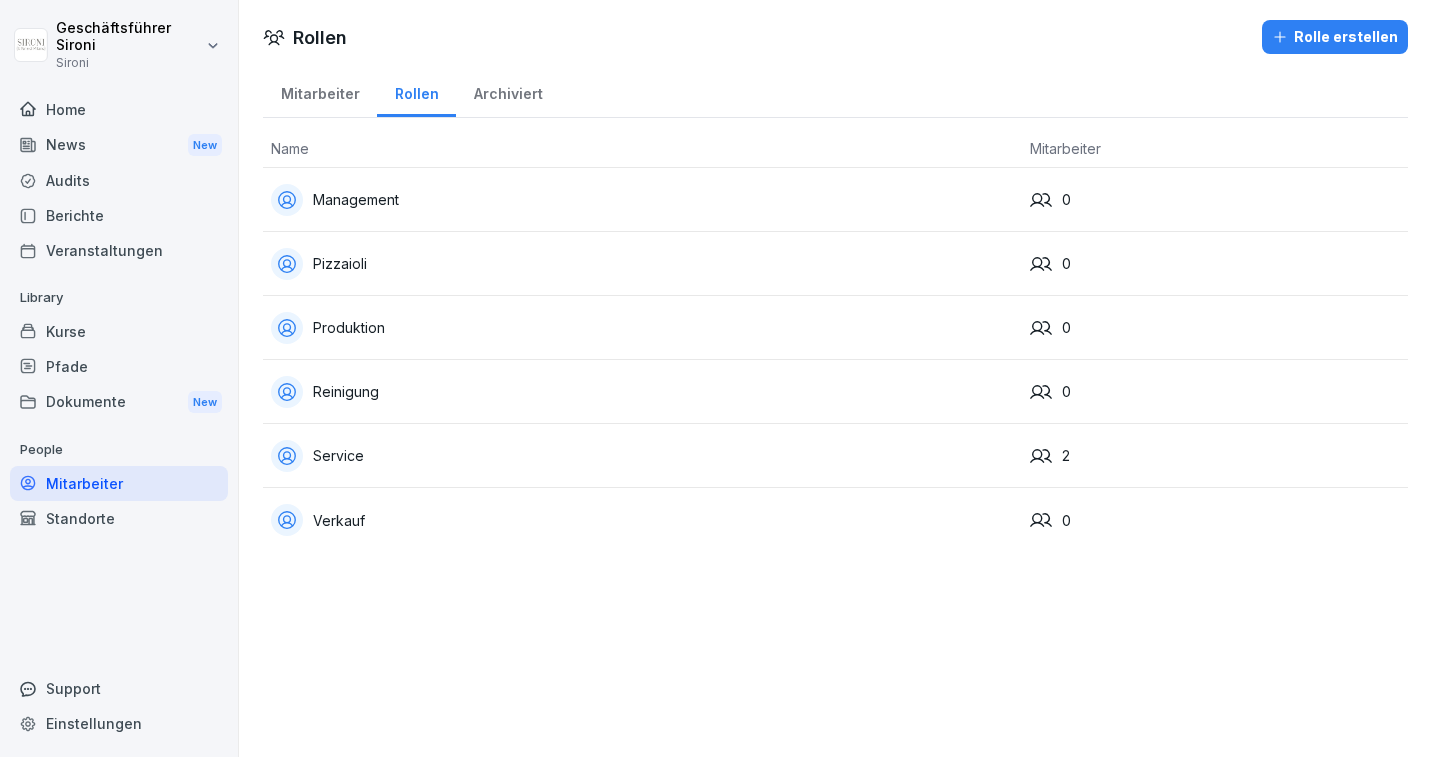 click on "Rolle erstellen" at bounding box center [1335, 37] 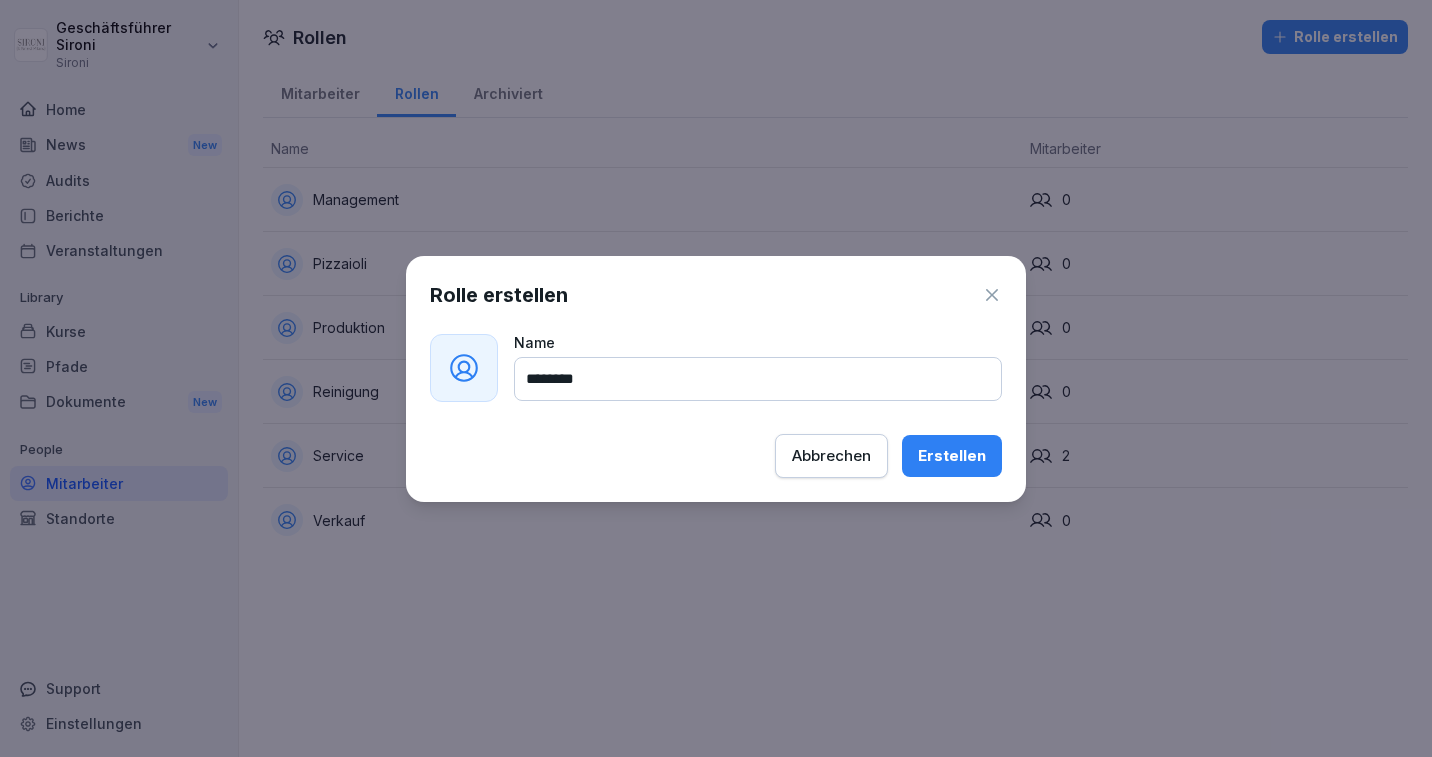 type on "********" 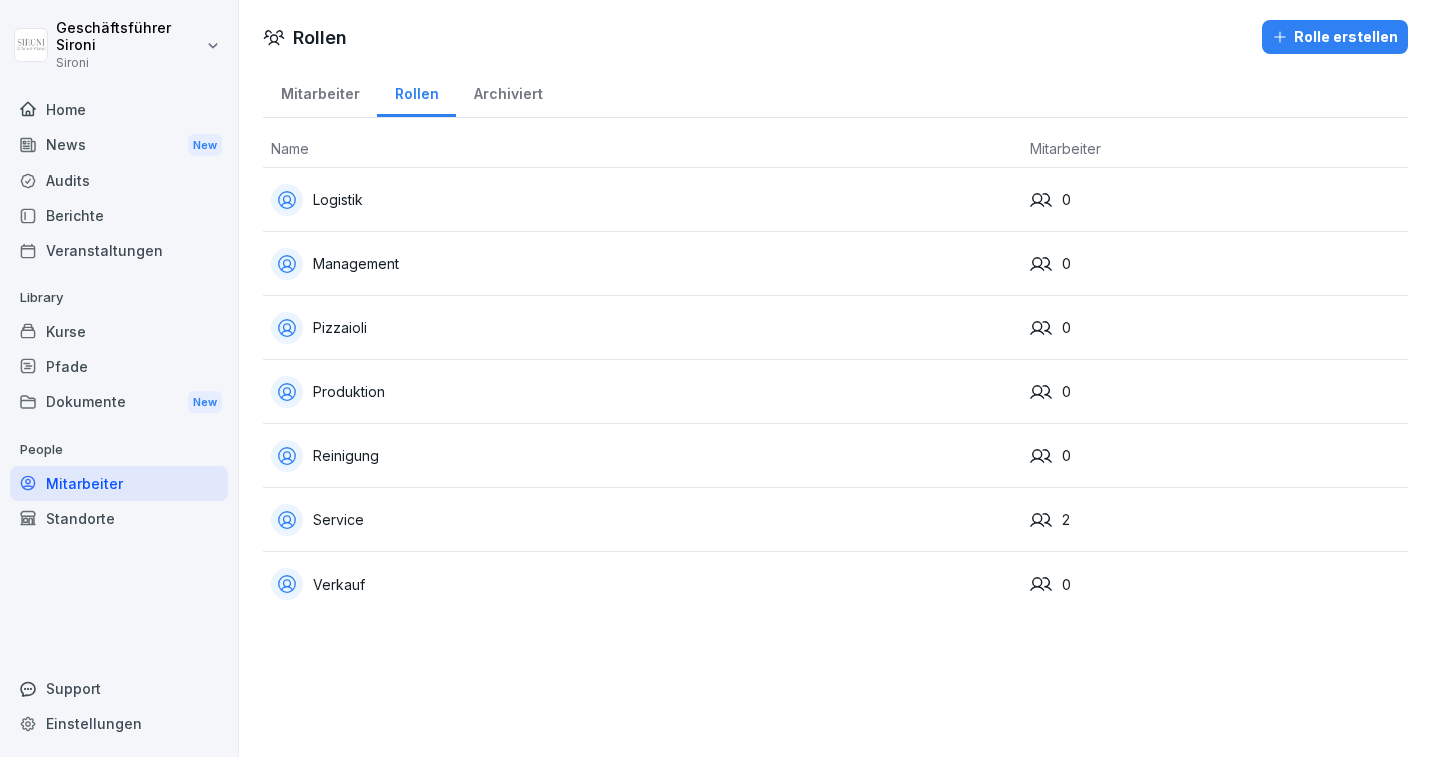 click on "Mitarbeiter" at bounding box center (320, 91) 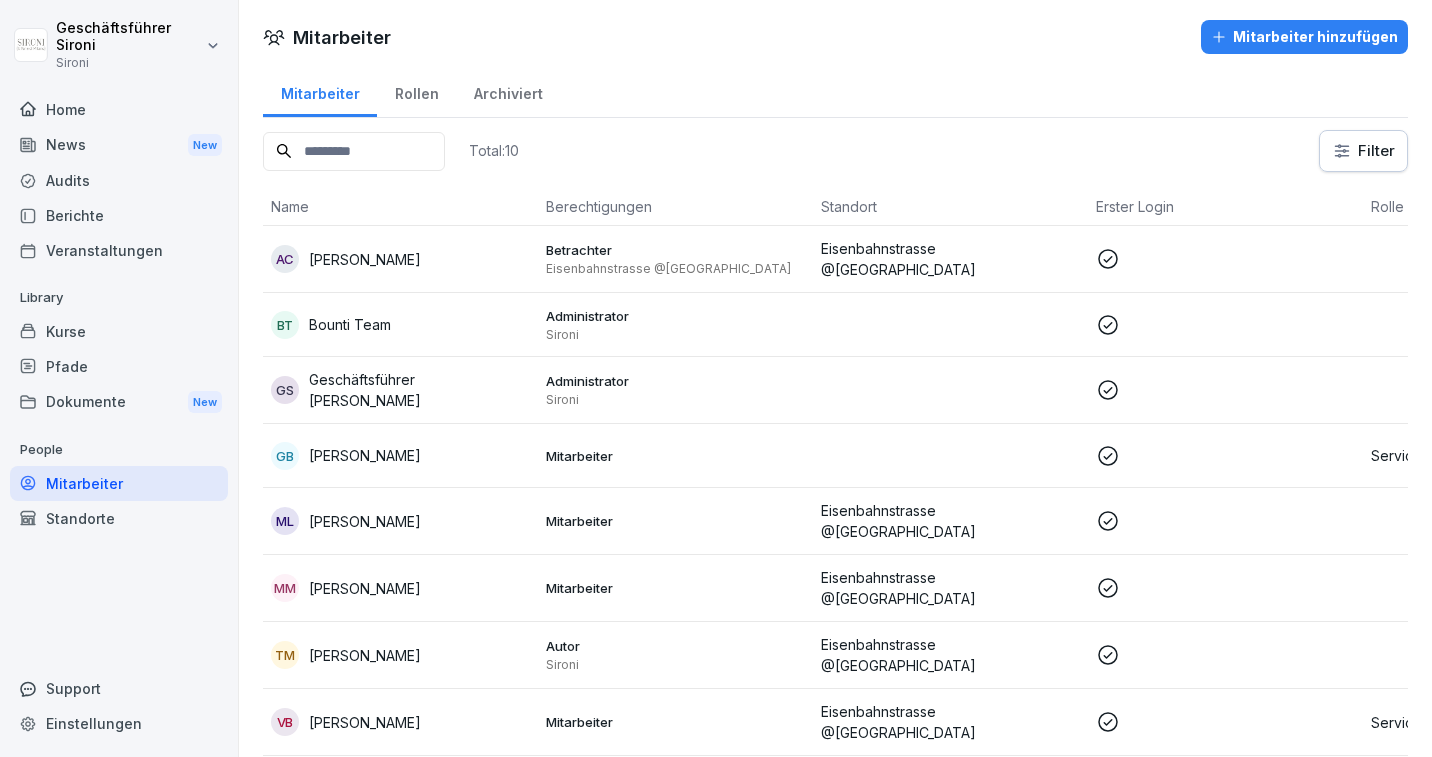 click on "Pfade" at bounding box center (119, 366) 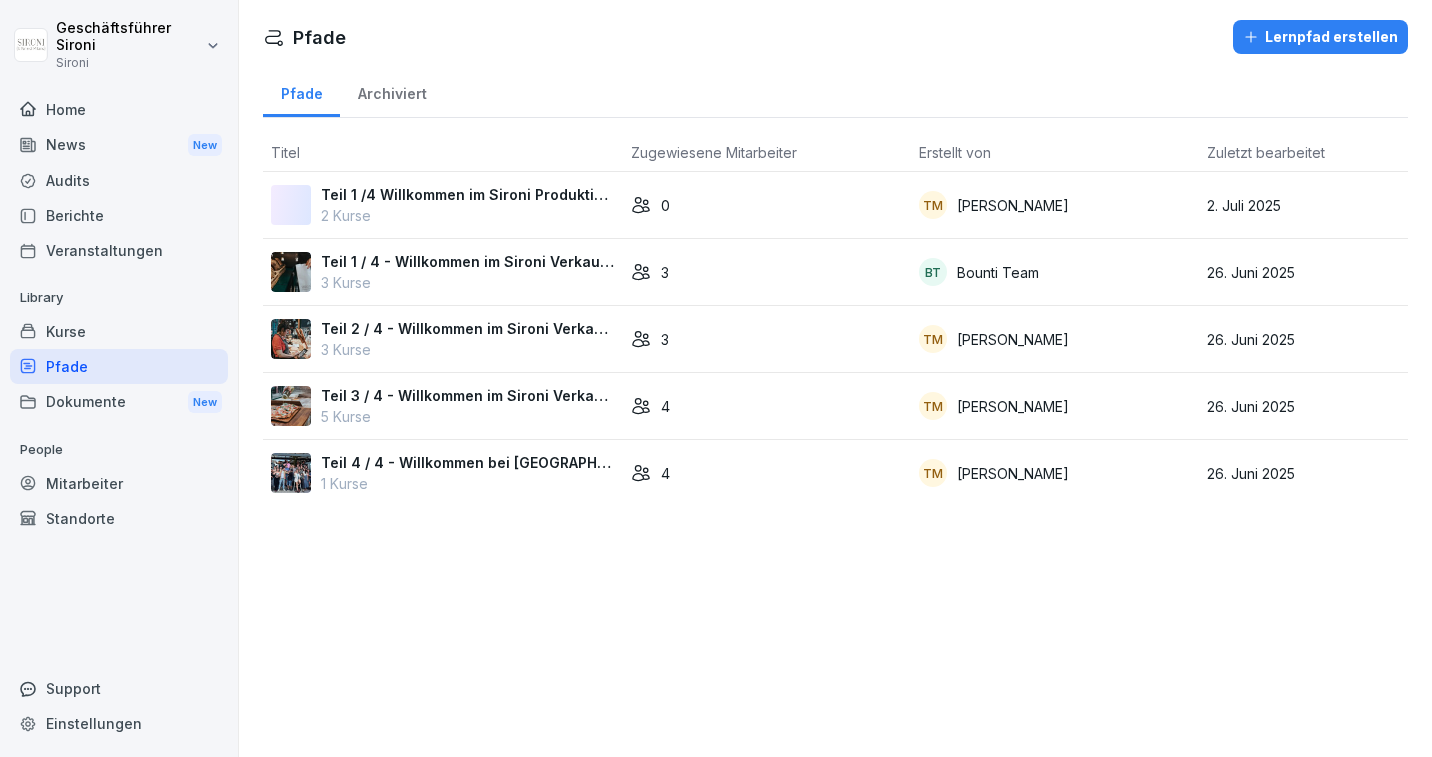 click on "Kurse" at bounding box center (119, 331) 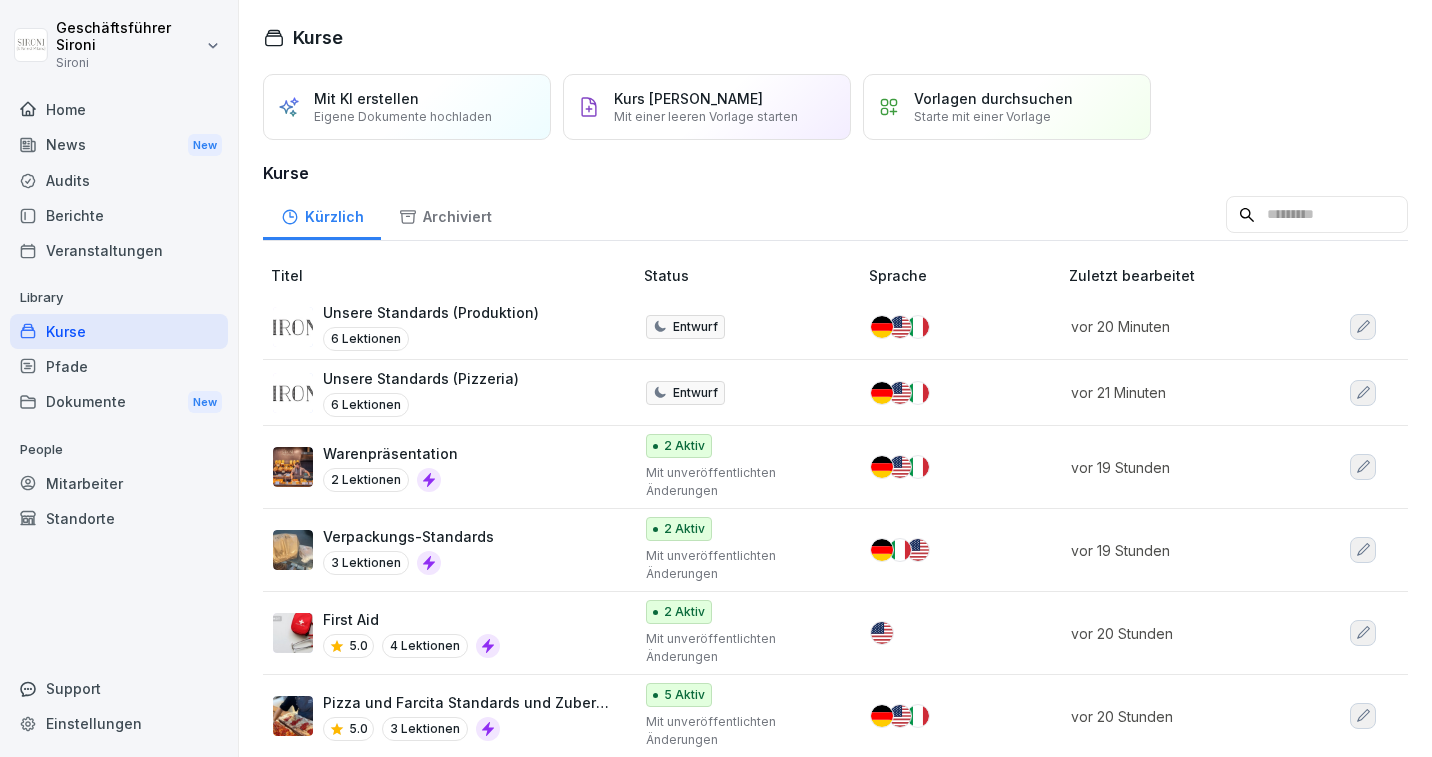 click on "Pfade" at bounding box center (119, 366) 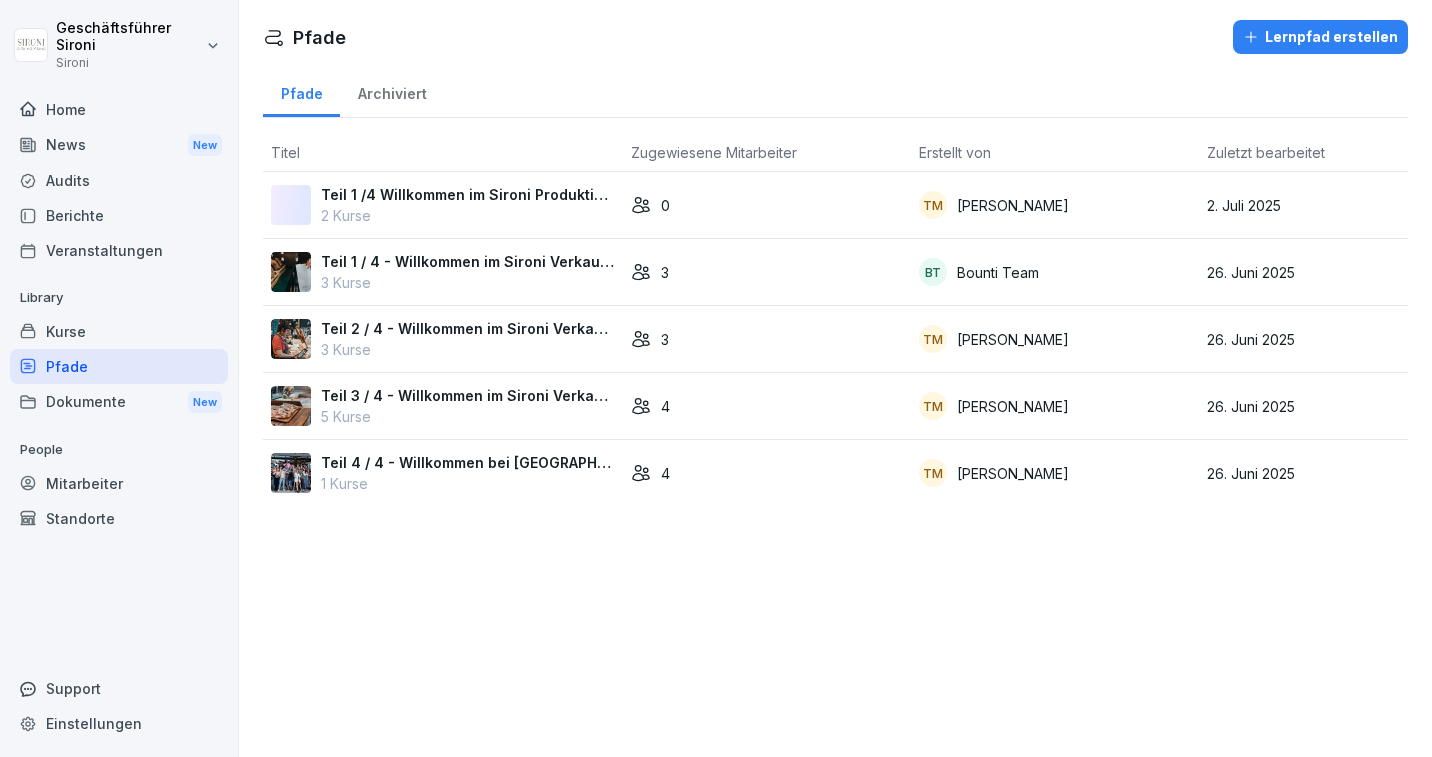 click on "Mitarbeiter" at bounding box center [119, 483] 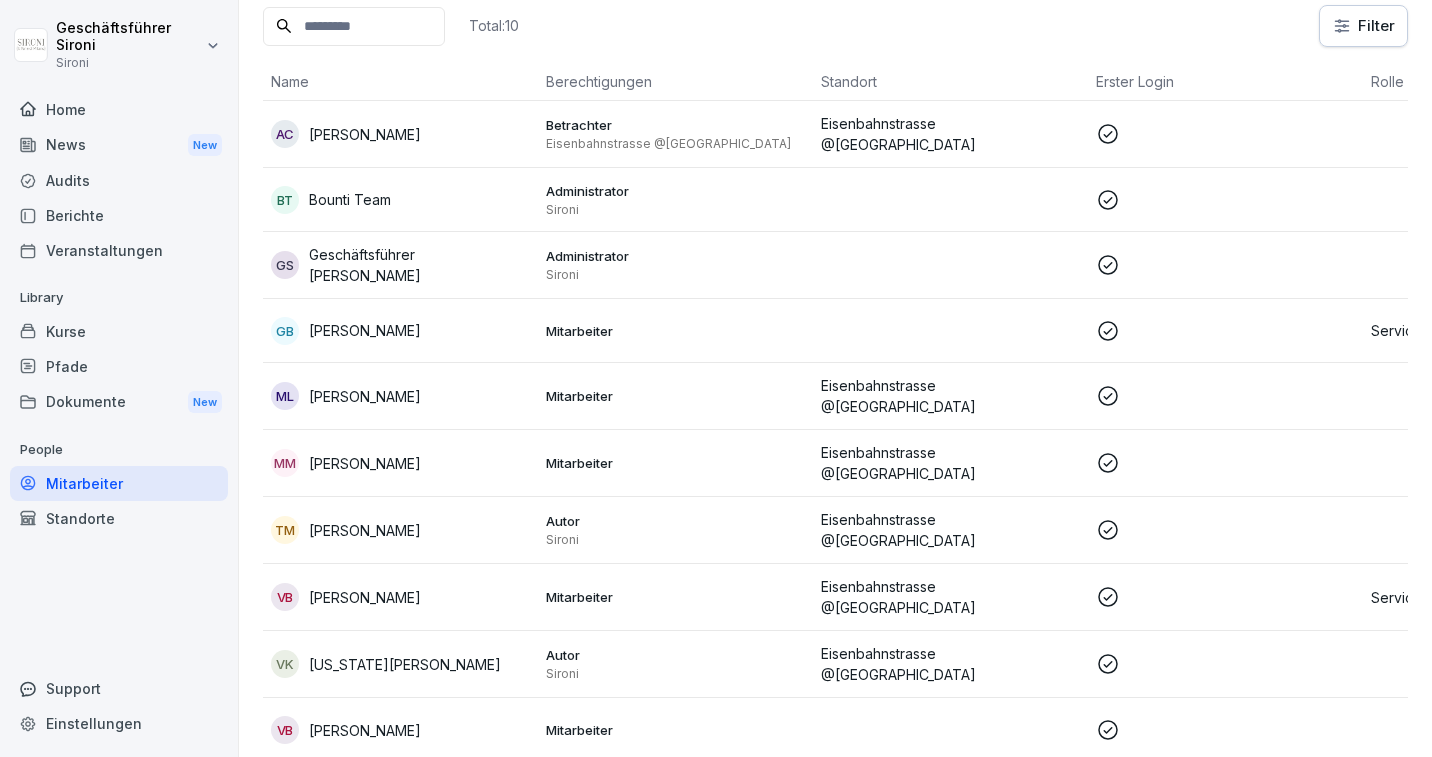 scroll, scrollTop: 0, scrollLeft: 0, axis: both 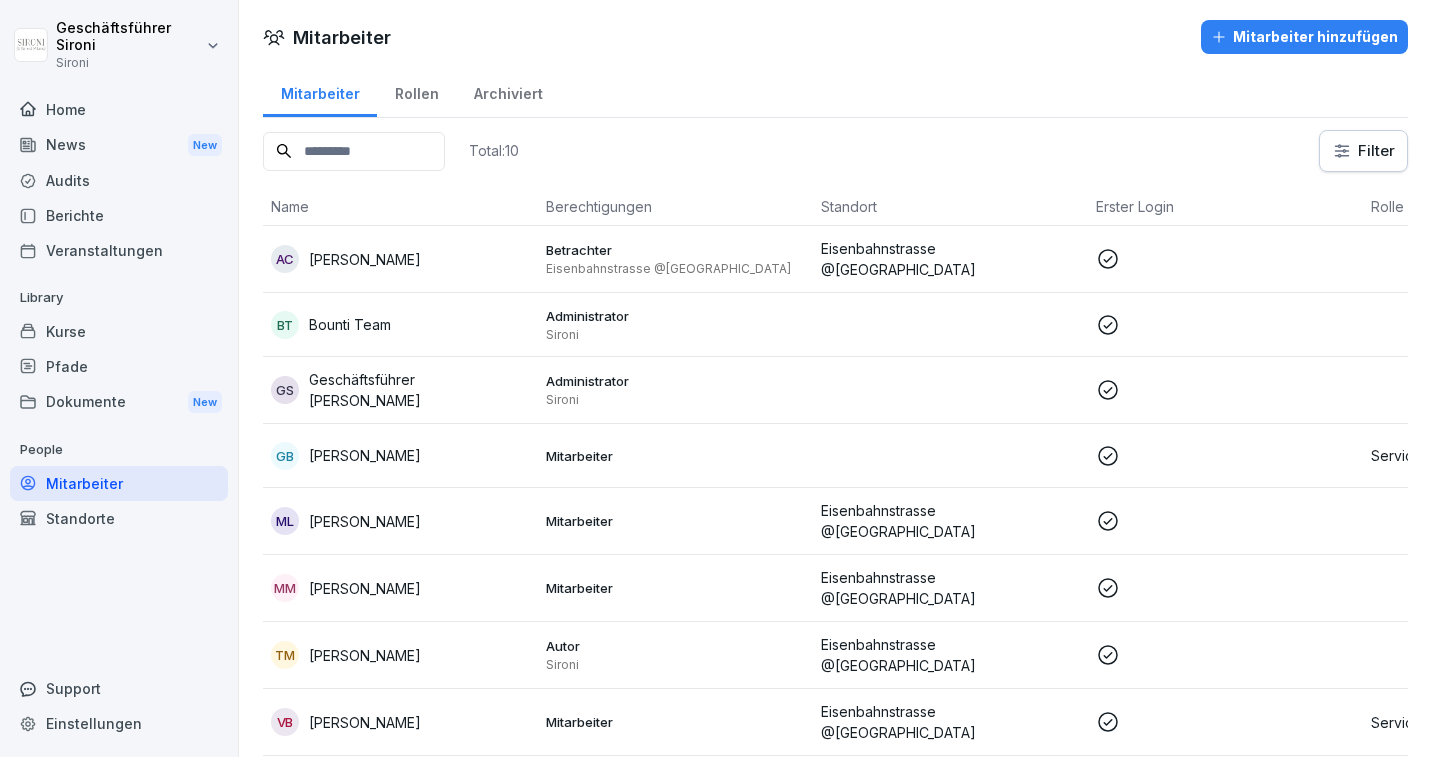 click on "Mitarbeiter hinzufügen" at bounding box center [1304, 37] 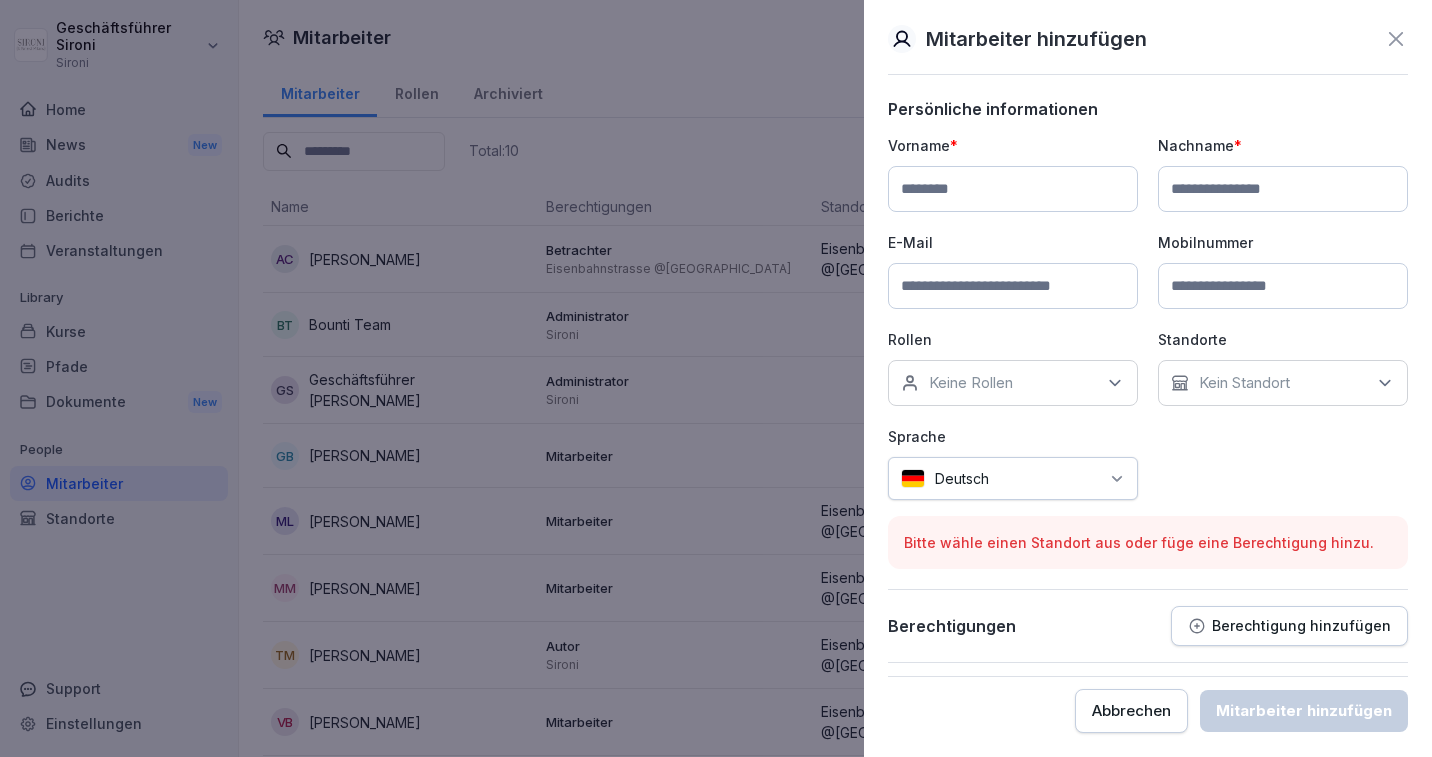 click on "Vorname  *" at bounding box center (1013, 145) 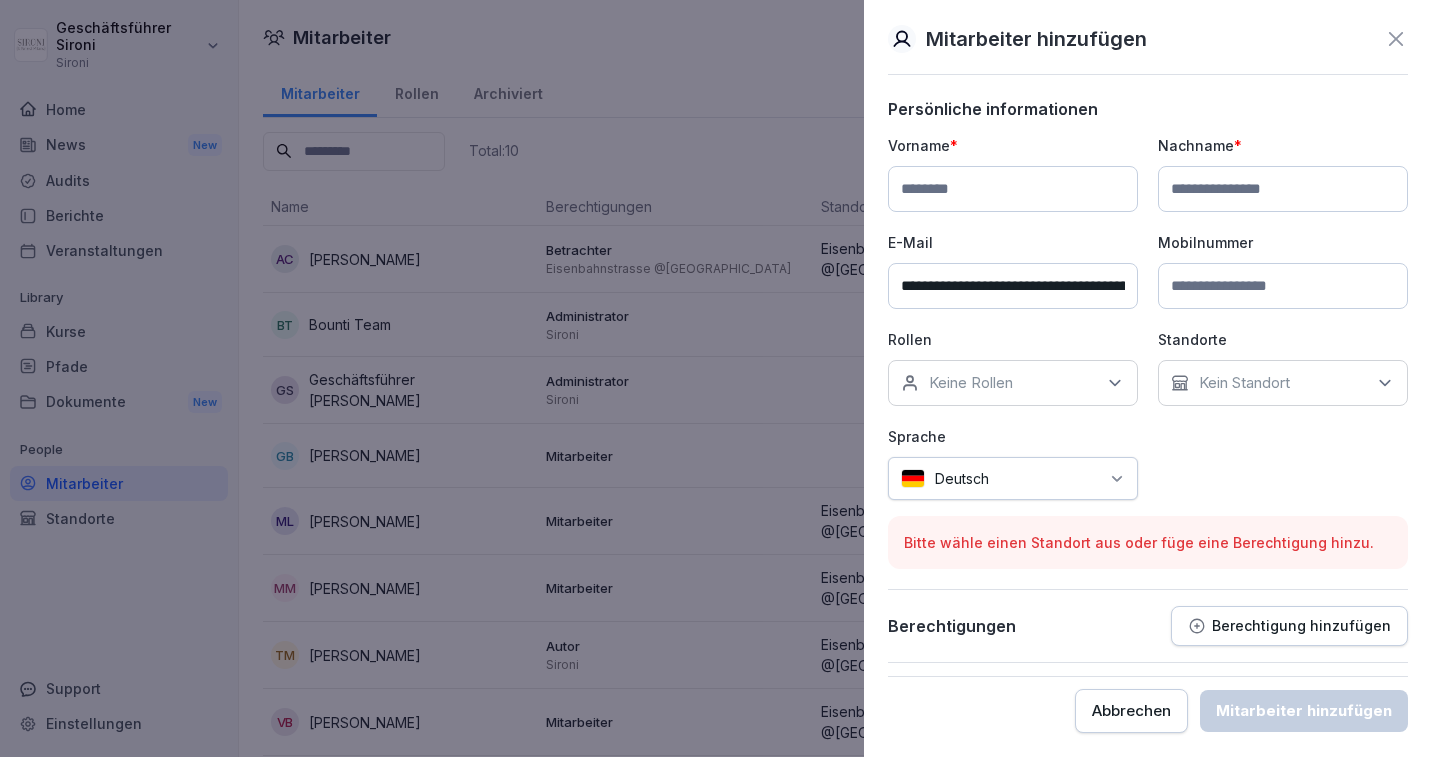 scroll, scrollTop: 0, scrollLeft: 82, axis: horizontal 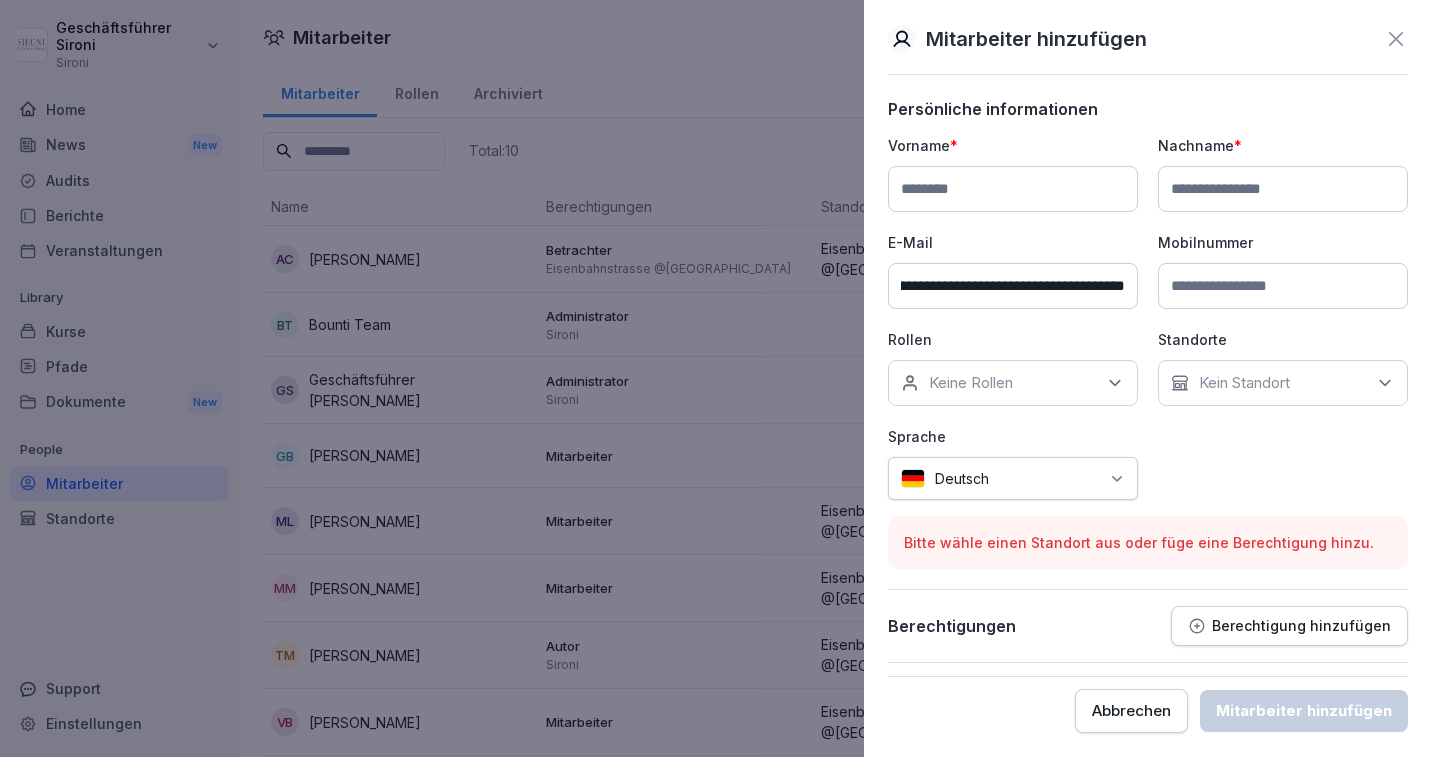 click on "**********" at bounding box center (1013, 286) 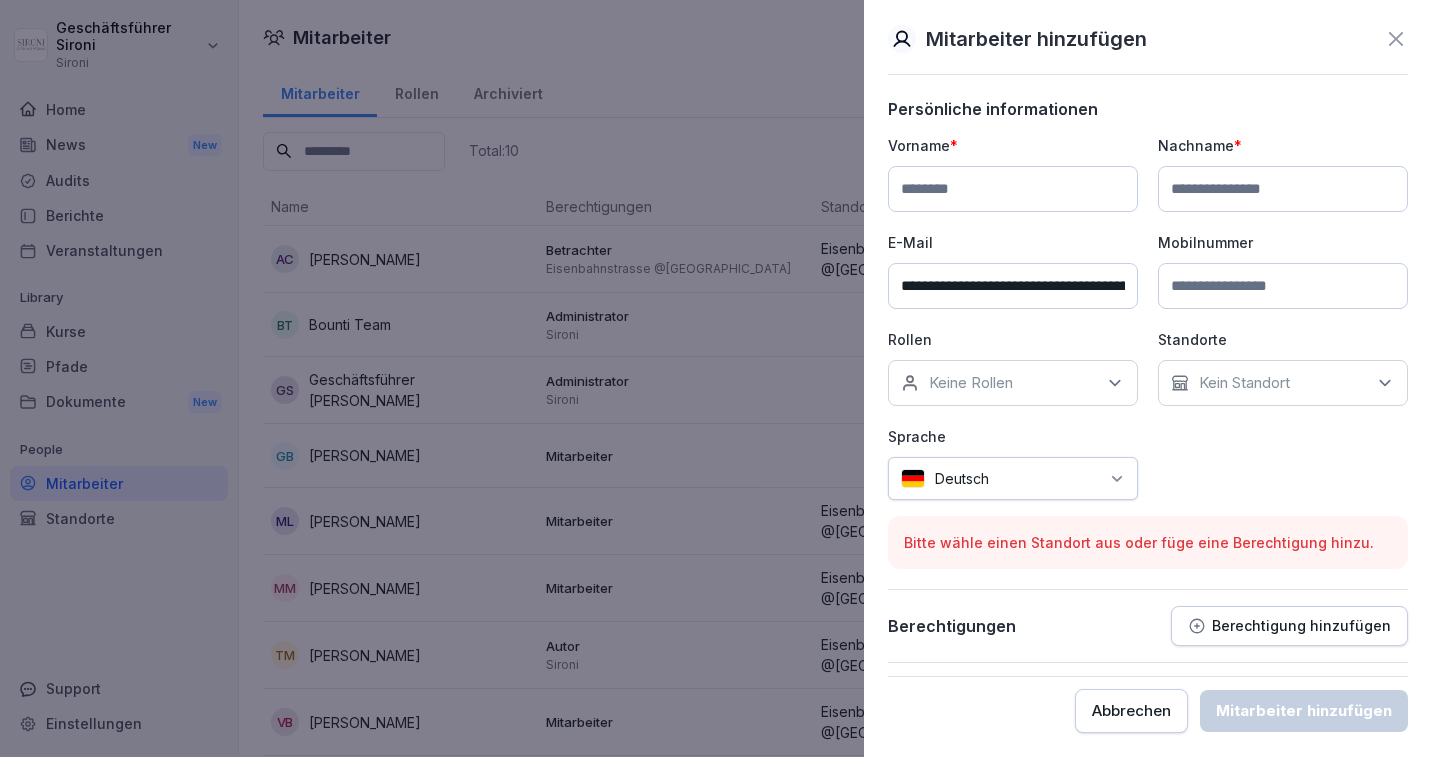 drag, startPoint x: 938, startPoint y: 286, endPoint x: 782, endPoint y: 280, distance: 156.11534 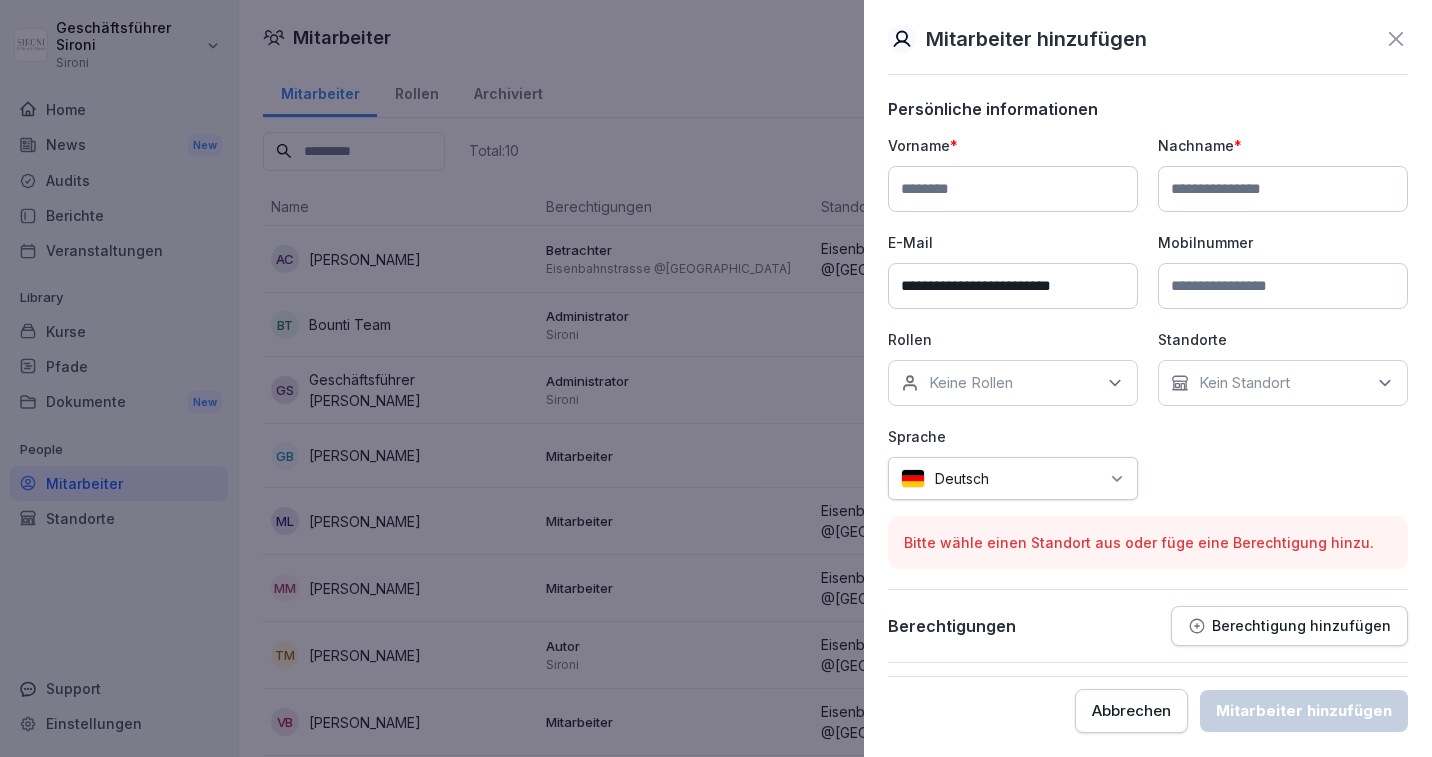 click on "**********" at bounding box center (1013, 286) 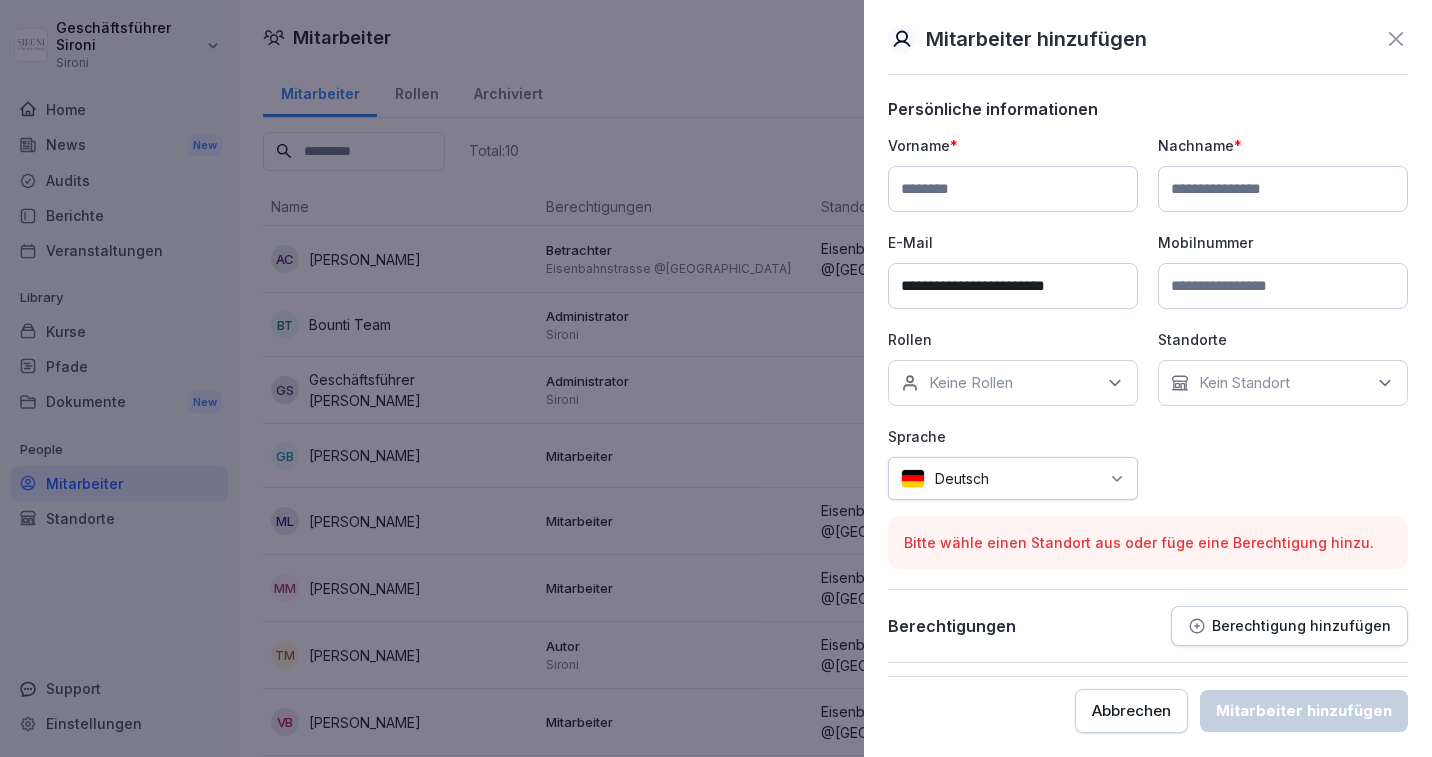 type on "**********" 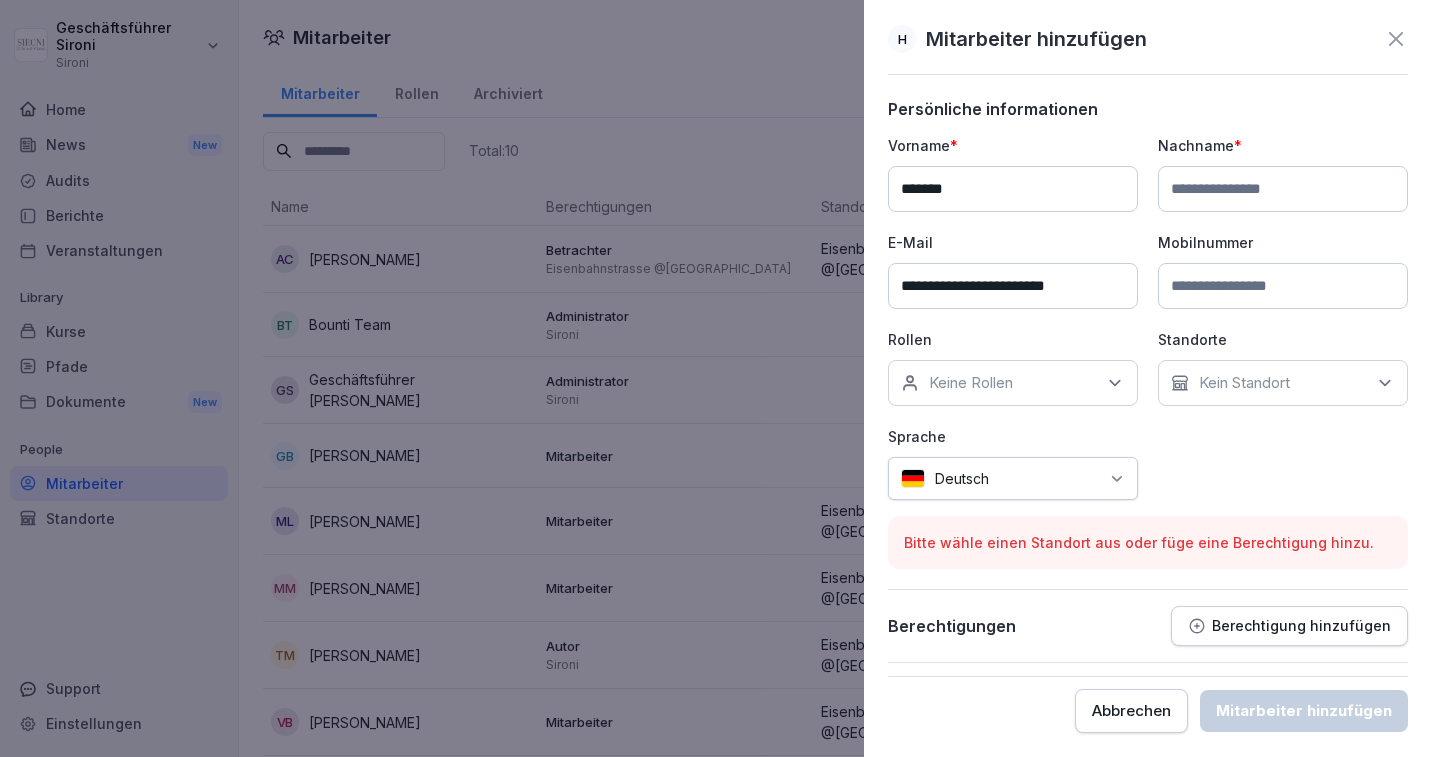 type on "*******" 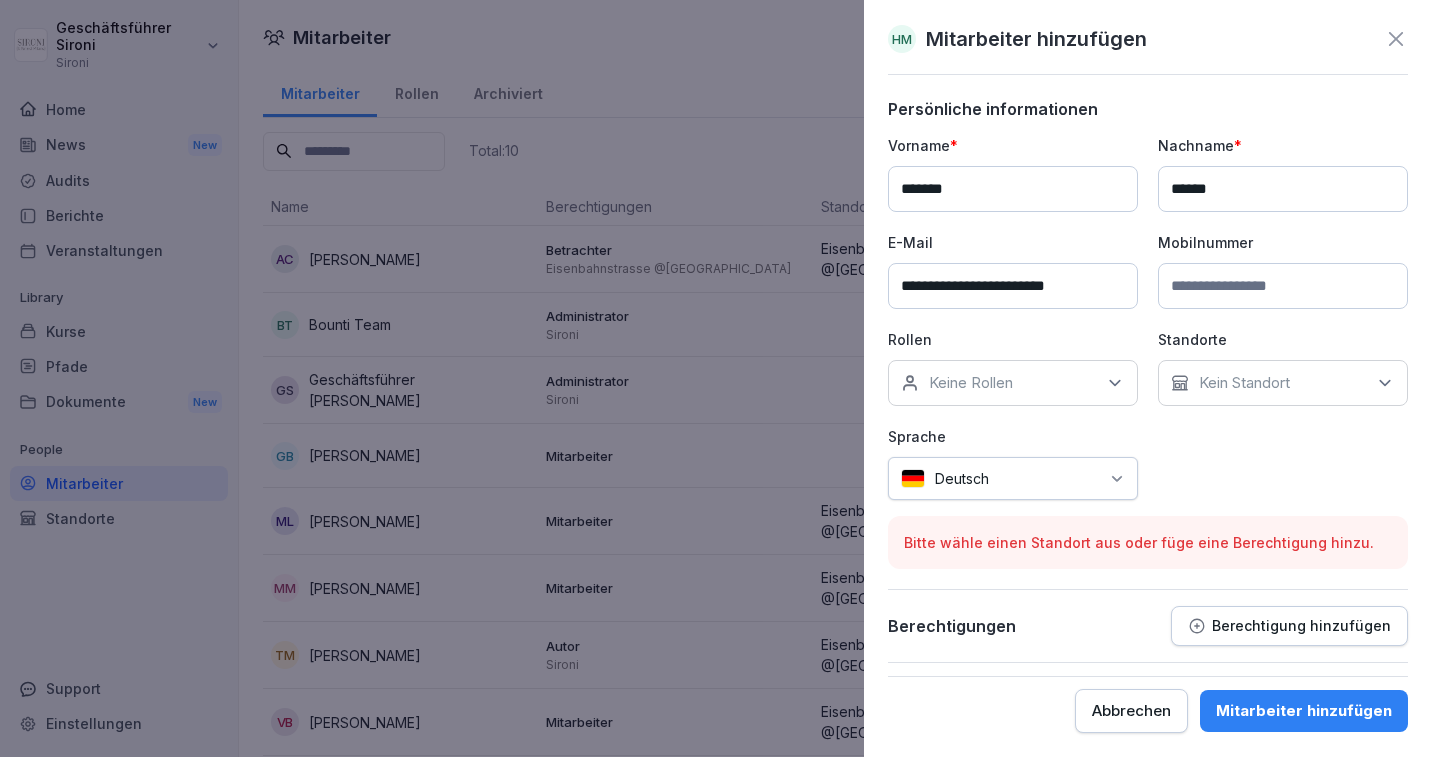type on "******" 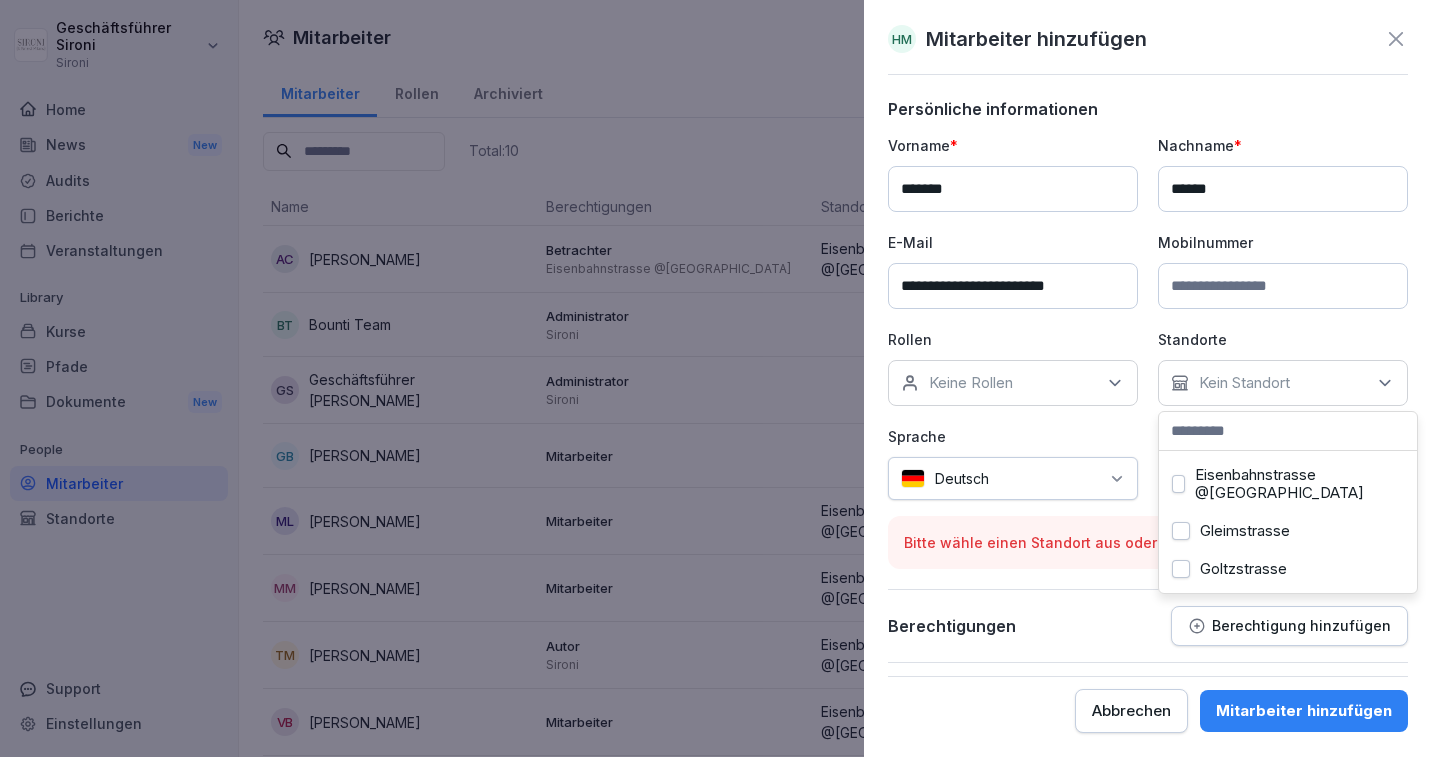 click on "Goltzstrasse" at bounding box center (1181, 569) 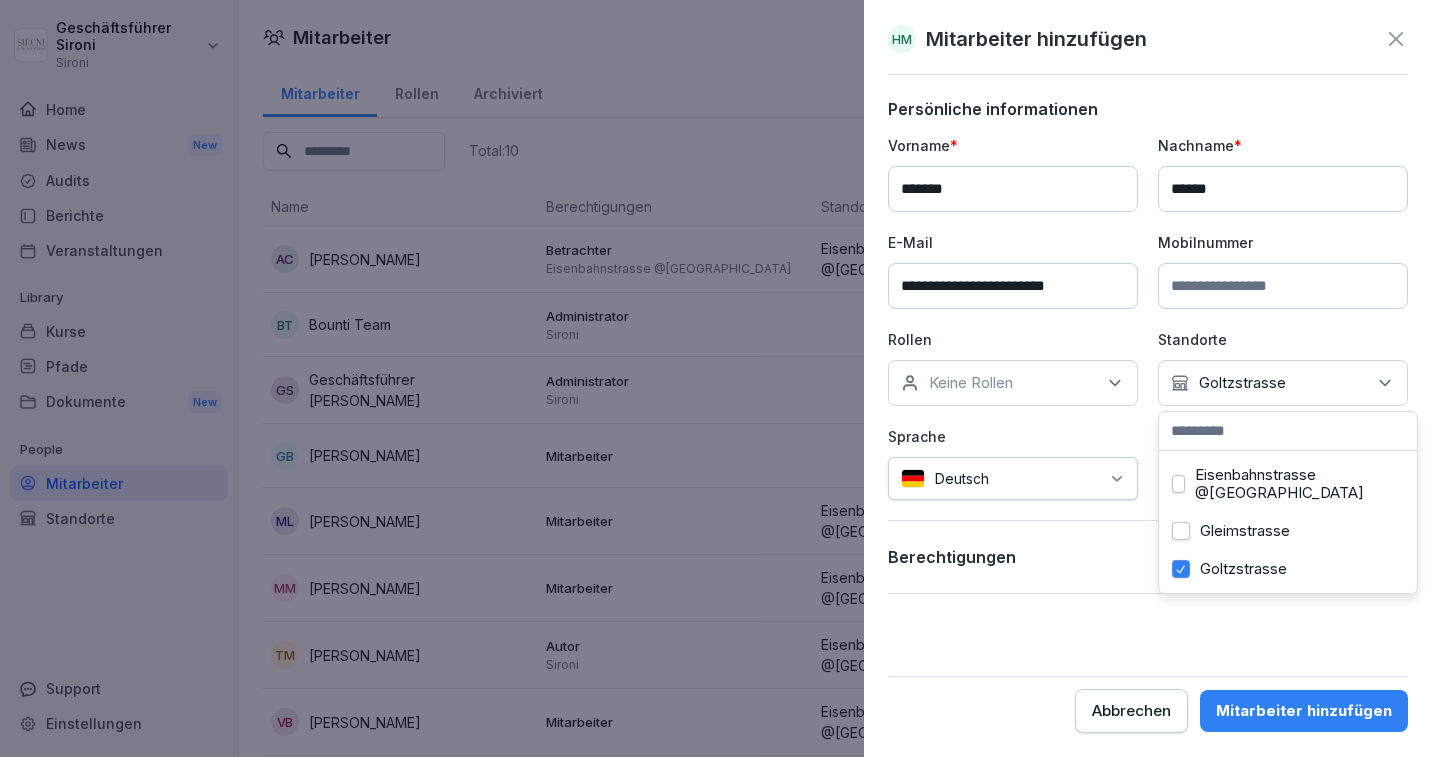 click 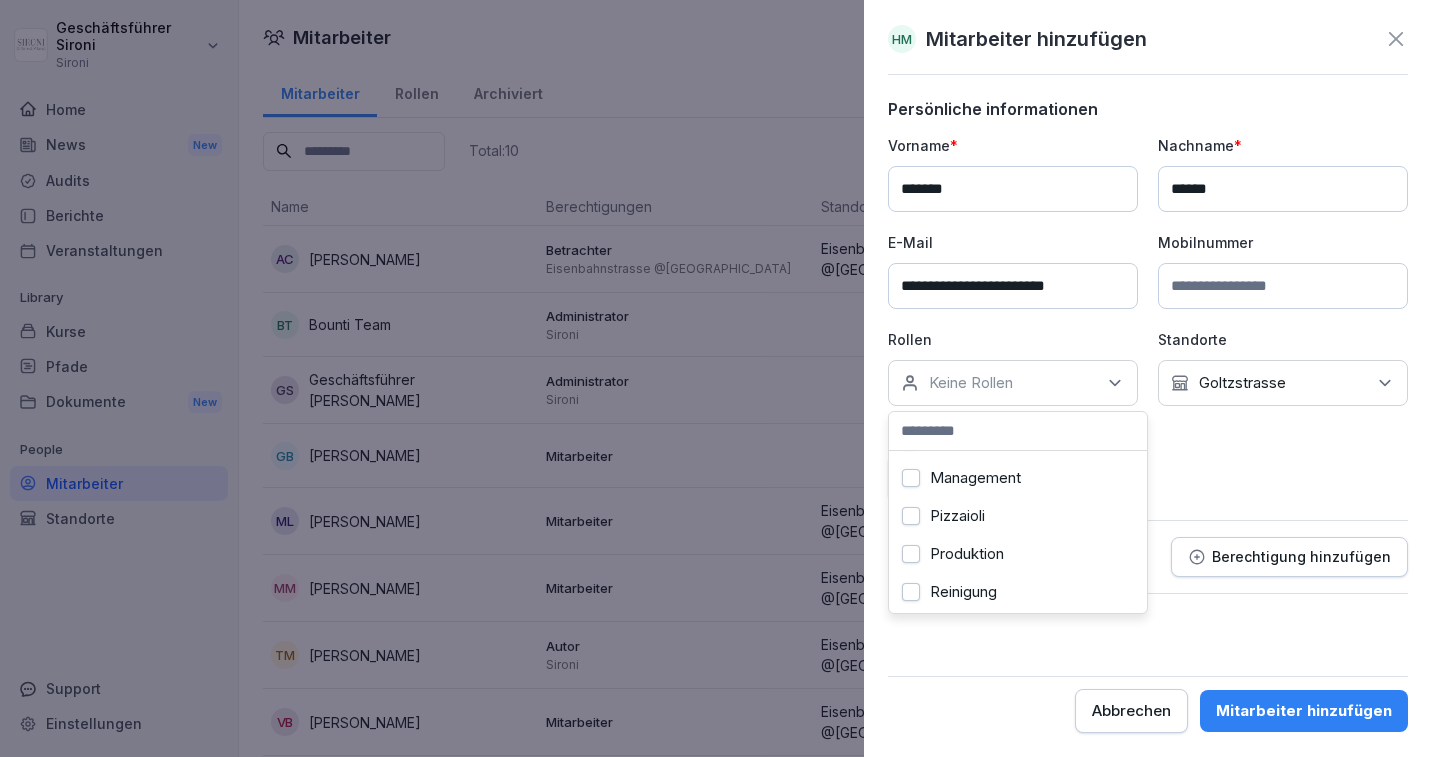 scroll, scrollTop: 114, scrollLeft: 0, axis: vertical 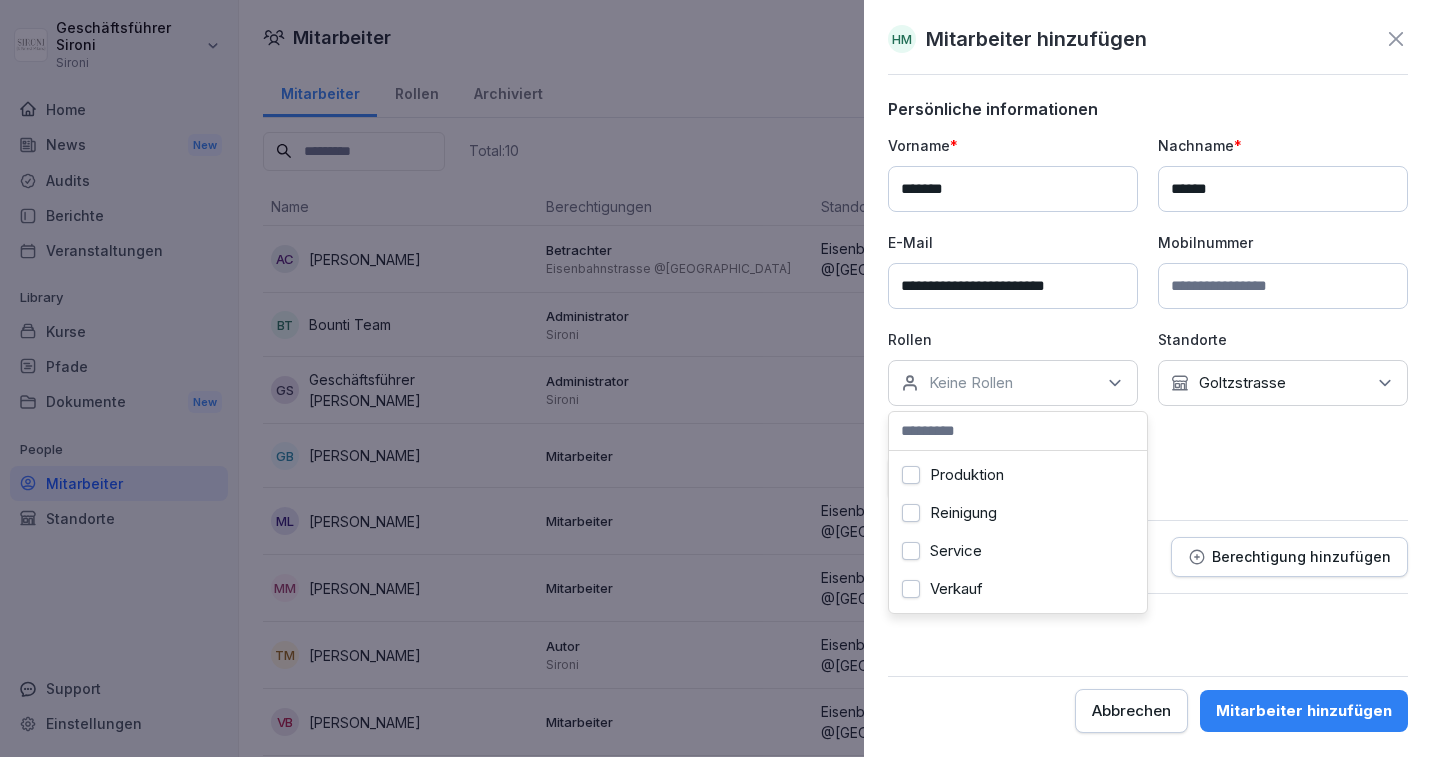 click on "Verkauf" at bounding box center [911, 589] 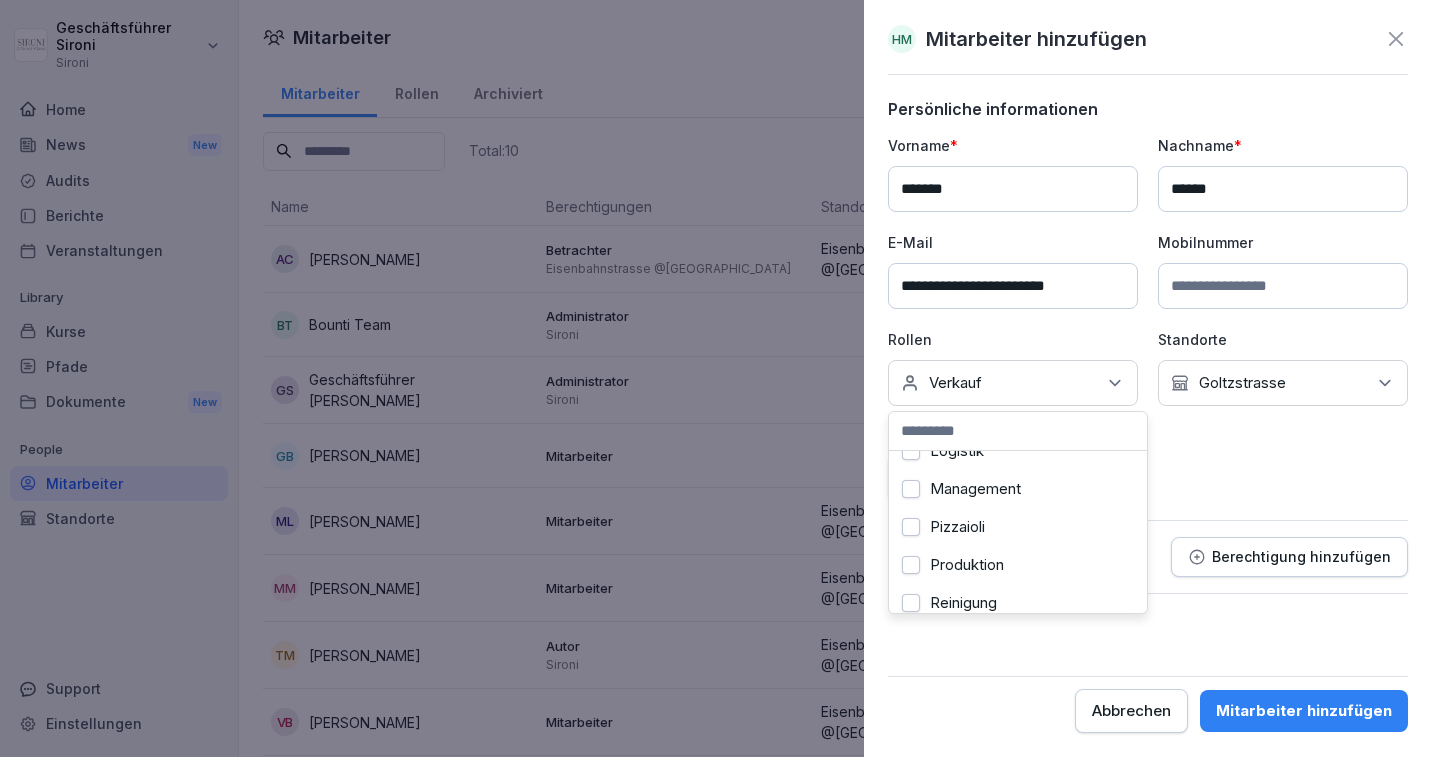 scroll, scrollTop: 0, scrollLeft: 0, axis: both 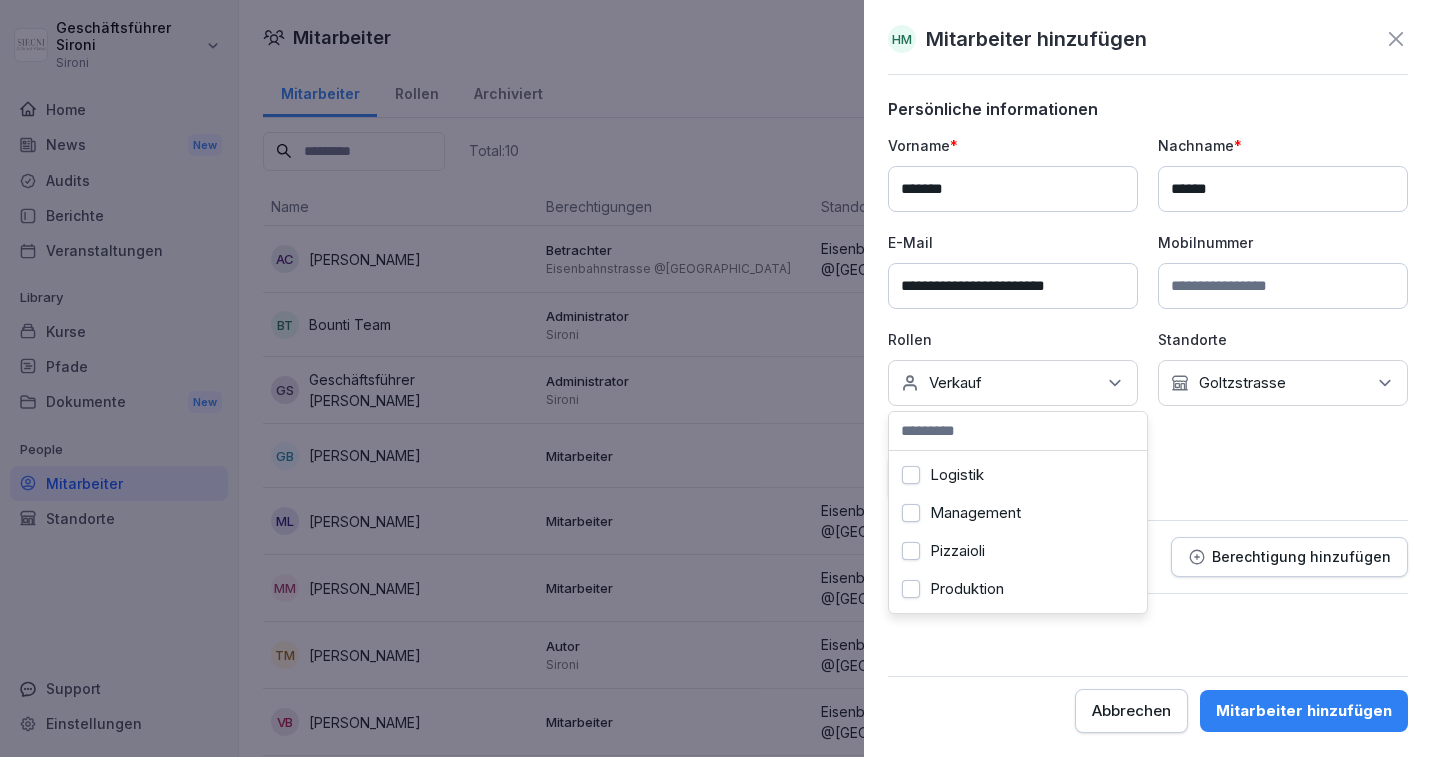 click on "Management" at bounding box center [911, 513] 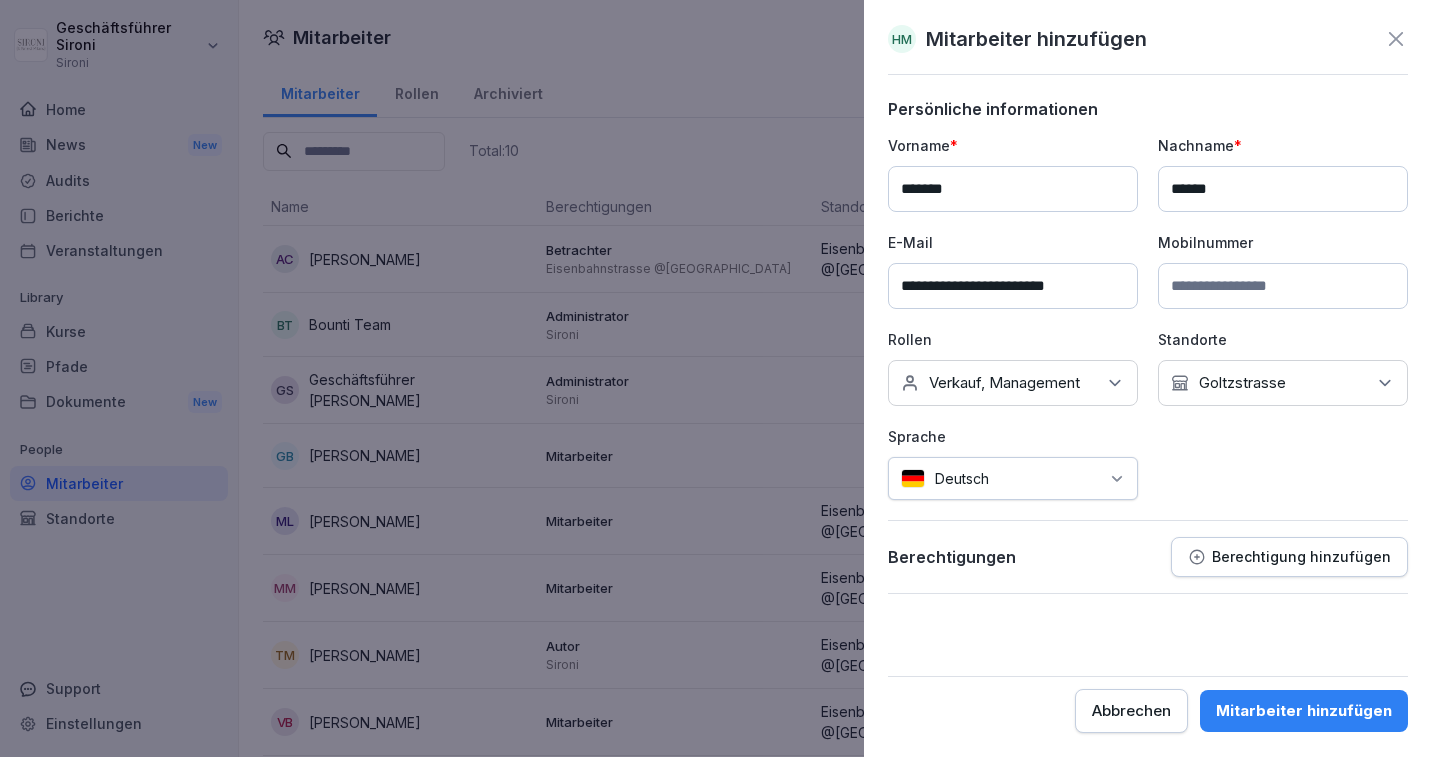click on "**********" at bounding box center [1148, 317] 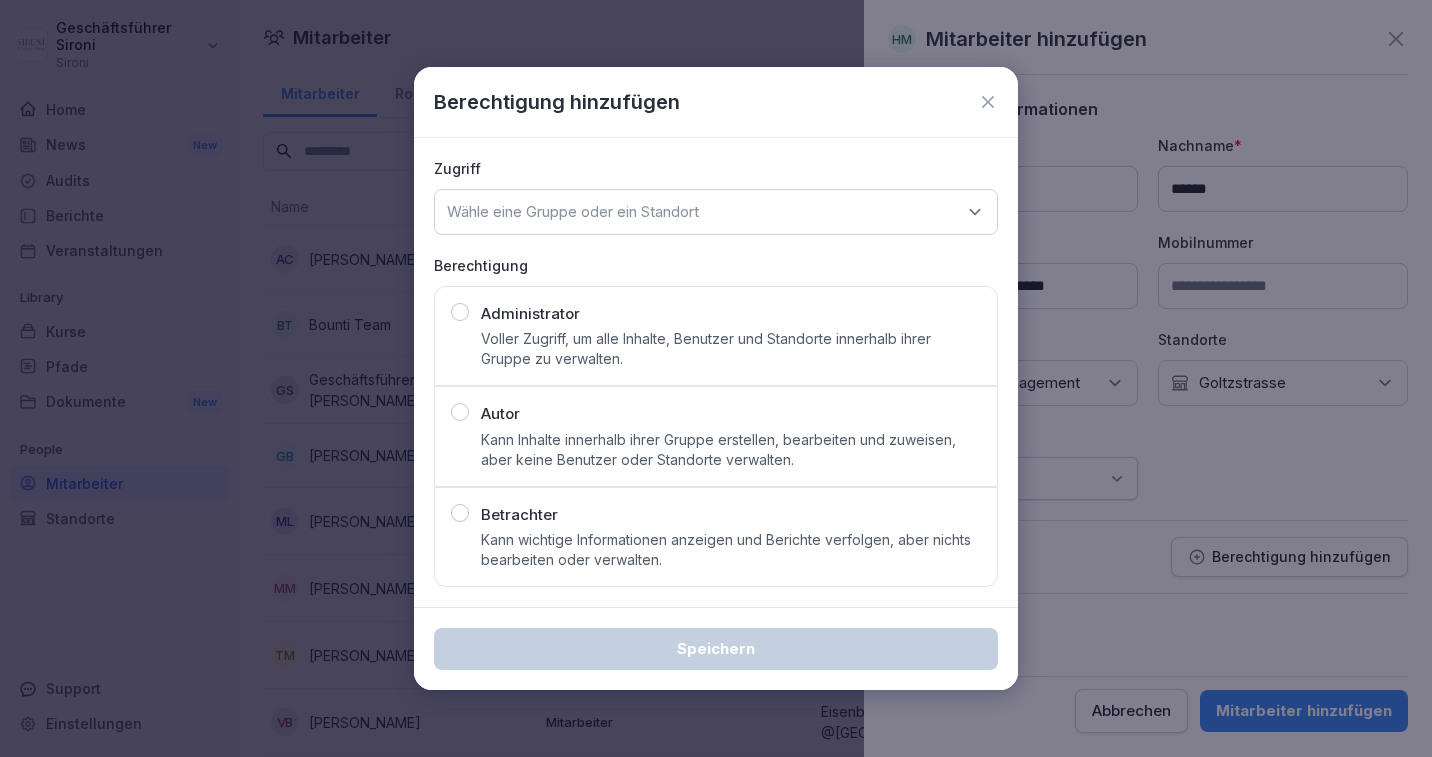 click at bounding box center [460, 513] 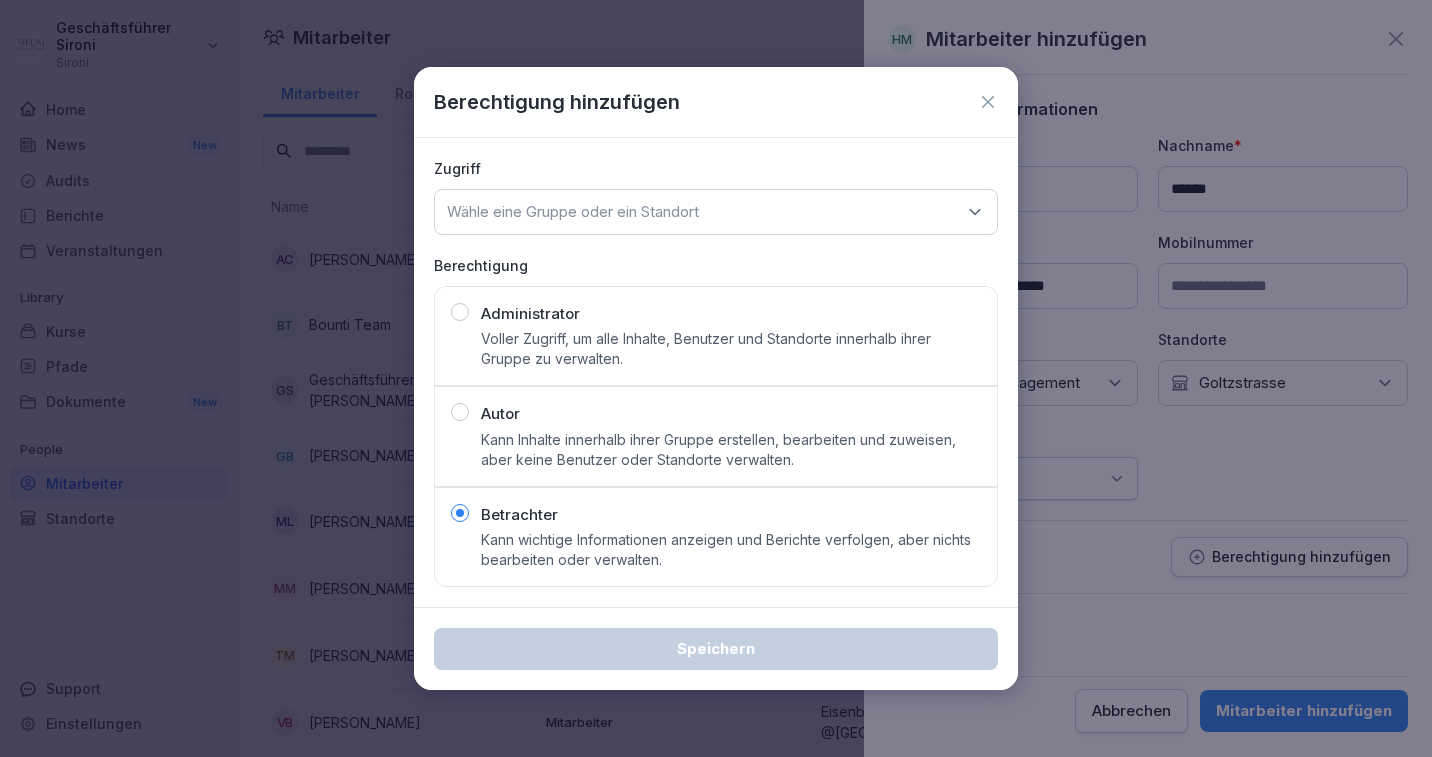 click on "Wähle eine Gruppe oder ein Standort" at bounding box center (716, 212) 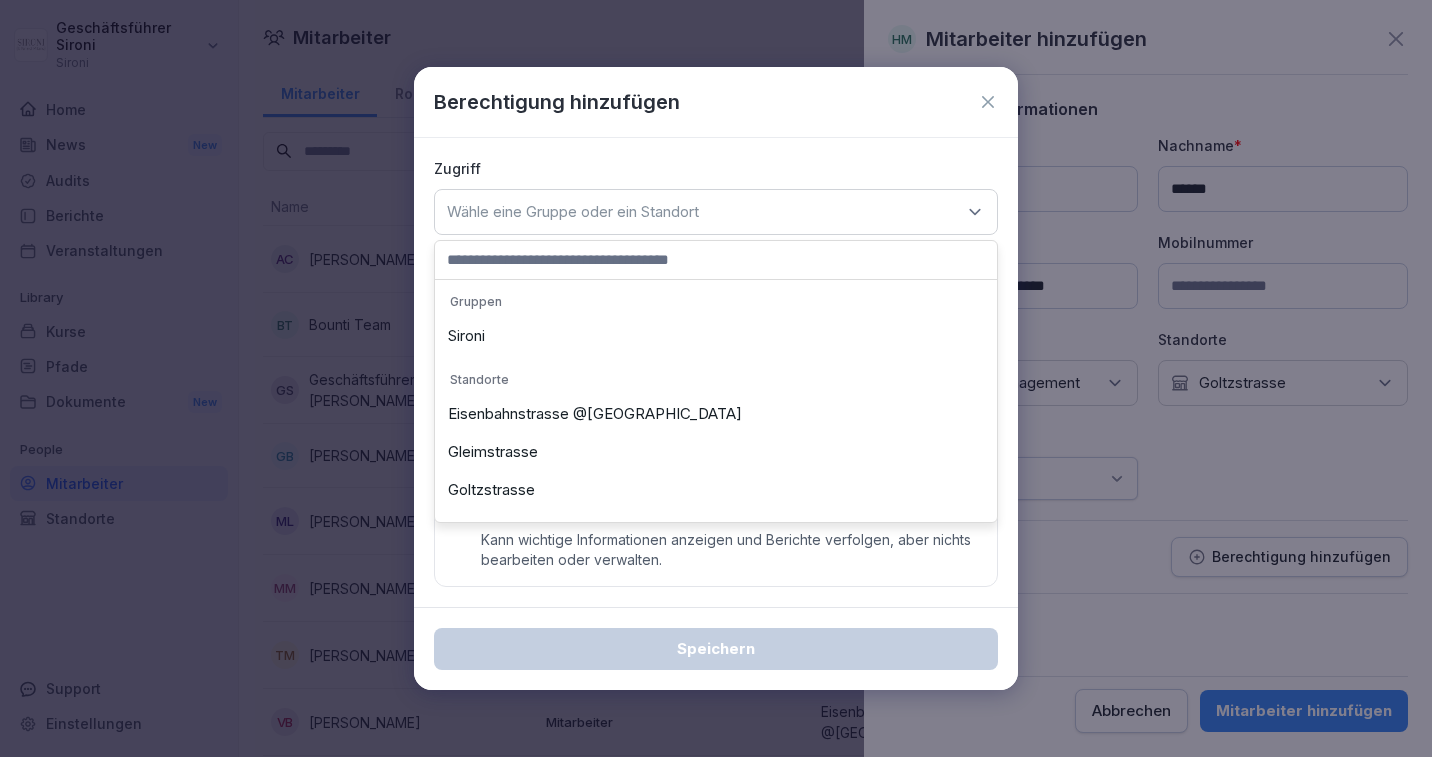 click on "Sironi" at bounding box center (716, 336) 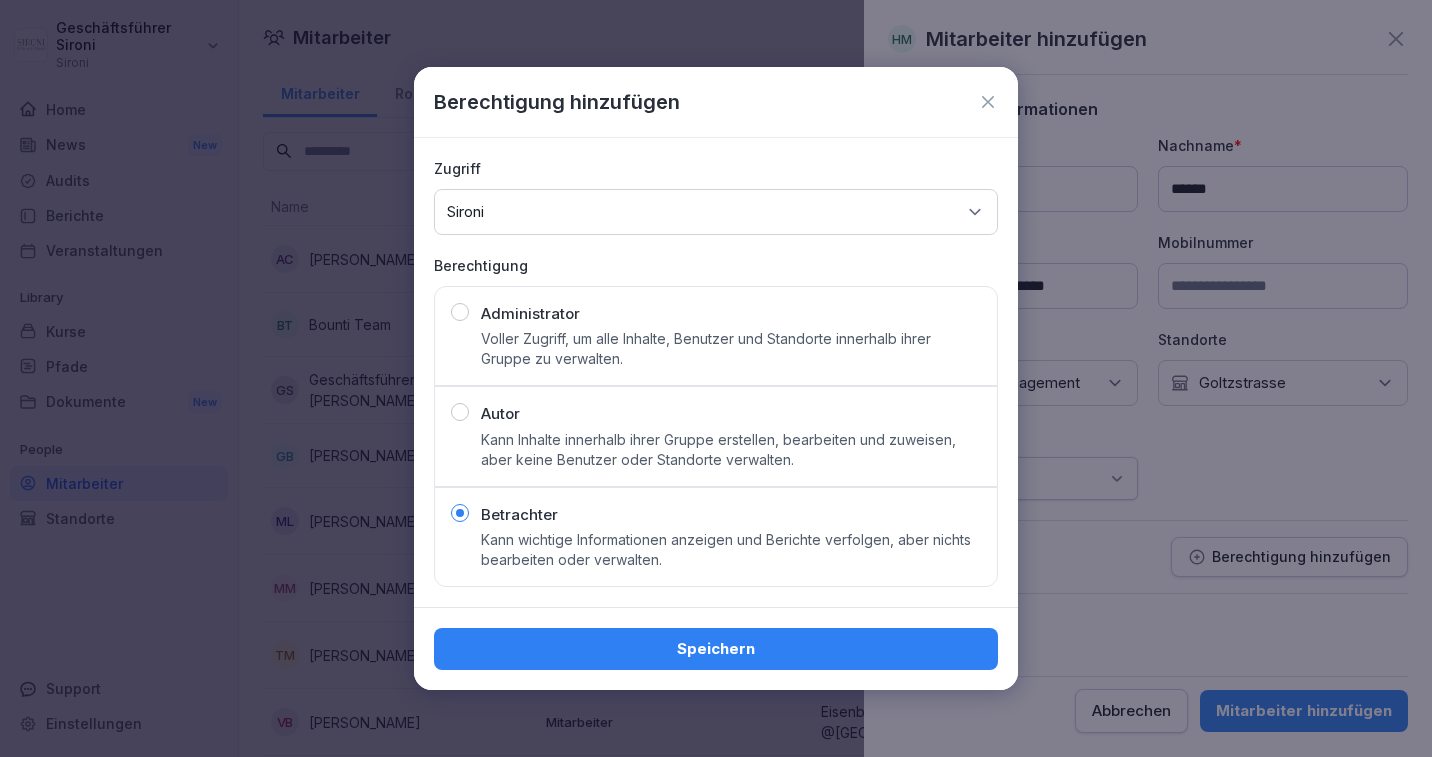 click on "Wähle eine Gruppe oder ein Standort Sironi" at bounding box center (716, 212) 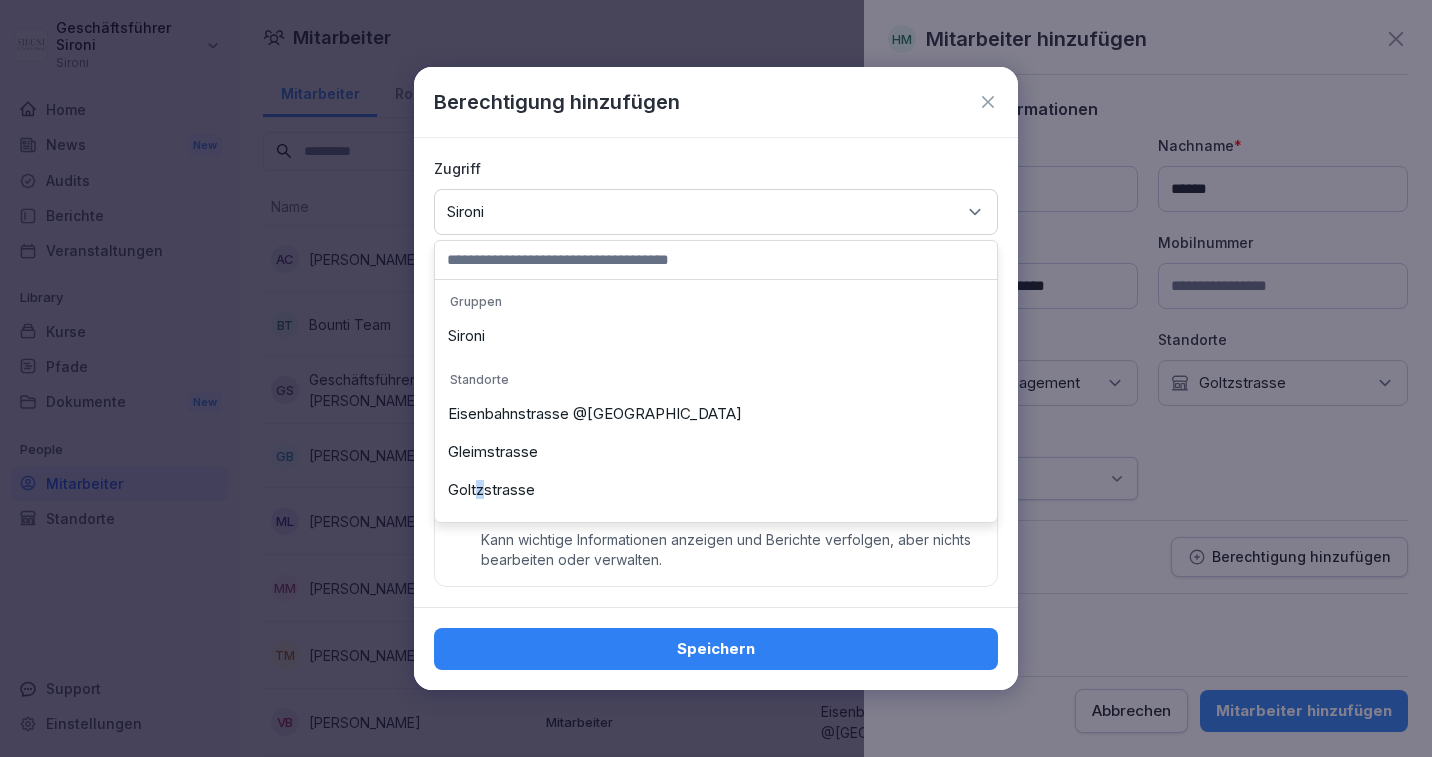 click on "Goltzstrasse" at bounding box center [716, 490] 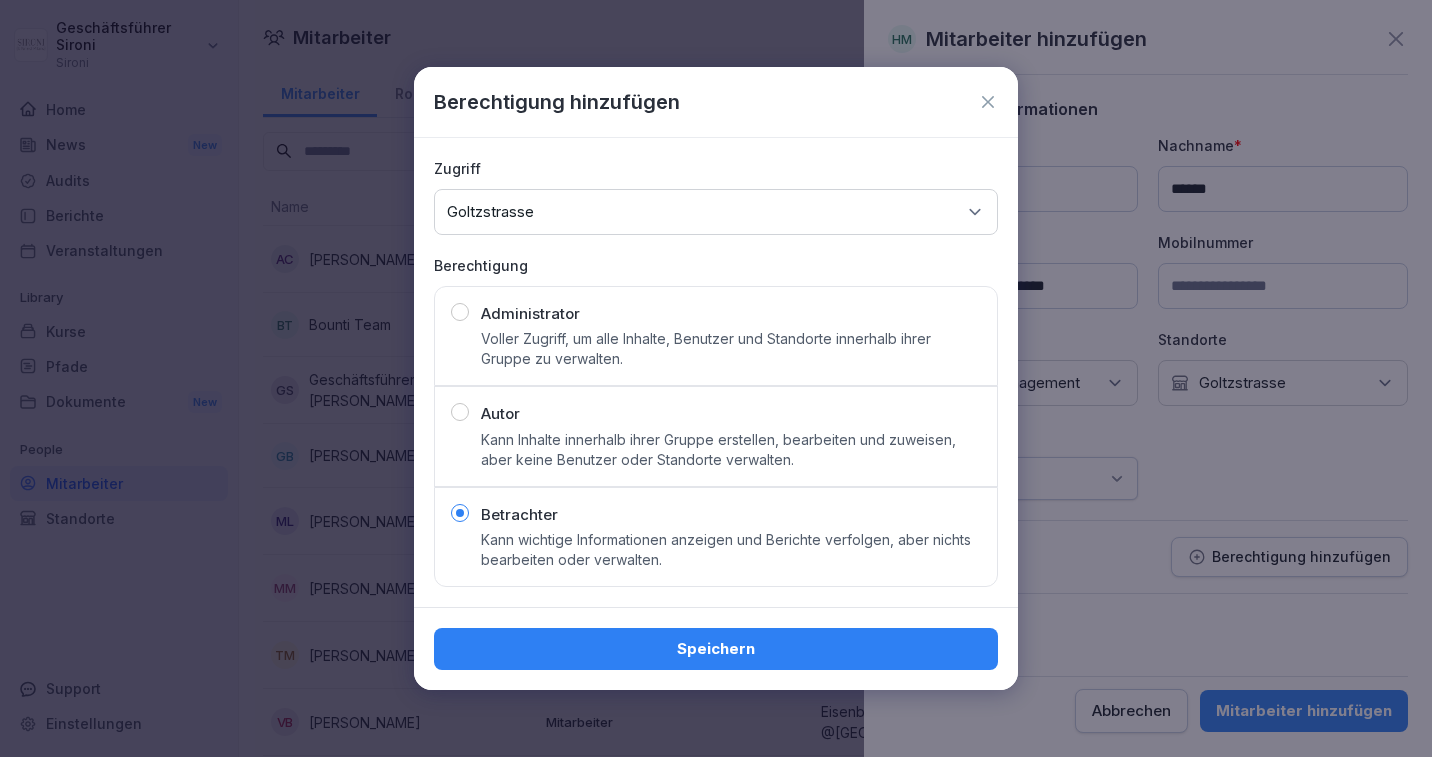 click on "Speichern" at bounding box center (716, 649) 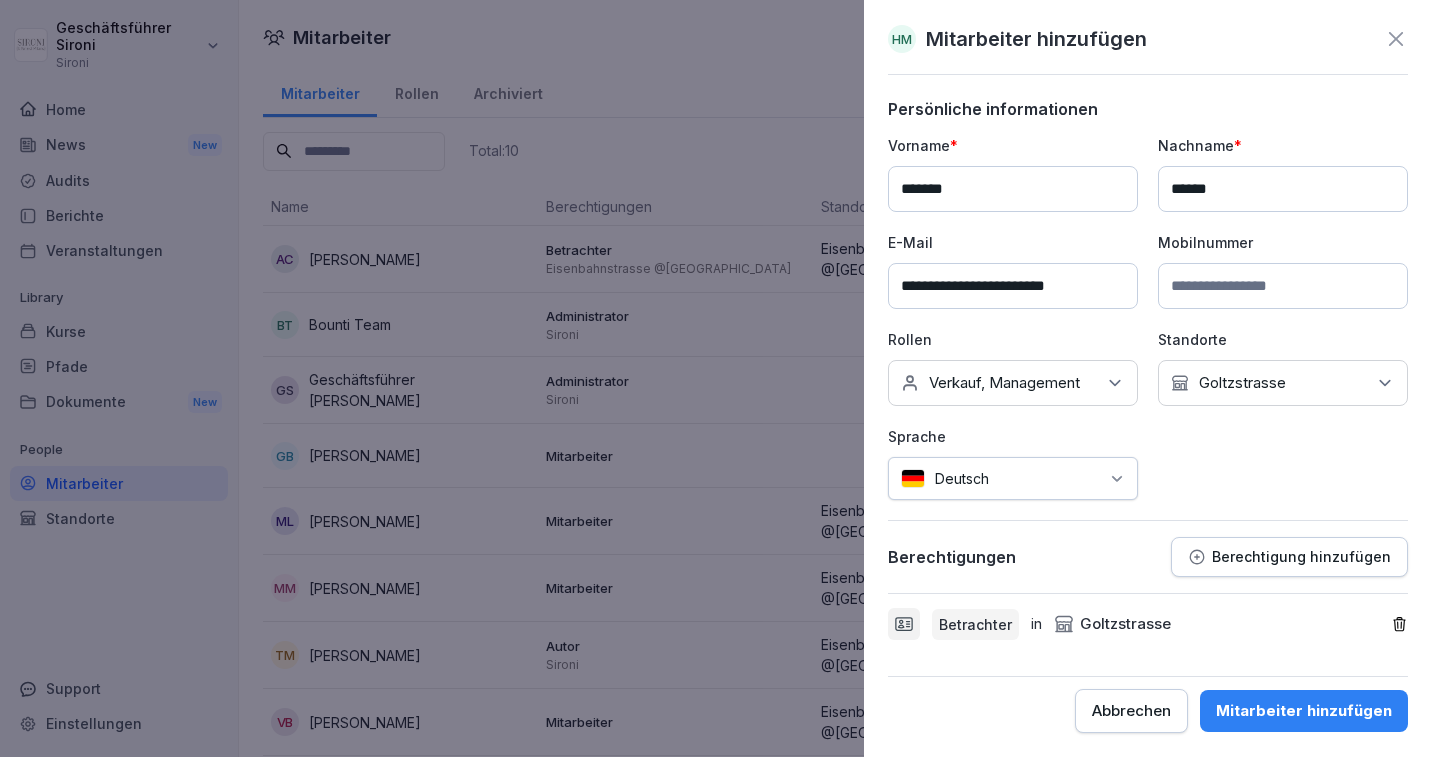 click 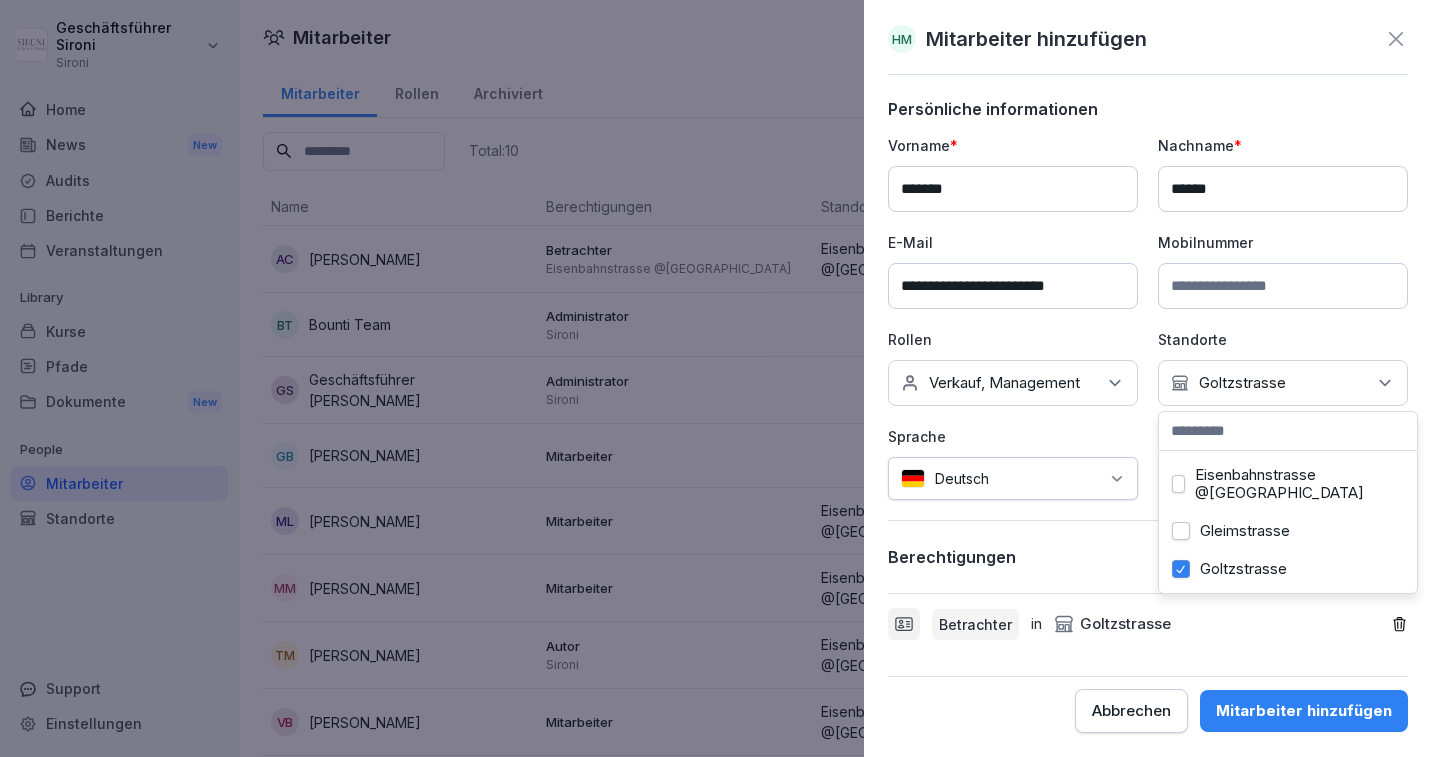 click on "Sprache" at bounding box center (1013, 436) 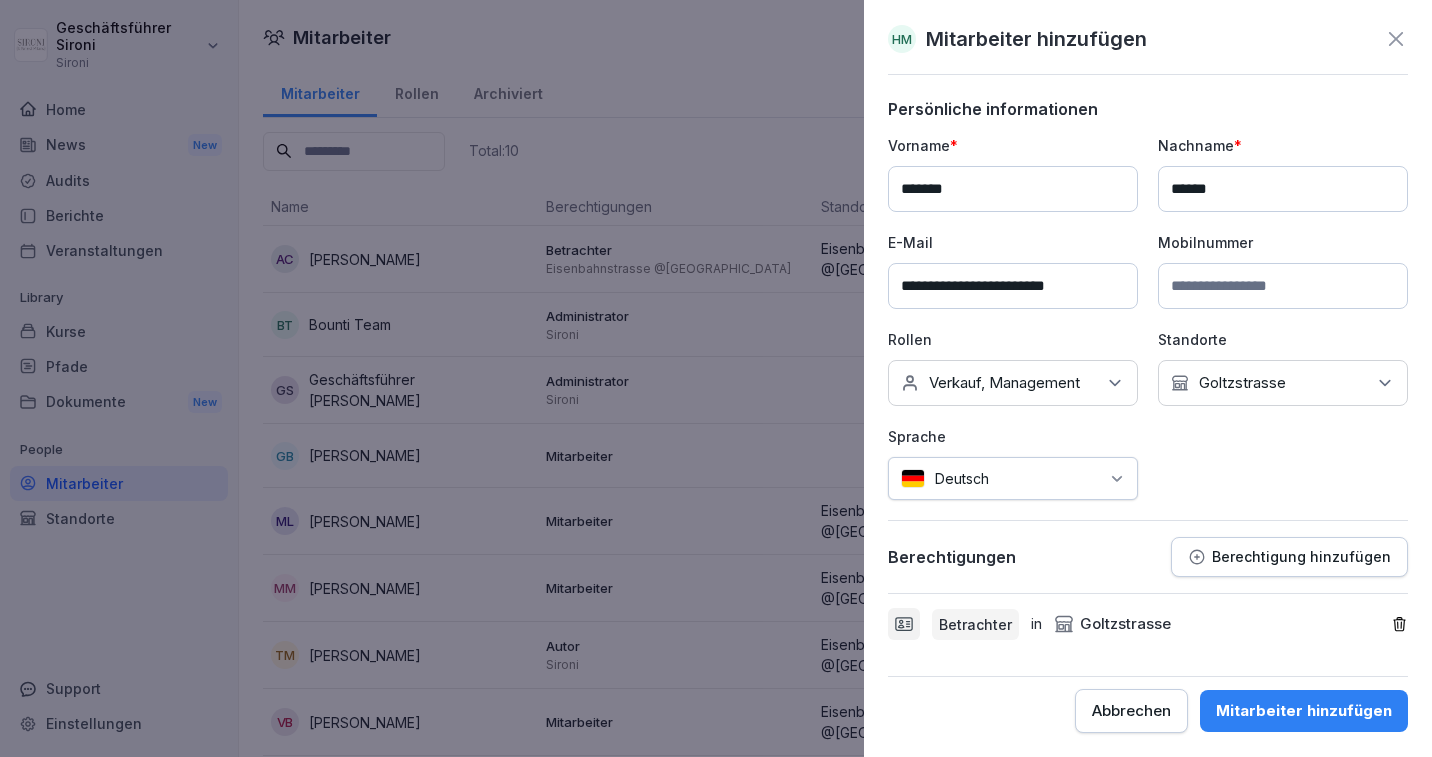 click on "Keine Rollen Verkauf, Management" at bounding box center (1013, 383) 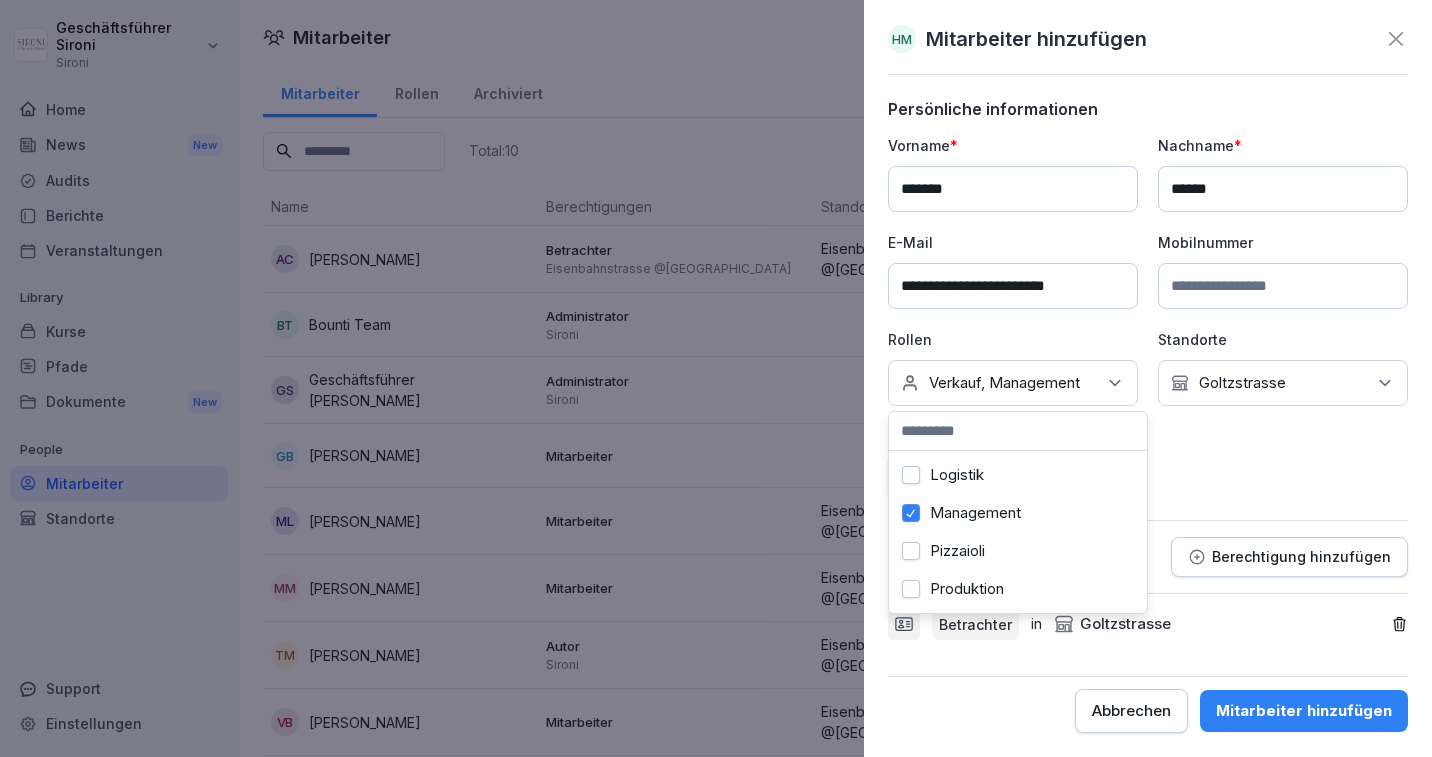 click on "Keine Rollen Verkauf, Management" at bounding box center [1013, 383] 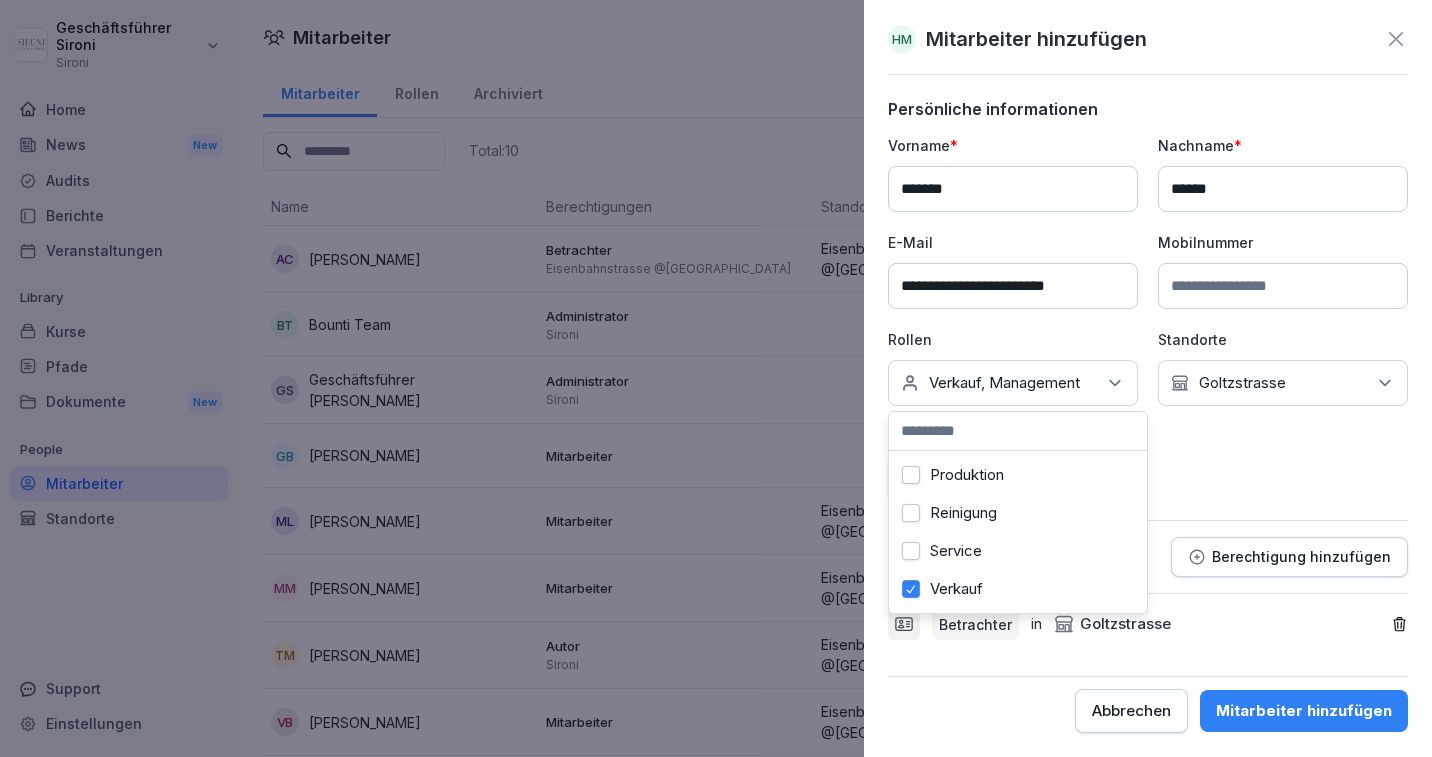 click on "**********" at bounding box center (1148, 317) 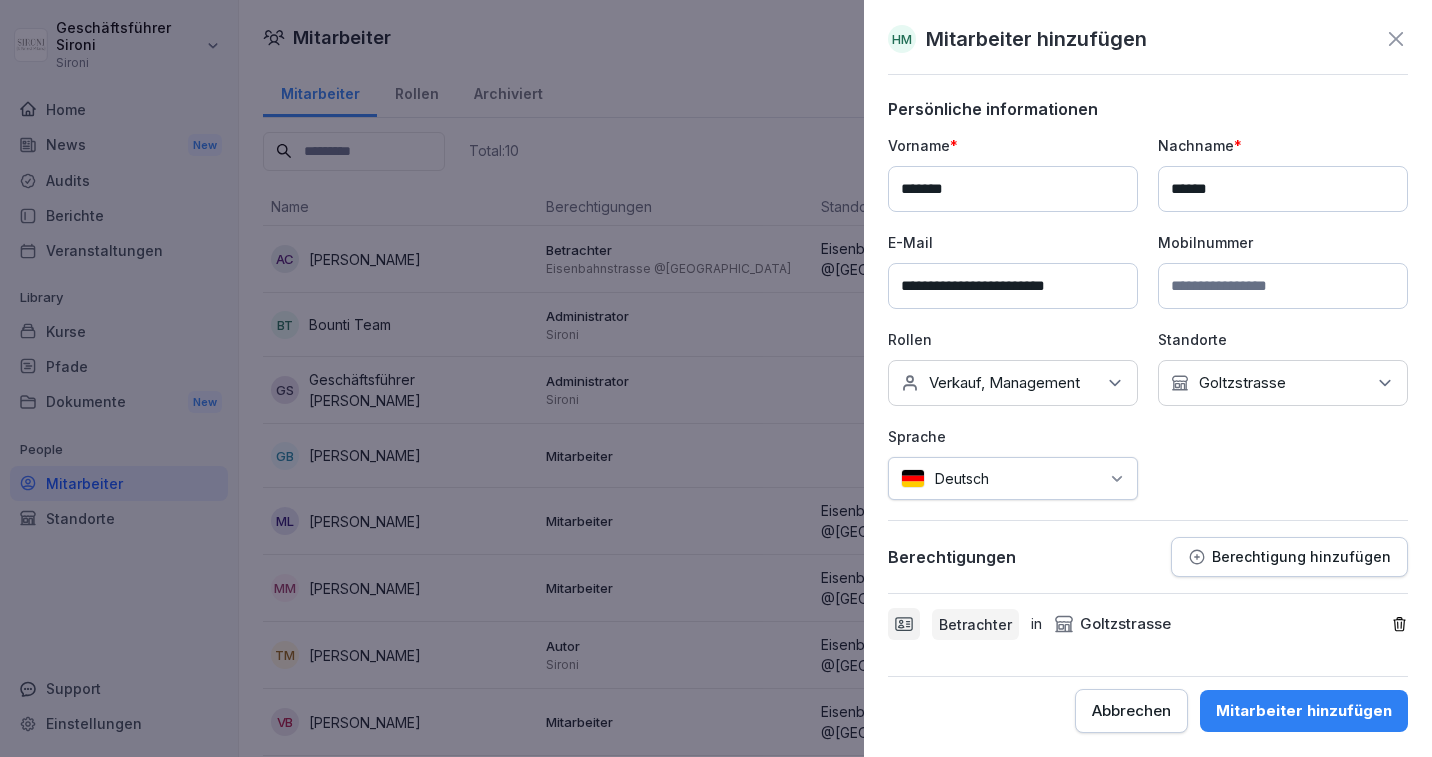 click on "Betrachter" at bounding box center (975, 624) 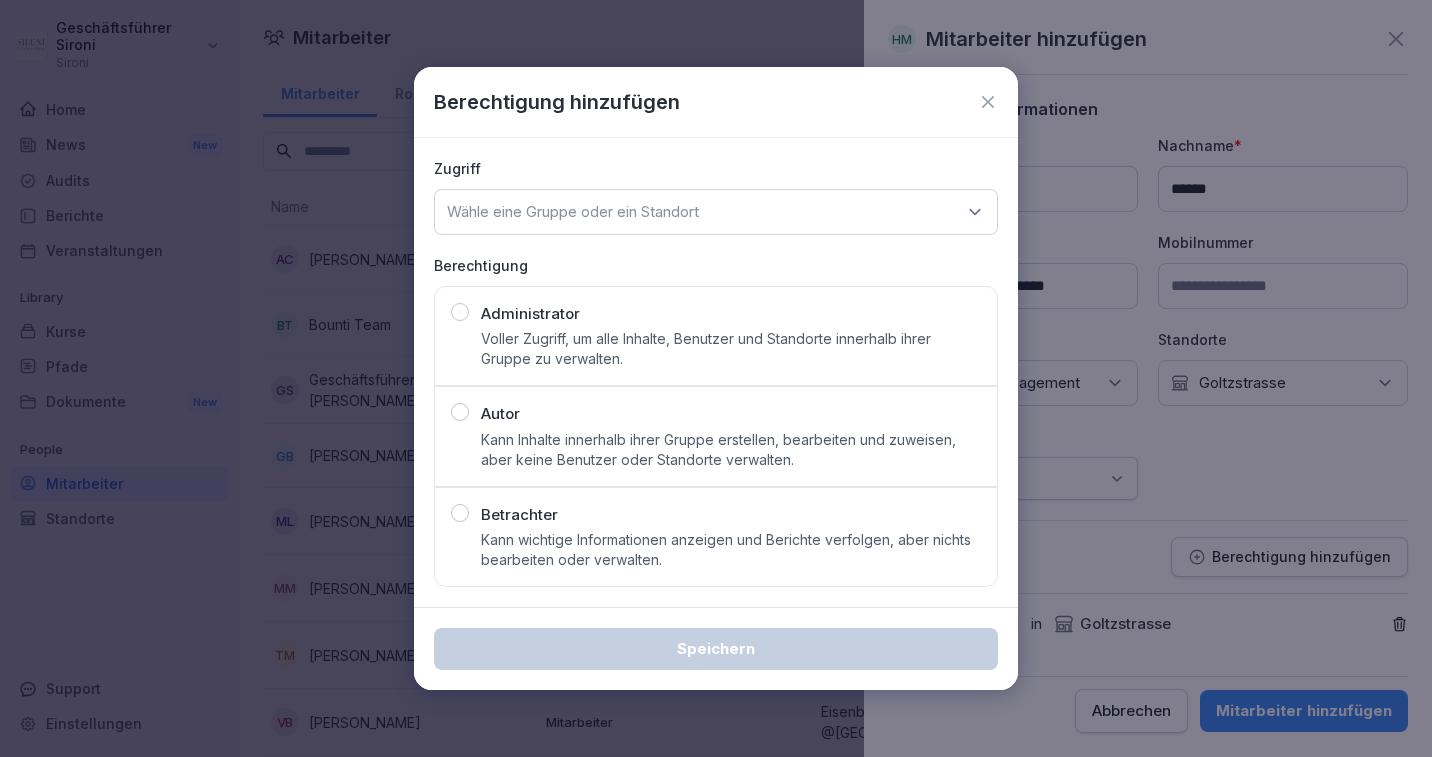 click at bounding box center (460, 513) 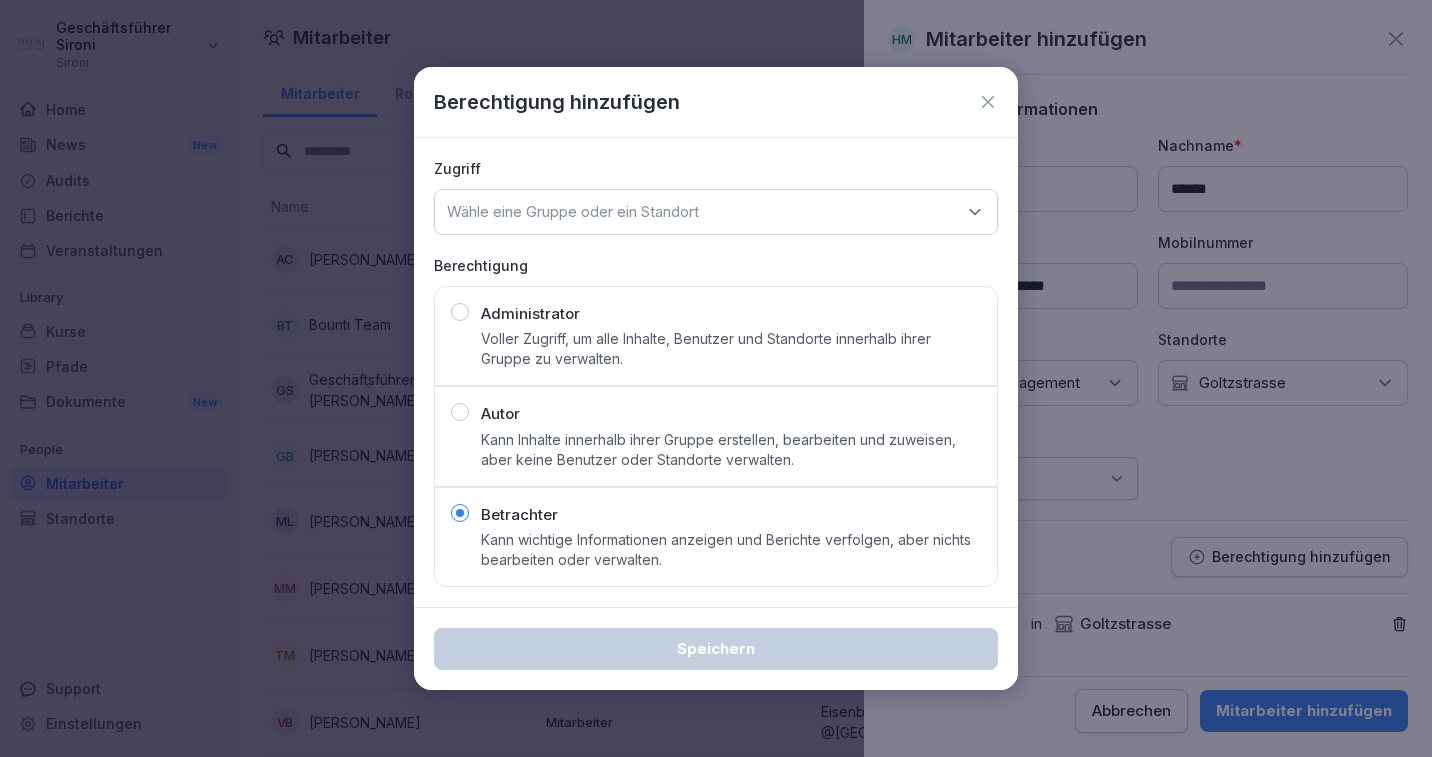 click on "Wähle eine Gruppe oder ein Standort" at bounding box center (573, 212) 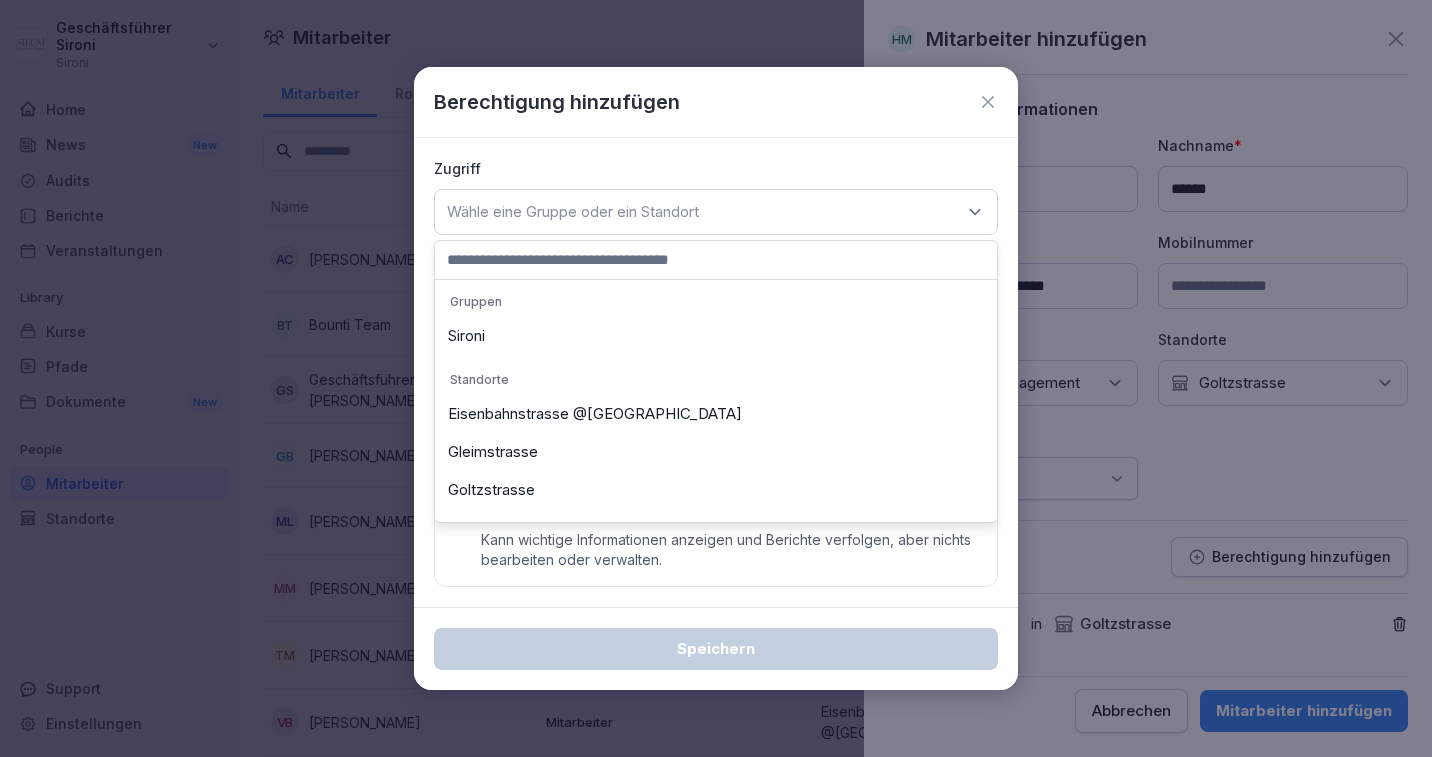 click 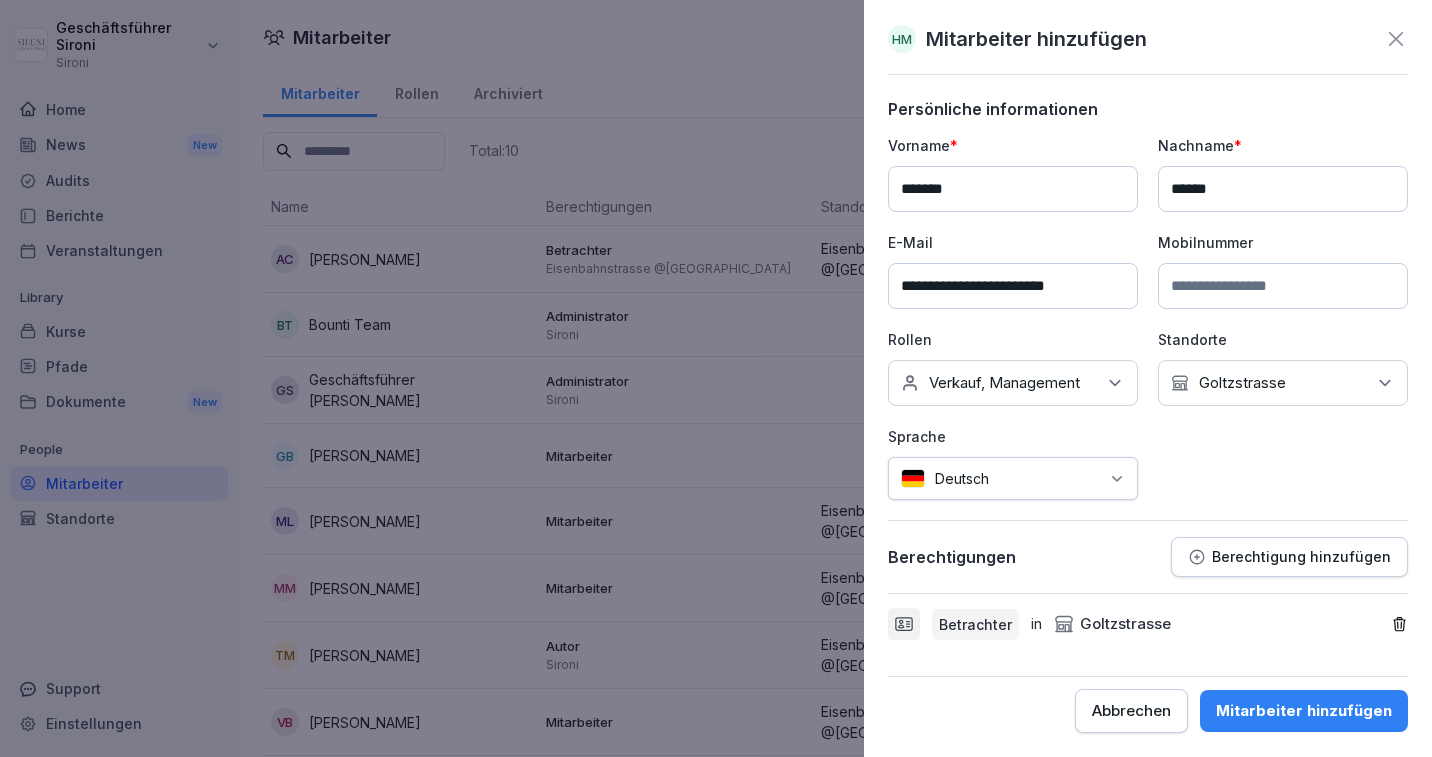 click on "Betrachter" at bounding box center (975, 624) 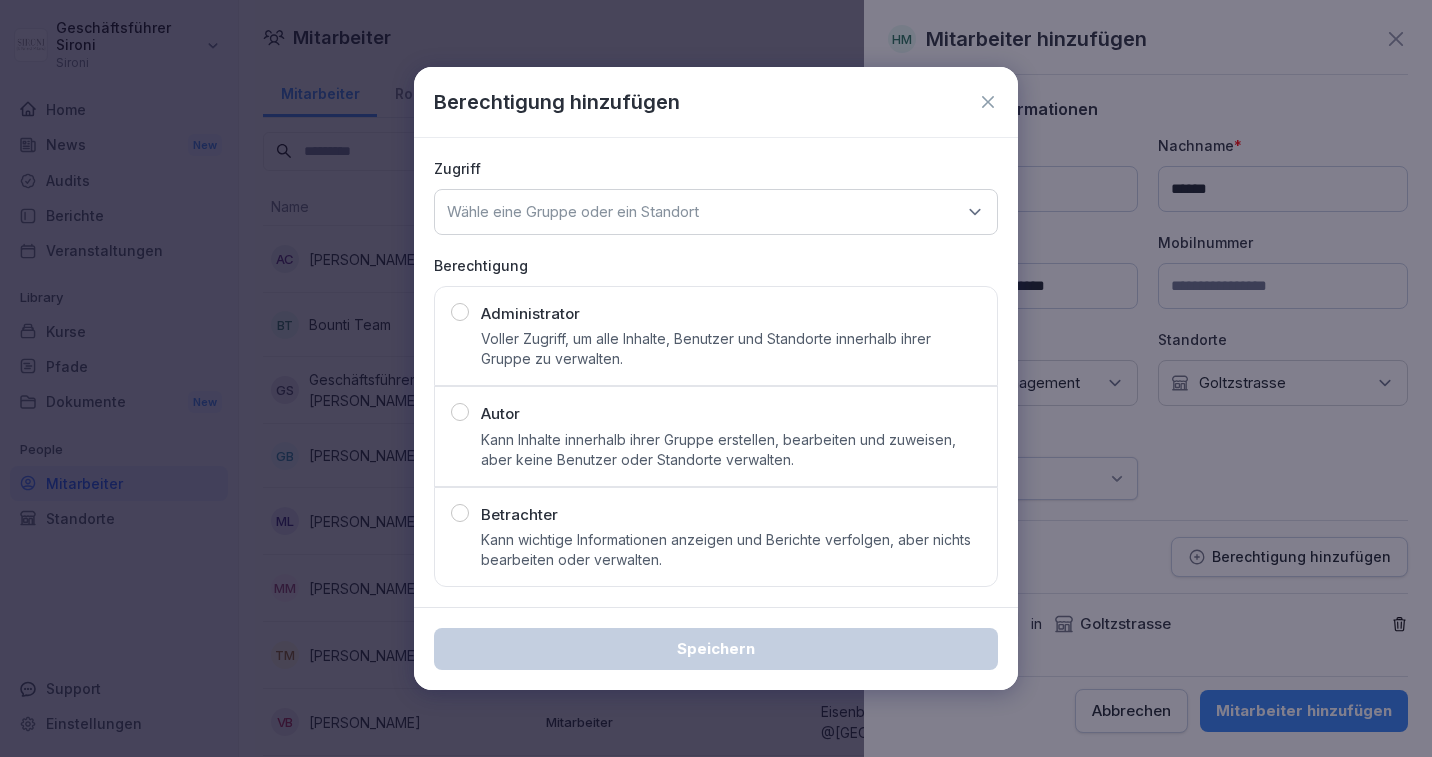 click 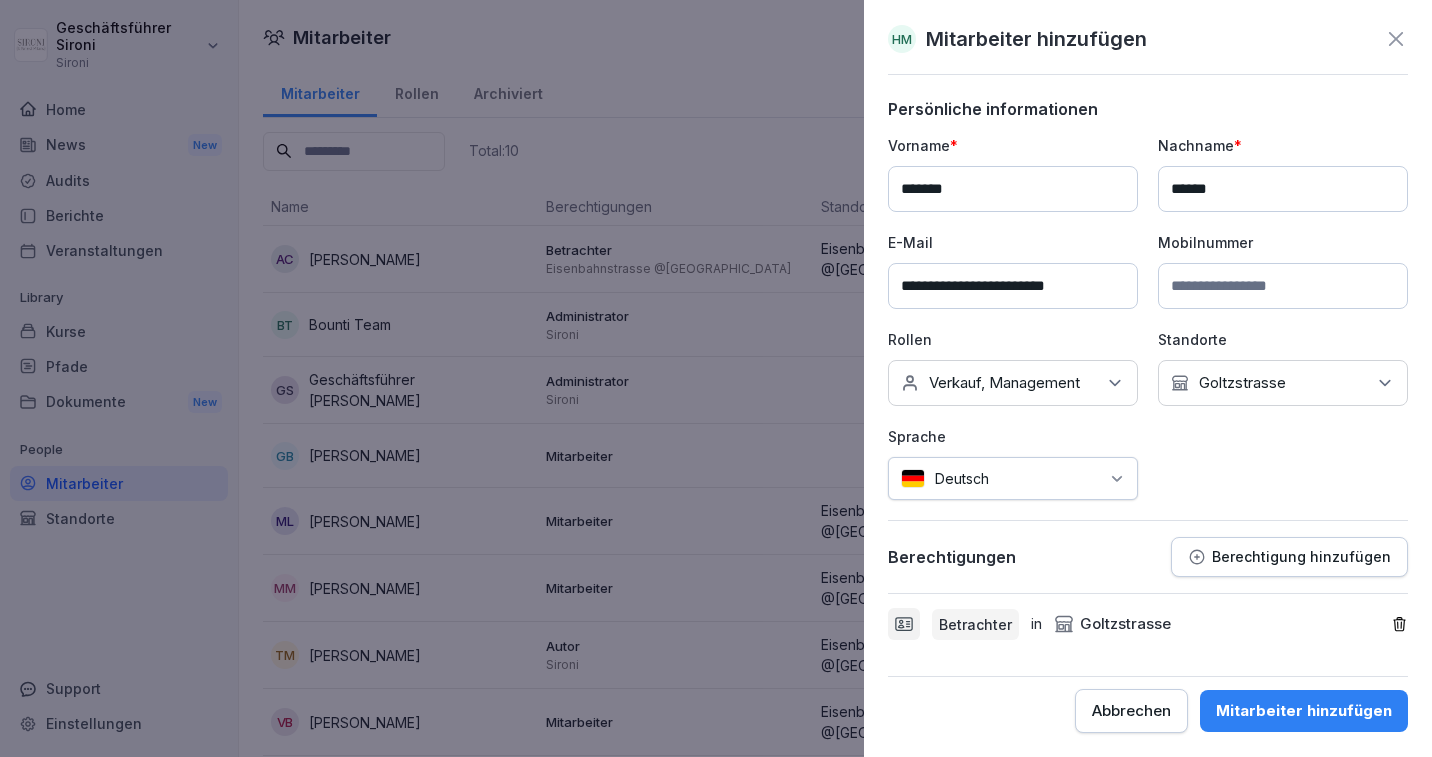 click on "Mitarbeiter hinzufügen" at bounding box center [1304, 711] 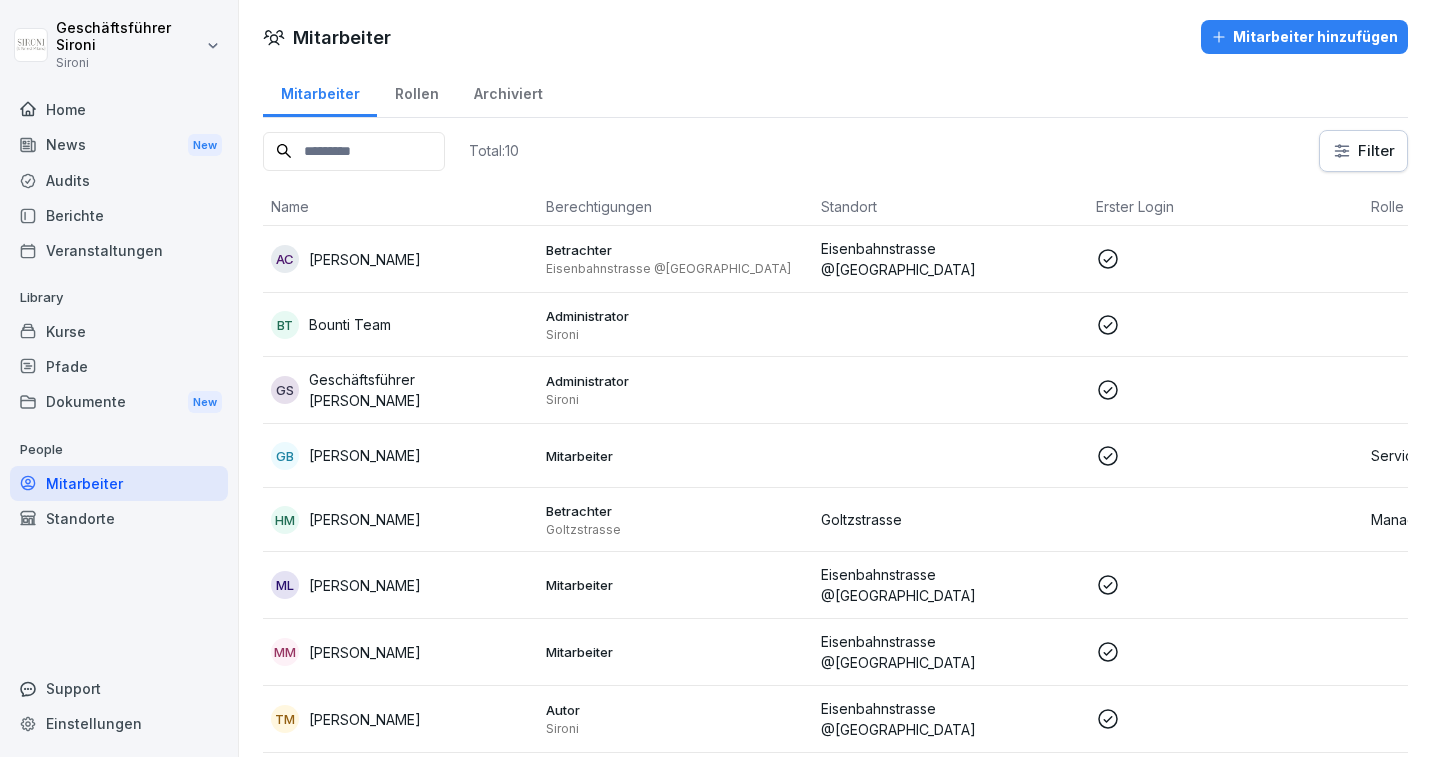 click on "Mitarbeiter hinzufügen" at bounding box center [1304, 37] 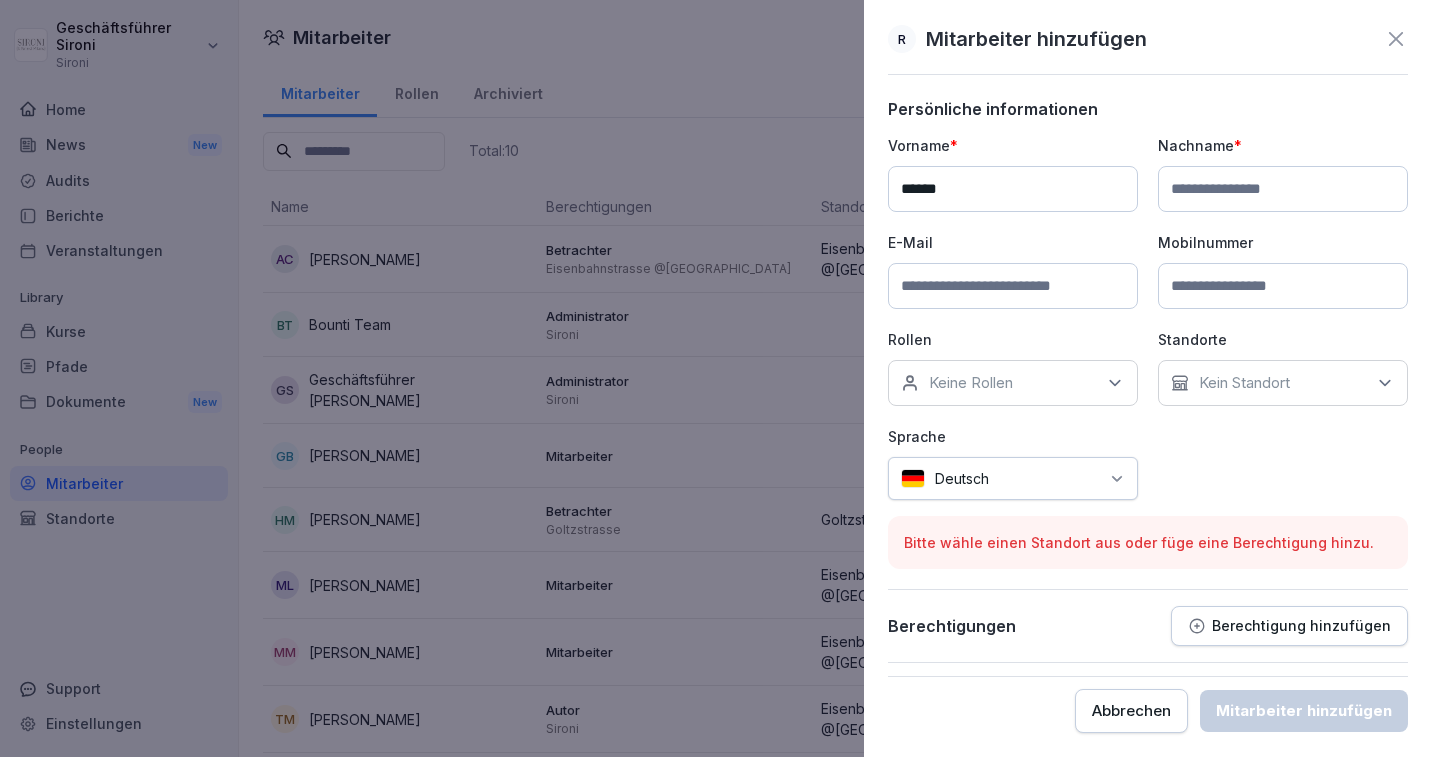 type on "*******" 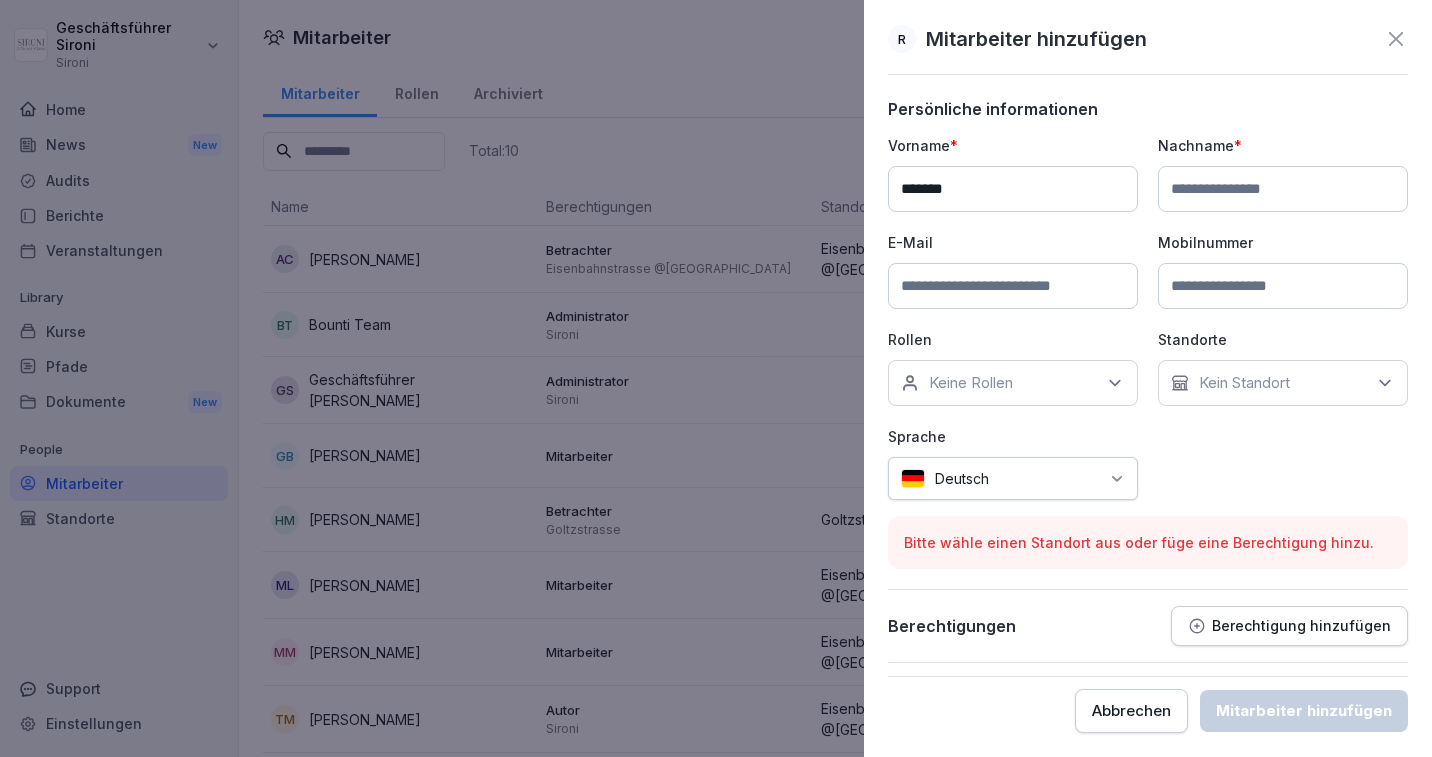 type on "*********" 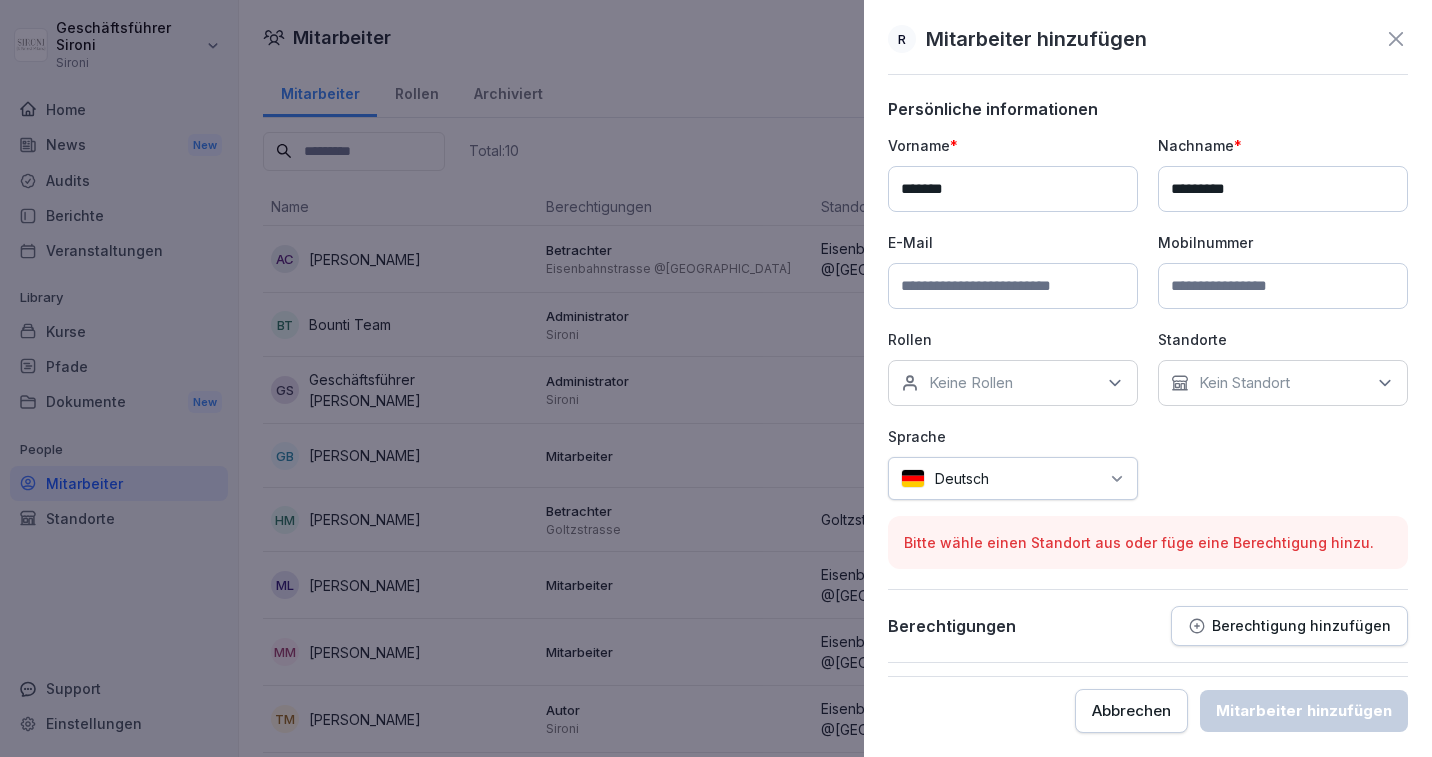 type on "**********" 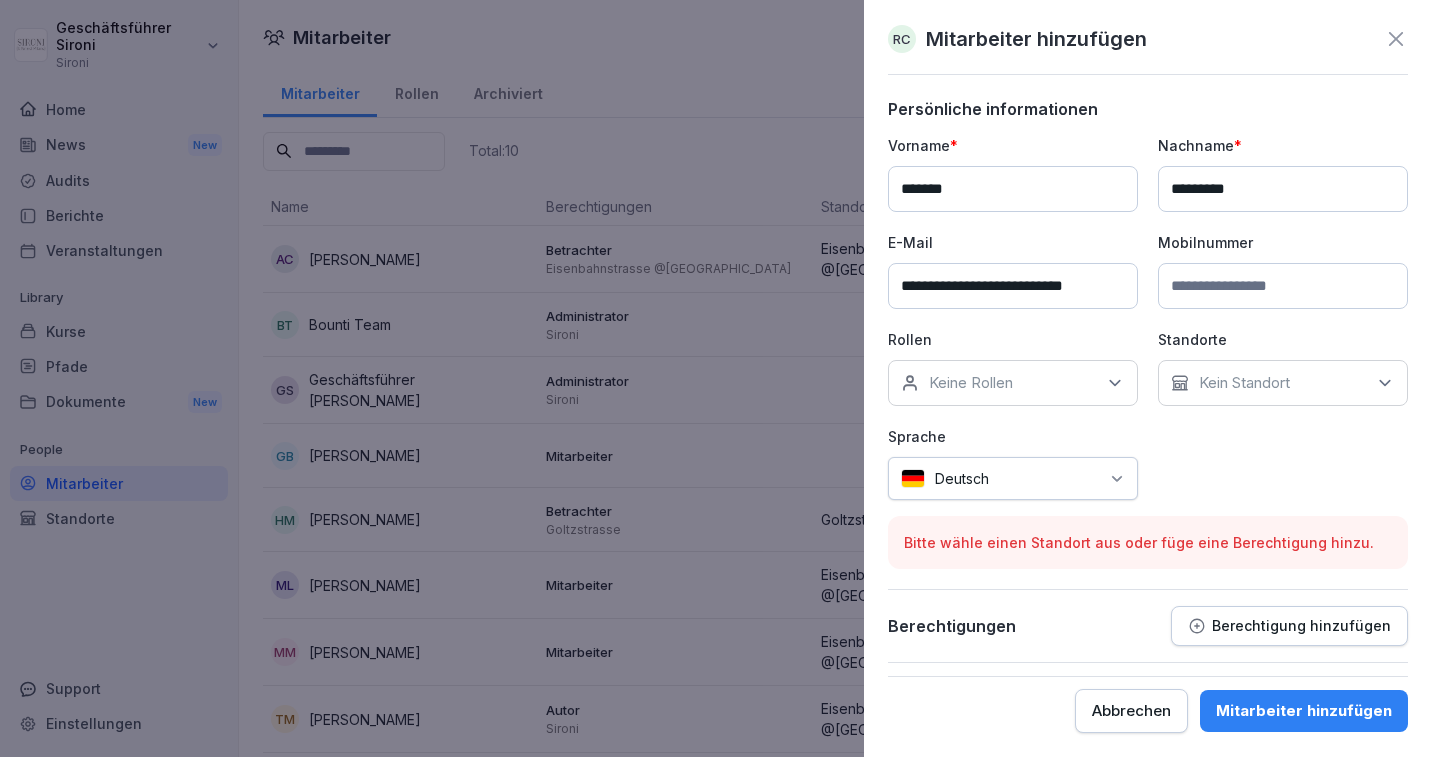 type on "*******" 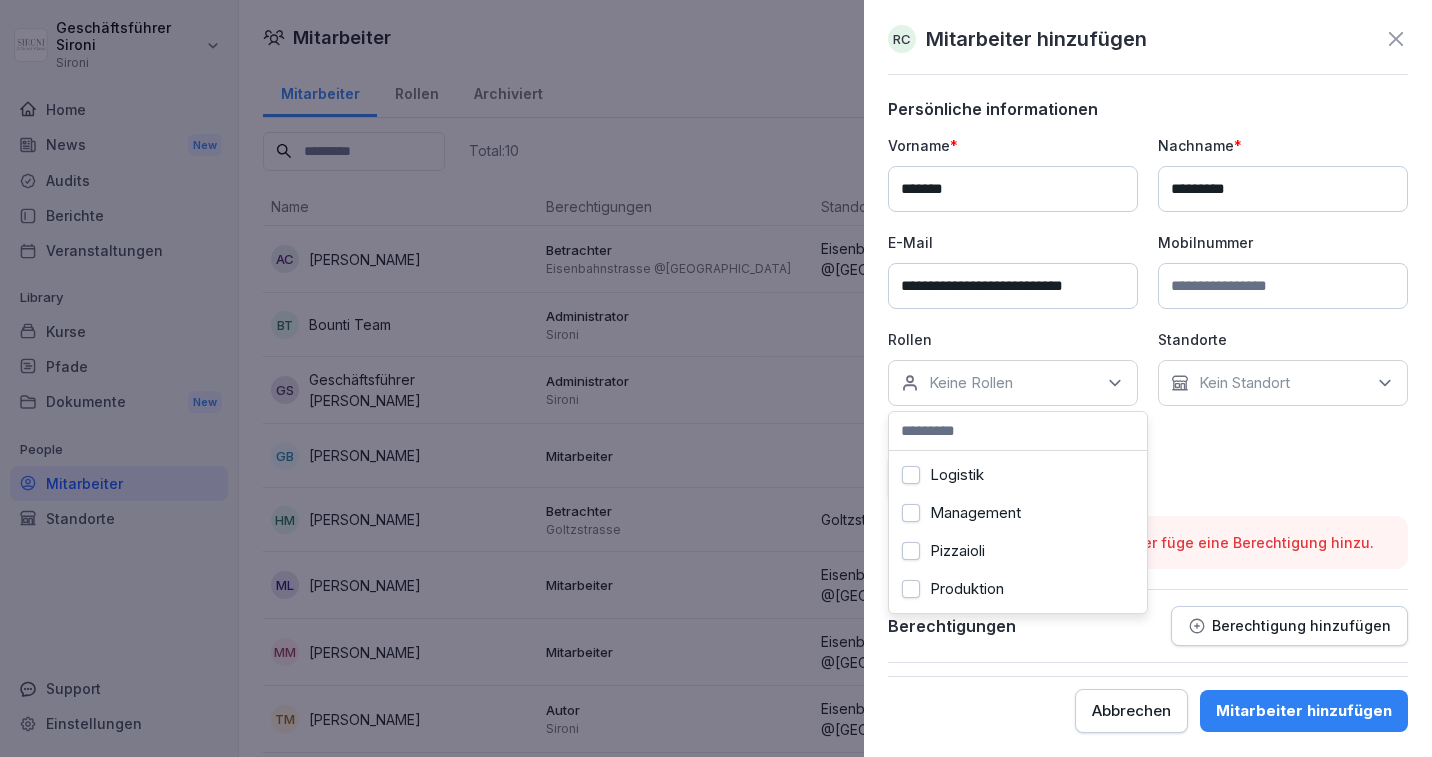 scroll, scrollTop: 114, scrollLeft: 0, axis: vertical 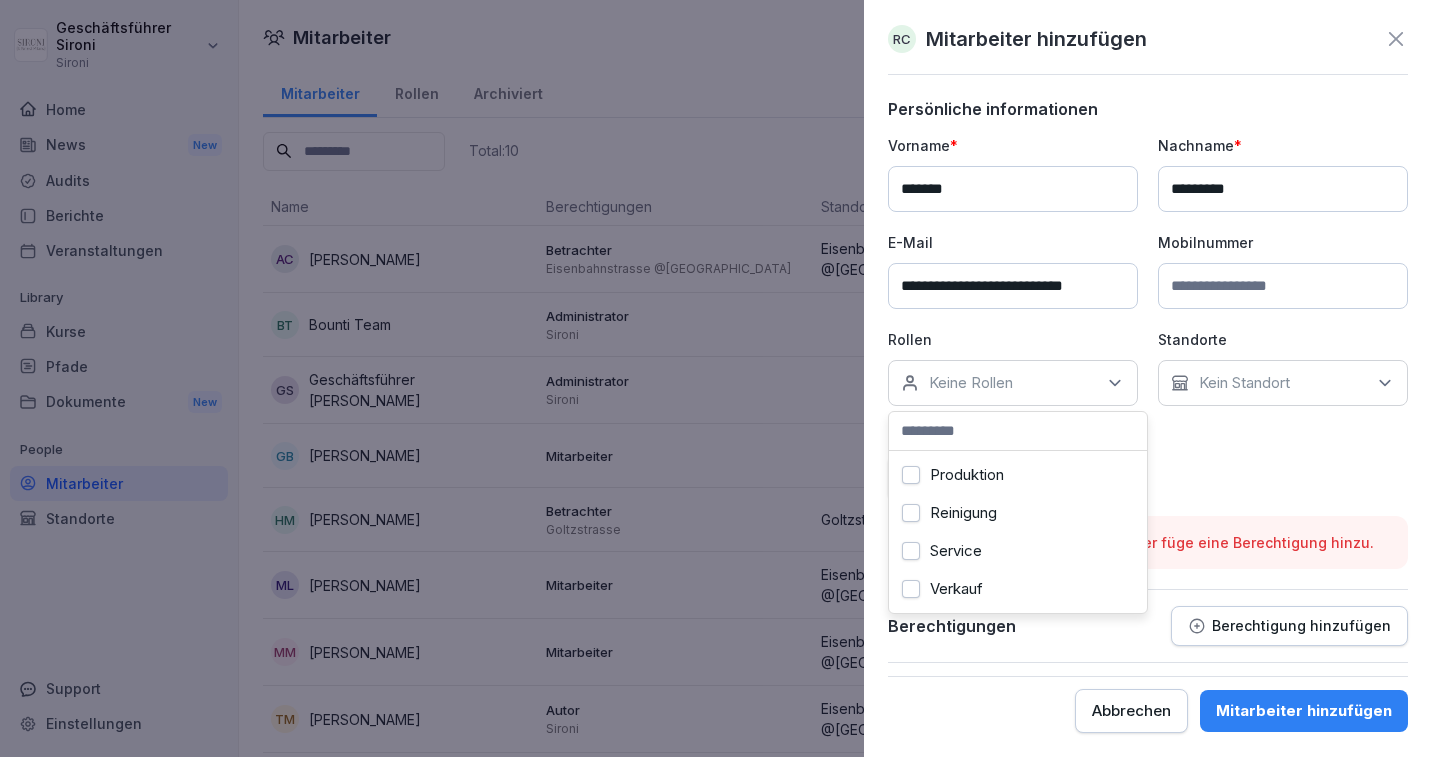 click on "Verkauf" at bounding box center [911, 589] 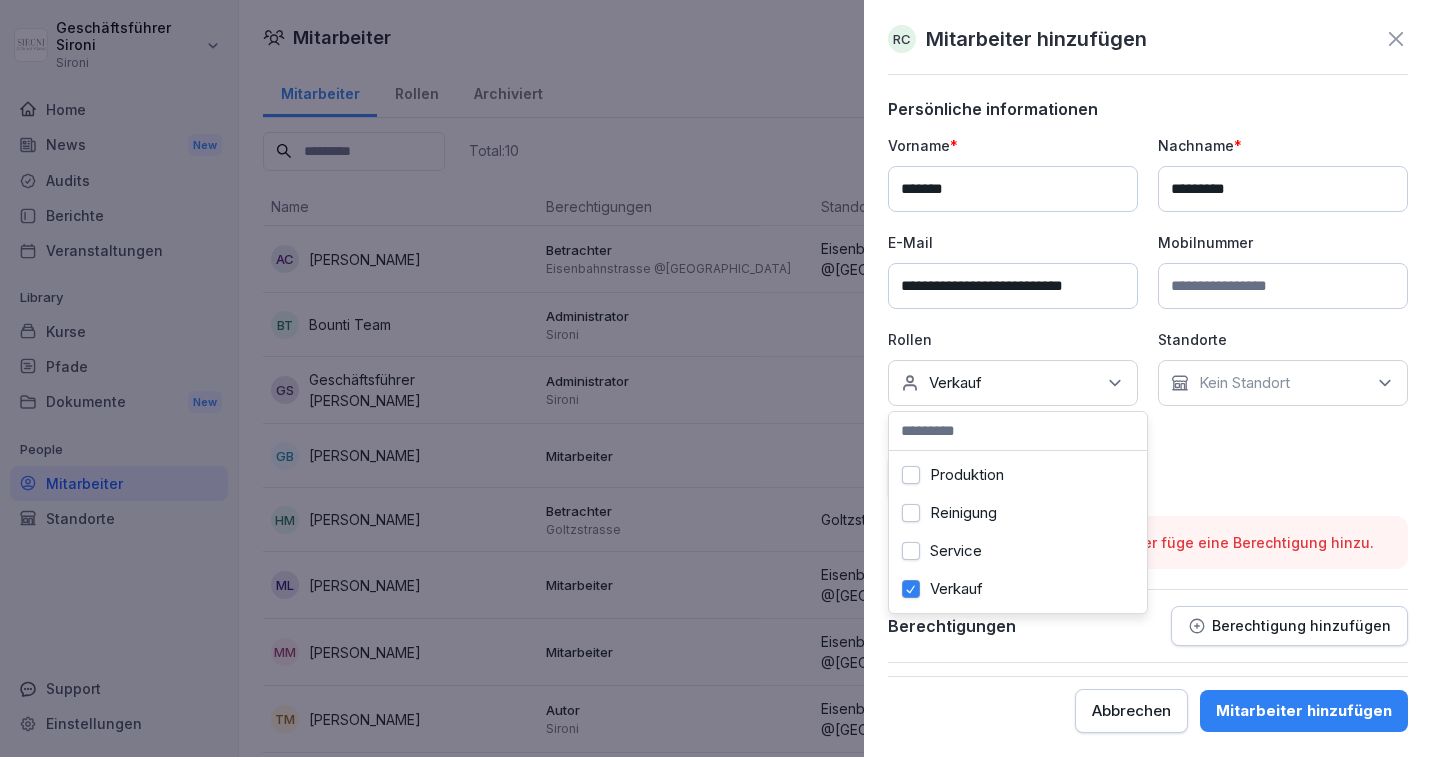 scroll, scrollTop: 0, scrollLeft: 0, axis: both 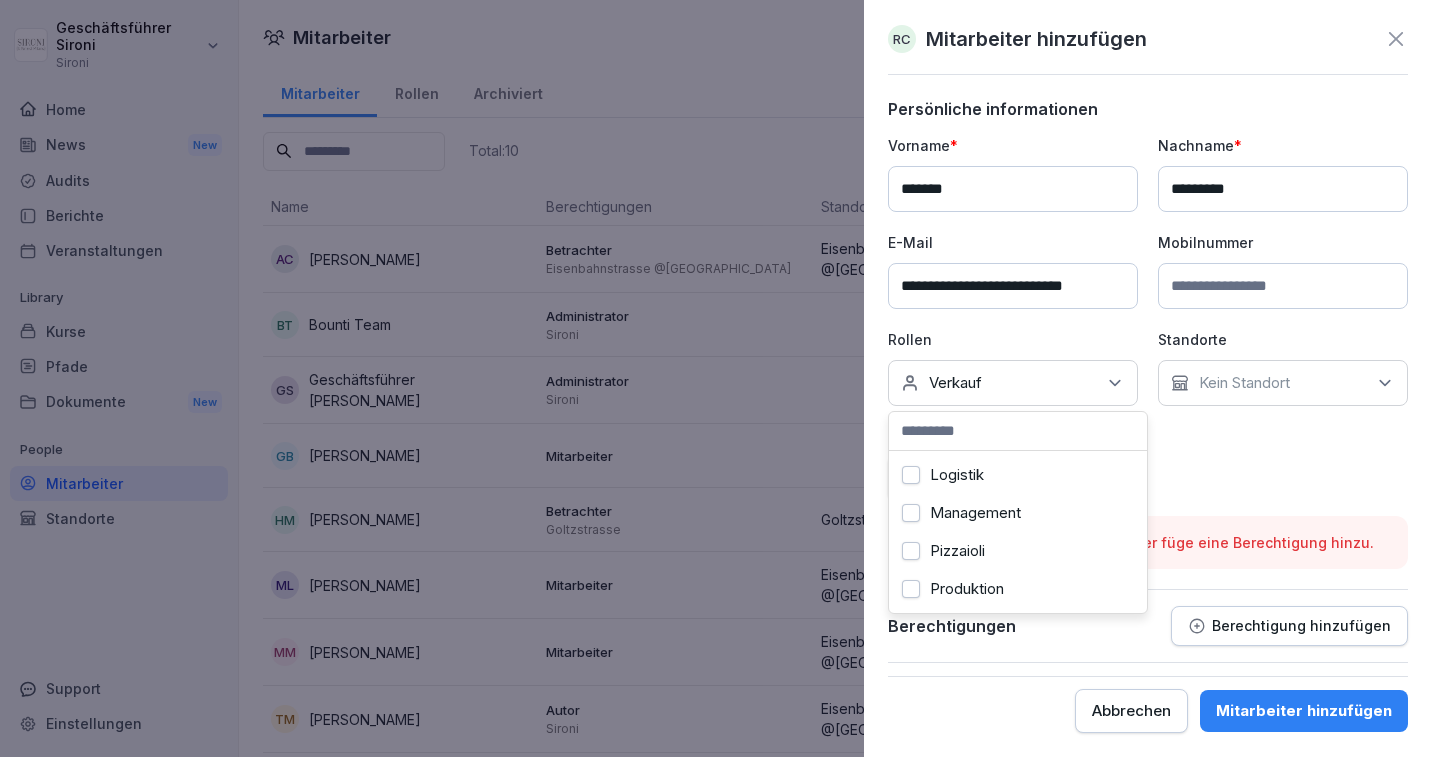 click on "Management" at bounding box center (911, 513) 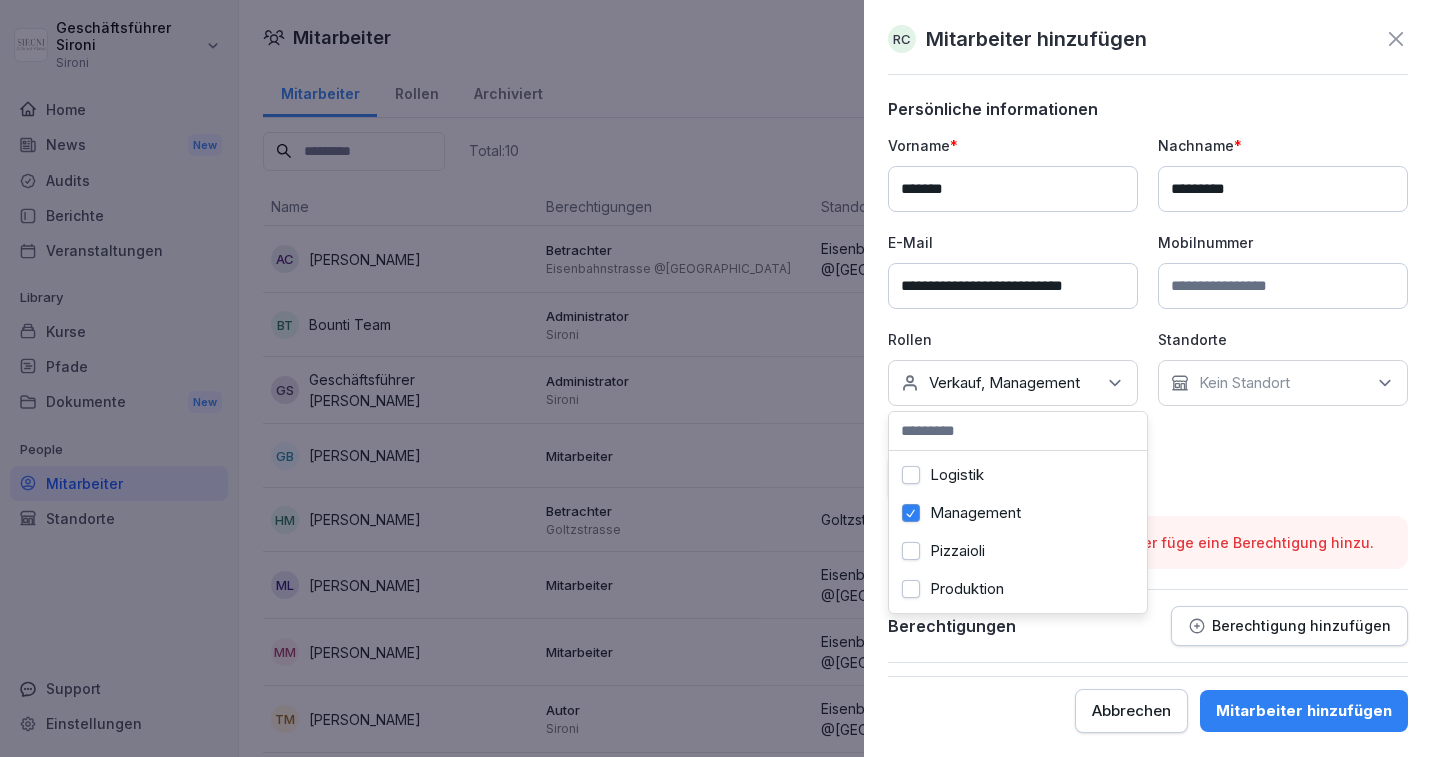 click on "**********" at bounding box center (1148, 317) 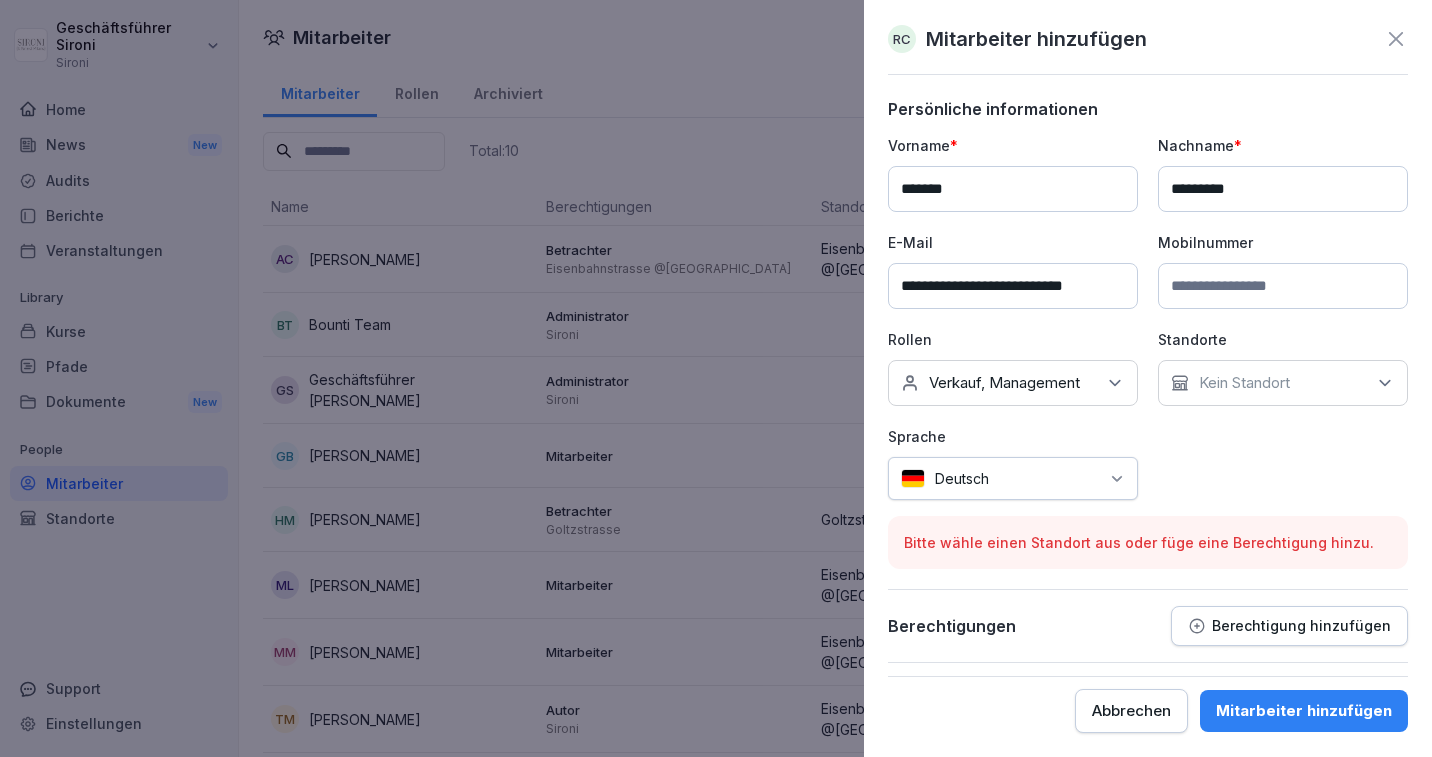 click on "Kein Standort" at bounding box center [1244, 383] 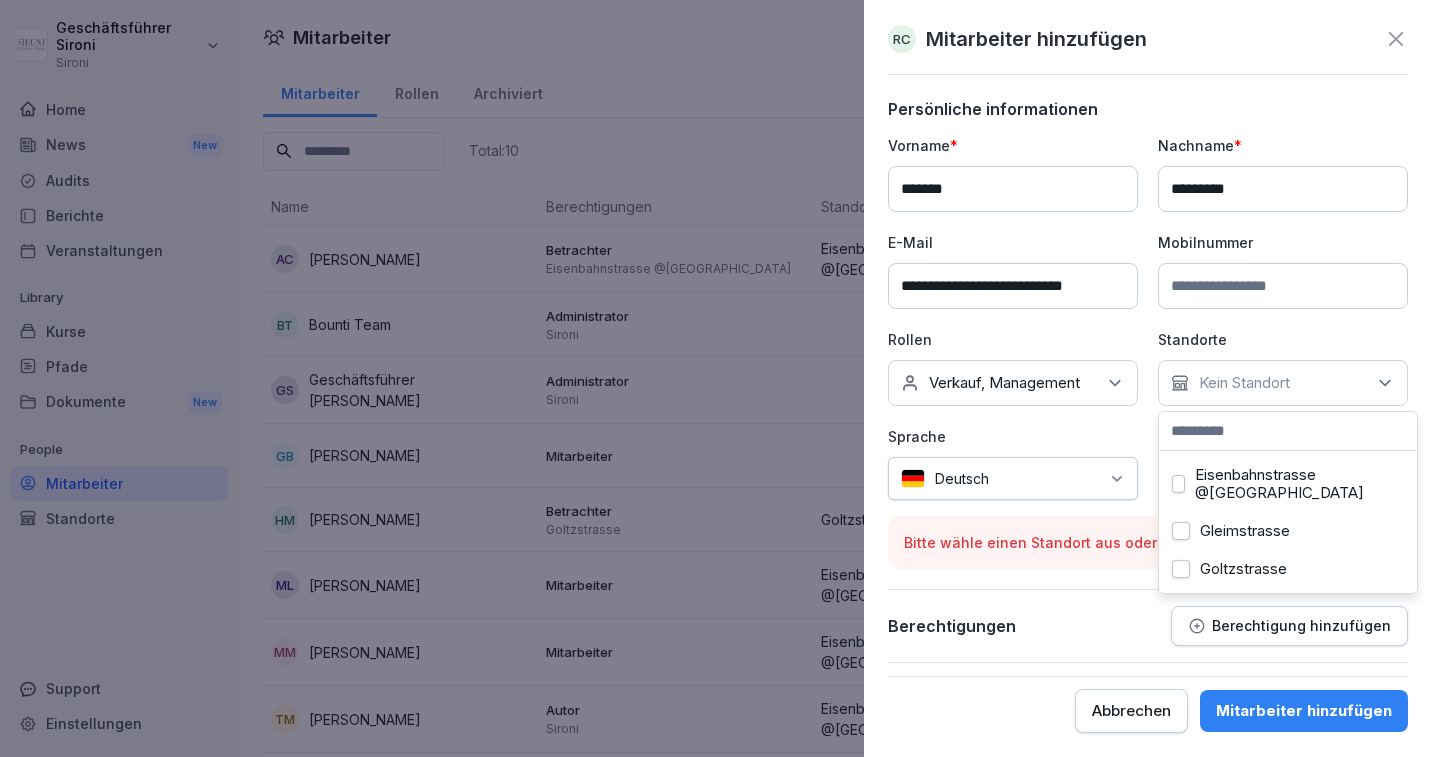 click on "Gleimstrasse" at bounding box center [1181, 531] 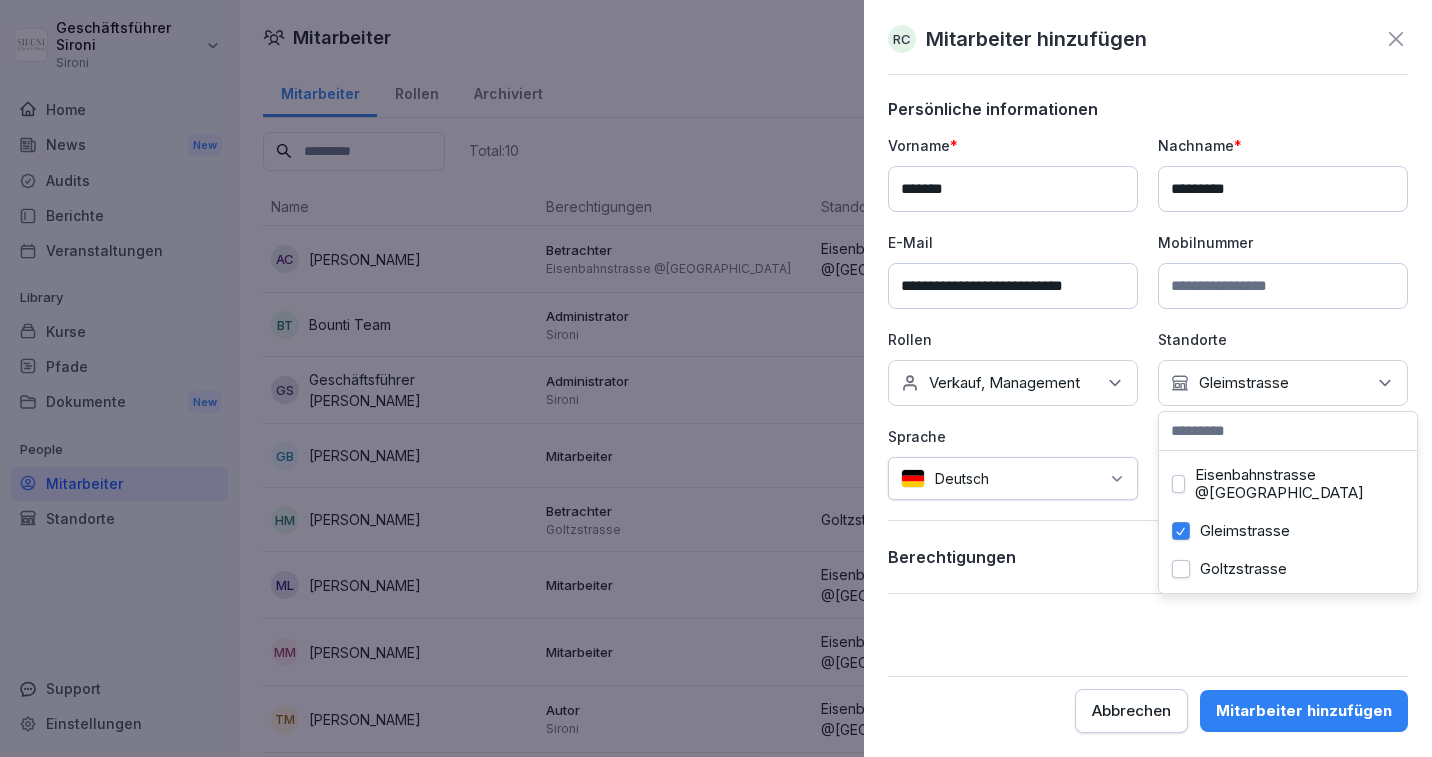 click on "Sprache" at bounding box center (1013, 436) 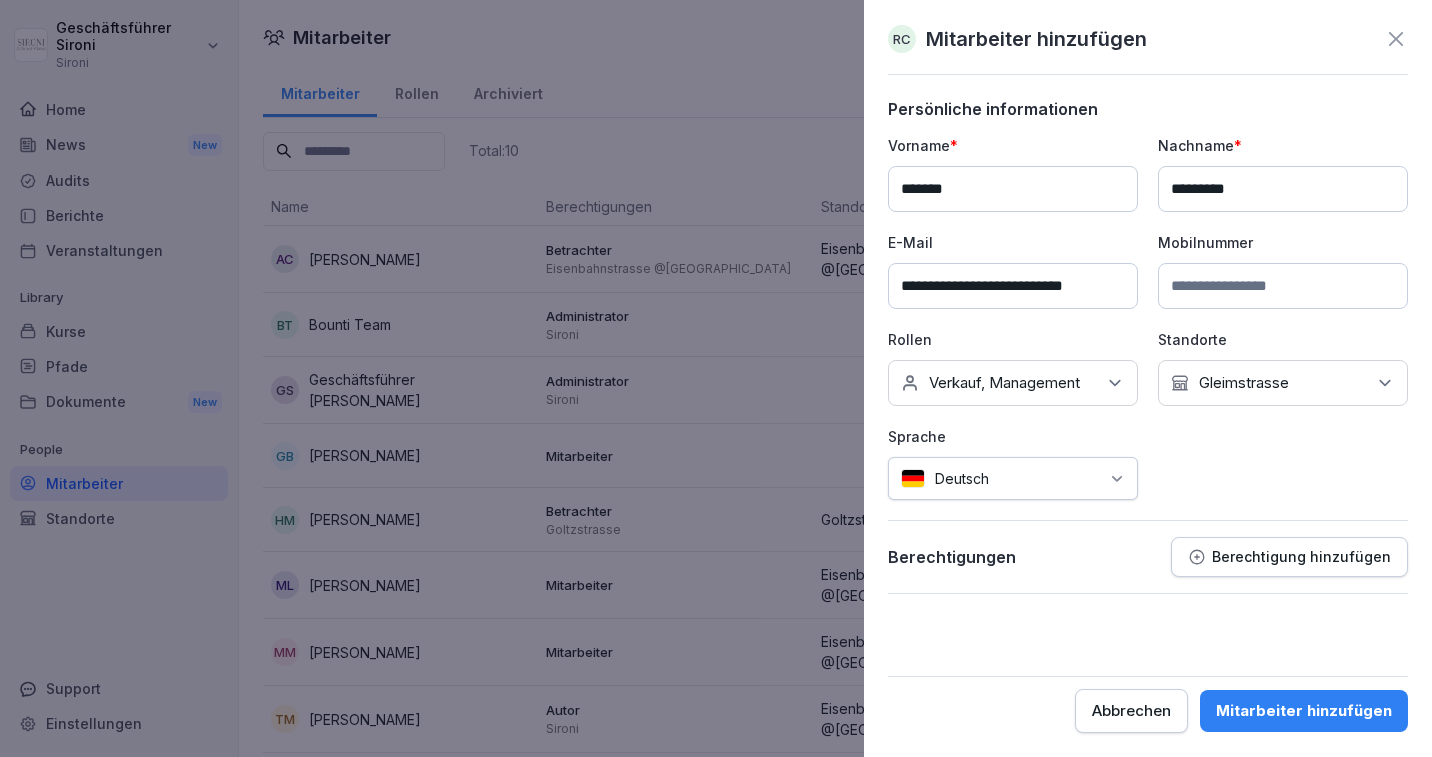 click on "Berechtigung hinzufügen" at bounding box center (1301, 557) 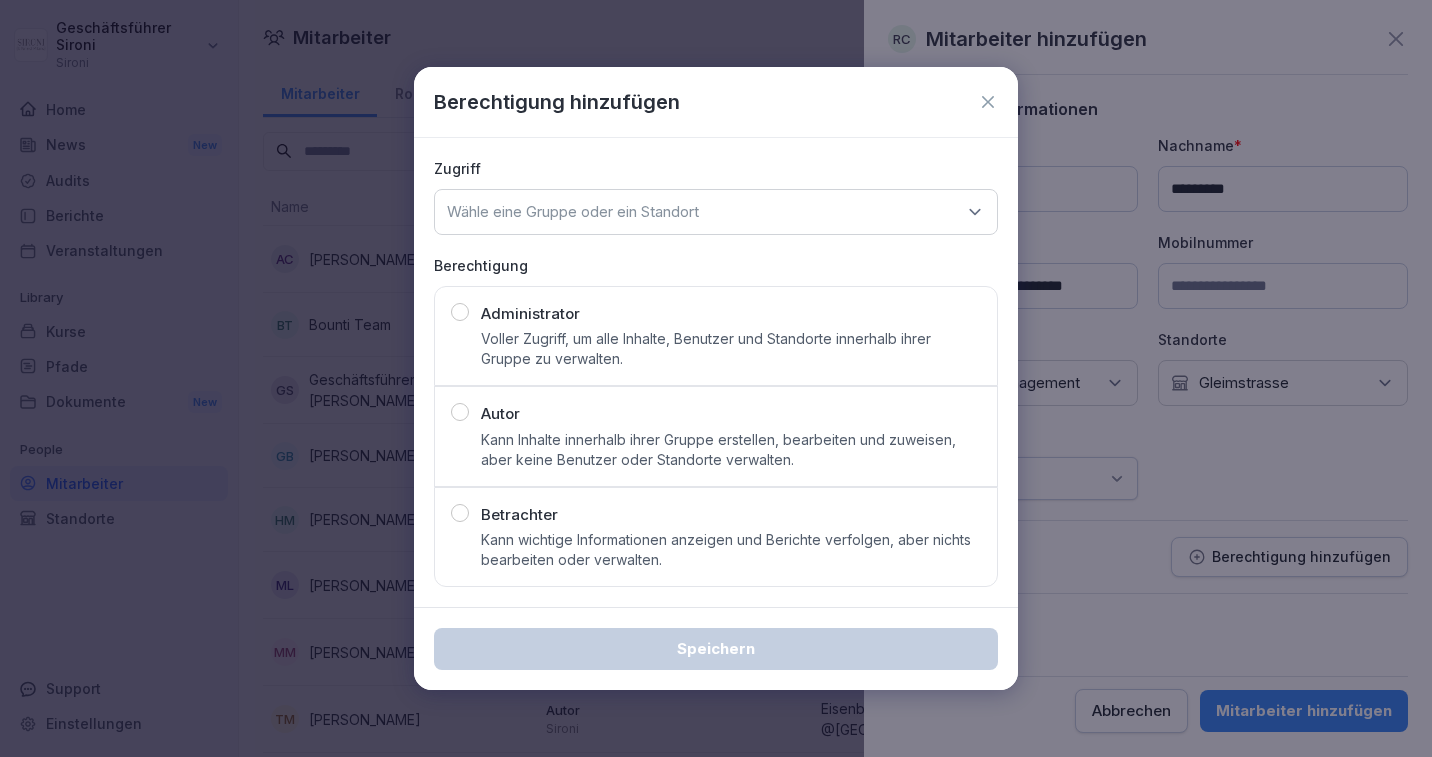 click at bounding box center [460, 513] 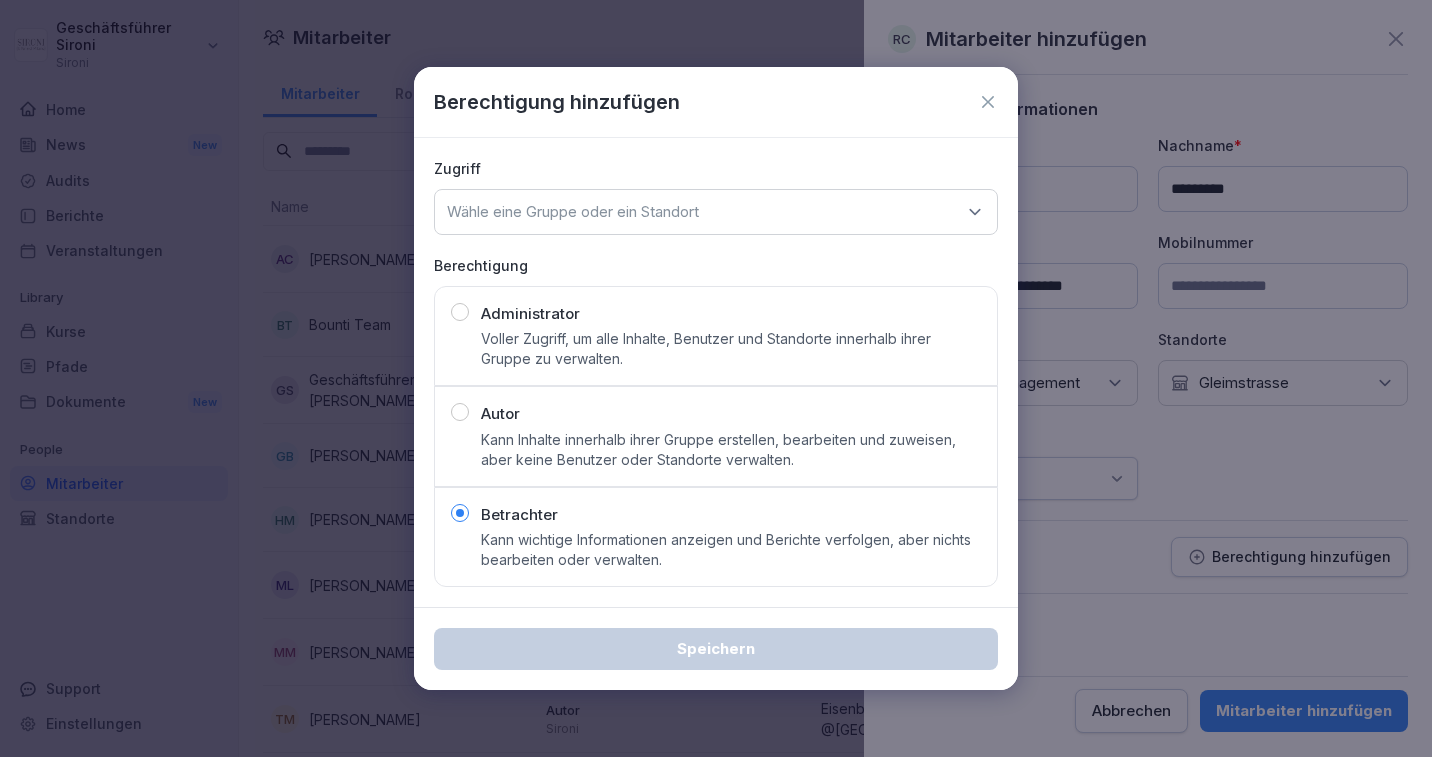 click on "Wähle eine Gruppe oder ein Standort" at bounding box center [573, 212] 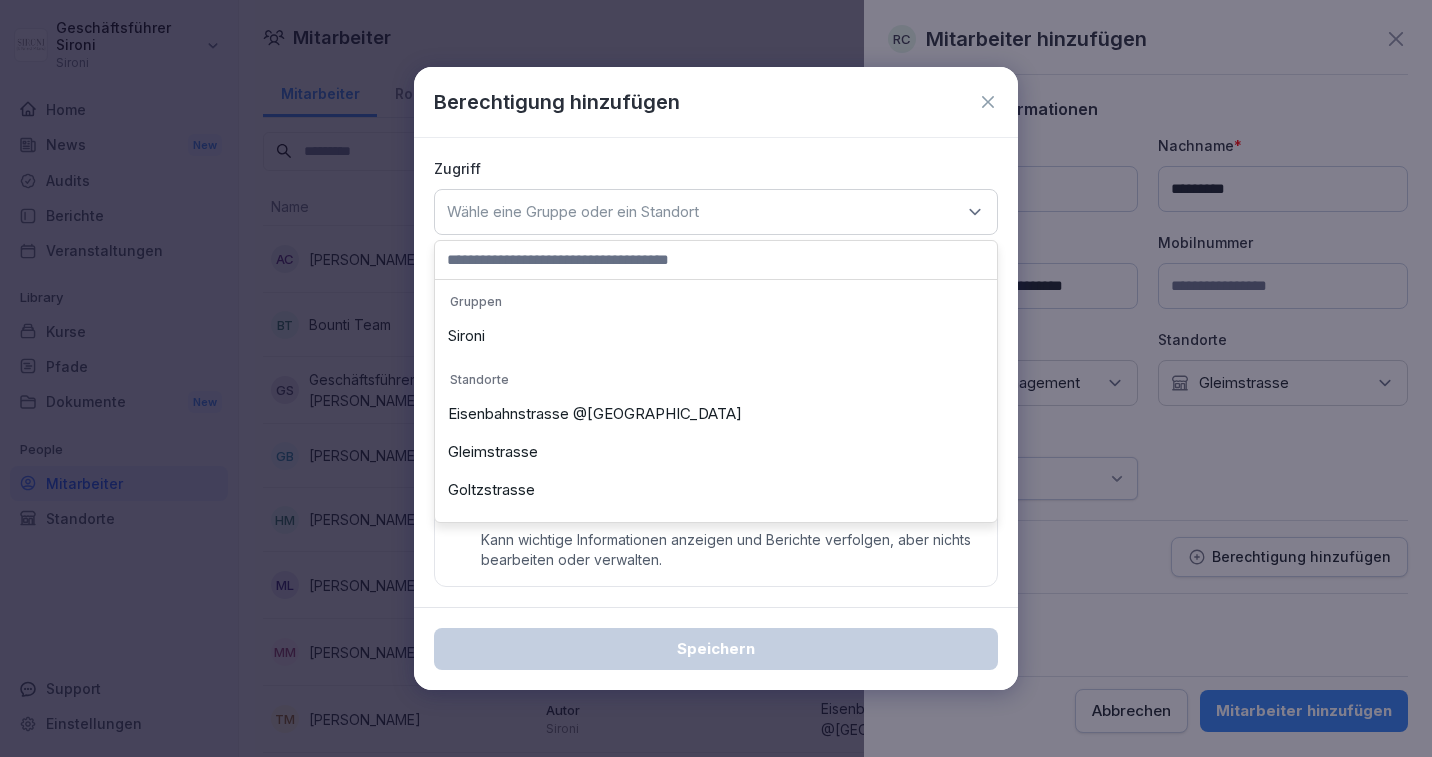 click on "Gleimstrasse" at bounding box center (716, 452) 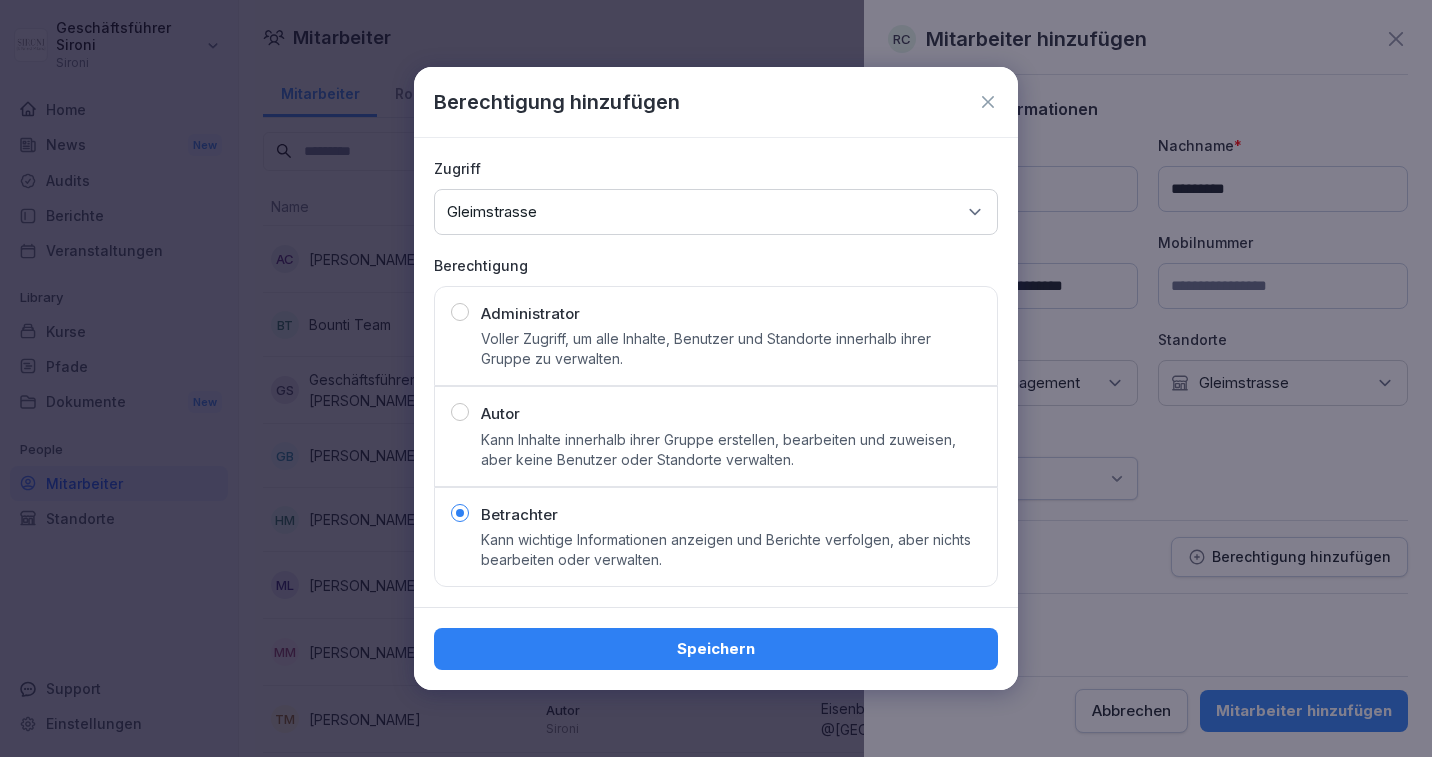 click on "Speichern" at bounding box center [716, 649] 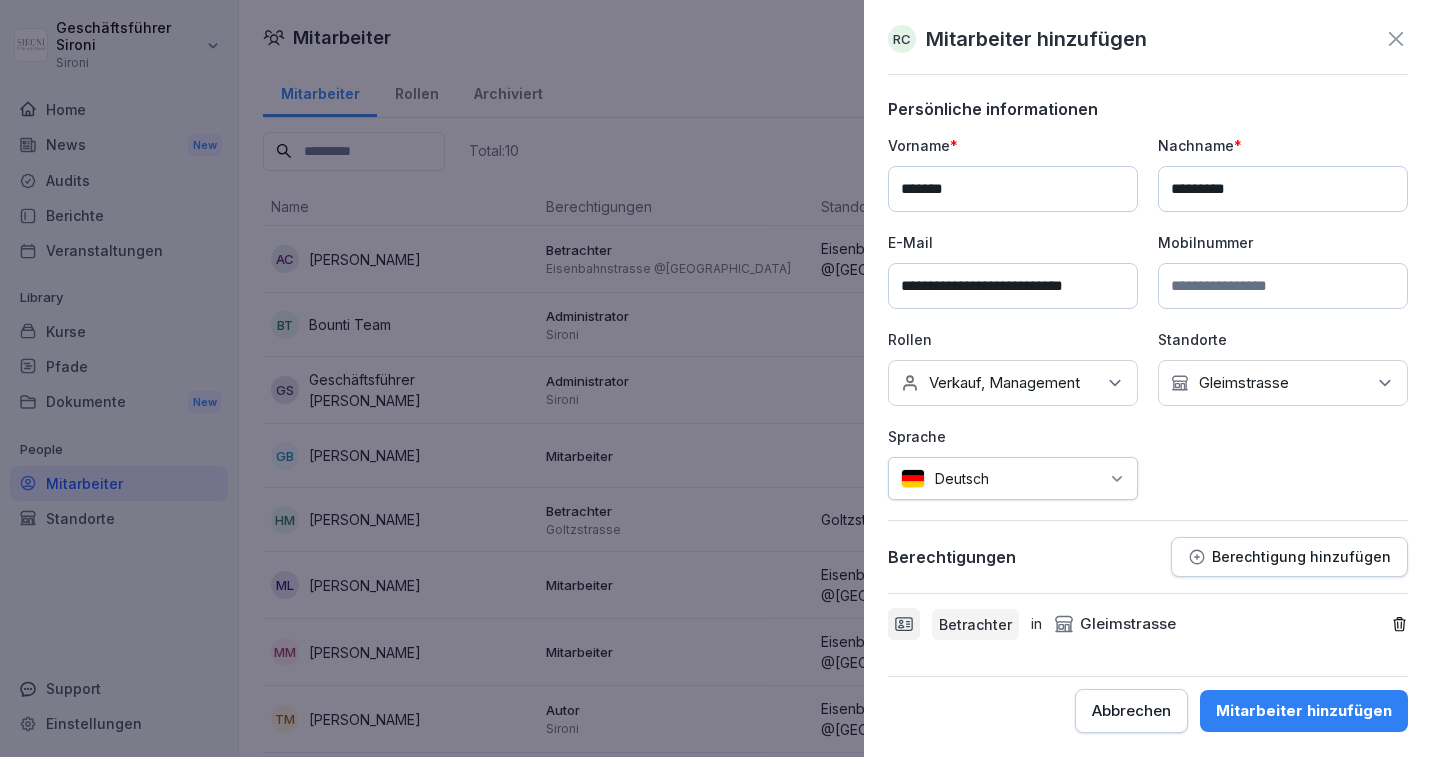click on "Mitarbeiter hinzufügen" at bounding box center [1304, 711] 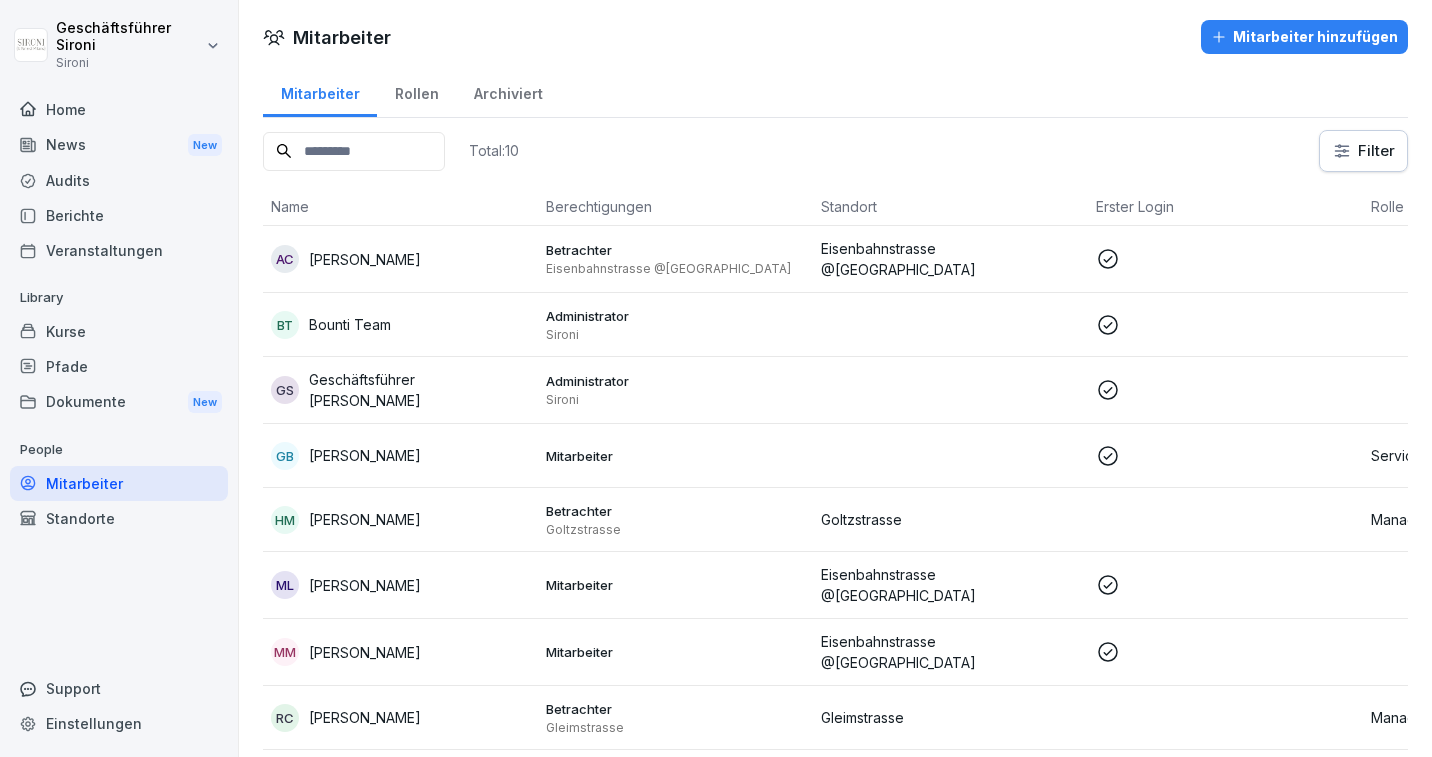click on "Mitarbeiter hinzufügen" at bounding box center [1304, 37] 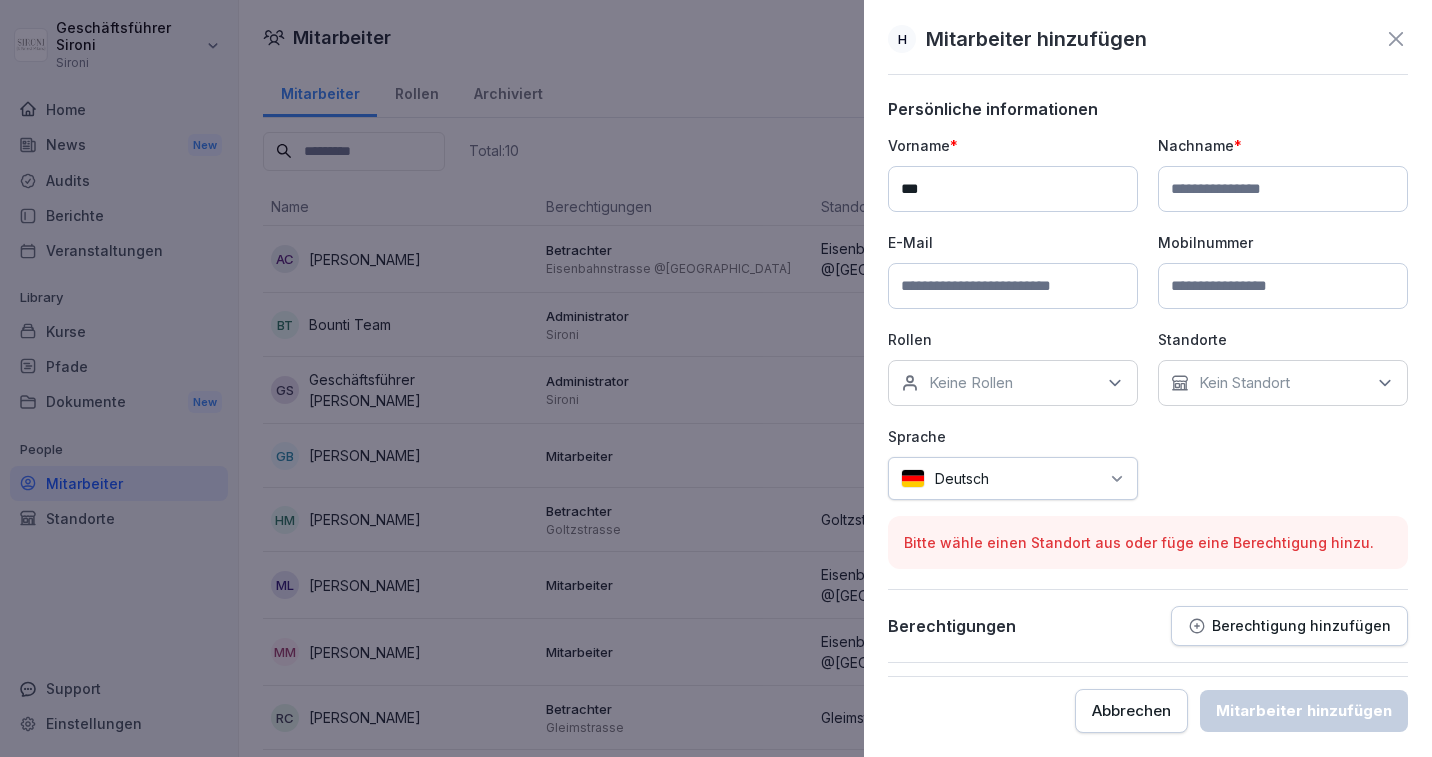 type on "*********" 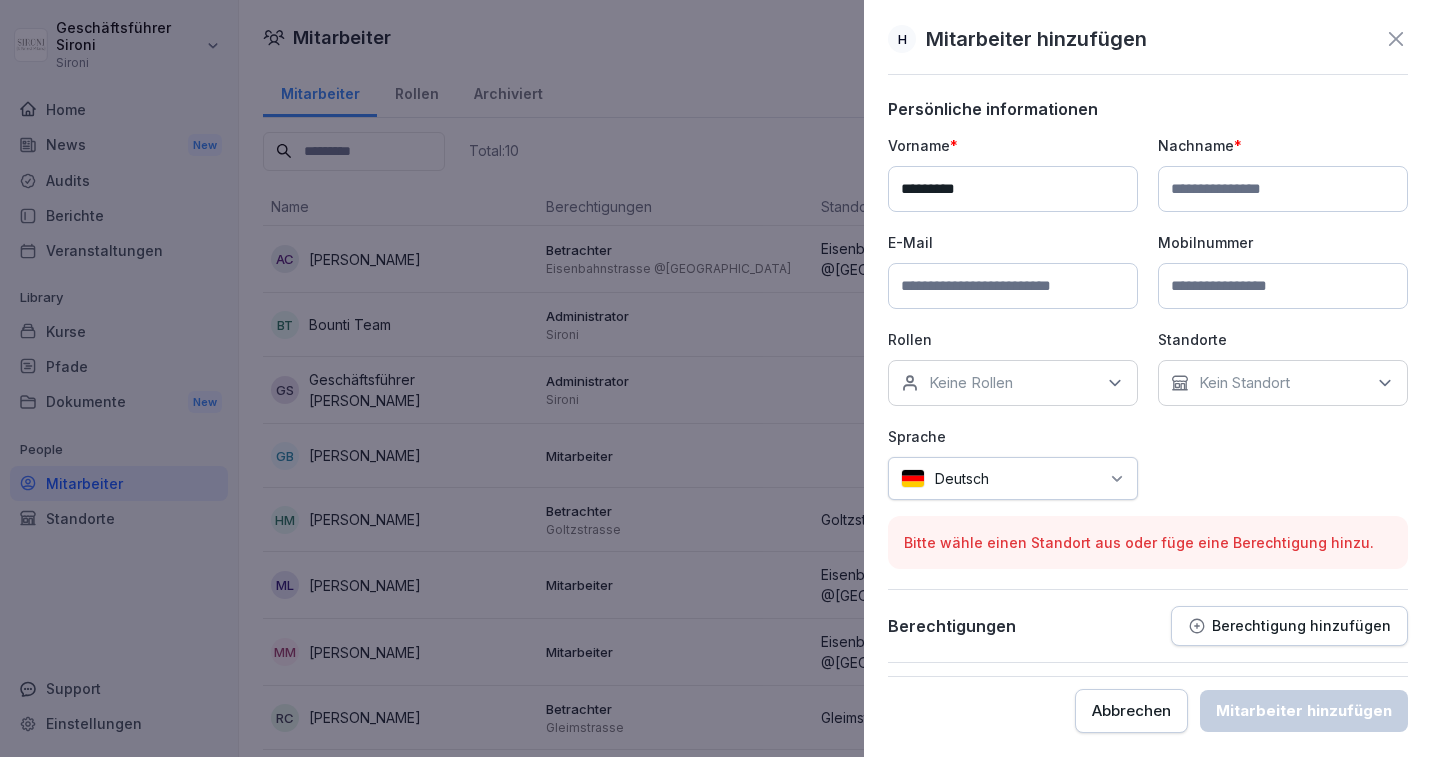 type on "*****" 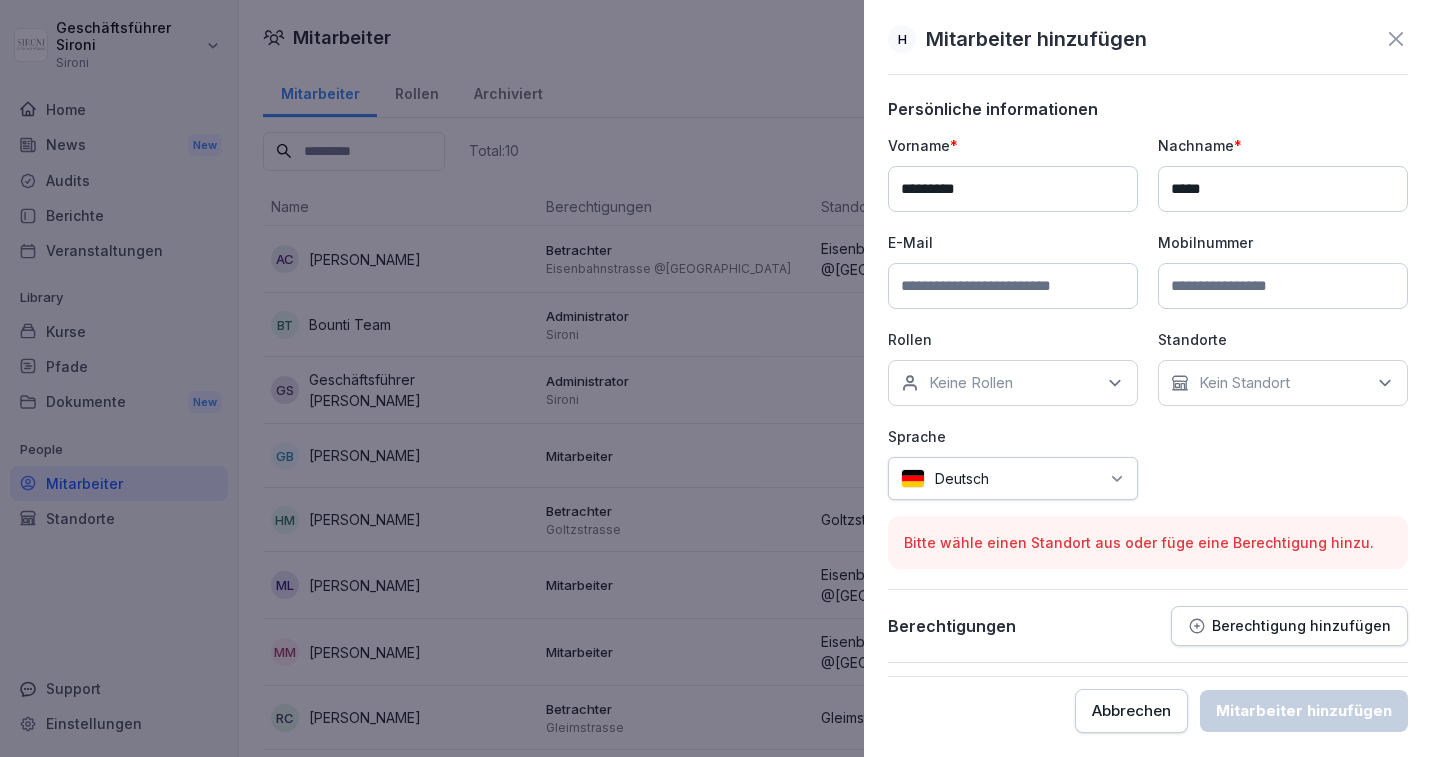 type on "**********" 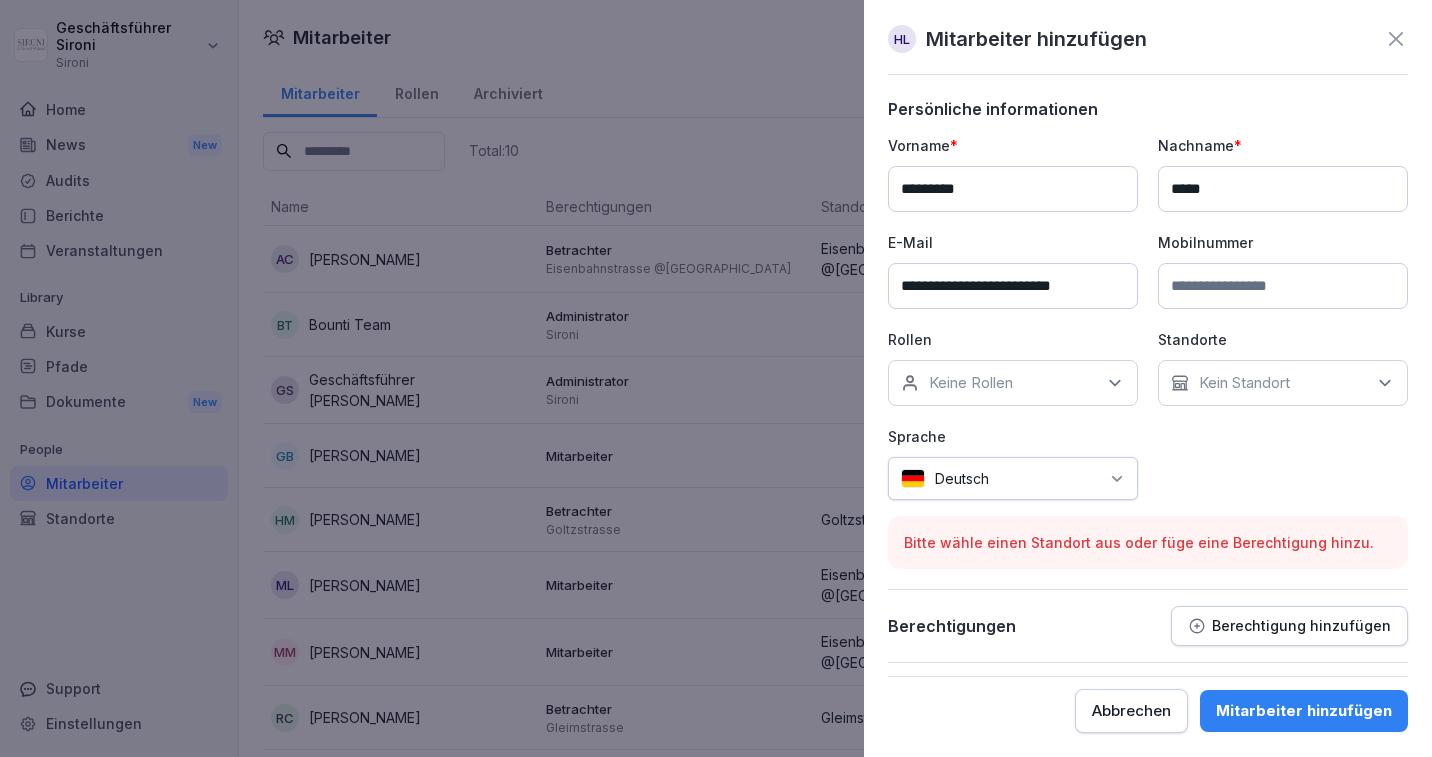 click 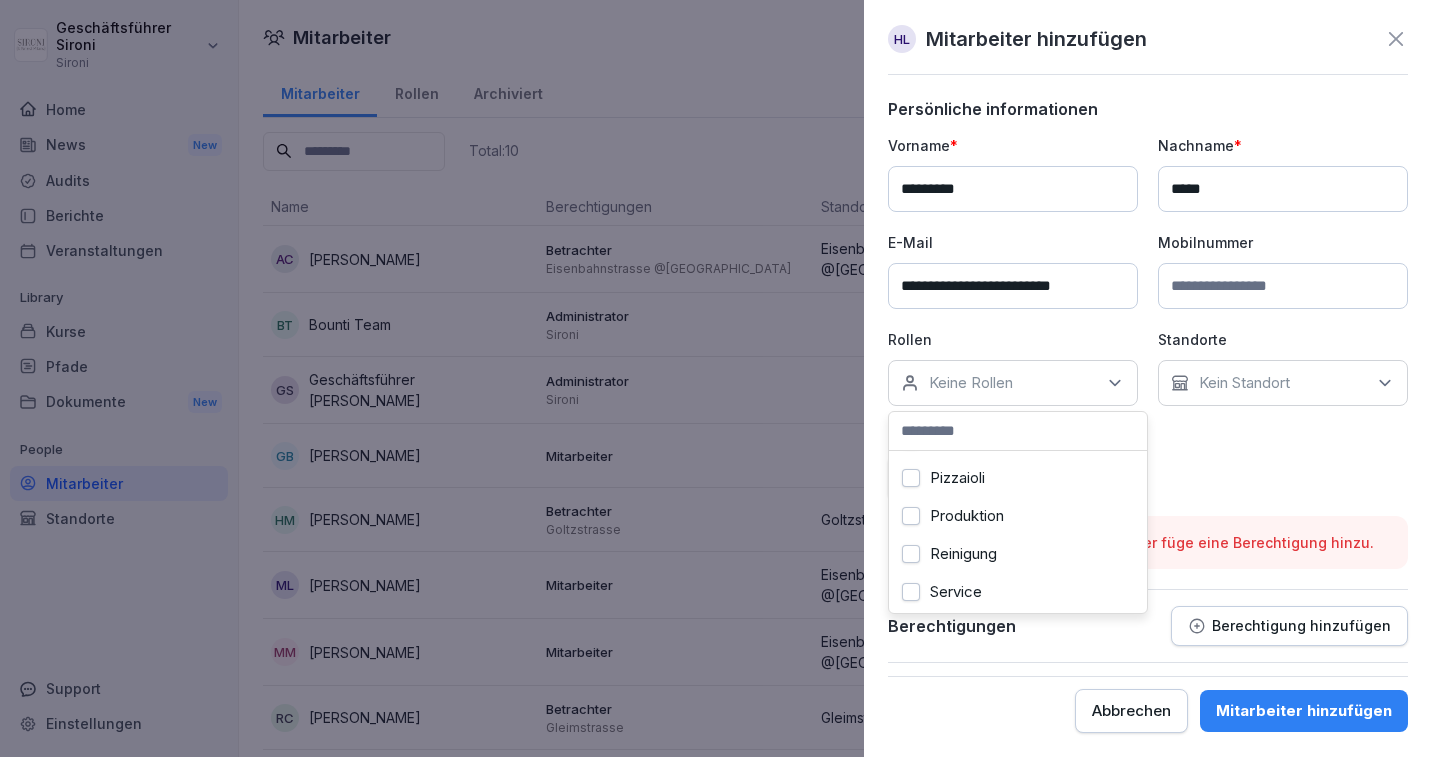 scroll, scrollTop: 114, scrollLeft: 0, axis: vertical 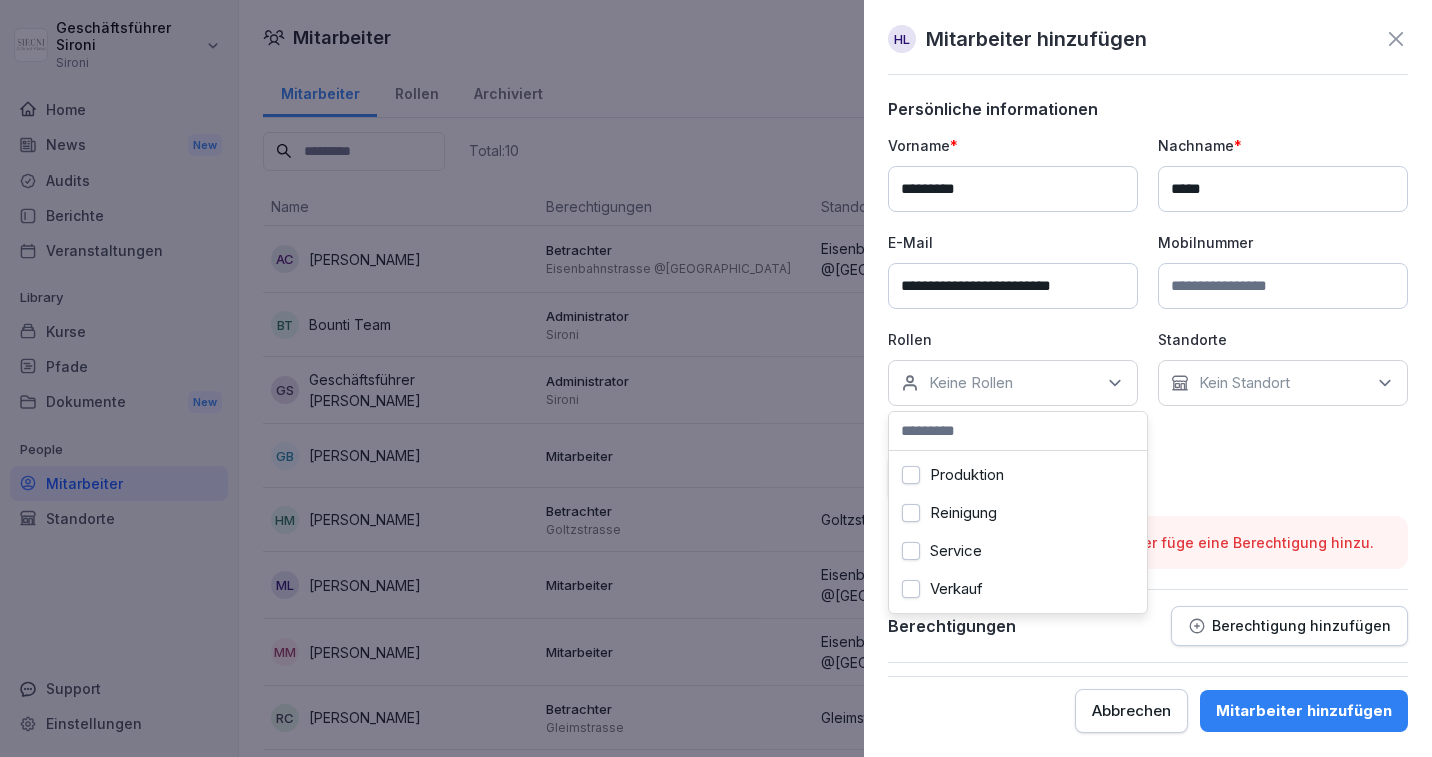 click on "Verkauf" at bounding box center (911, 589) 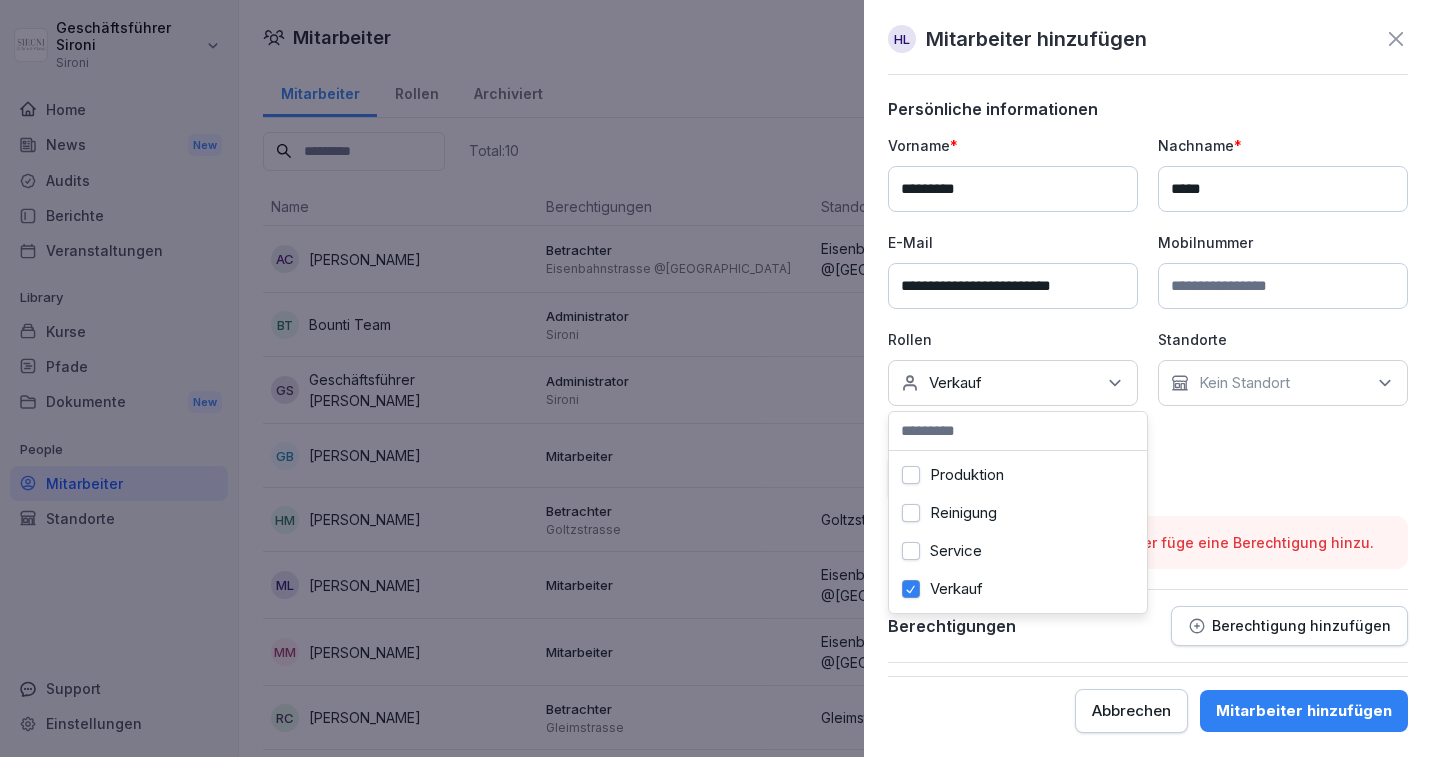 scroll, scrollTop: 0, scrollLeft: 0, axis: both 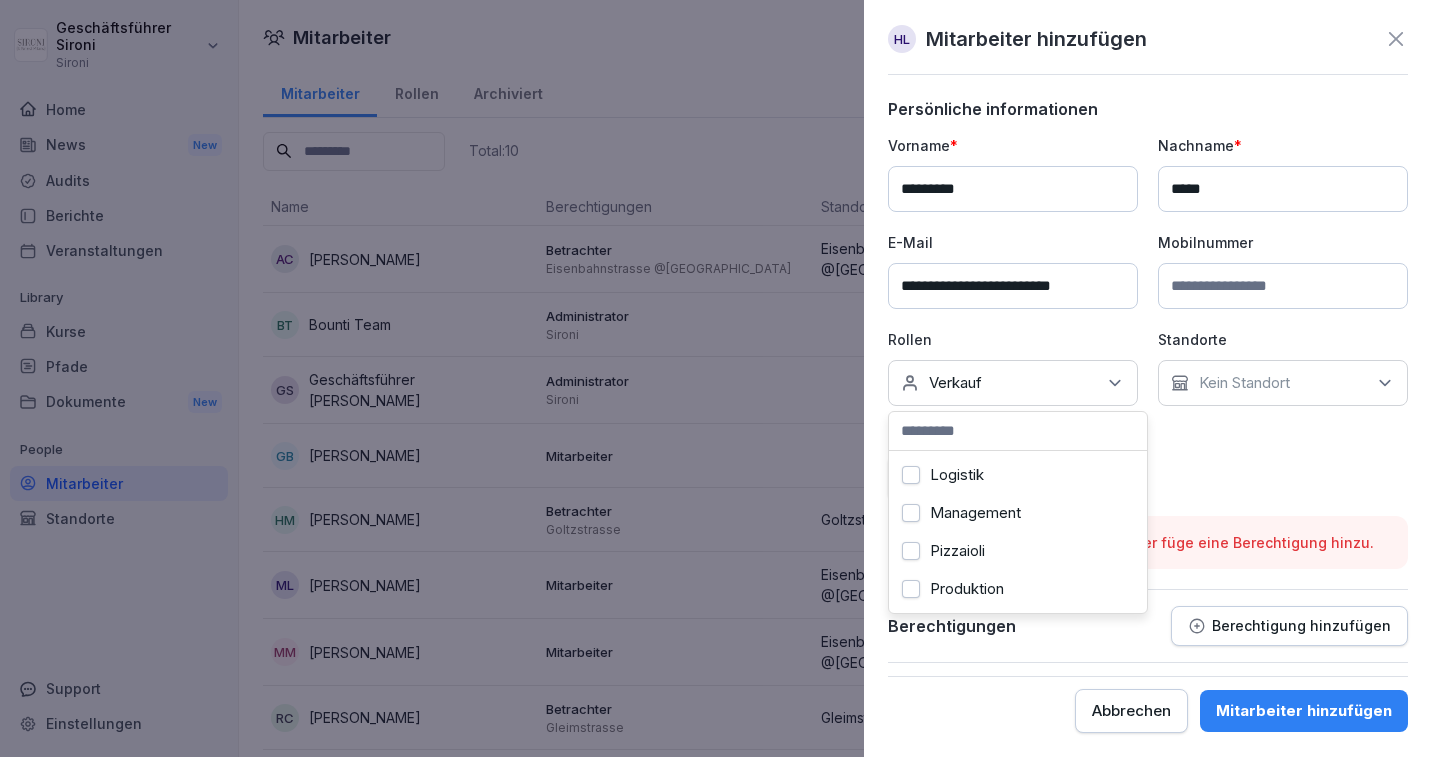 click on "Management" at bounding box center [911, 513] 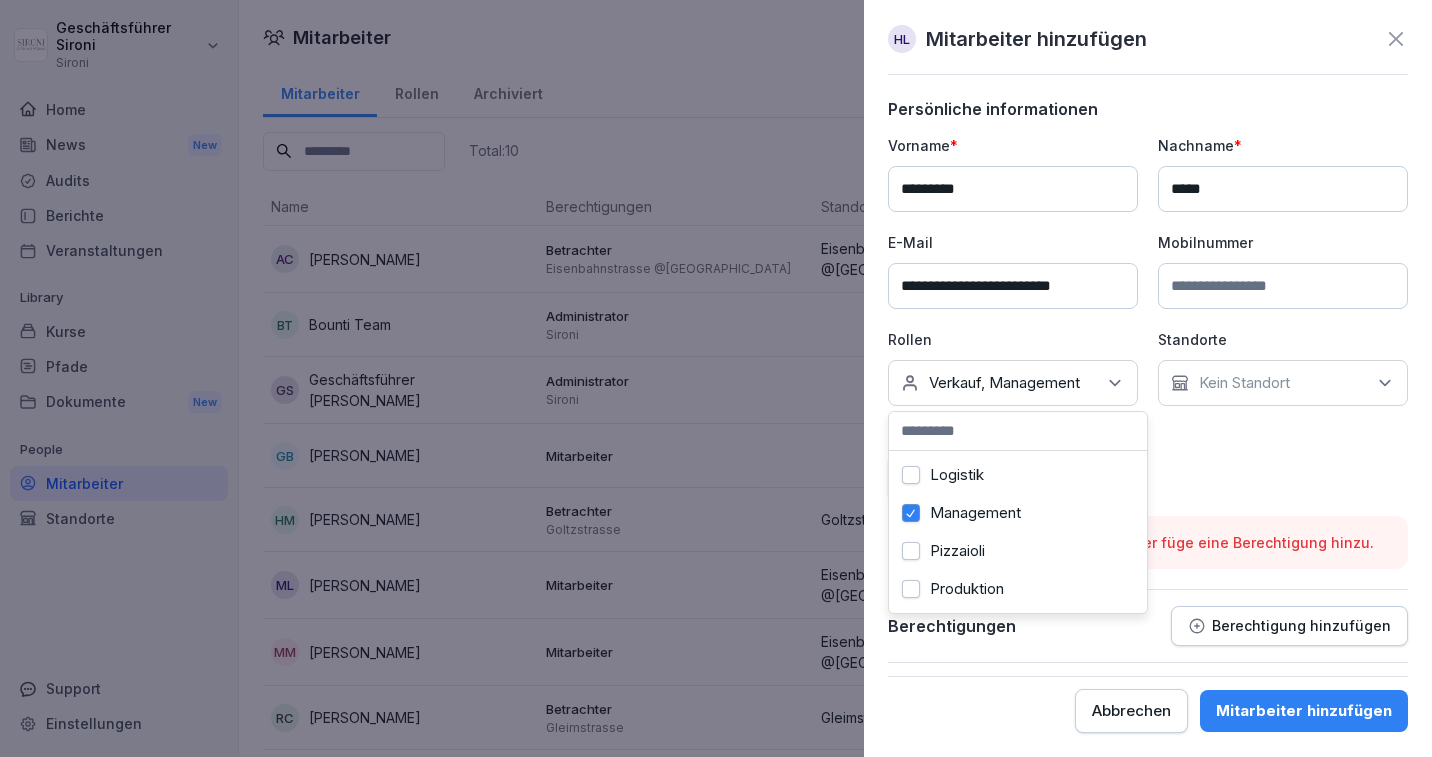 click on "**********" at bounding box center [1148, 317] 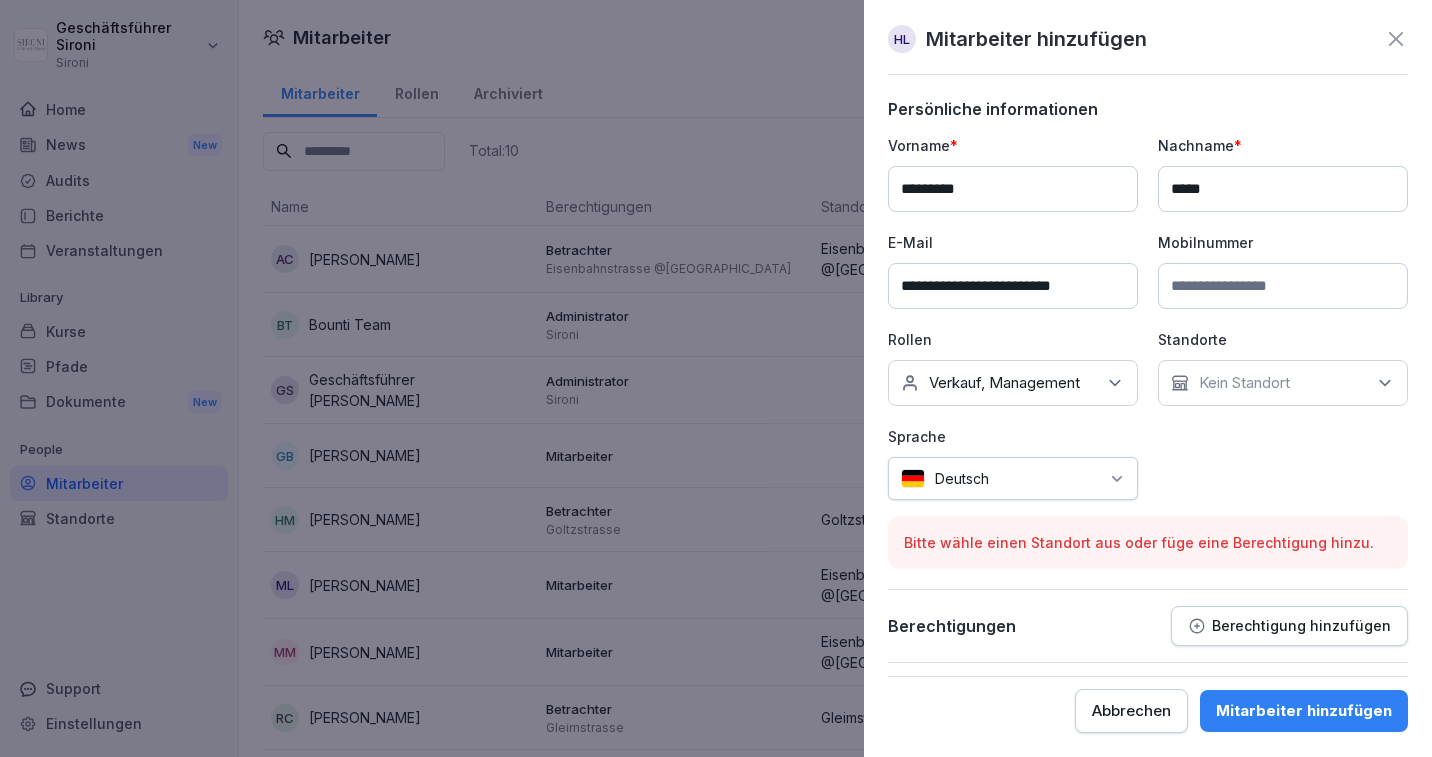 click on "Kein Standort" at bounding box center (1244, 383) 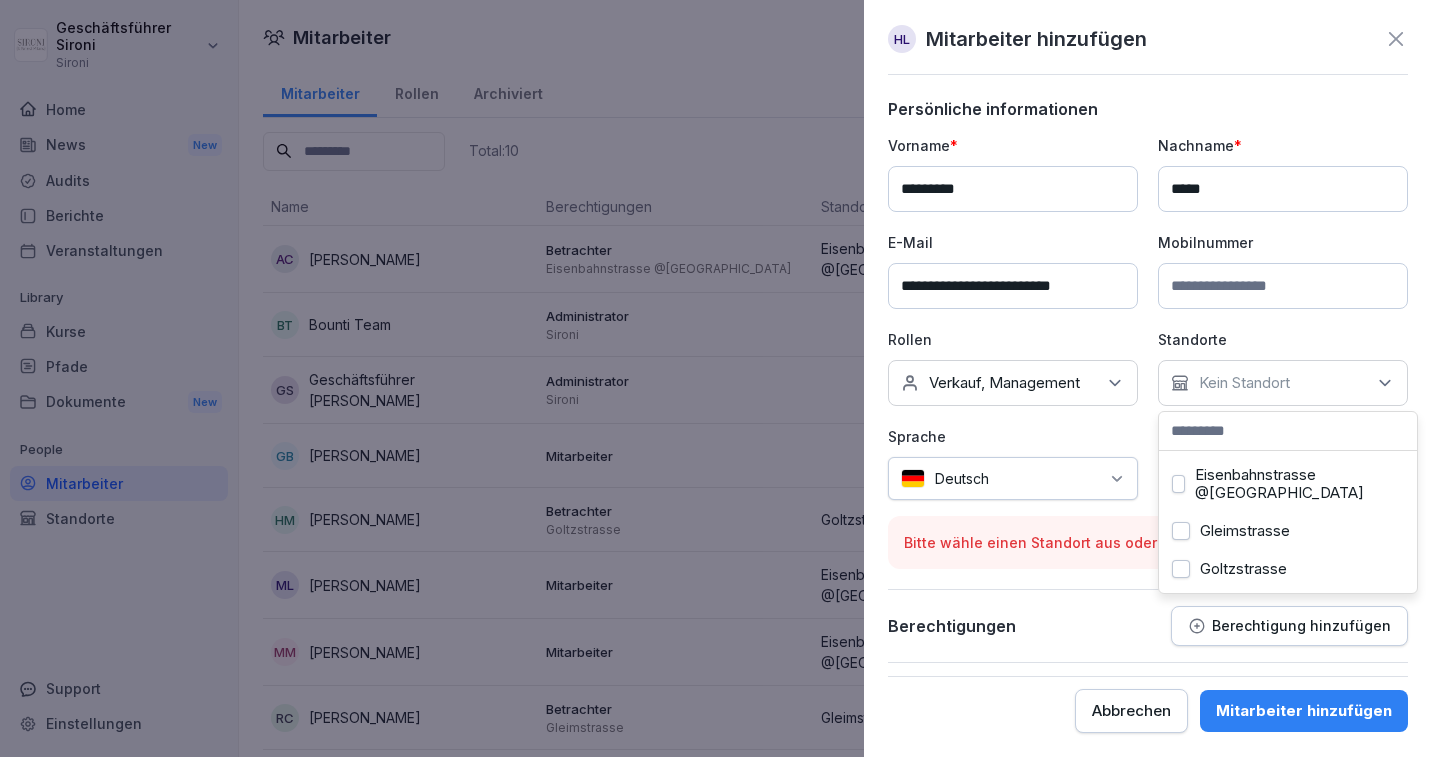 click on "Eisenbahnstrasse @Markthalle Neun" at bounding box center [1178, 484] 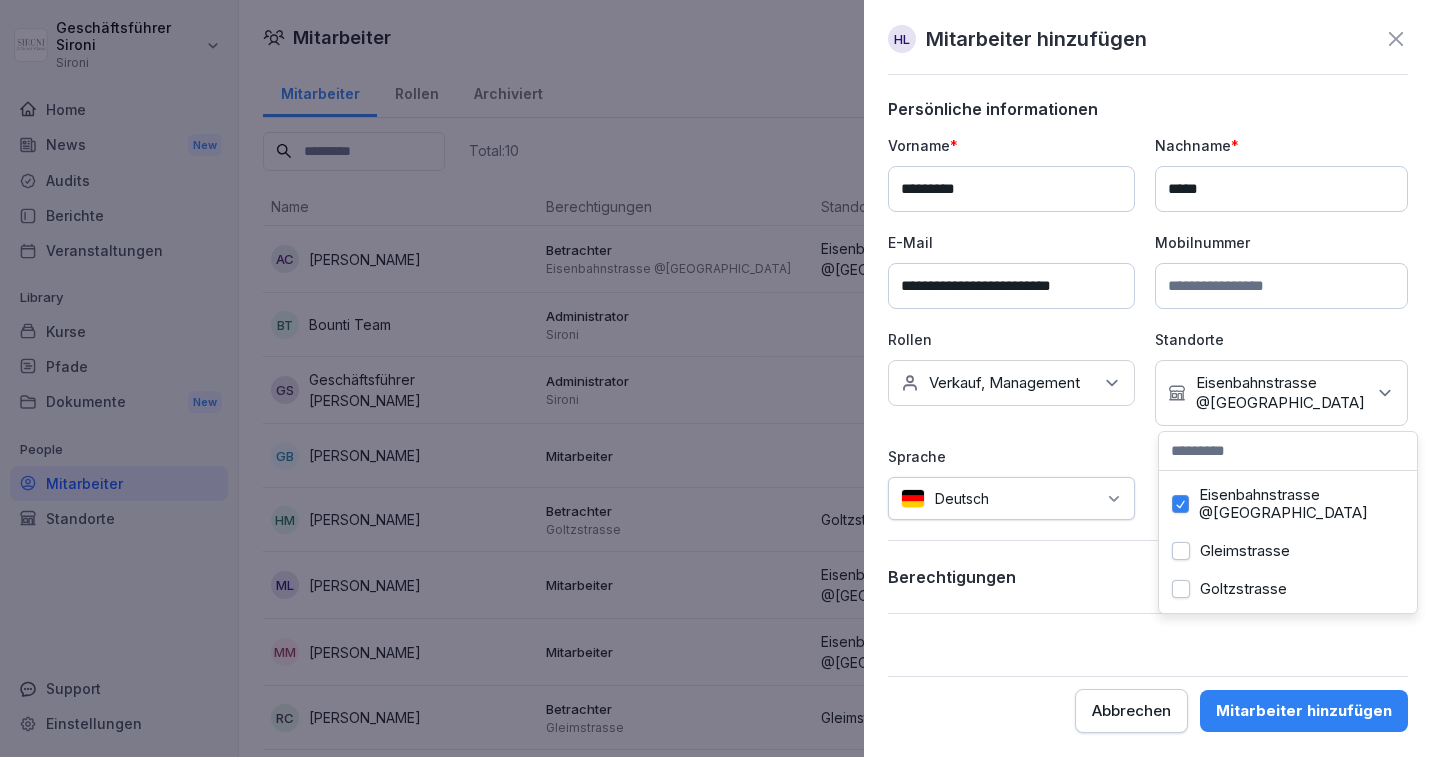 click on "**********" at bounding box center (1148, 416) 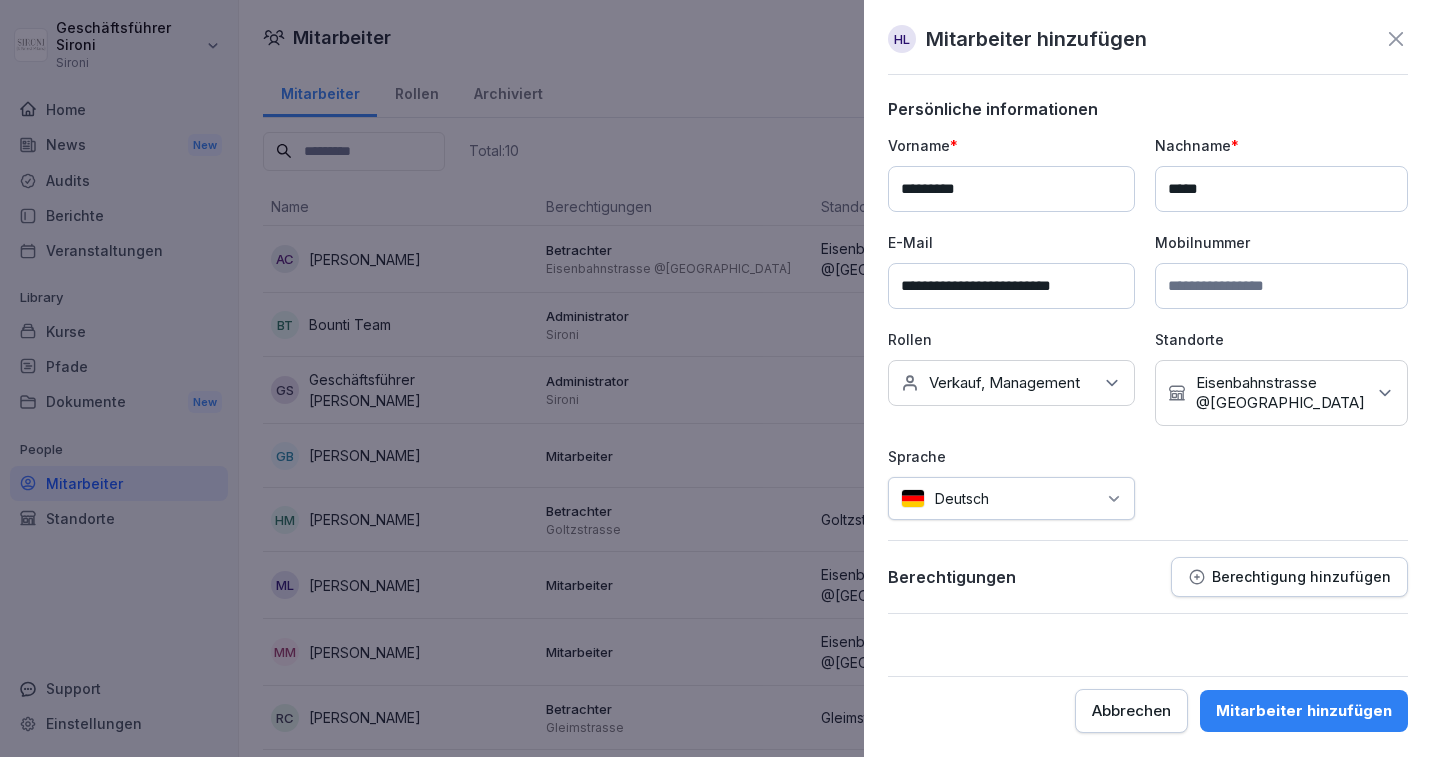 click on "Berechtigung hinzufügen" at bounding box center (1289, 577) 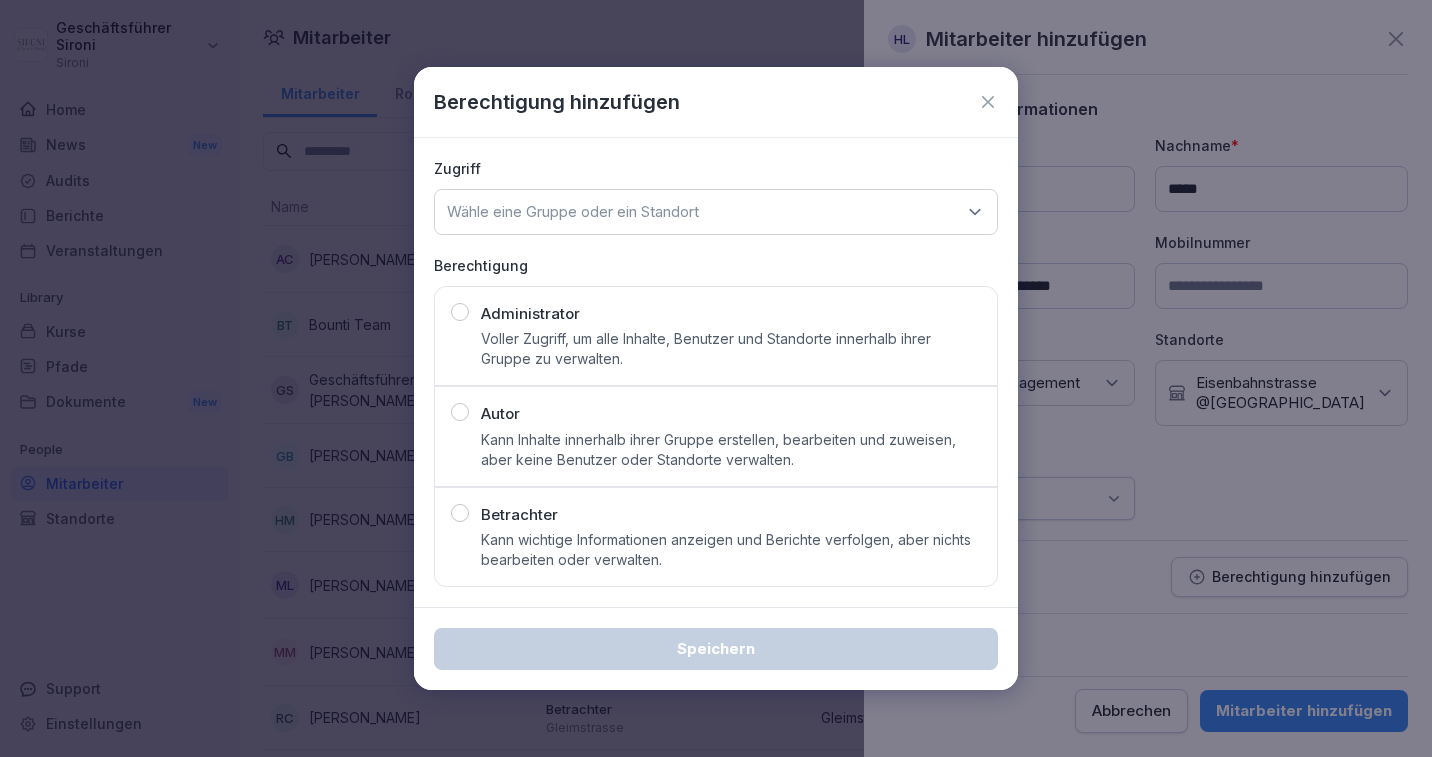 click at bounding box center (460, 513) 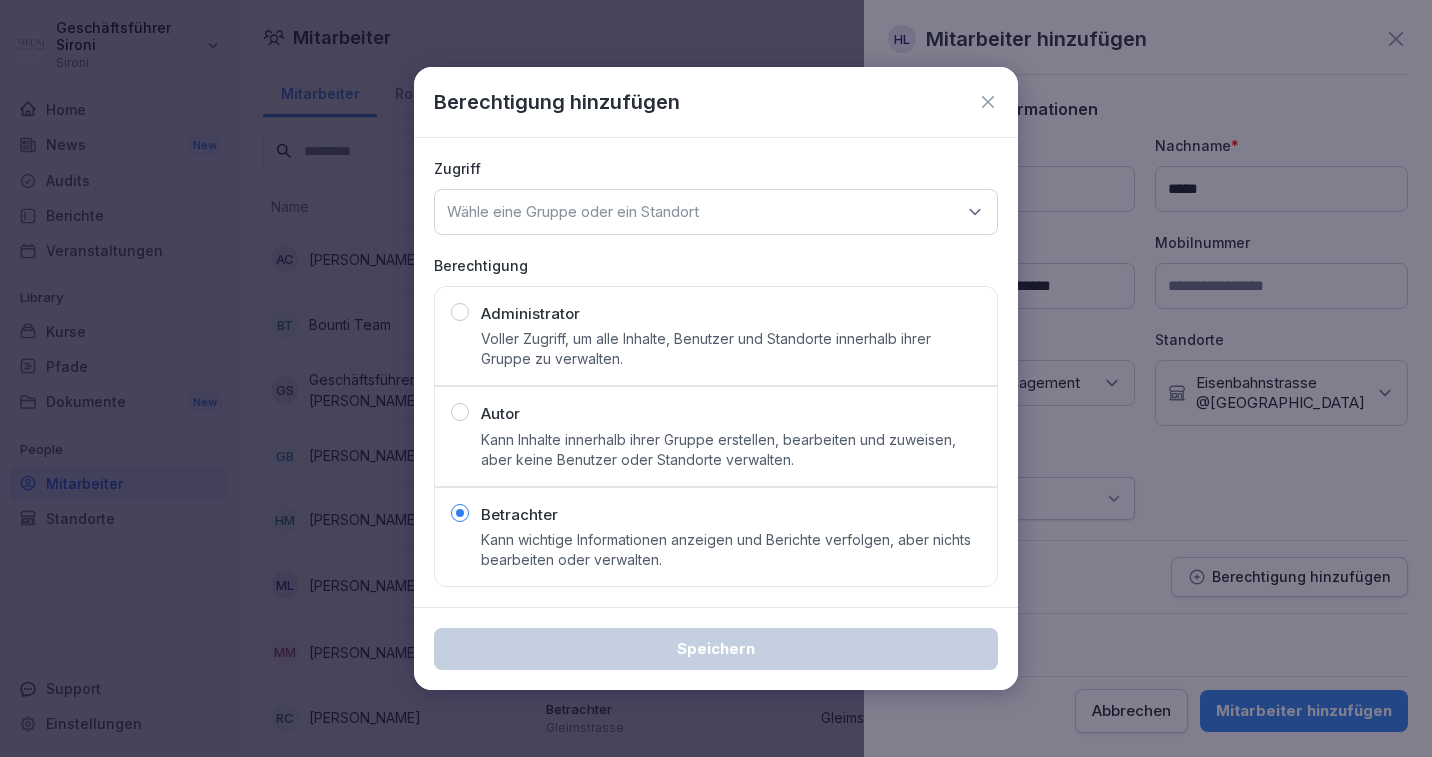 click on "Wähle eine Gruppe oder ein Standort" at bounding box center [573, 212] 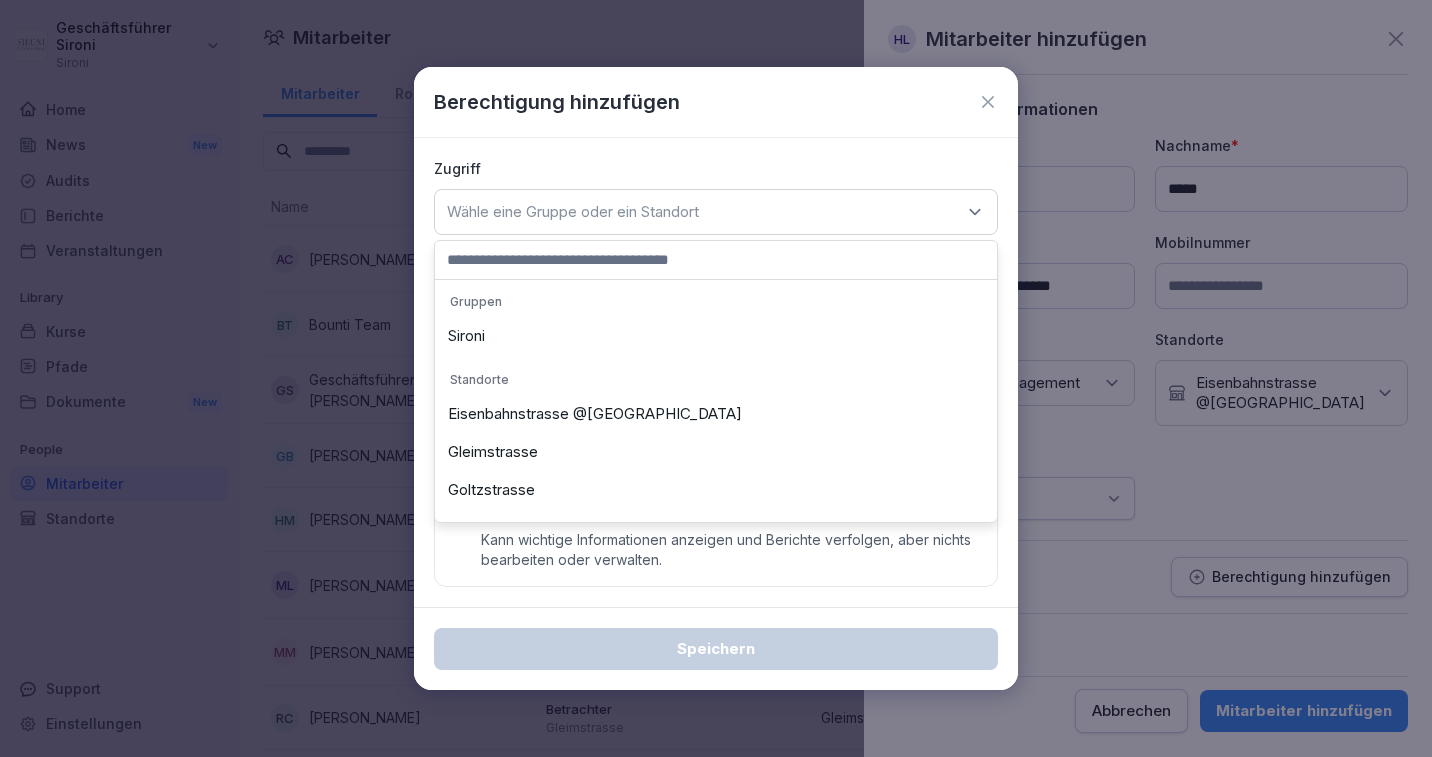 click on "Eisenbahnstrasse @Markthalle Neun" at bounding box center [716, 414] 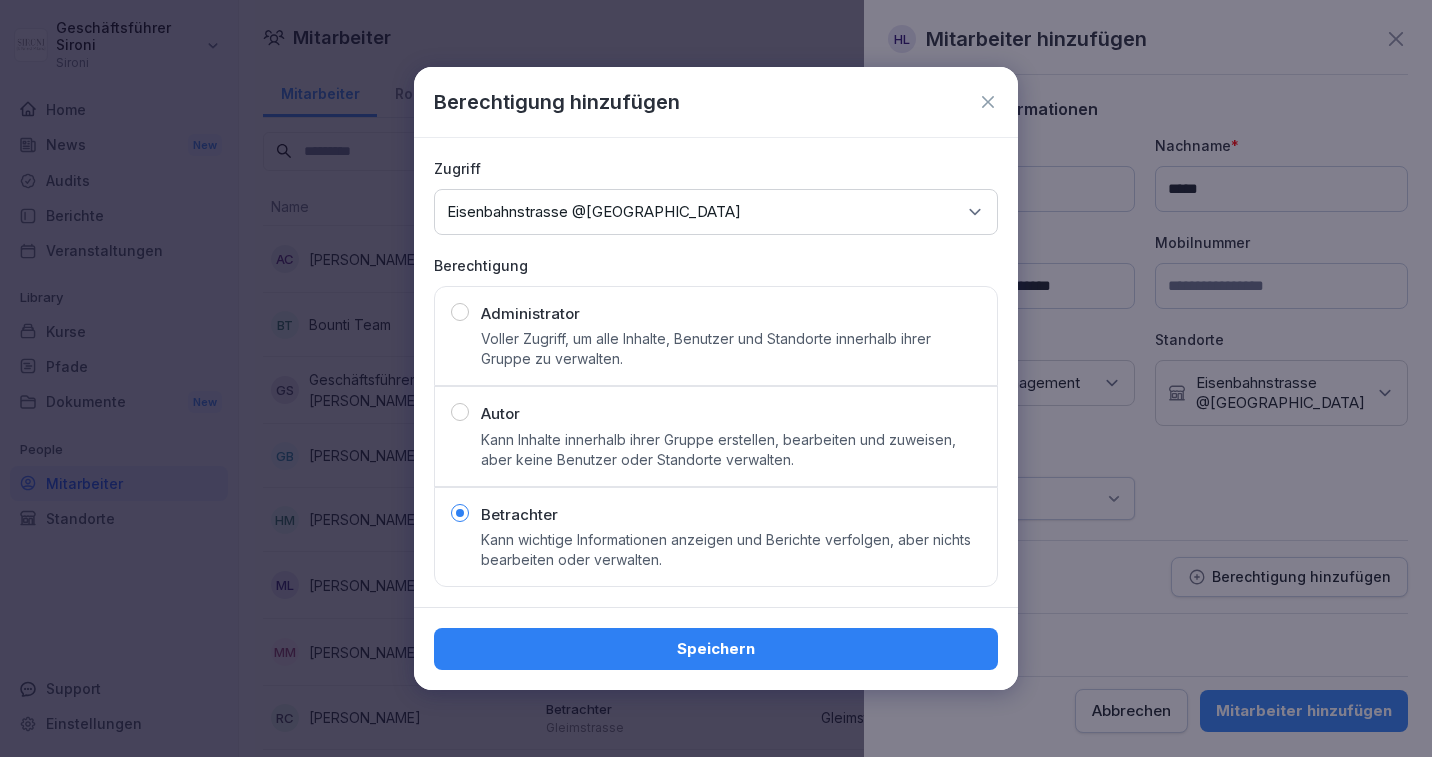 click on "Speichern" at bounding box center (716, 649) 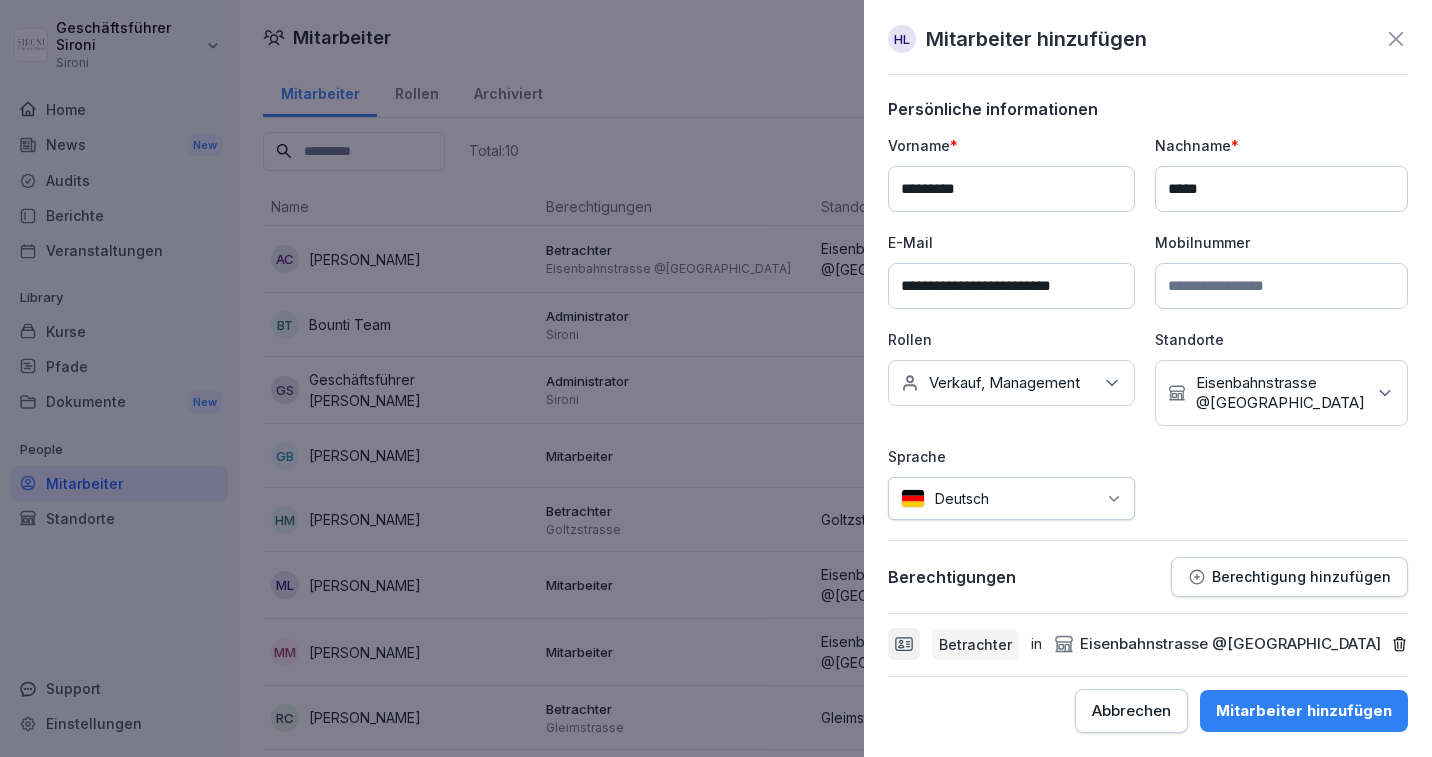 click on "Mitarbeiter hinzufügen" at bounding box center [1304, 711] 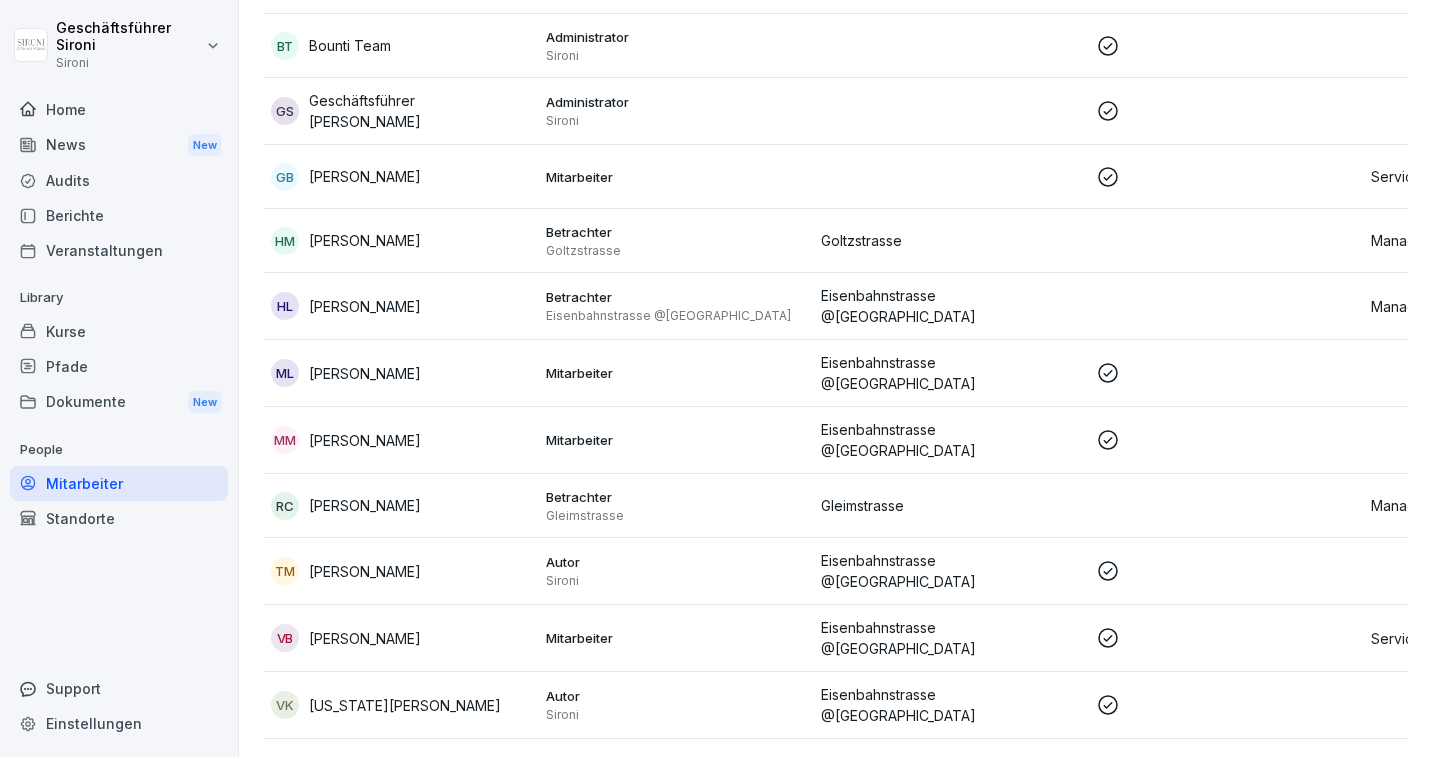 scroll, scrollTop: 317, scrollLeft: 0, axis: vertical 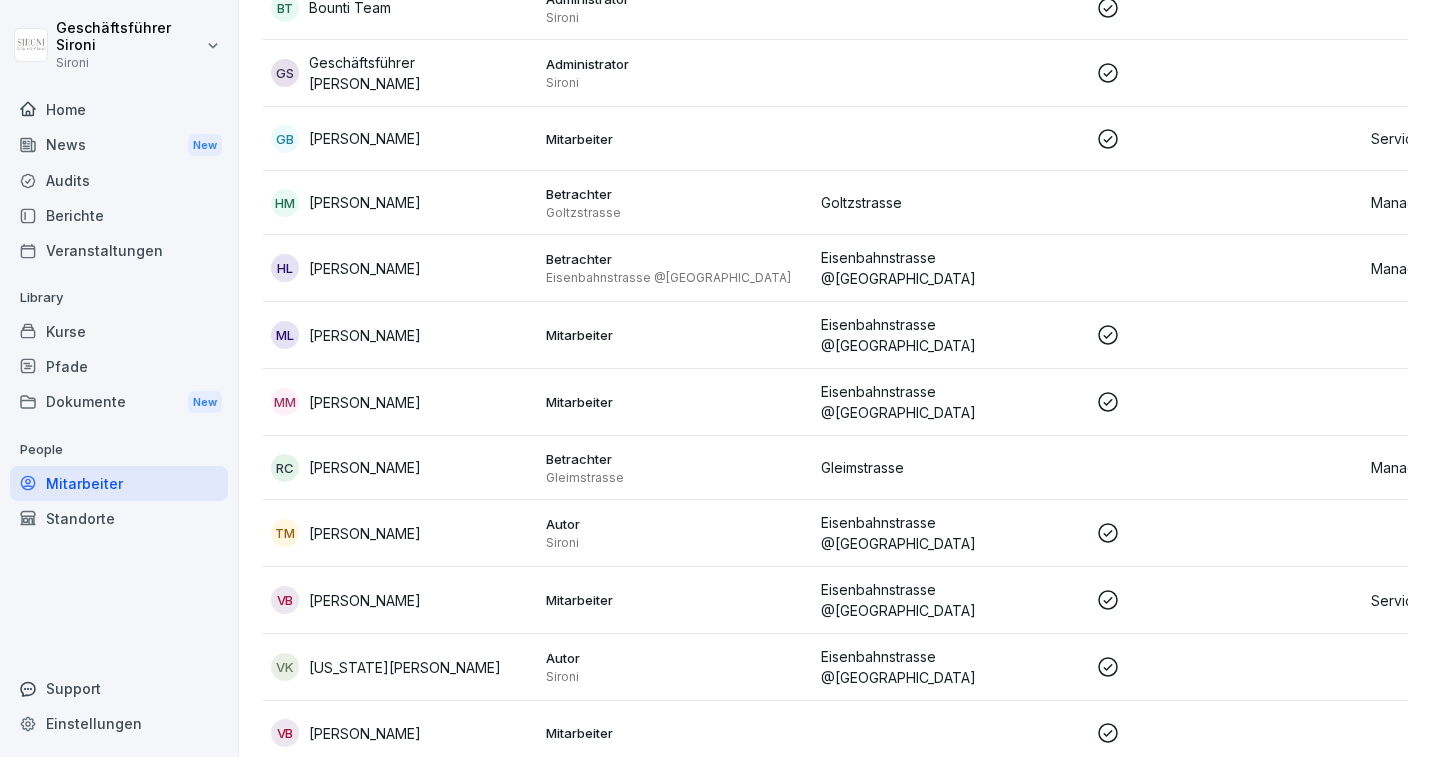 click on "VK Virginia Kaminsky" at bounding box center [400, 667] 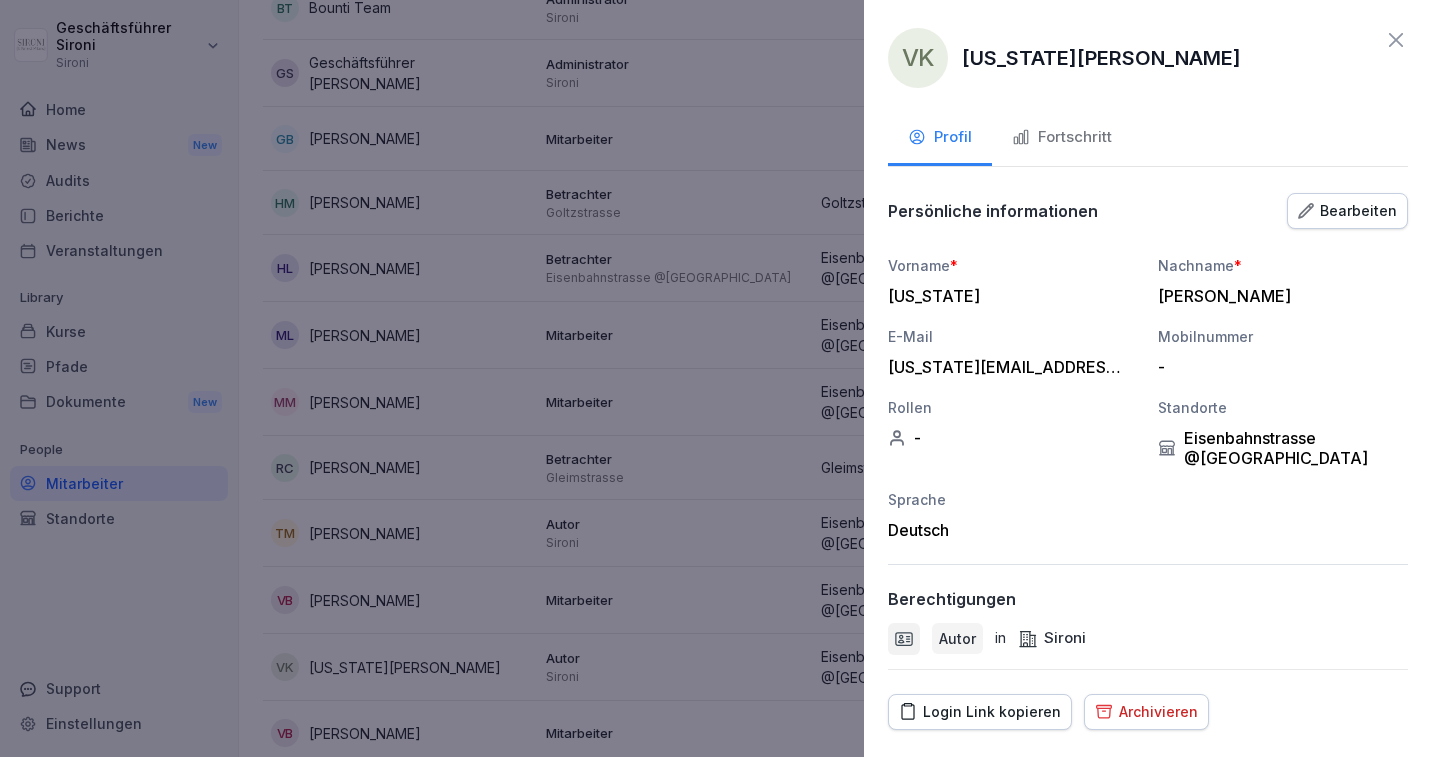 click on "Bearbeiten" at bounding box center [1347, 211] 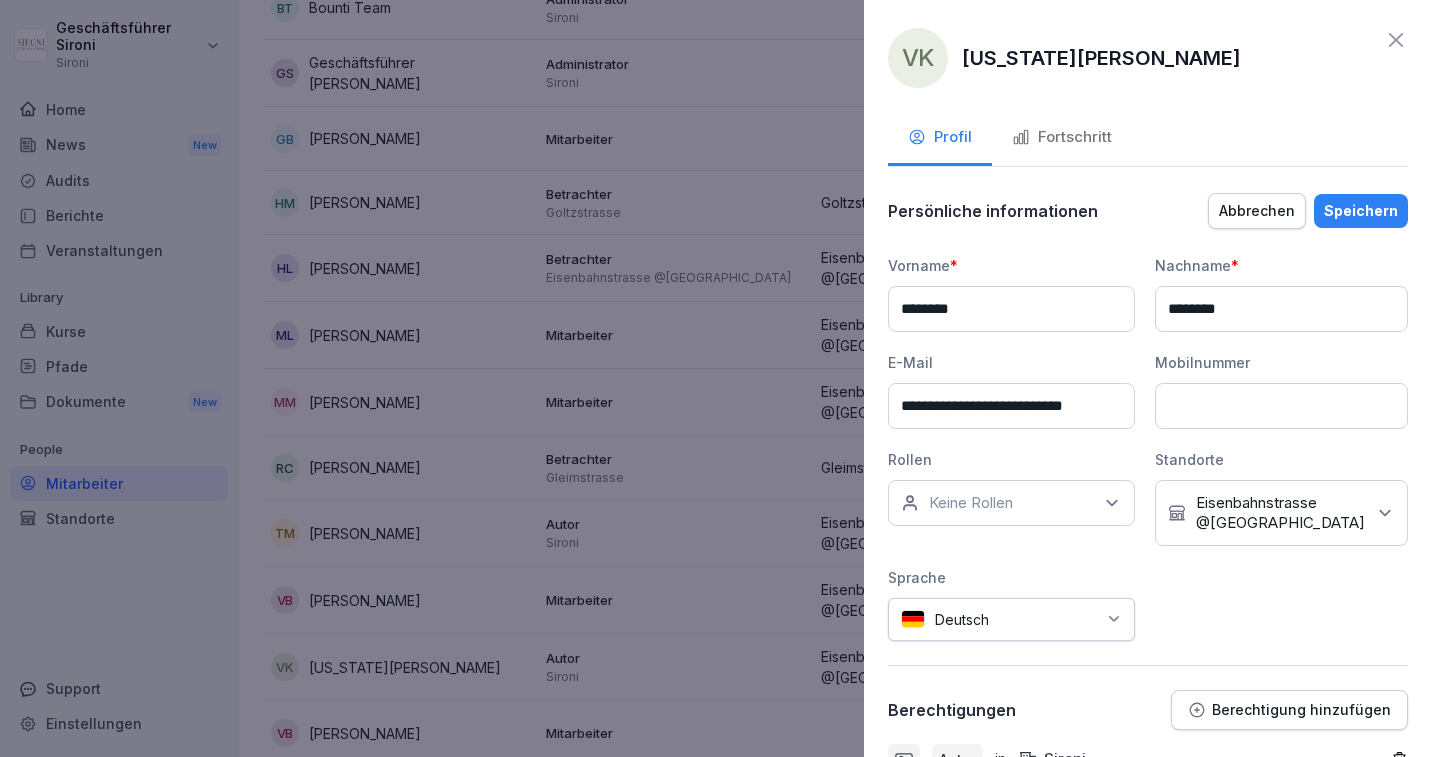 click on "Keine Rollen" at bounding box center [1011, 503] 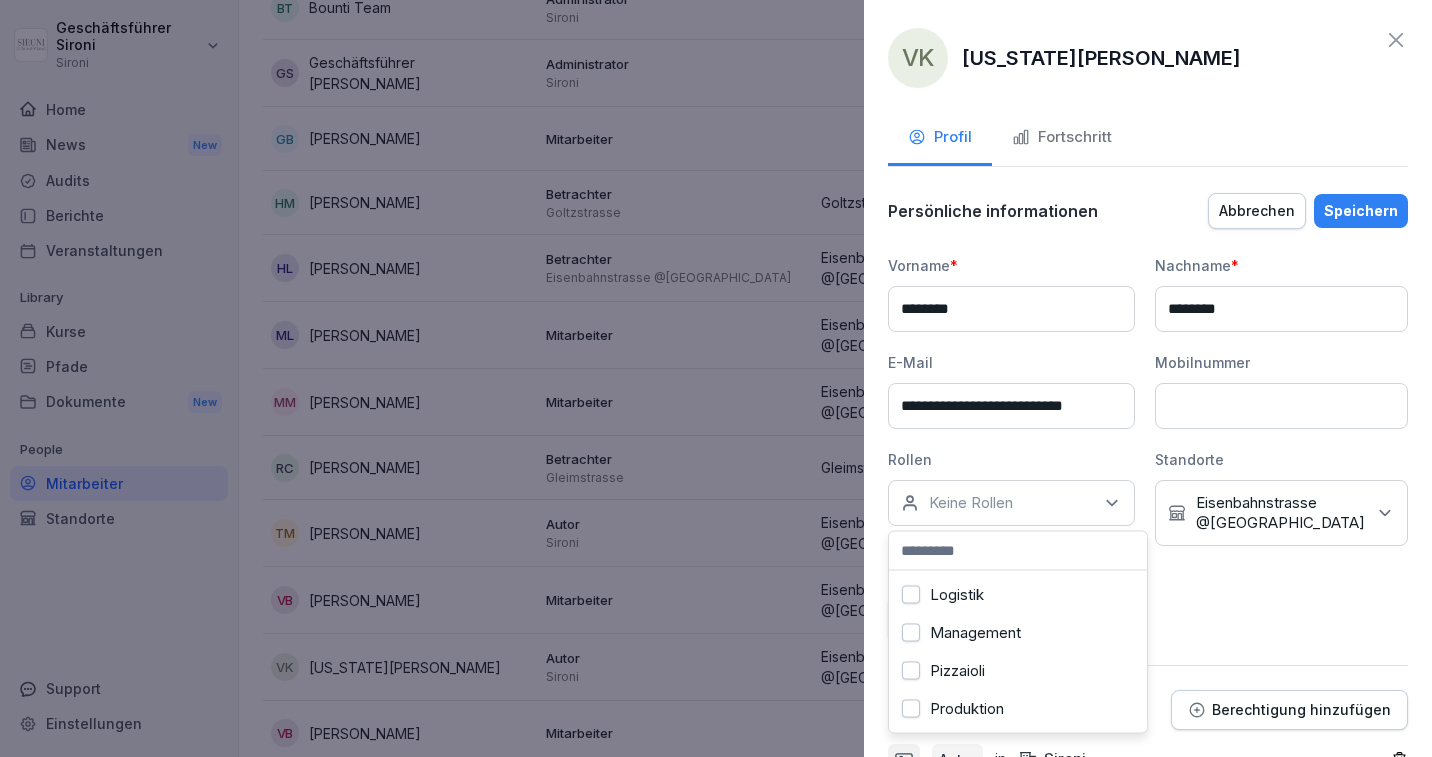 click on "Management" at bounding box center (911, 633) 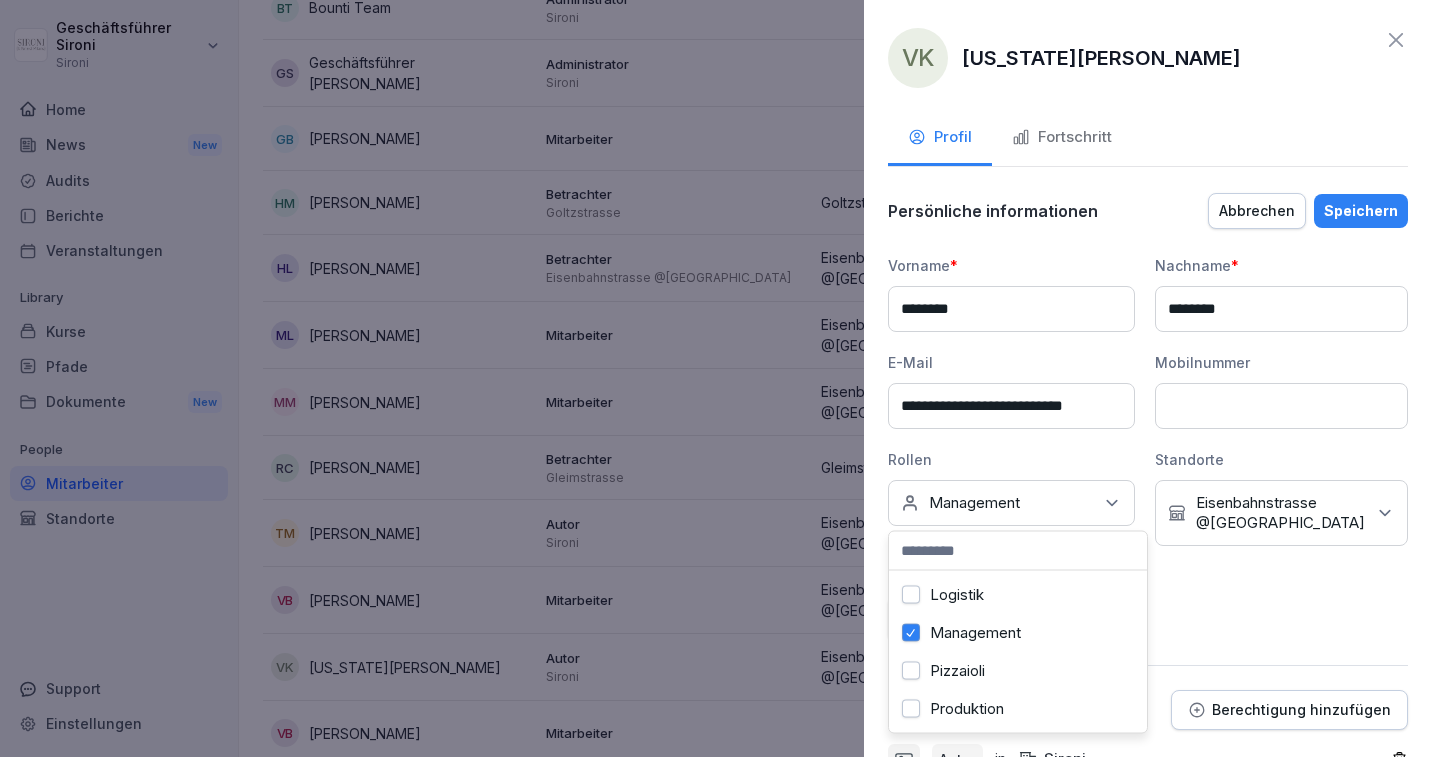 click on "Management" at bounding box center [911, 633] 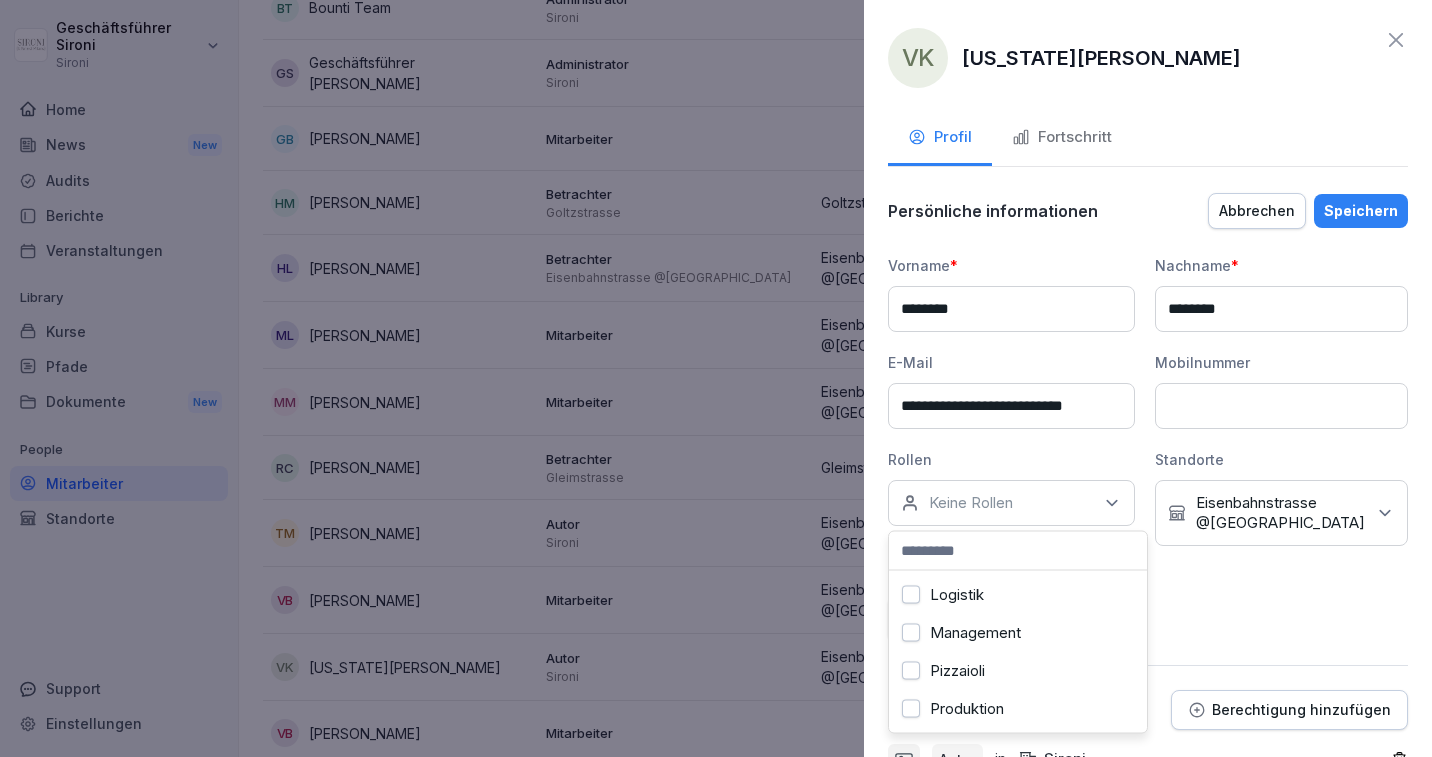 click 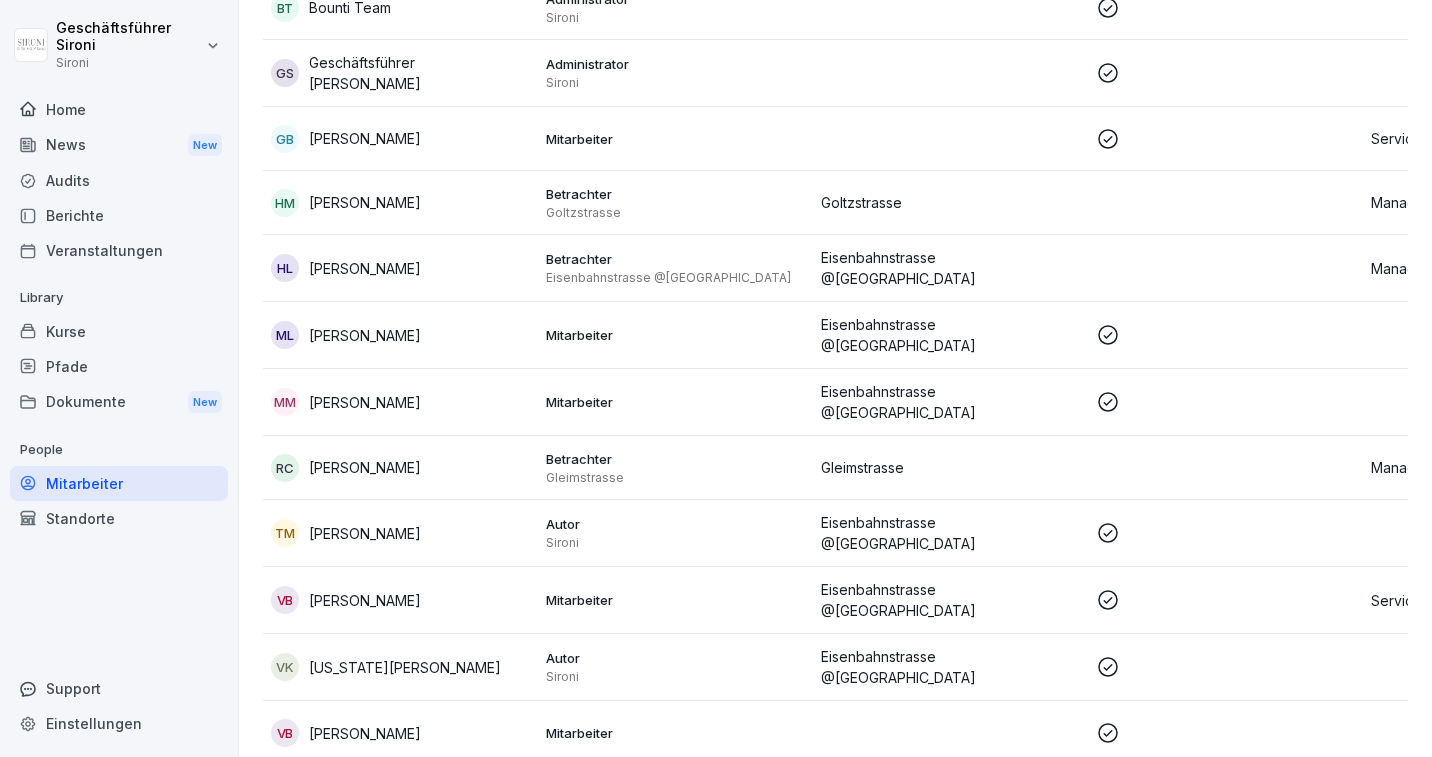 click on "Valeria Bisson" at bounding box center (365, 600) 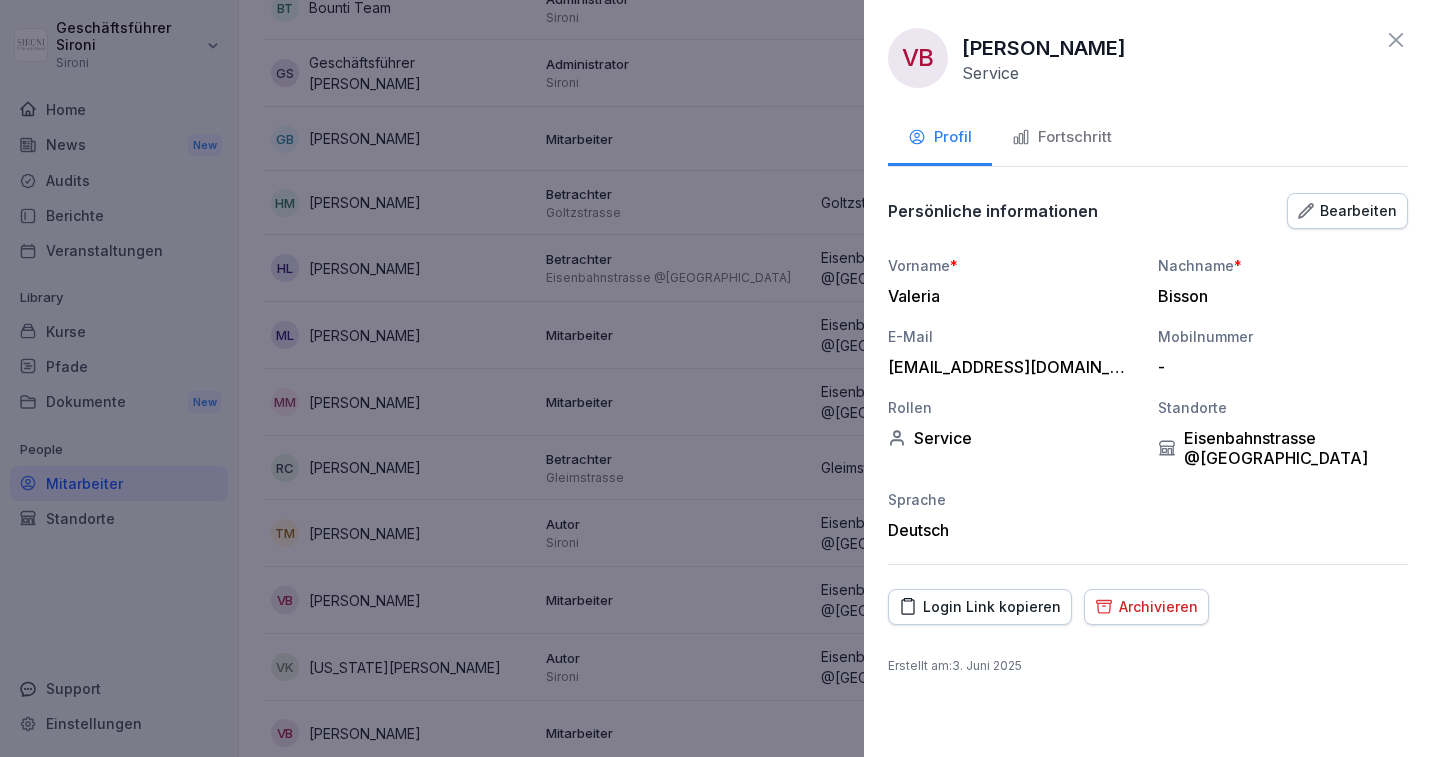 click 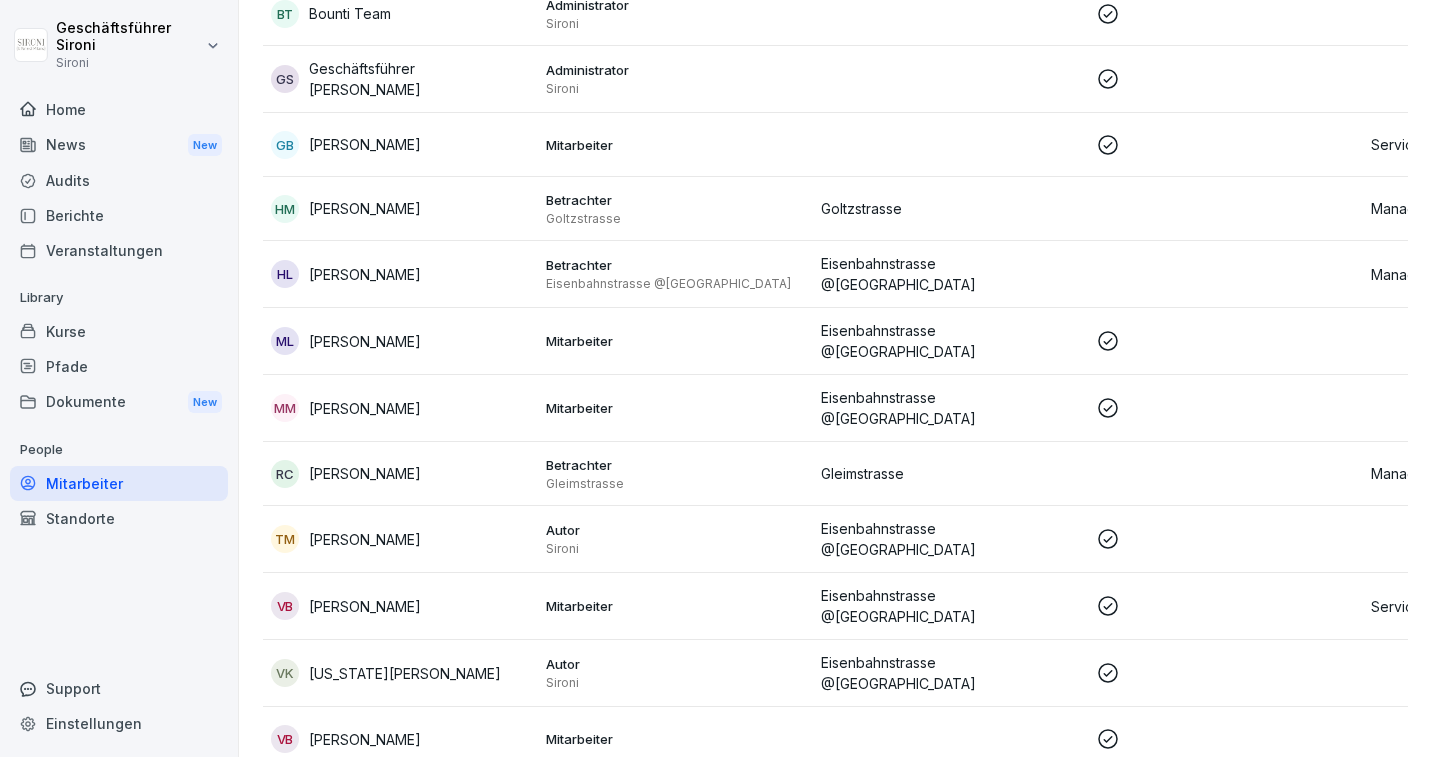 scroll, scrollTop: 317, scrollLeft: 0, axis: vertical 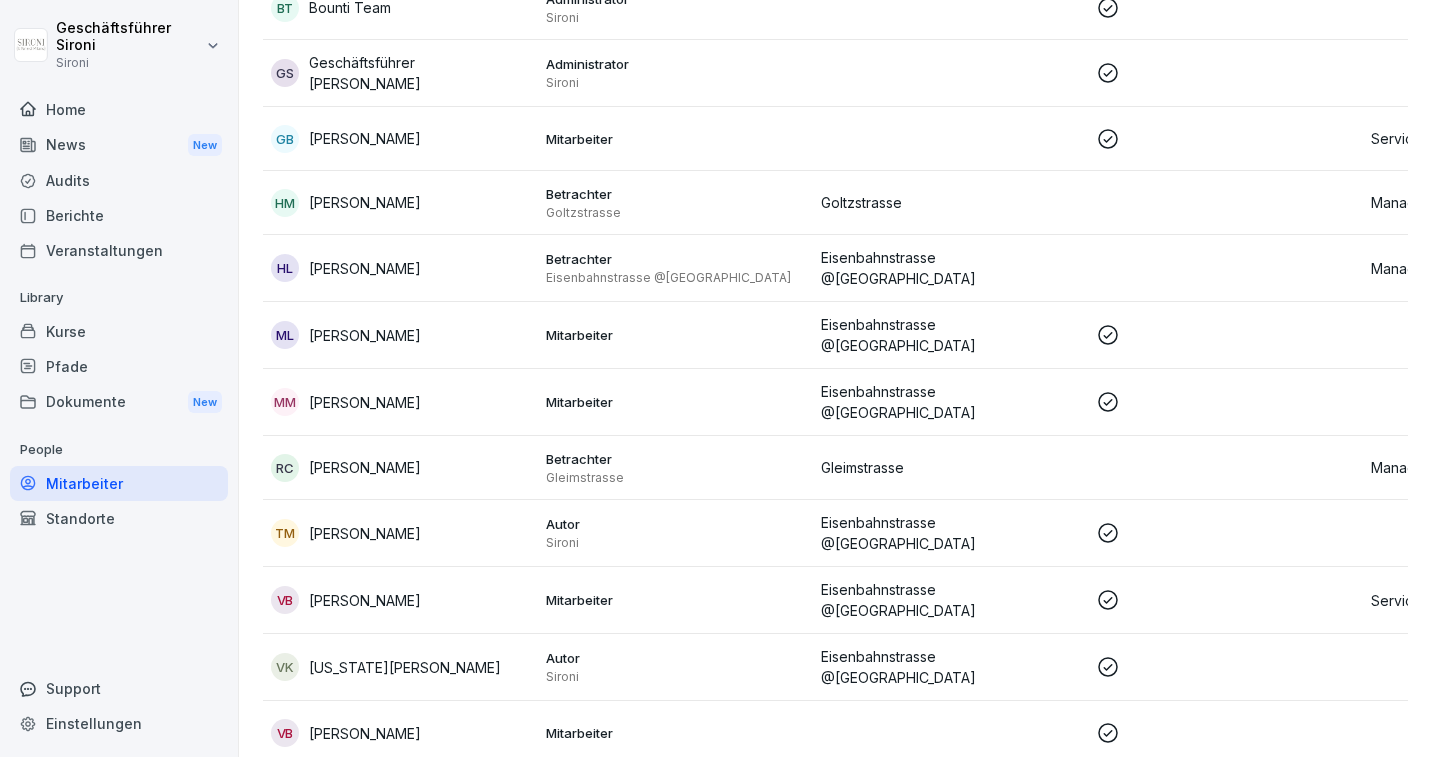 click on "Vittorio Bazzano" at bounding box center (365, 733) 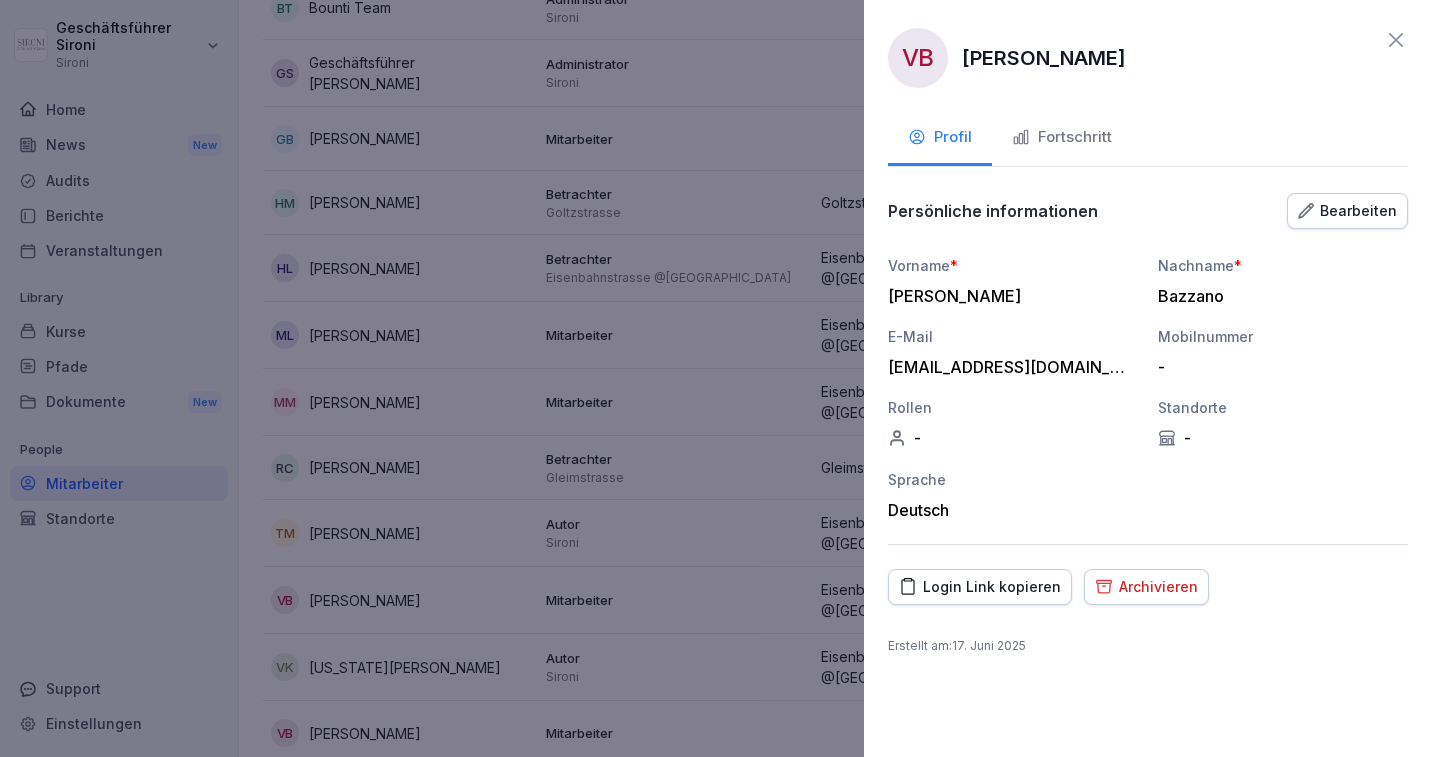 click on "Bearbeiten" at bounding box center [1347, 211] 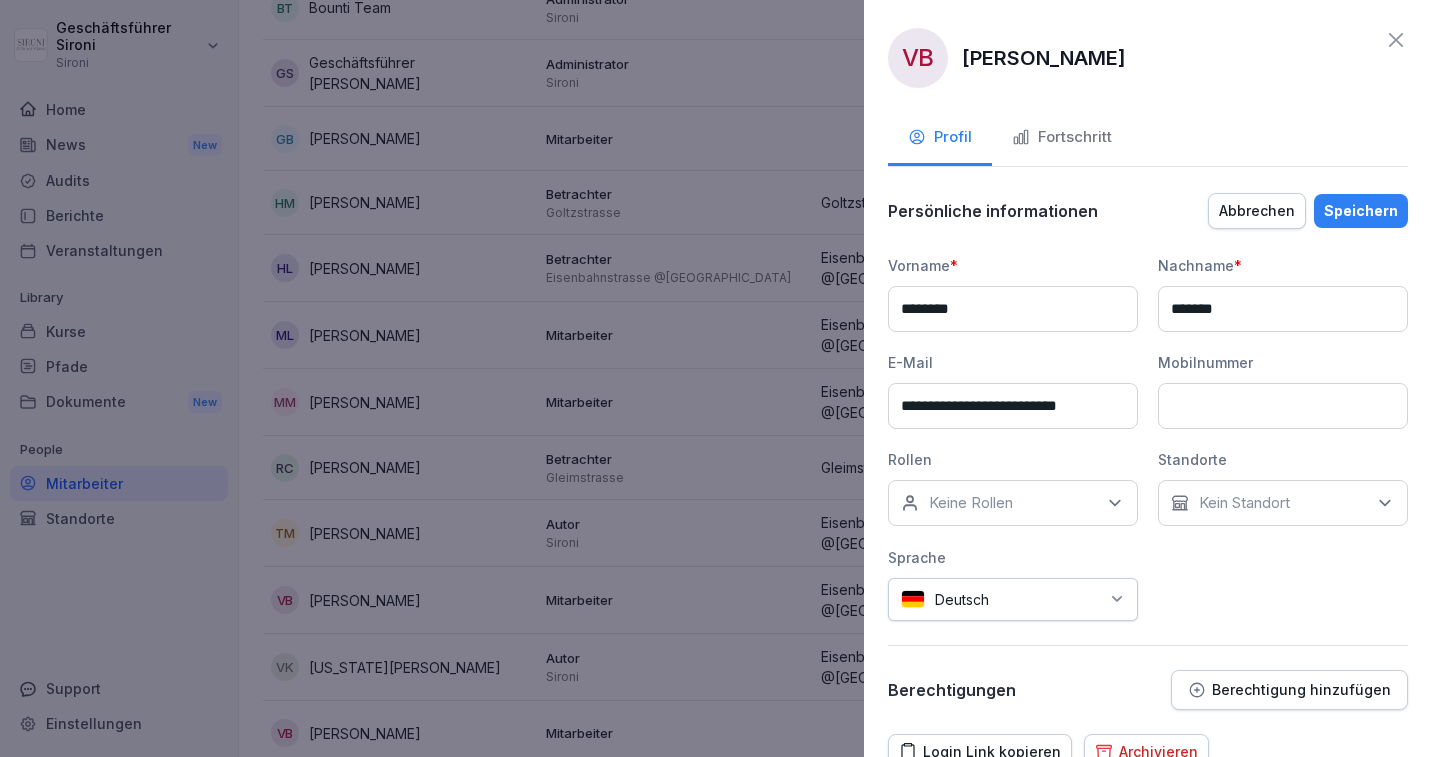 scroll, scrollTop: 90, scrollLeft: 0, axis: vertical 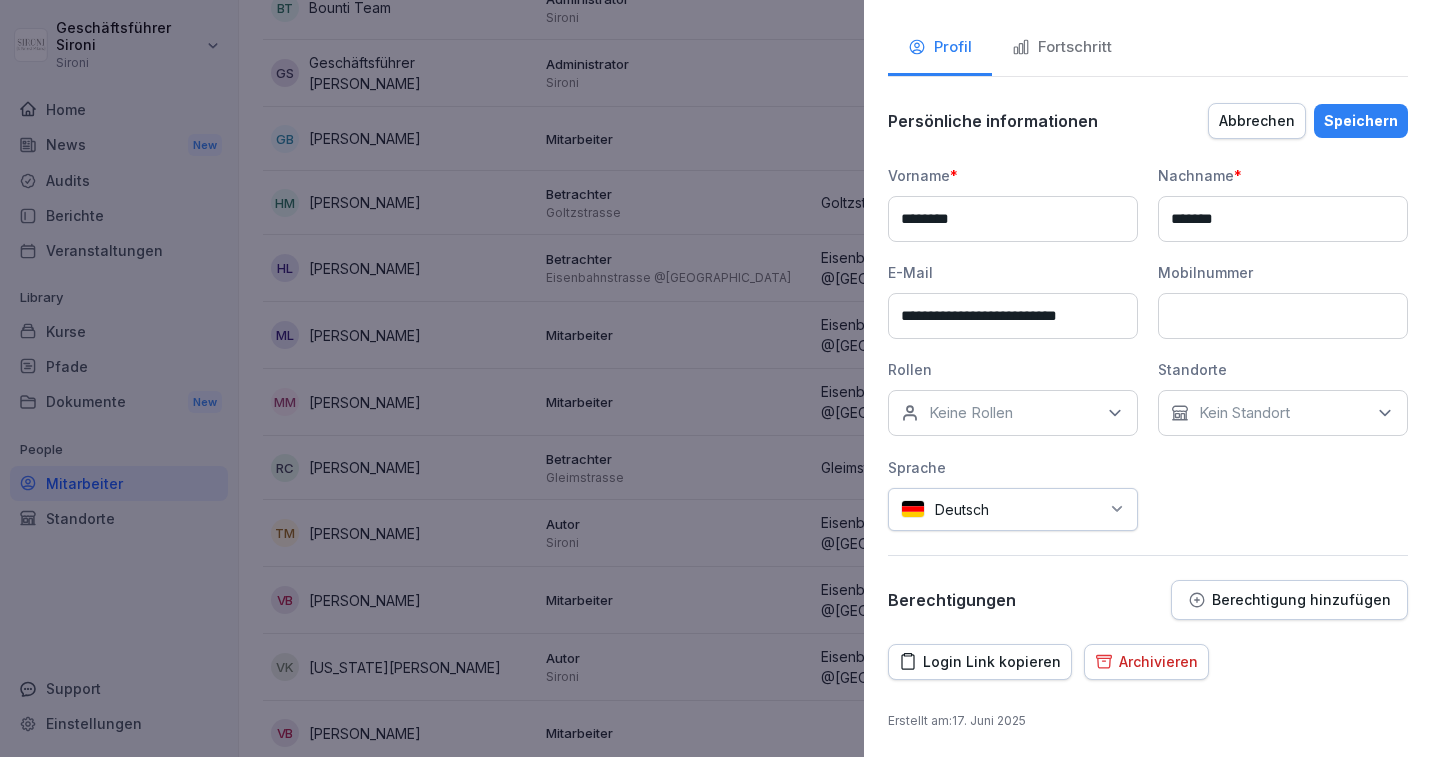 click on "Keine Rollen" at bounding box center (971, 413) 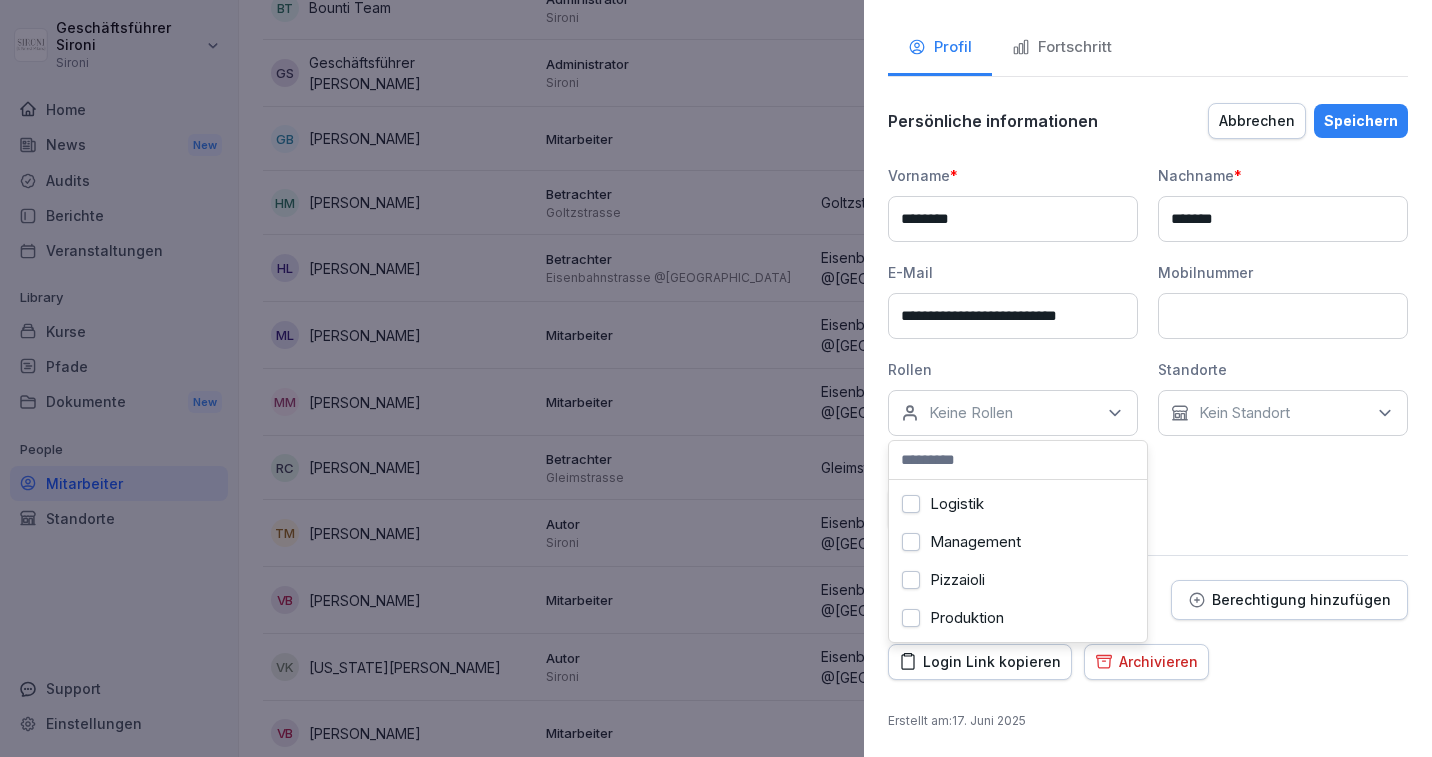scroll, scrollTop: 10, scrollLeft: 0, axis: vertical 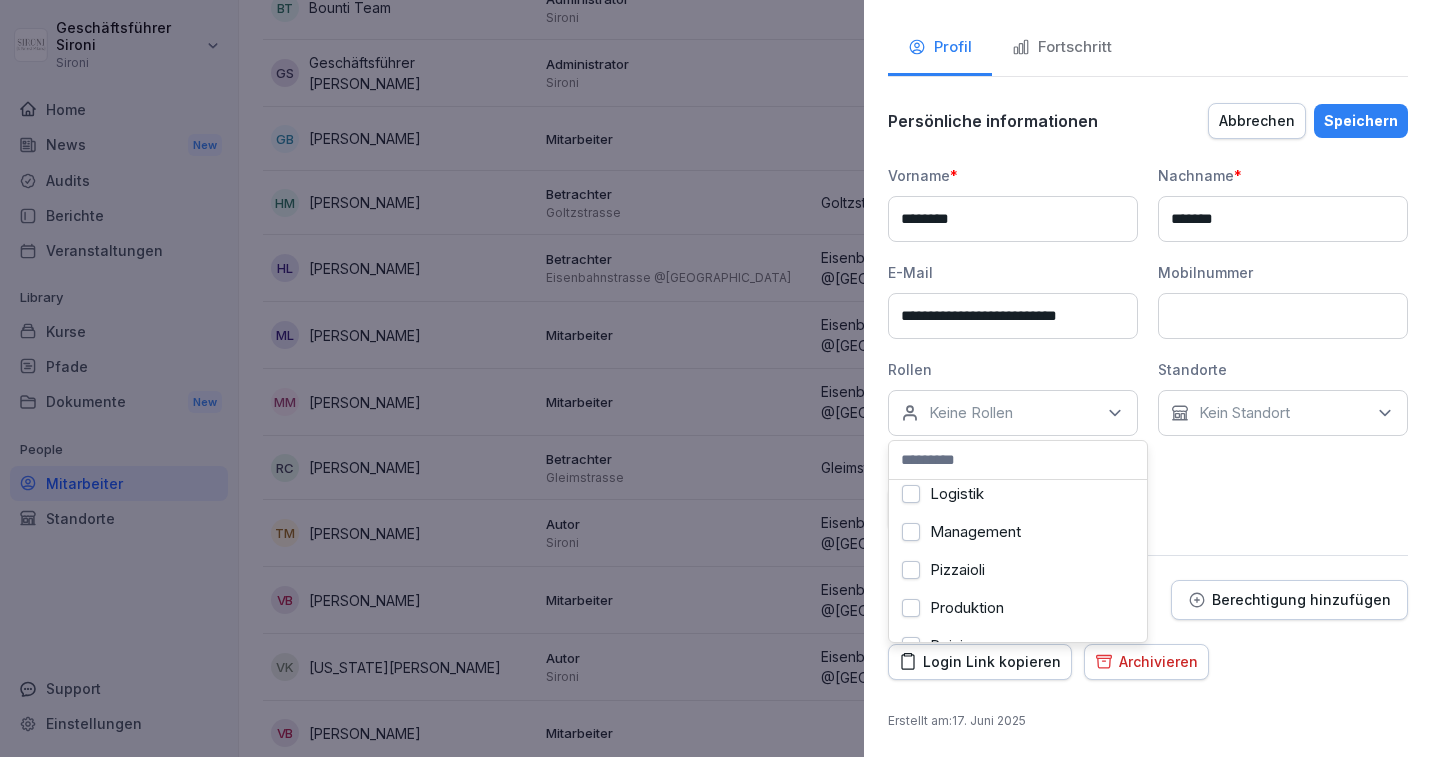 click on "Management" at bounding box center [911, 532] 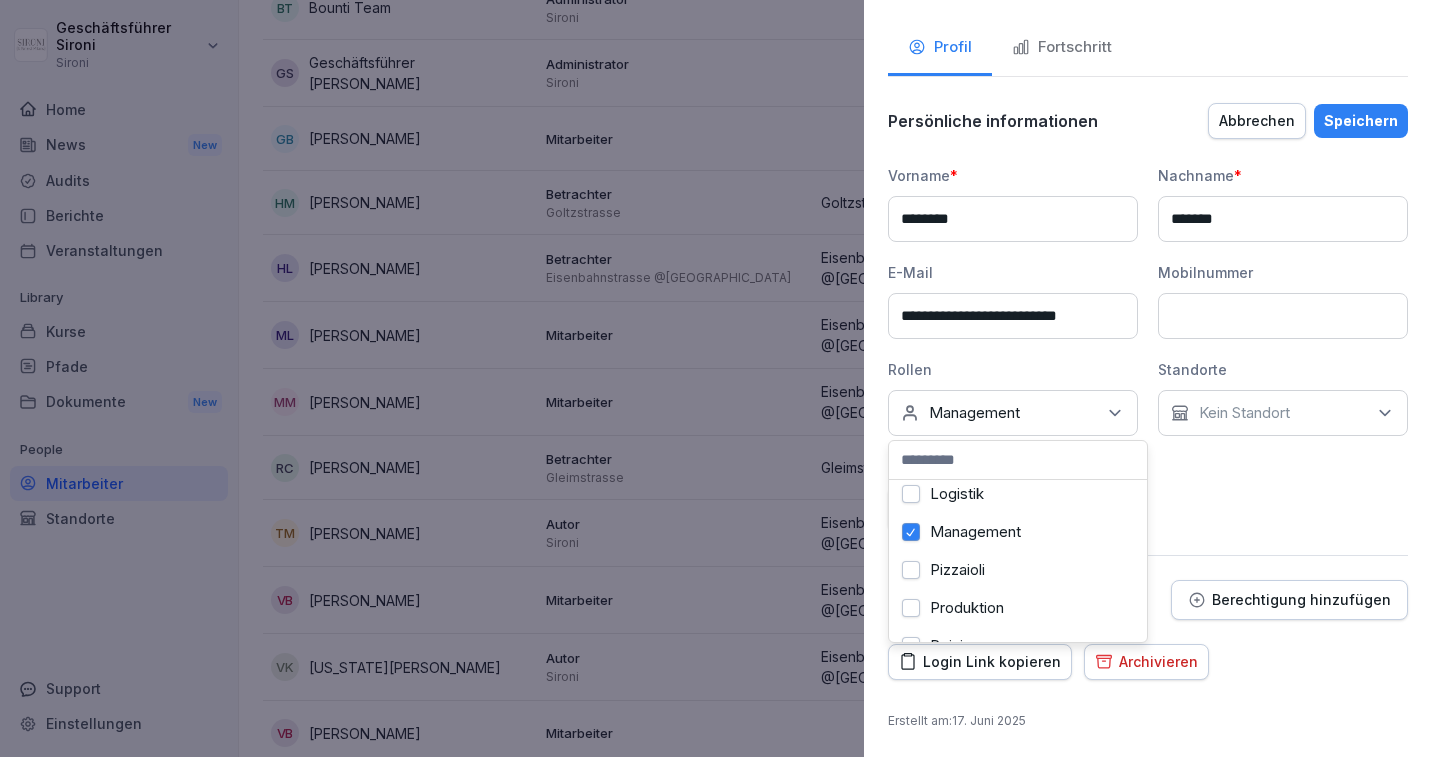 click on "Produktion" at bounding box center [911, 608] 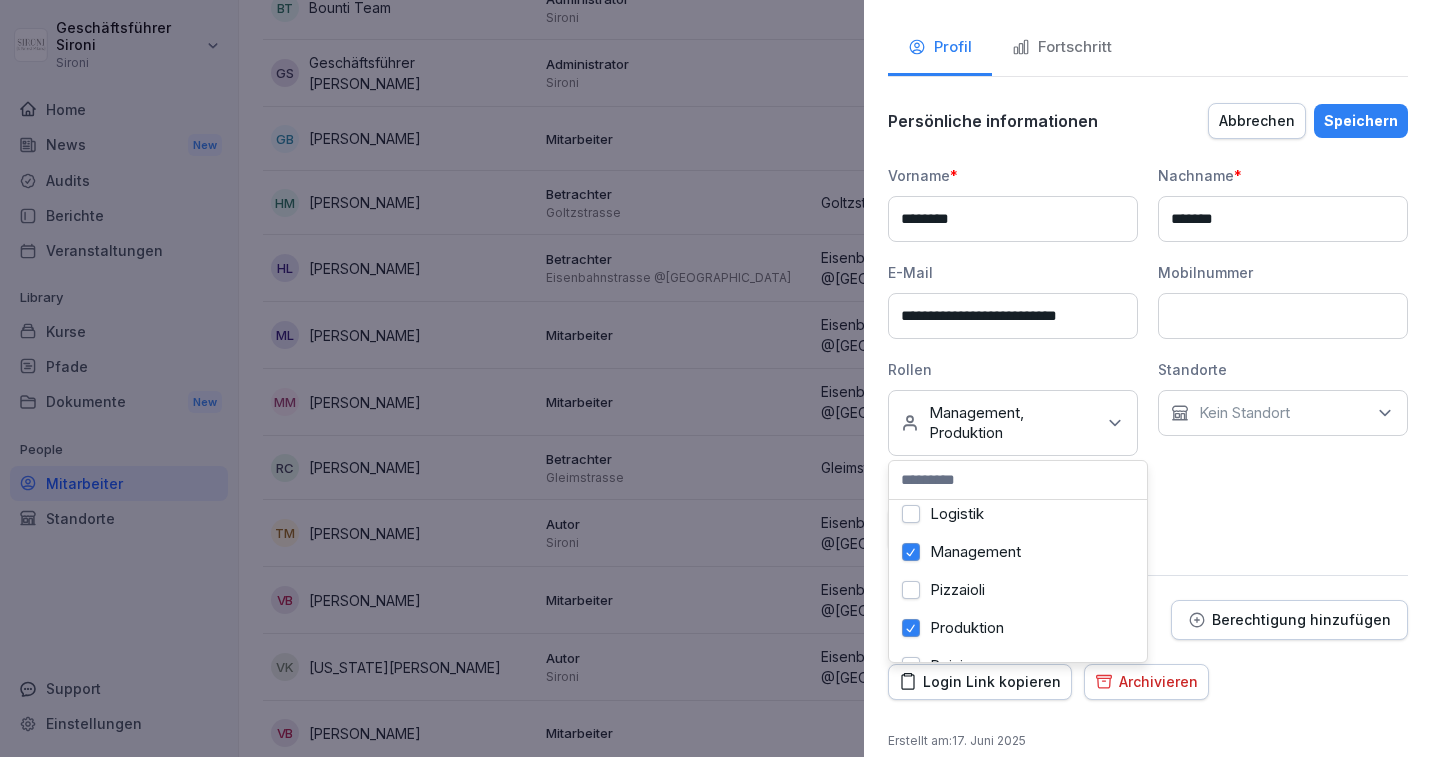 click on "Standorte Kein Standort" at bounding box center (1283, 407) 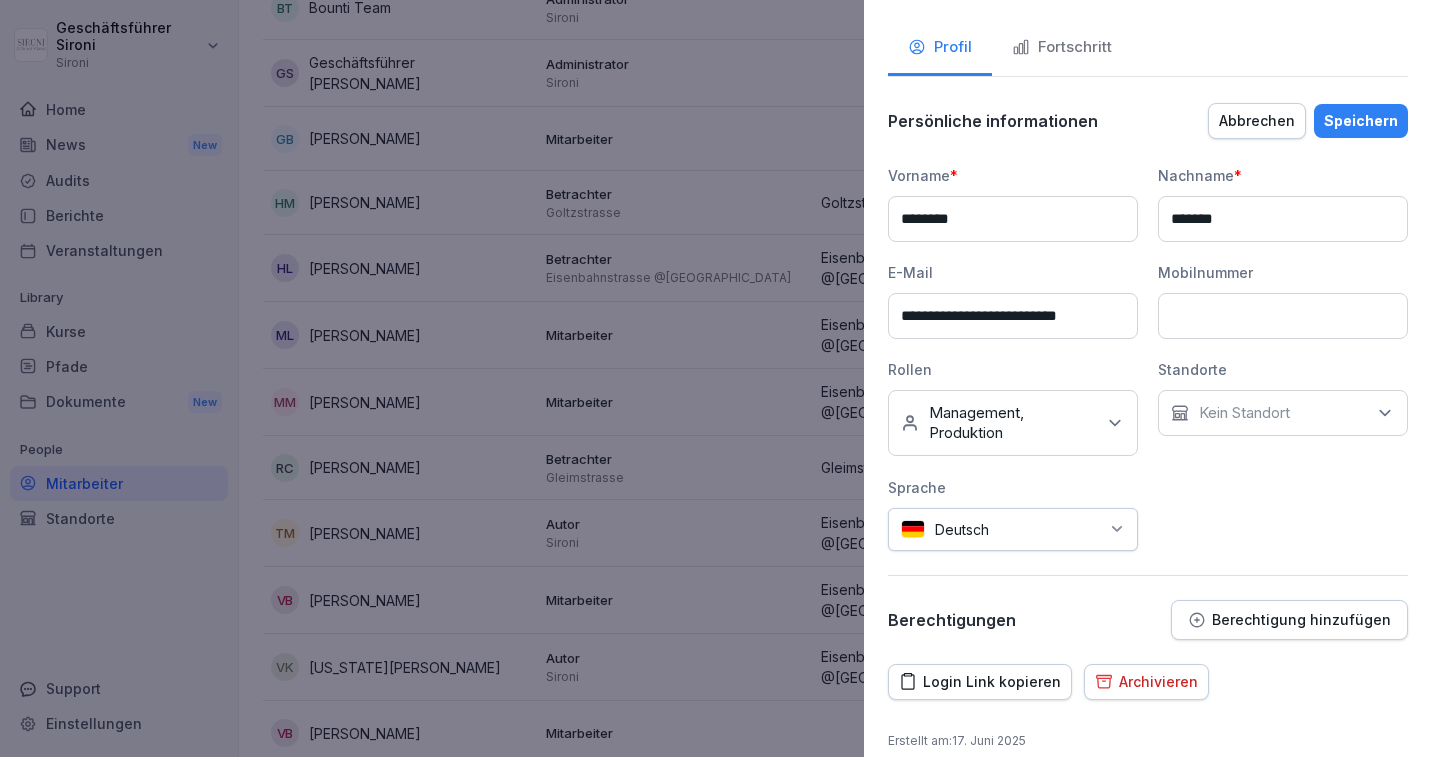 click on "Kein Standort" at bounding box center [1283, 413] 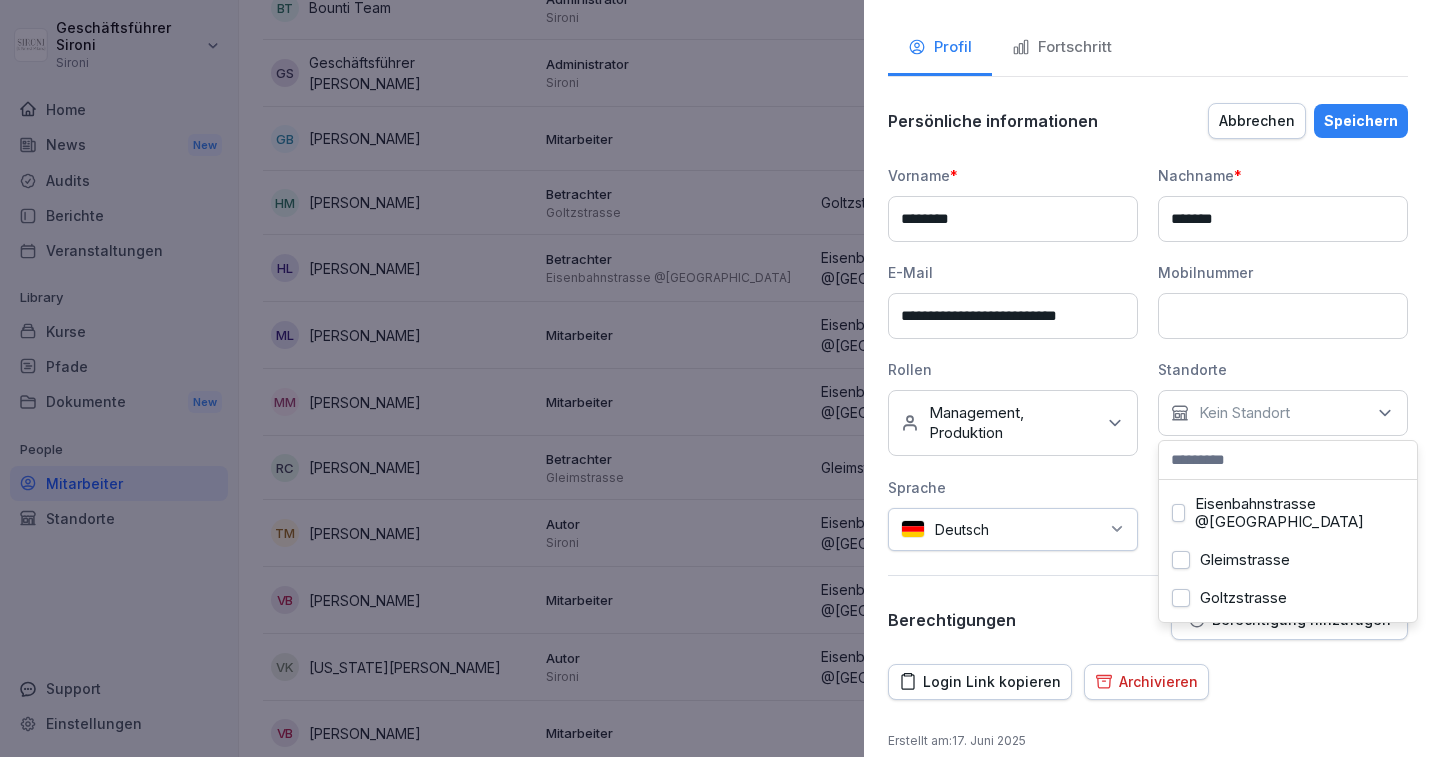 click on "Eisenbahnstrasse @Markthalle Neun" at bounding box center [1178, 513] 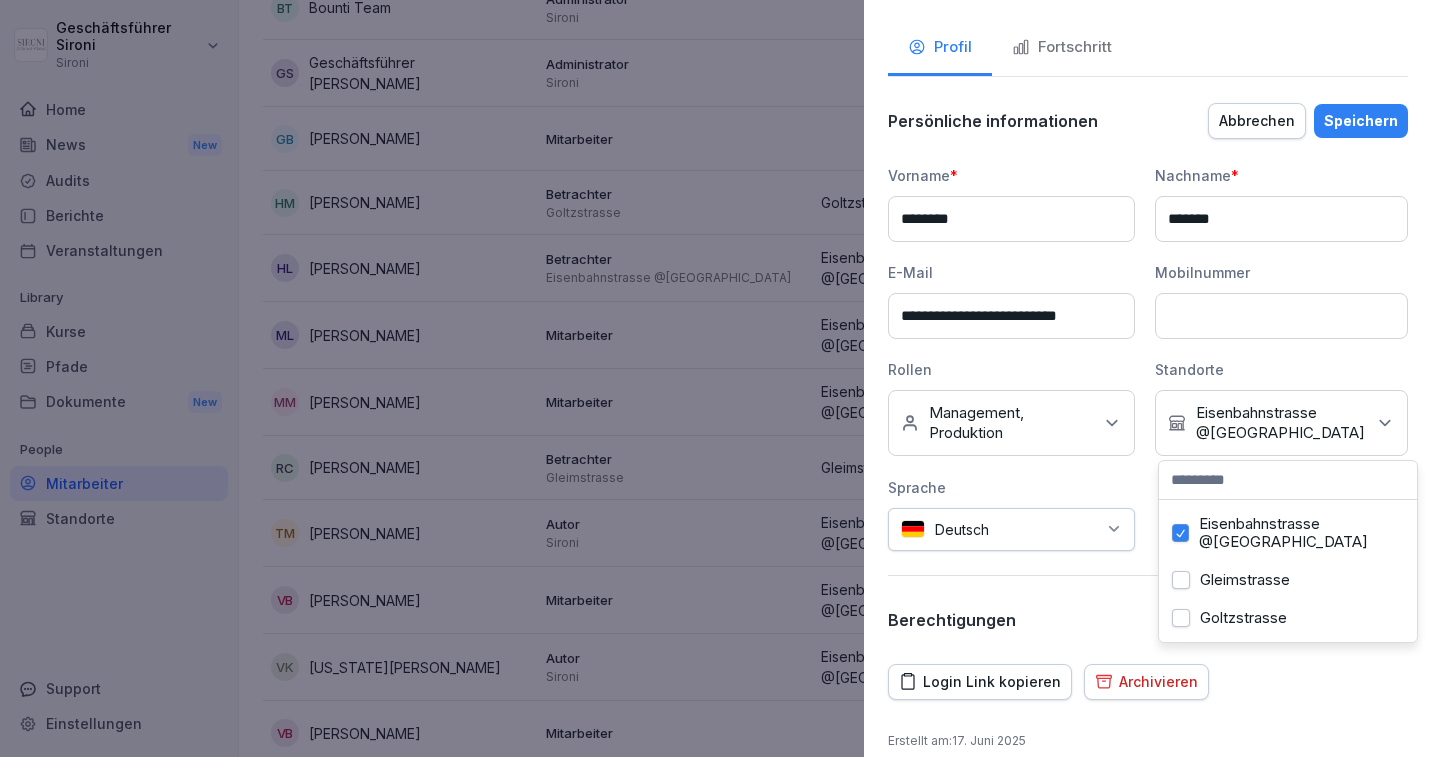 click on "**********" at bounding box center (1148, 378) 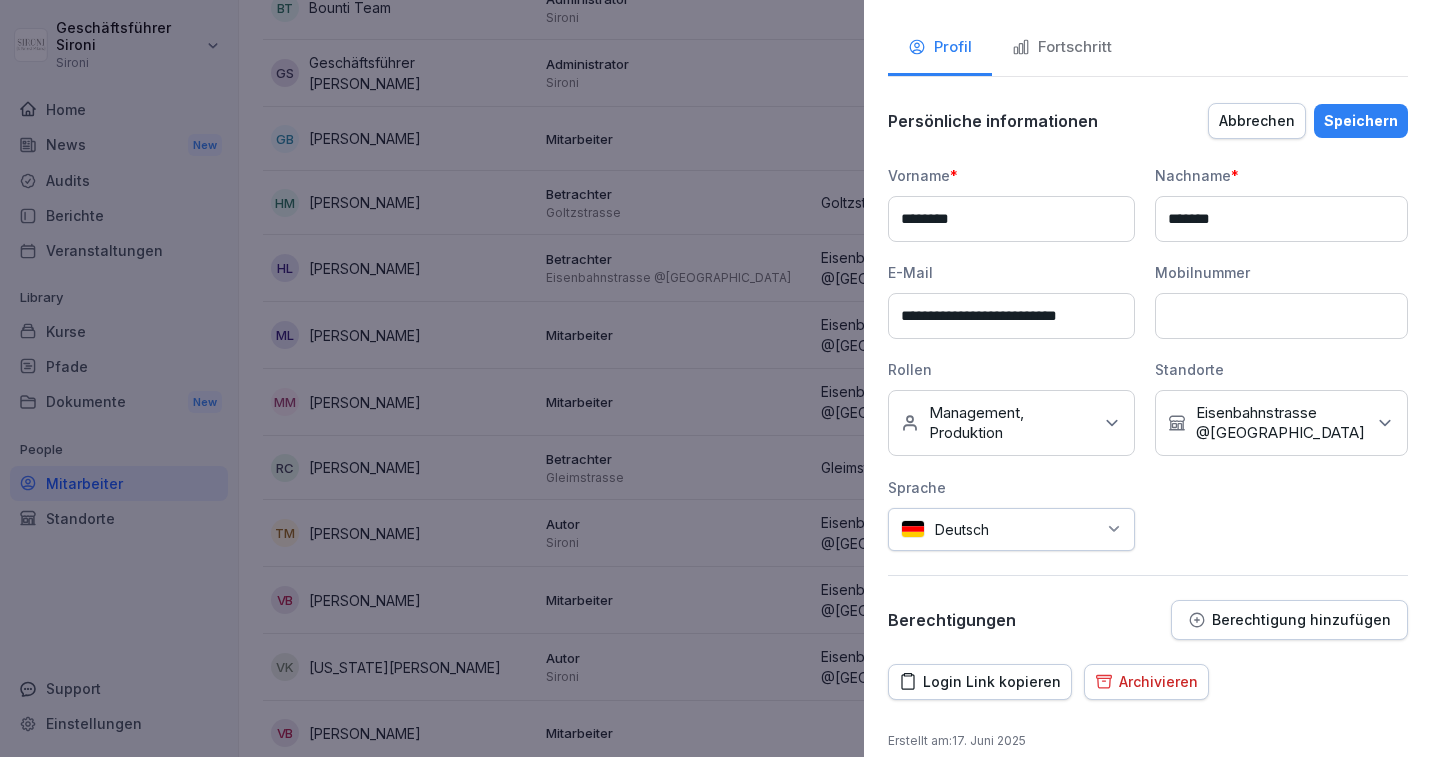 click on "Eisenbahnstrasse @Markthalle Neun" at bounding box center (1280, 423) 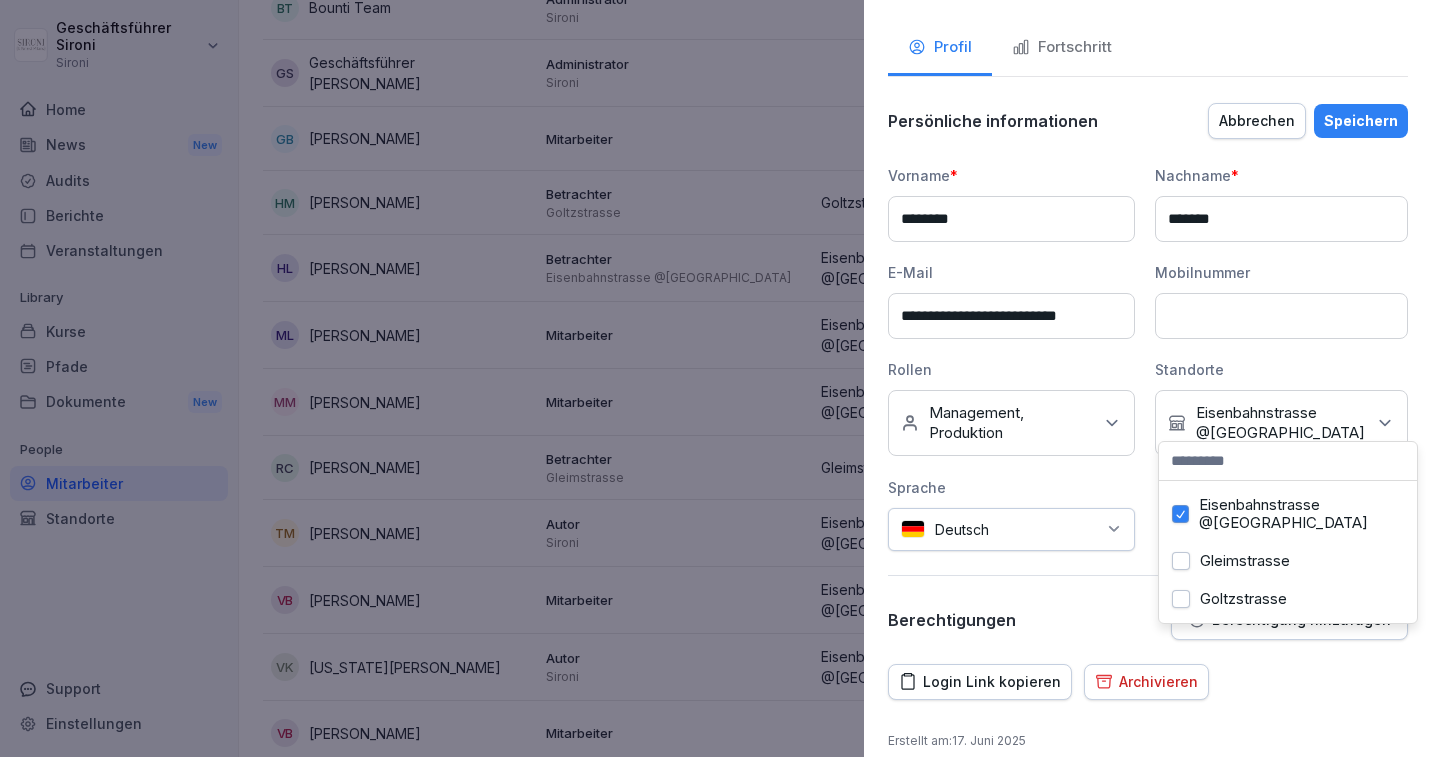 scroll, scrollTop: 110, scrollLeft: 0, axis: vertical 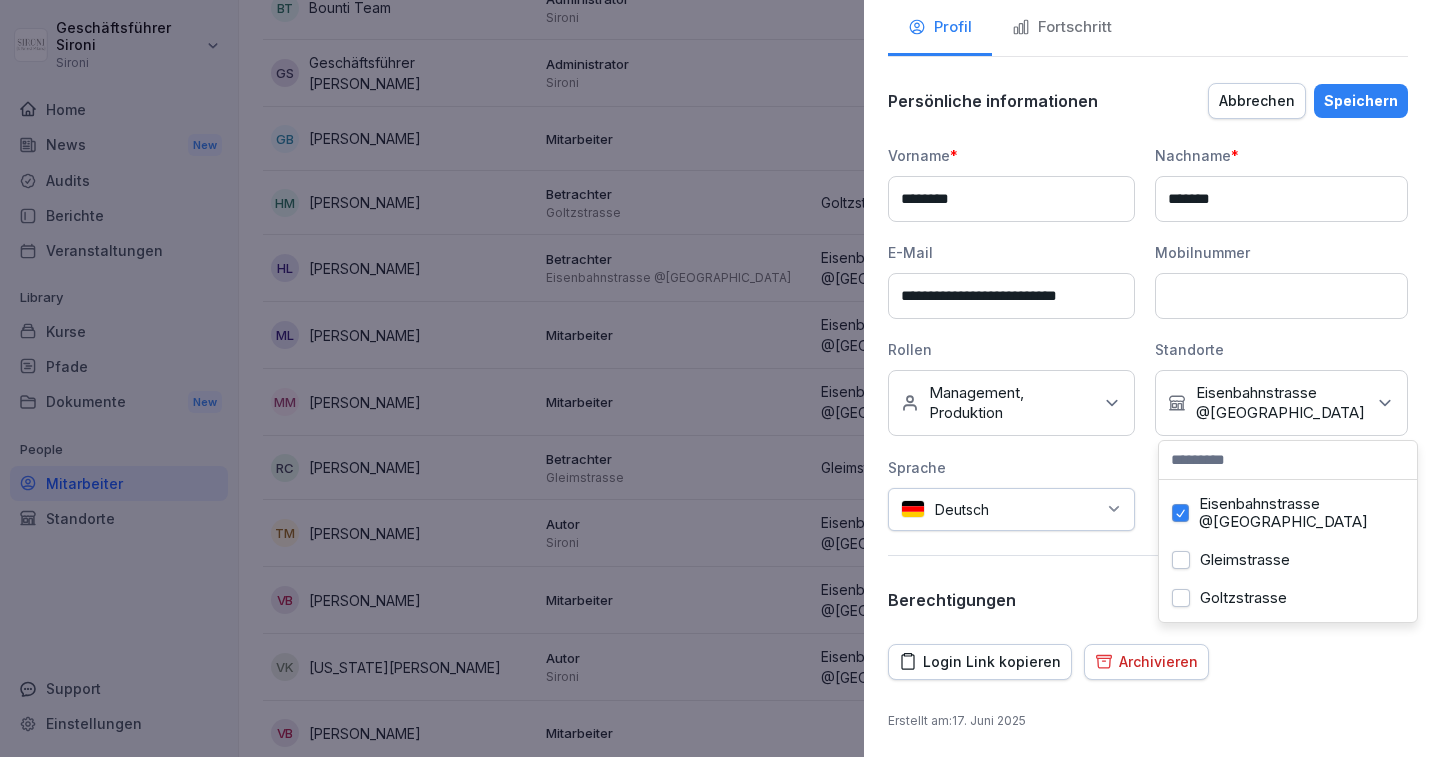 click on "Berechtigungen Berechtigung hinzufügen" at bounding box center [1148, 600] 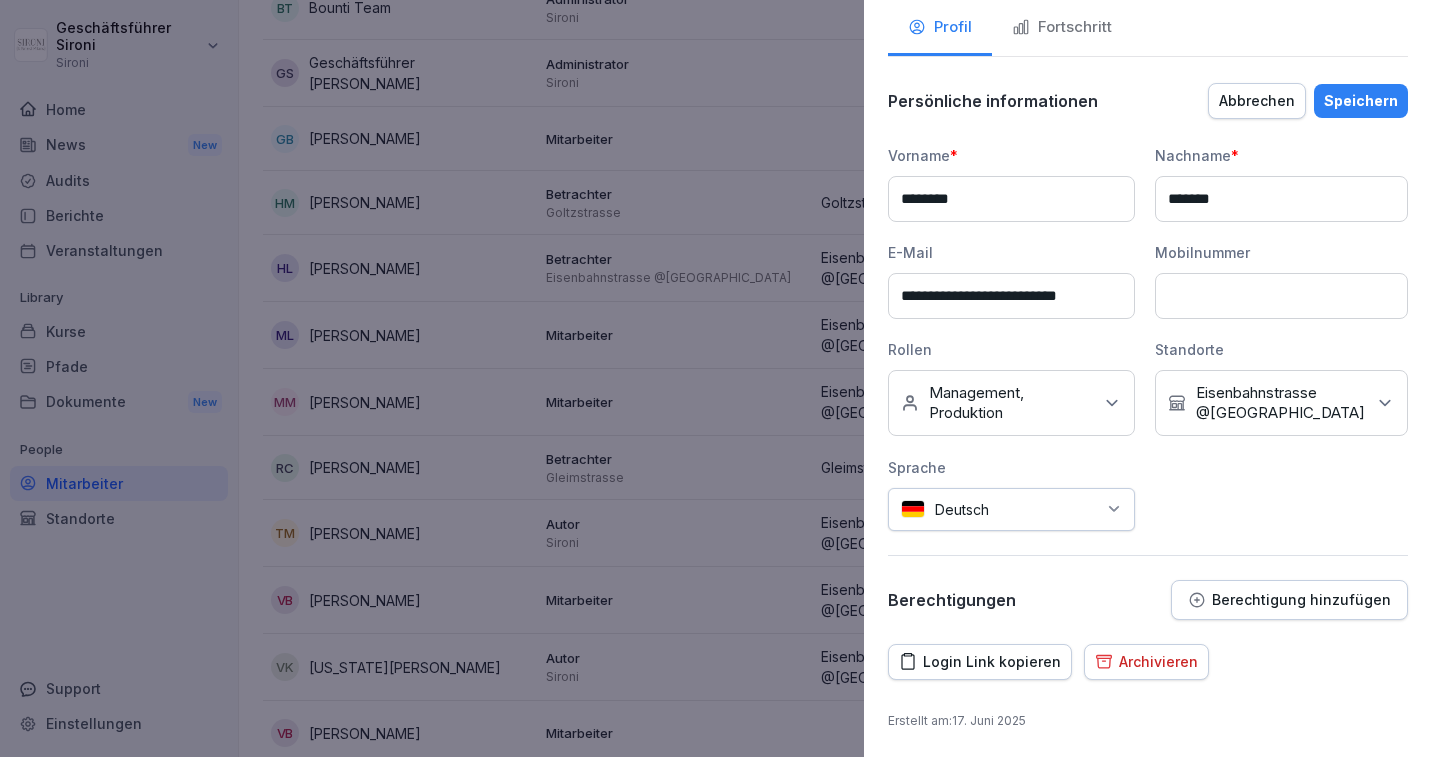click on "Berechtigung hinzufügen" at bounding box center [1301, 600] 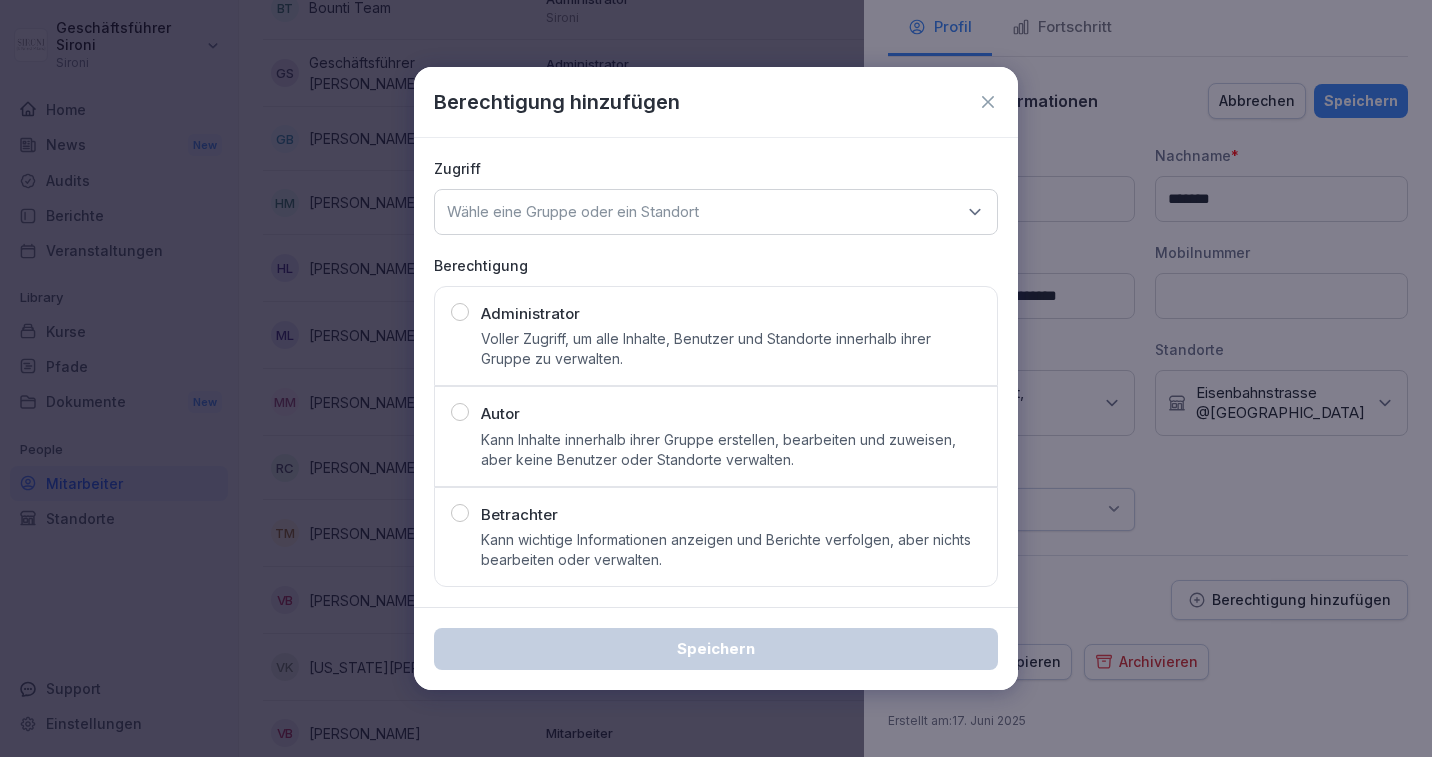 click at bounding box center [460, 513] 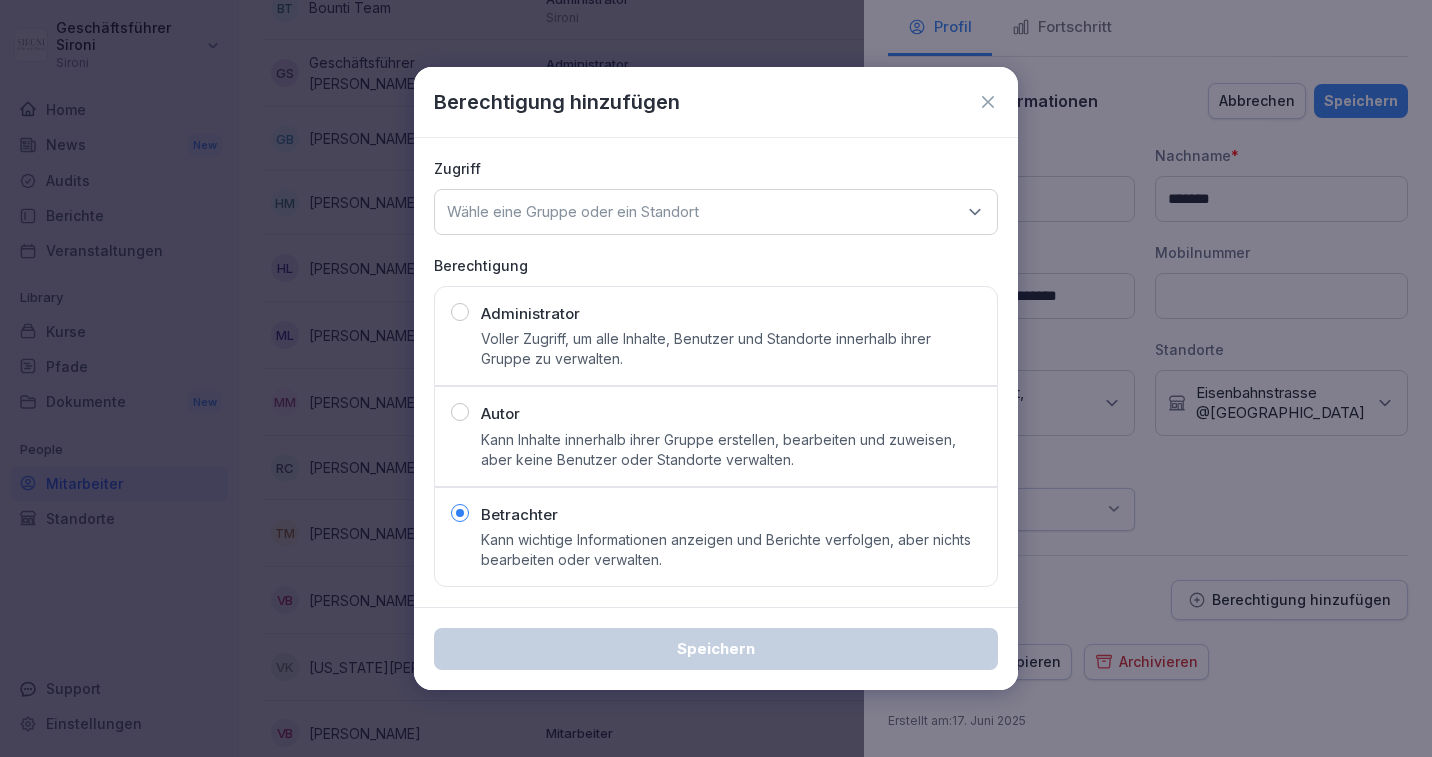 click on "Wähle eine Gruppe oder ein Standort" at bounding box center (573, 212) 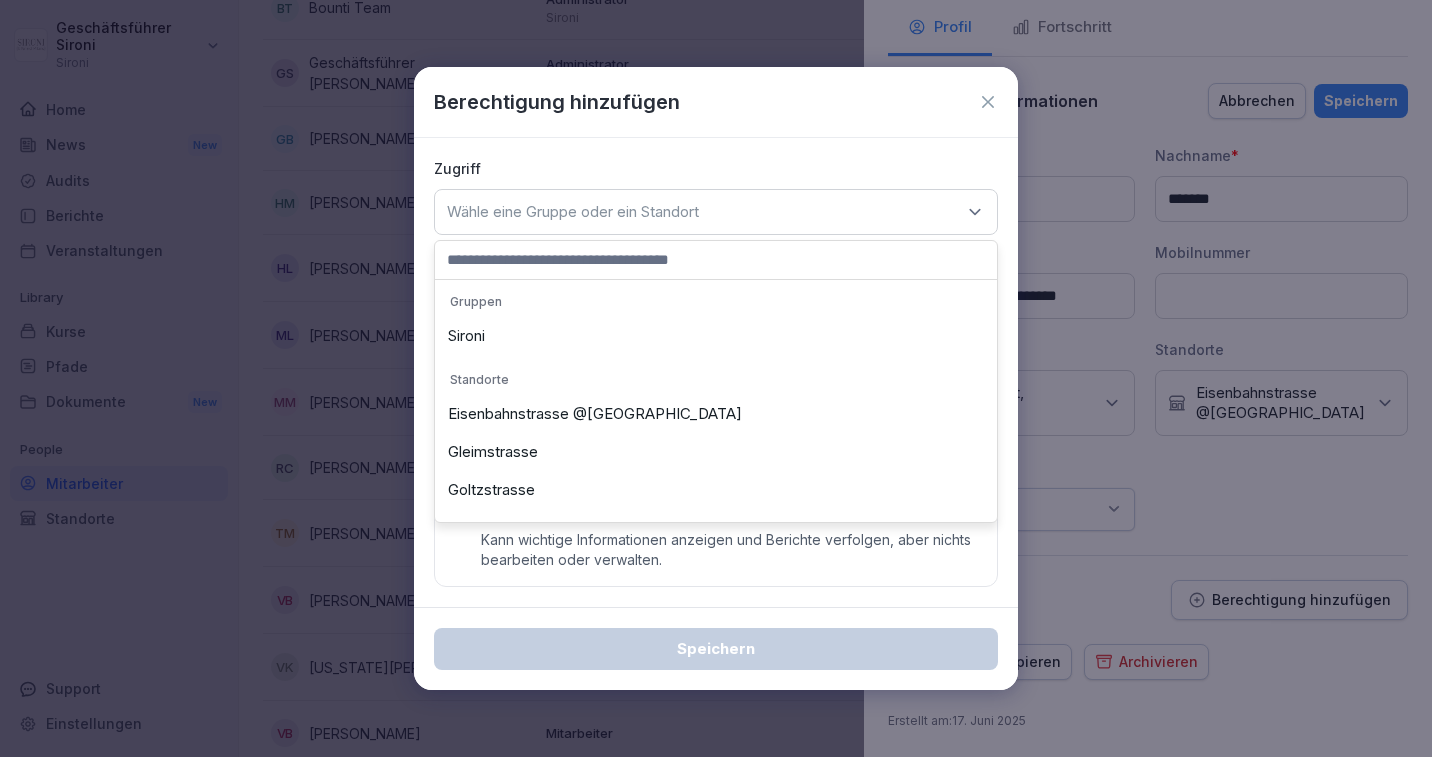 click on "Eisenbahnstrasse @Markthalle Neun" at bounding box center (716, 414) 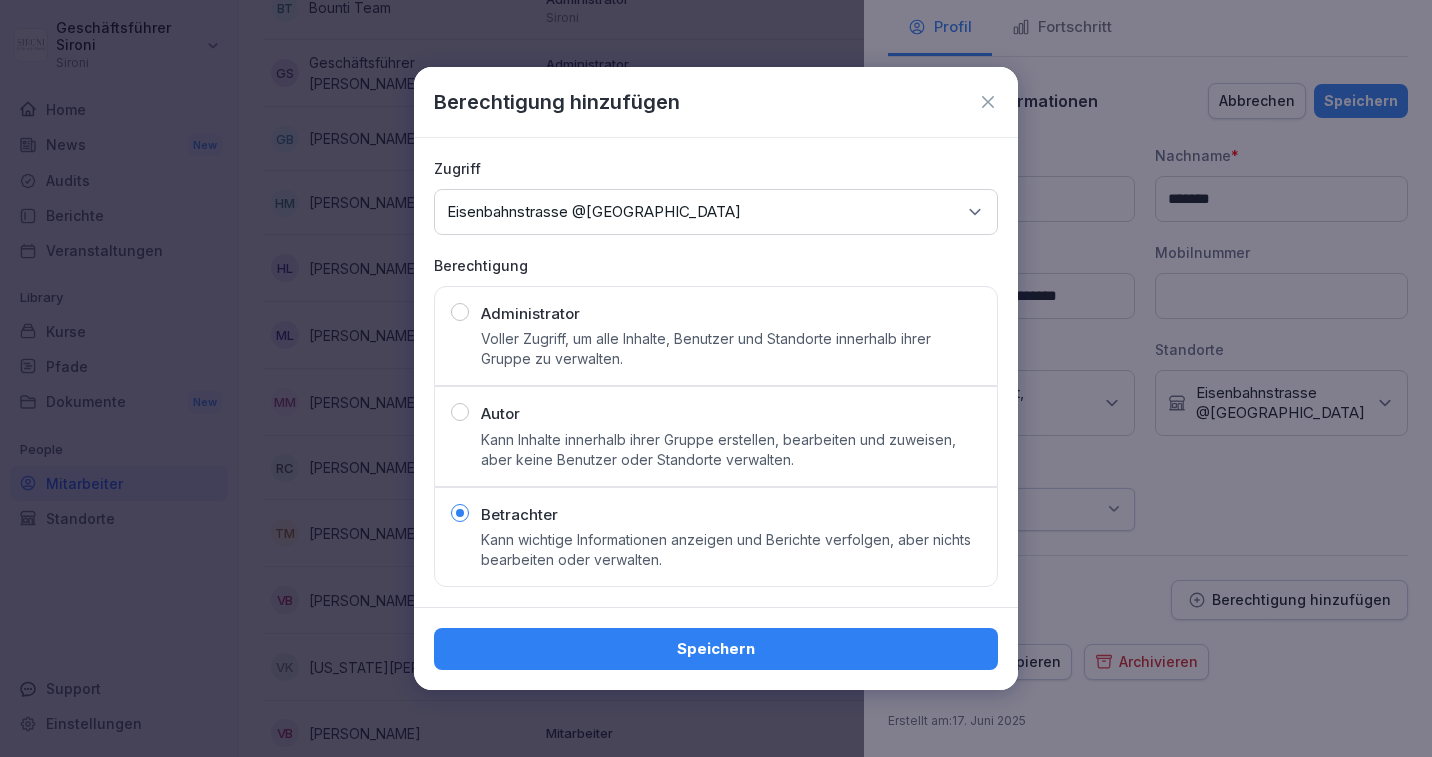 click on "Speichern" at bounding box center [716, 649] 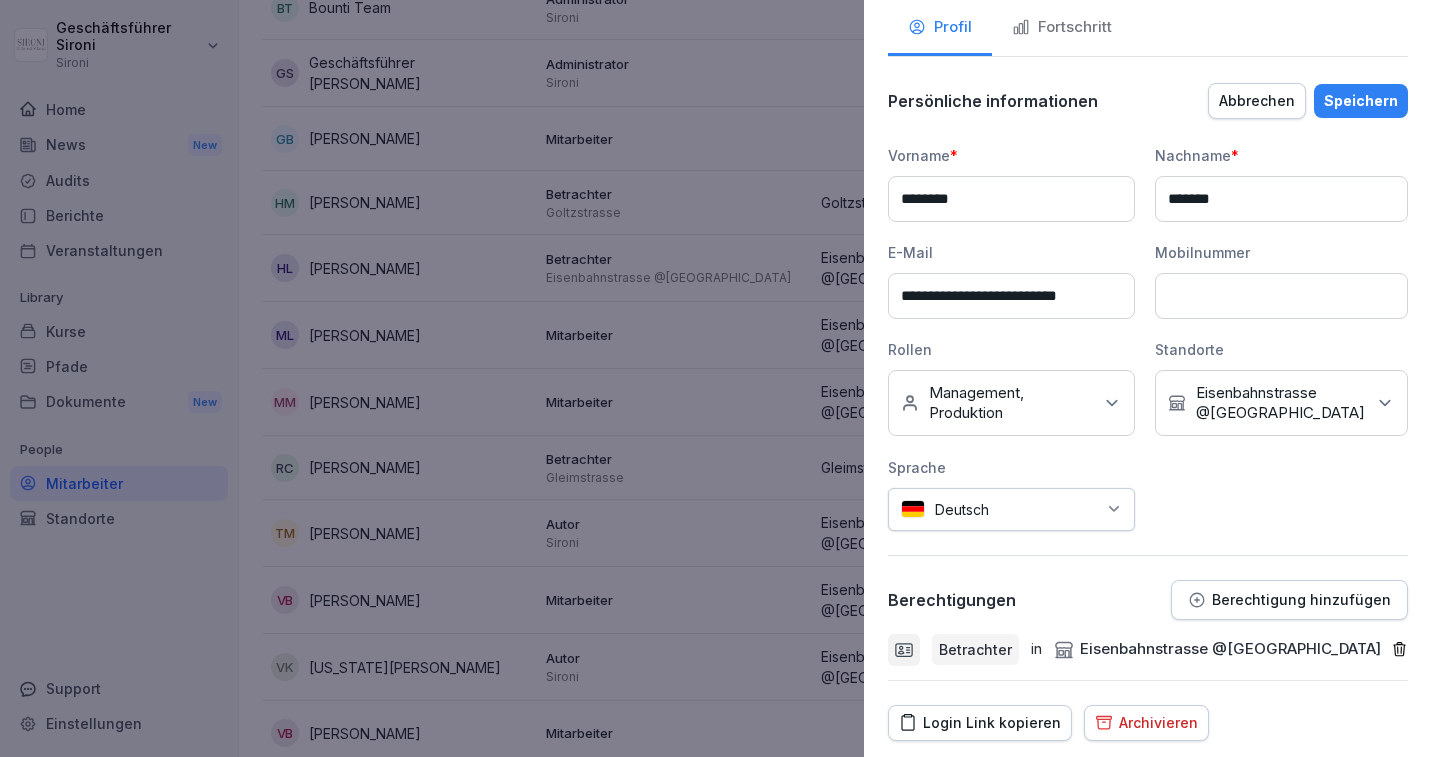 click on "Speichern" at bounding box center (1361, 101) 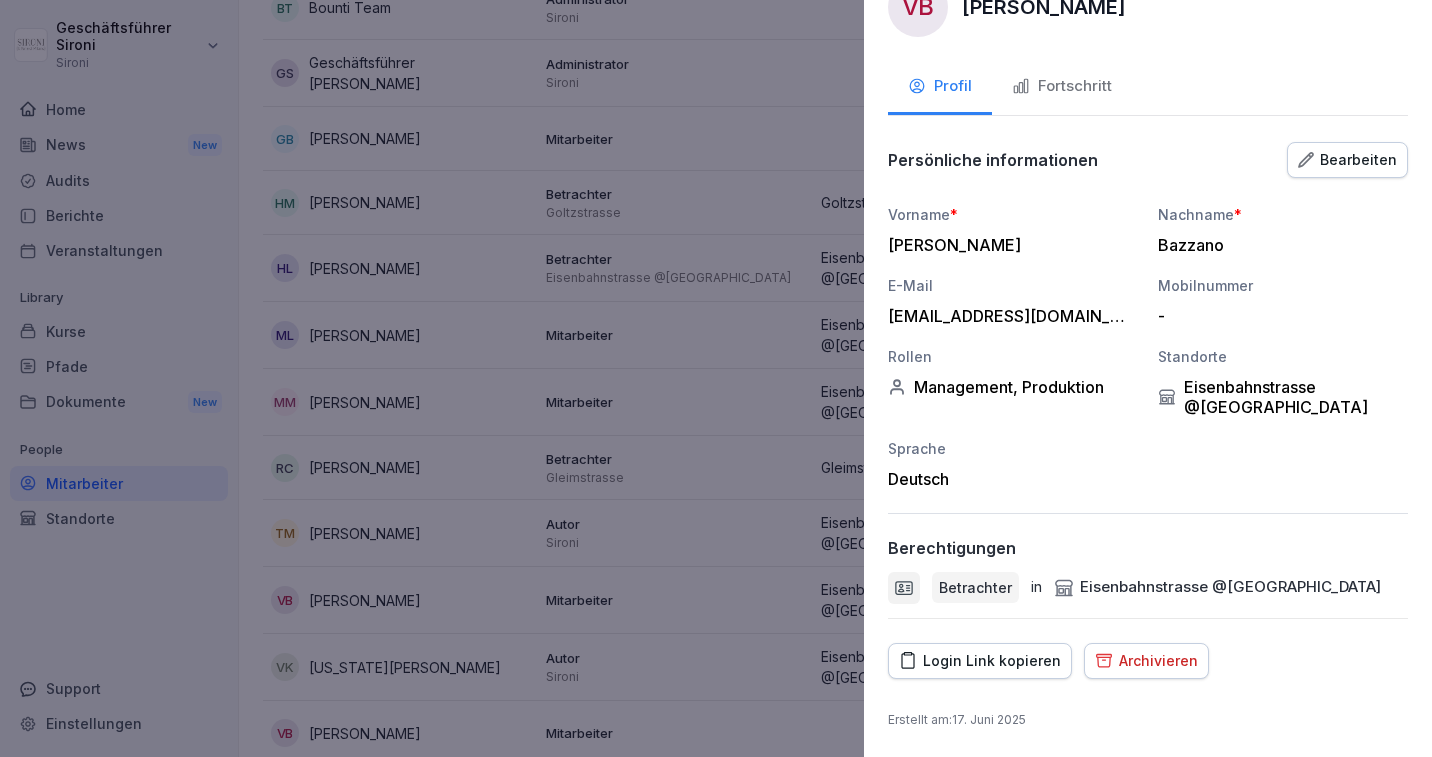 scroll, scrollTop: 50, scrollLeft: 0, axis: vertical 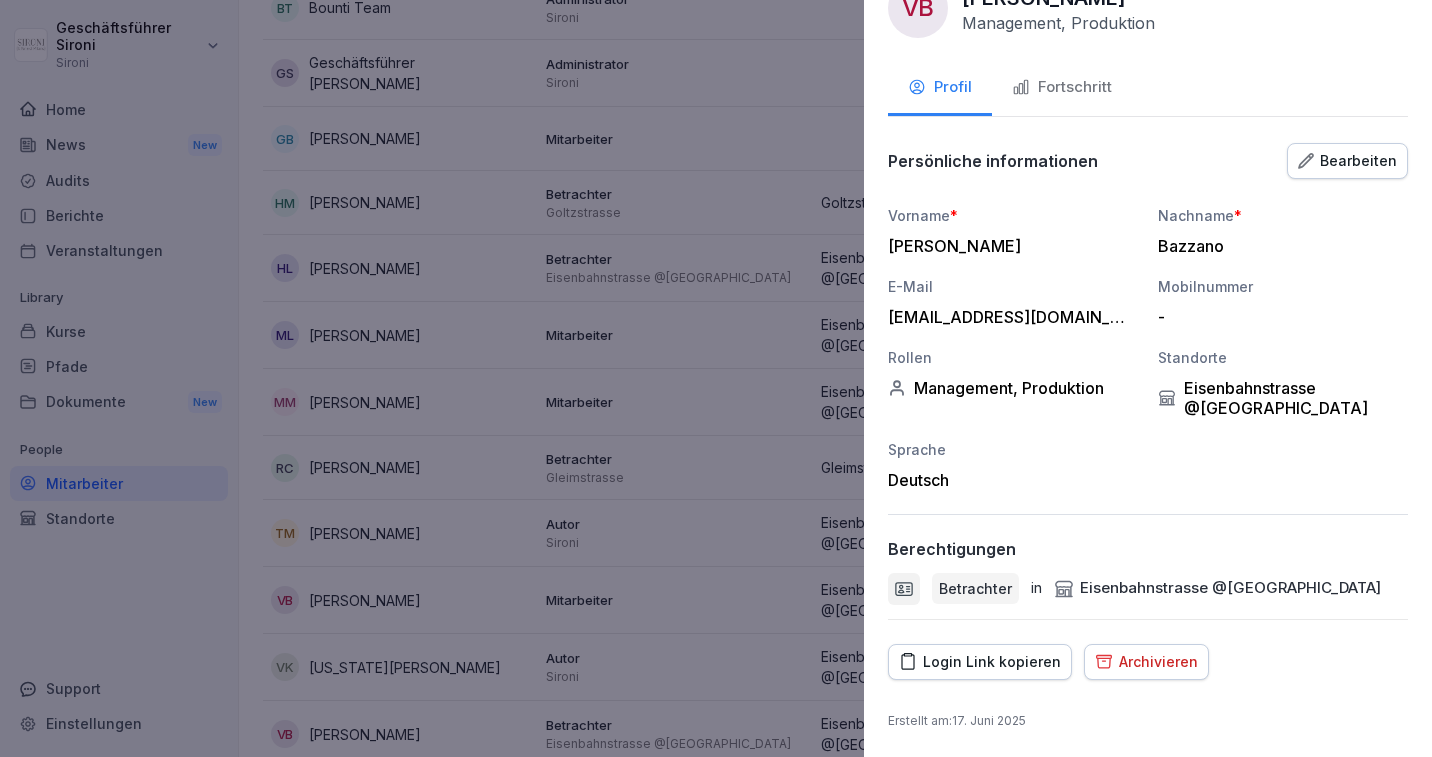 click at bounding box center [716, 378] 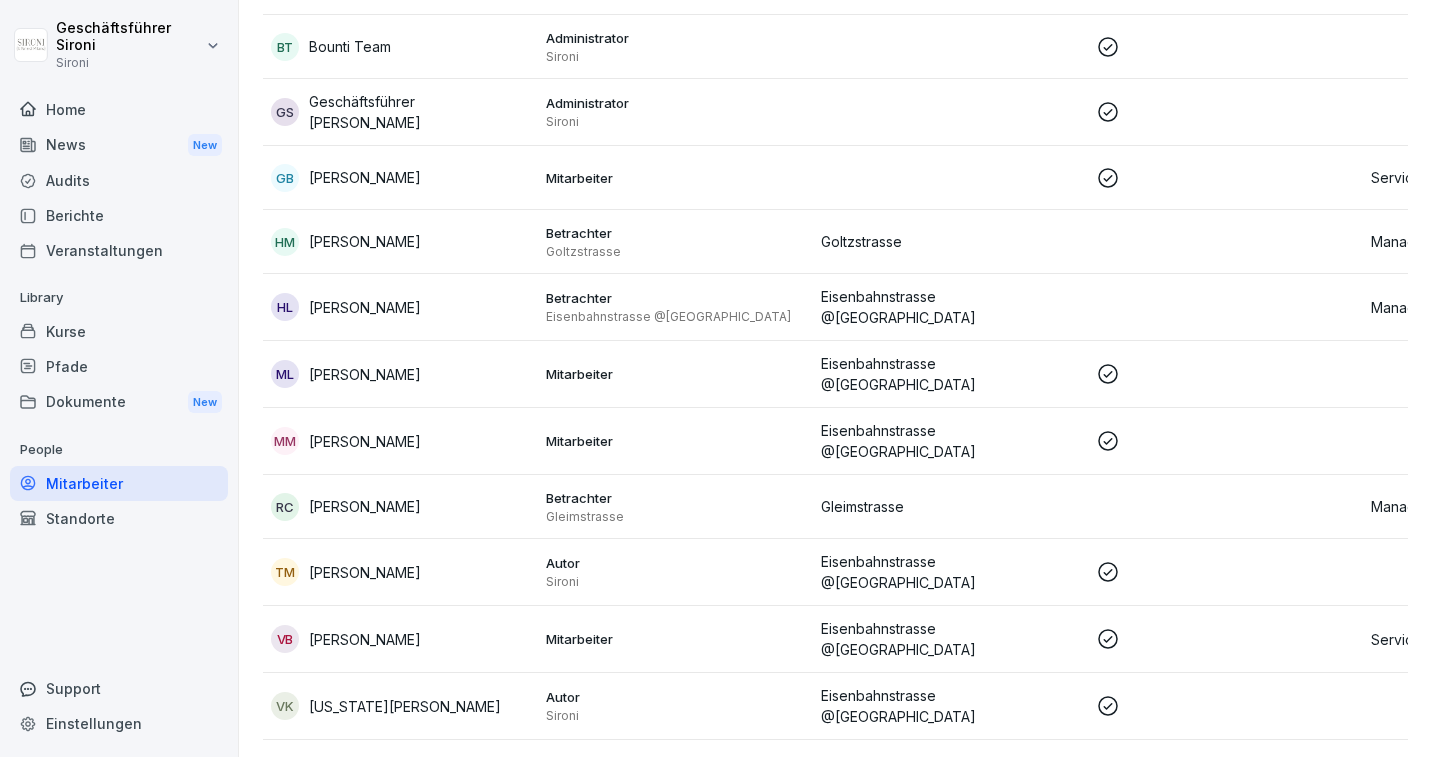 scroll, scrollTop: 217, scrollLeft: 0, axis: vertical 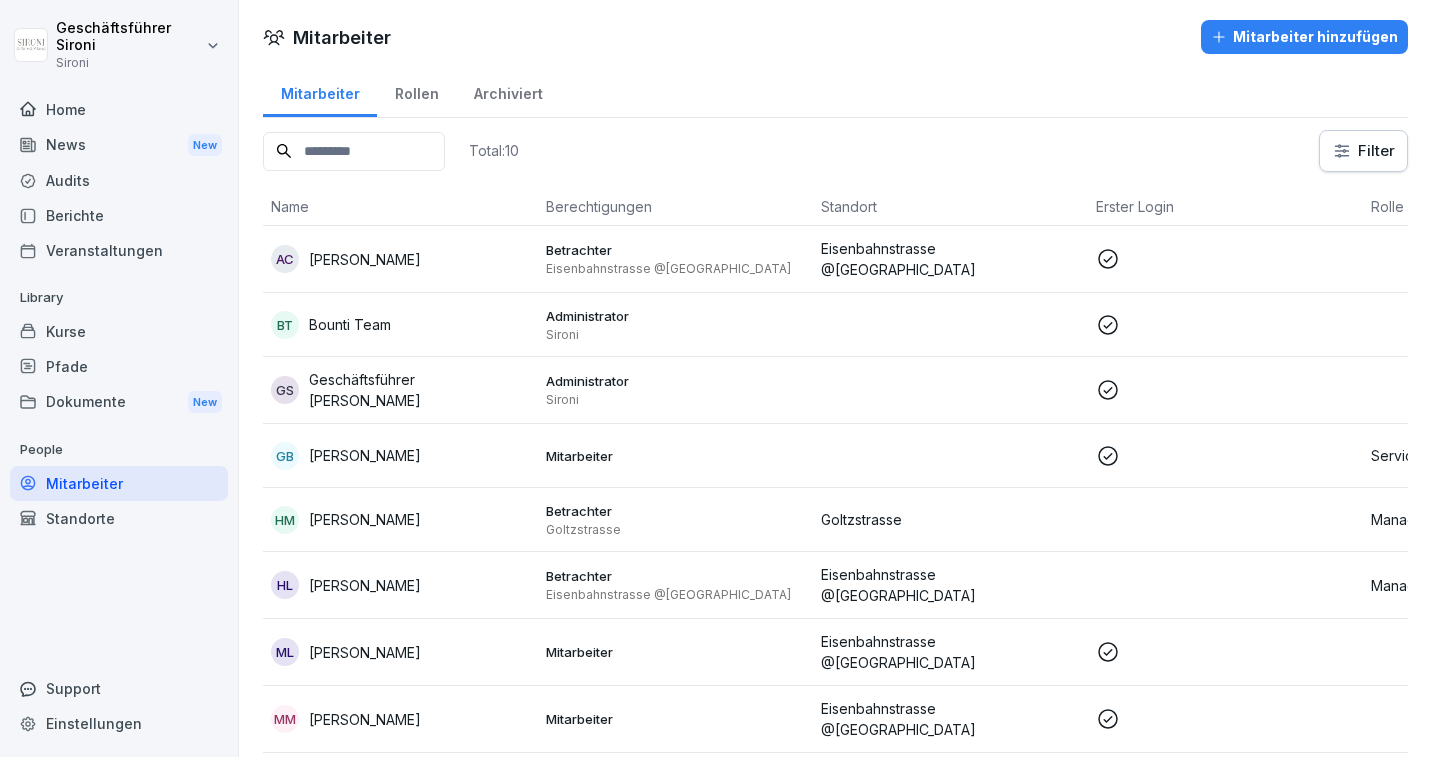 click on "Pfade" at bounding box center (119, 366) 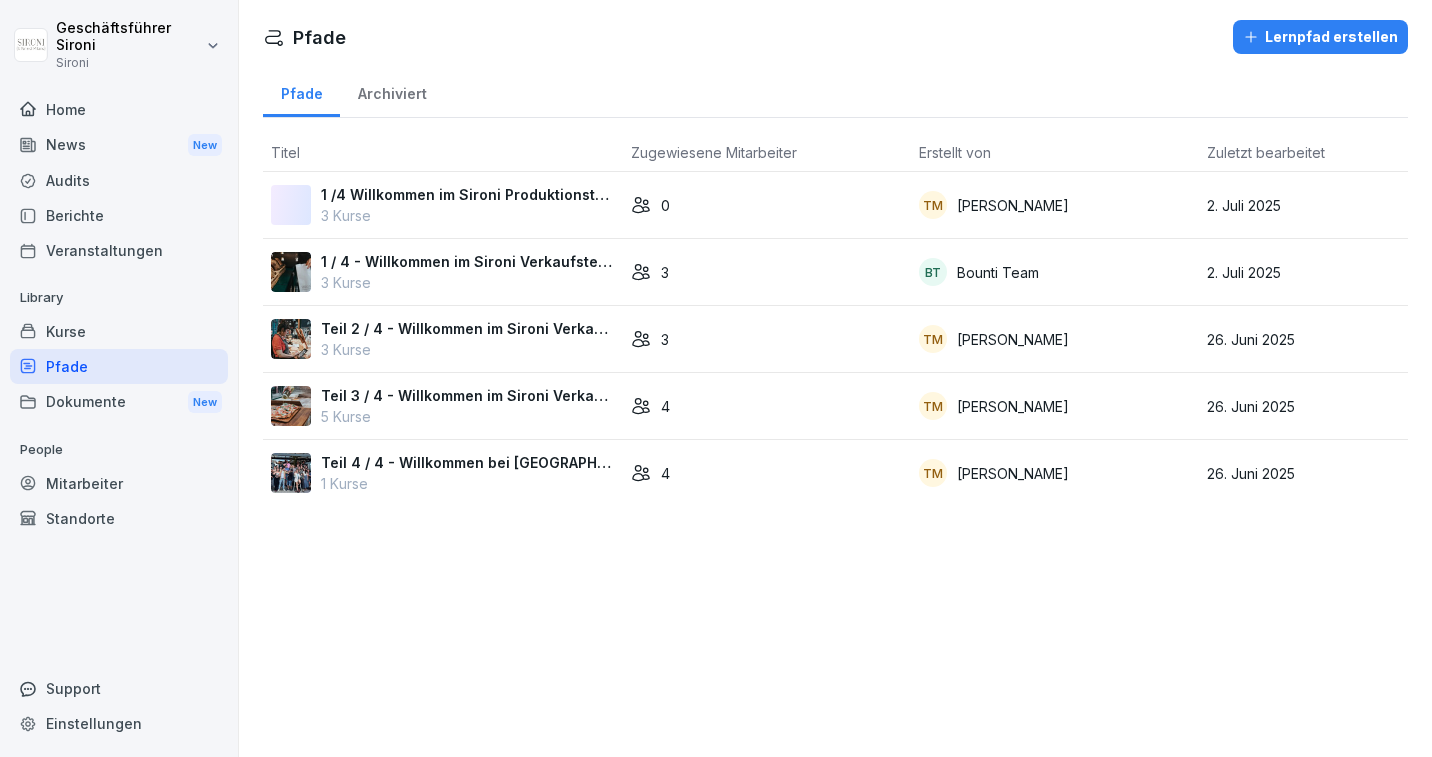 click on "1 /4 Willkommen im Sironi Produktionsteam" at bounding box center (468, 194) 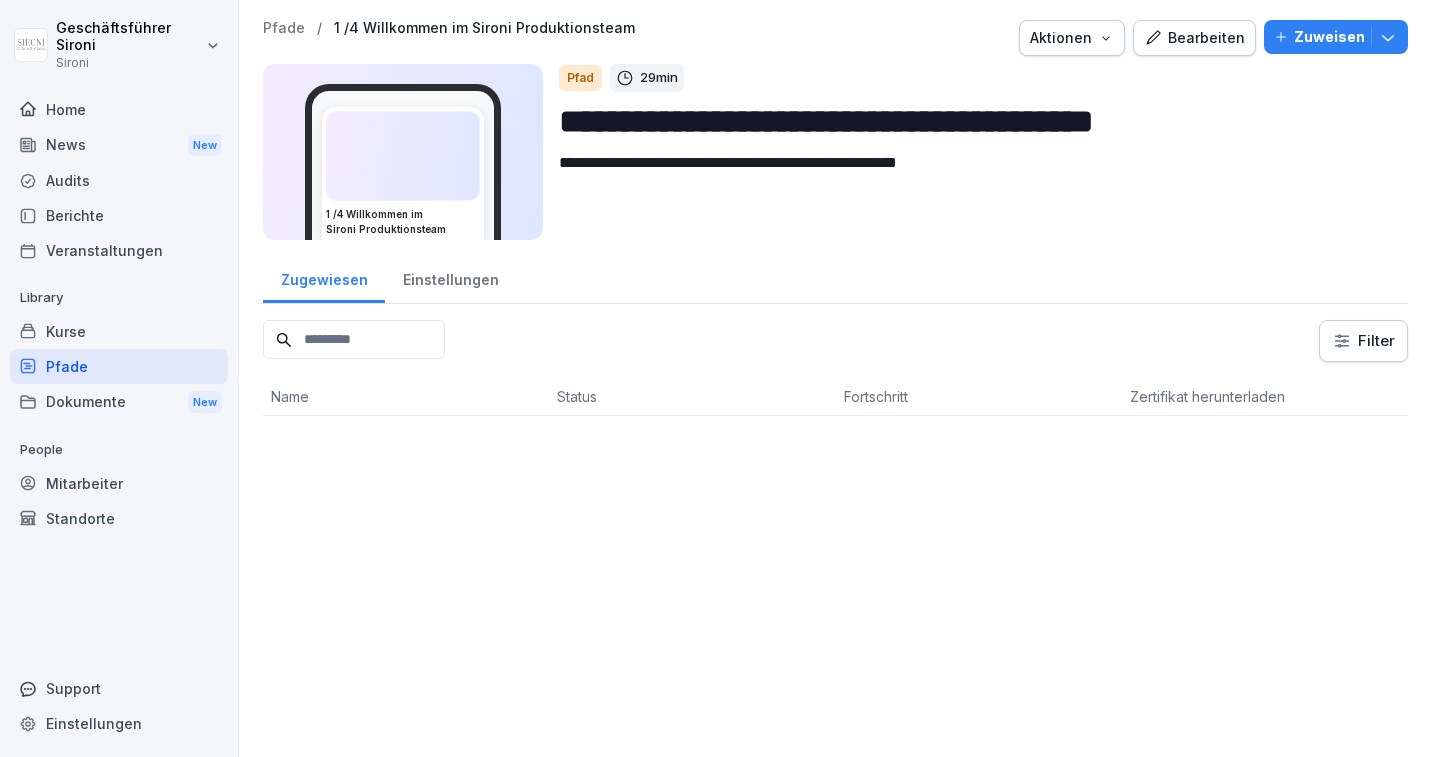 scroll, scrollTop: 0, scrollLeft: 0, axis: both 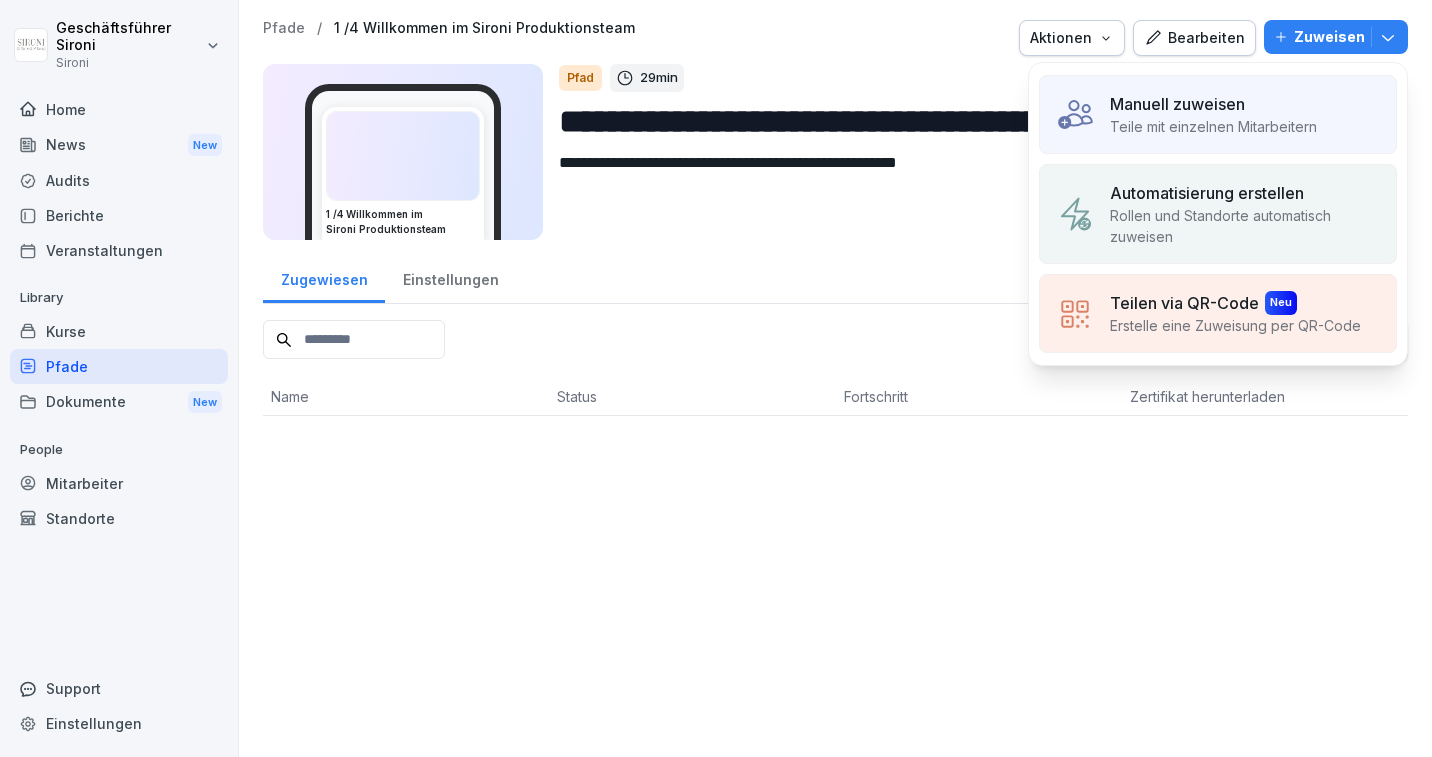 click on "Teile mit einzelnen Mitarbeitern" at bounding box center [1213, 126] 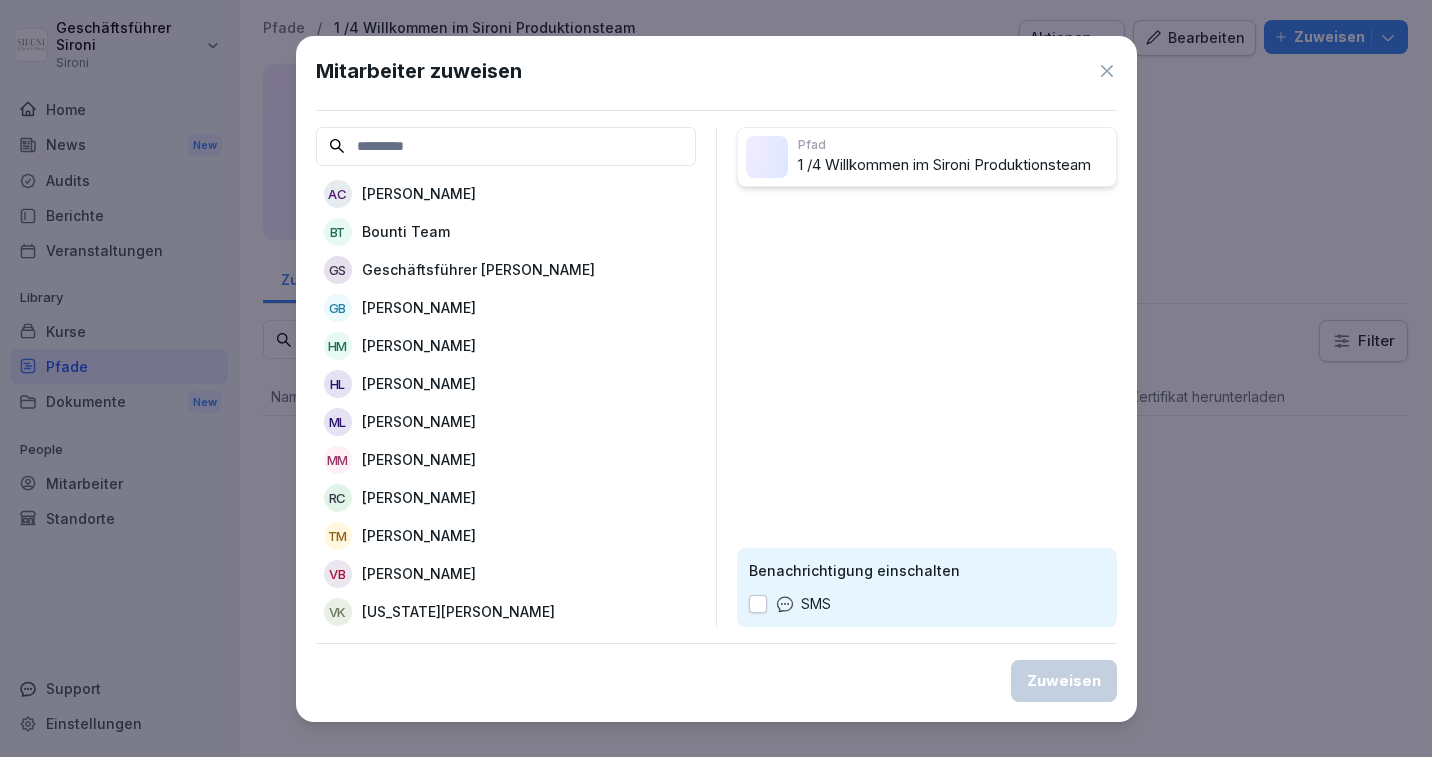 scroll, scrollTop: 41, scrollLeft: 0, axis: vertical 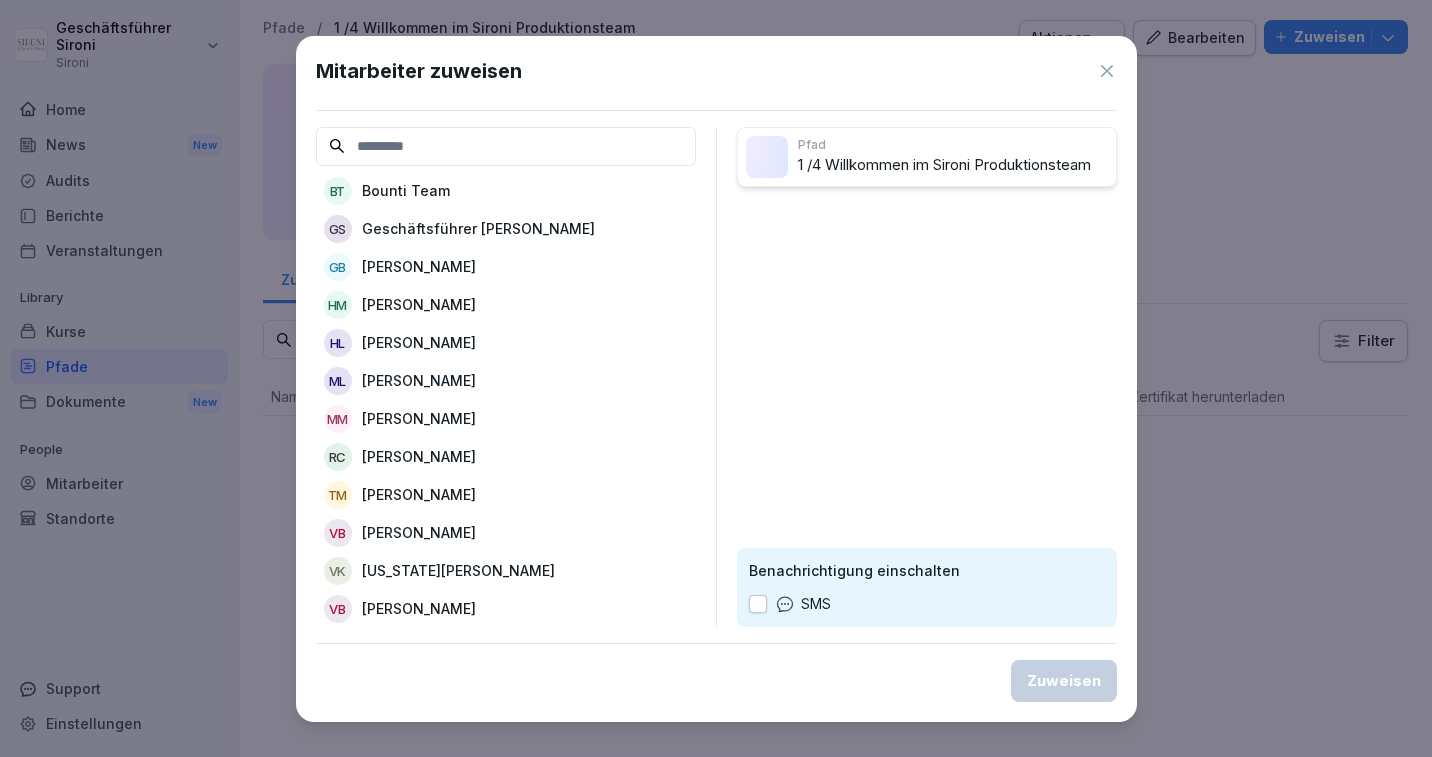 click 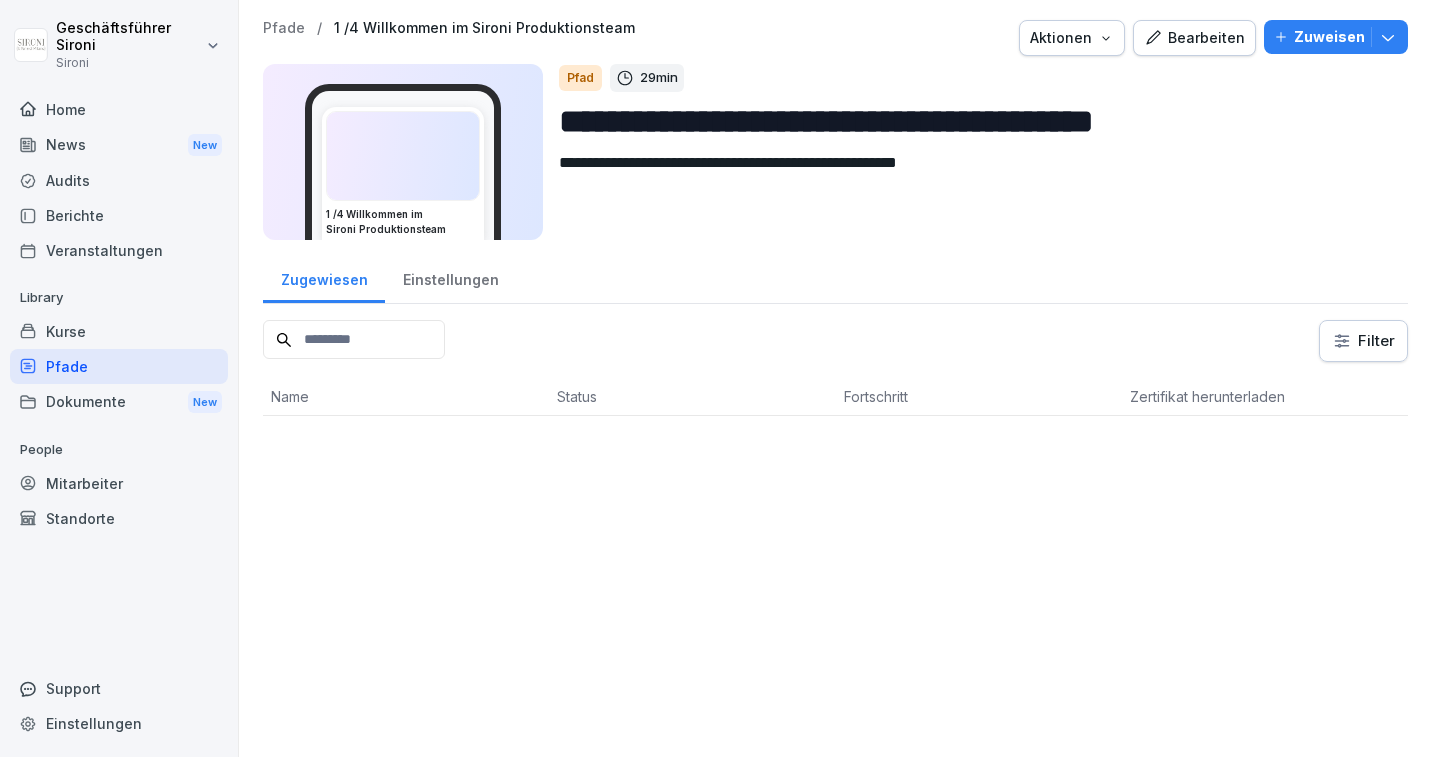 click on "Zuweisen" at bounding box center (1336, 37) 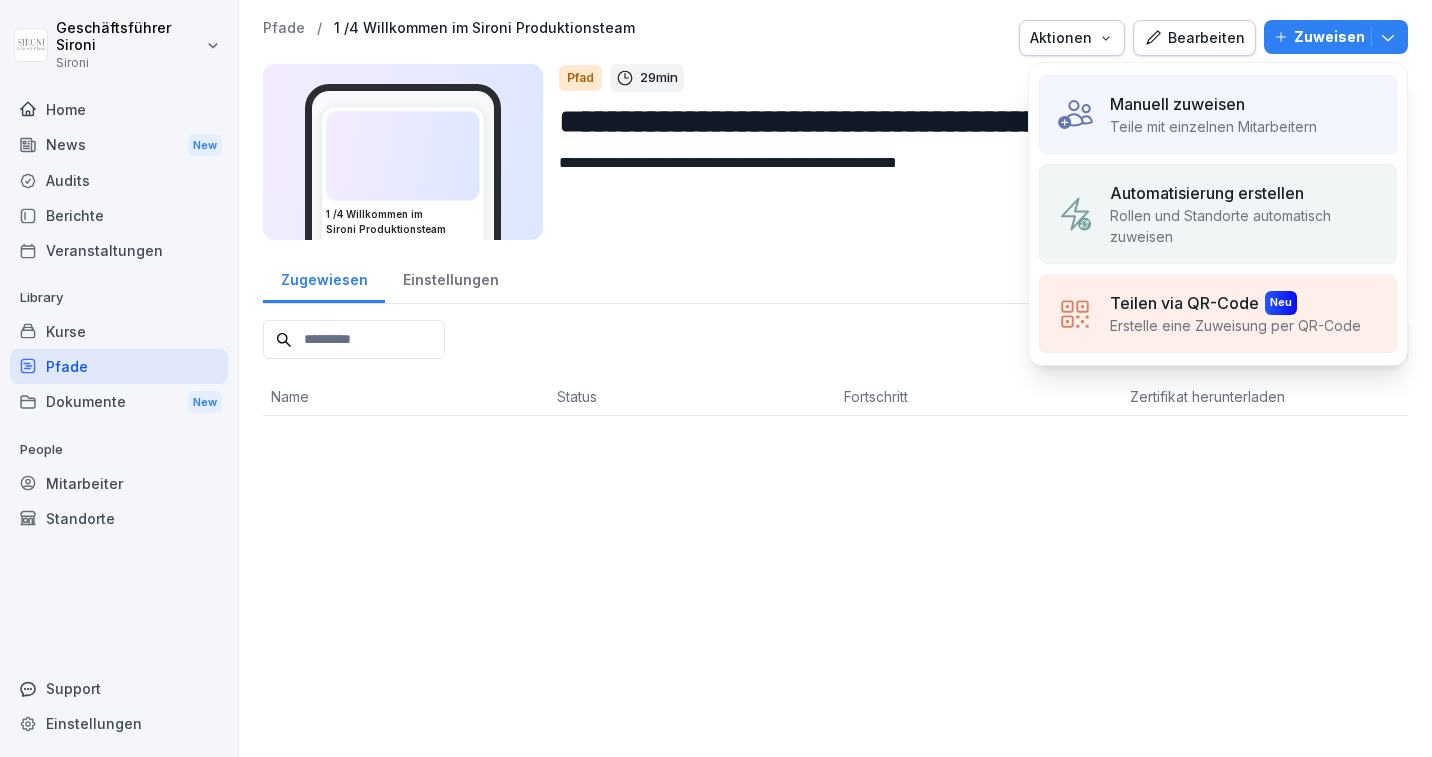click on "Rollen und Standorte automatisch zuweisen" at bounding box center (1245, 226) 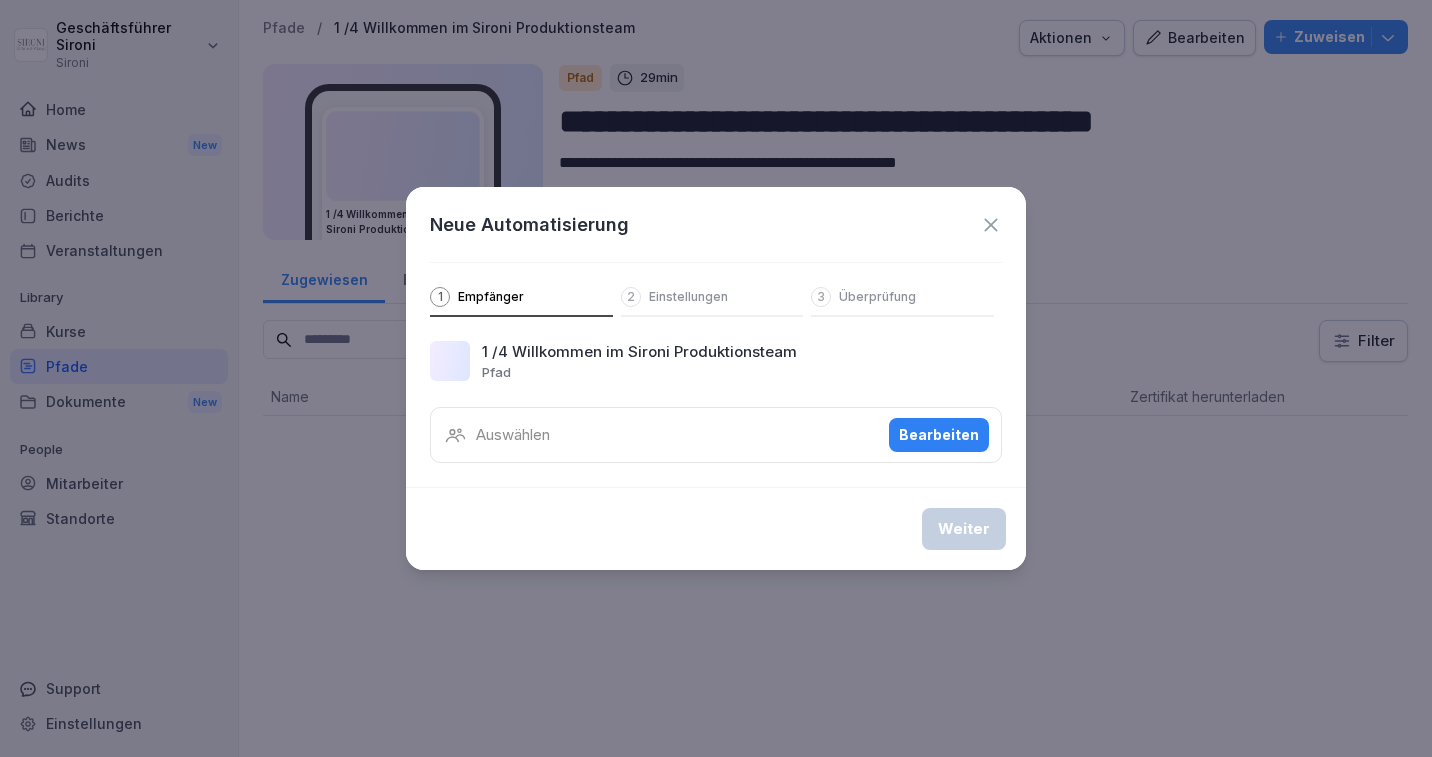 click on "Auswählen Bearbeiten" at bounding box center [716, 435] 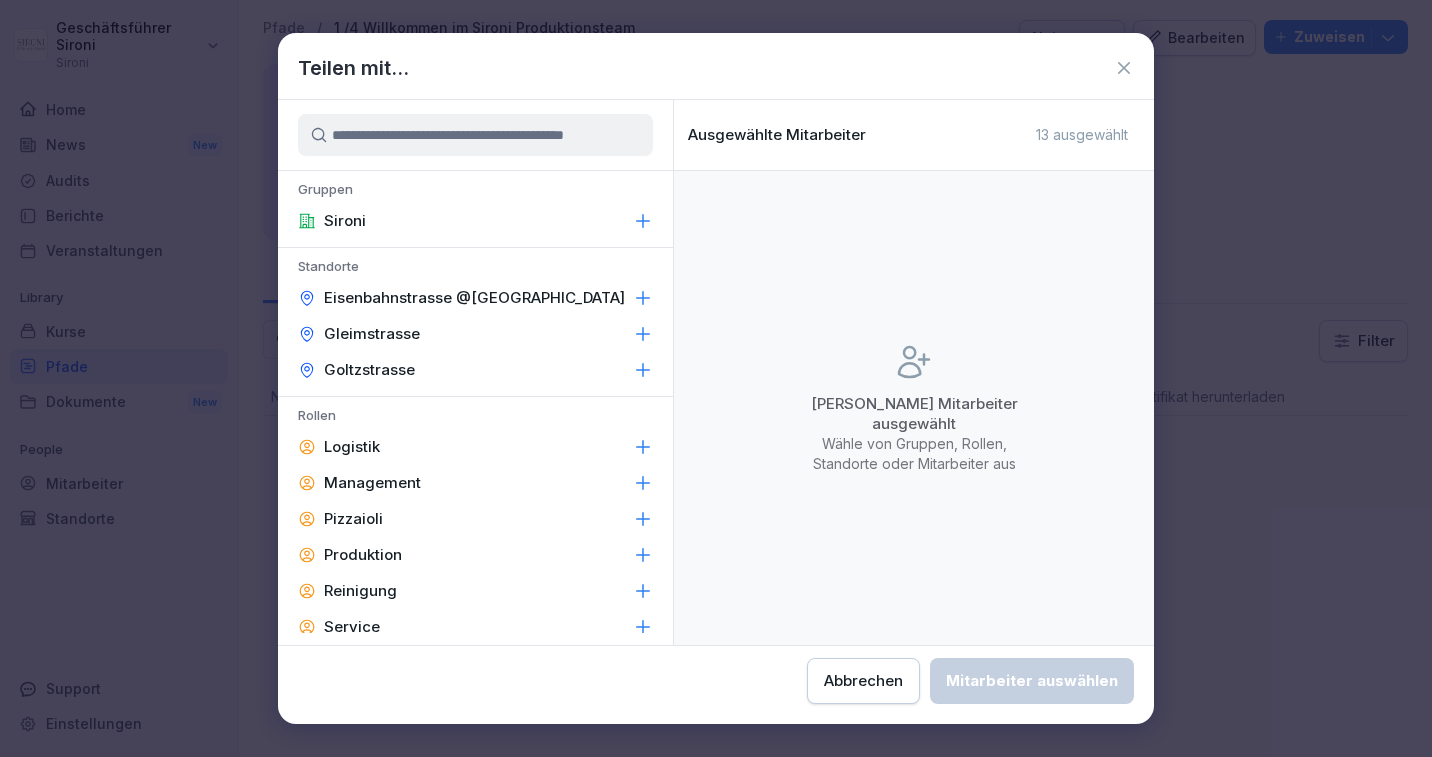 click on "Abbrechen" at bounding box center (863, 681) 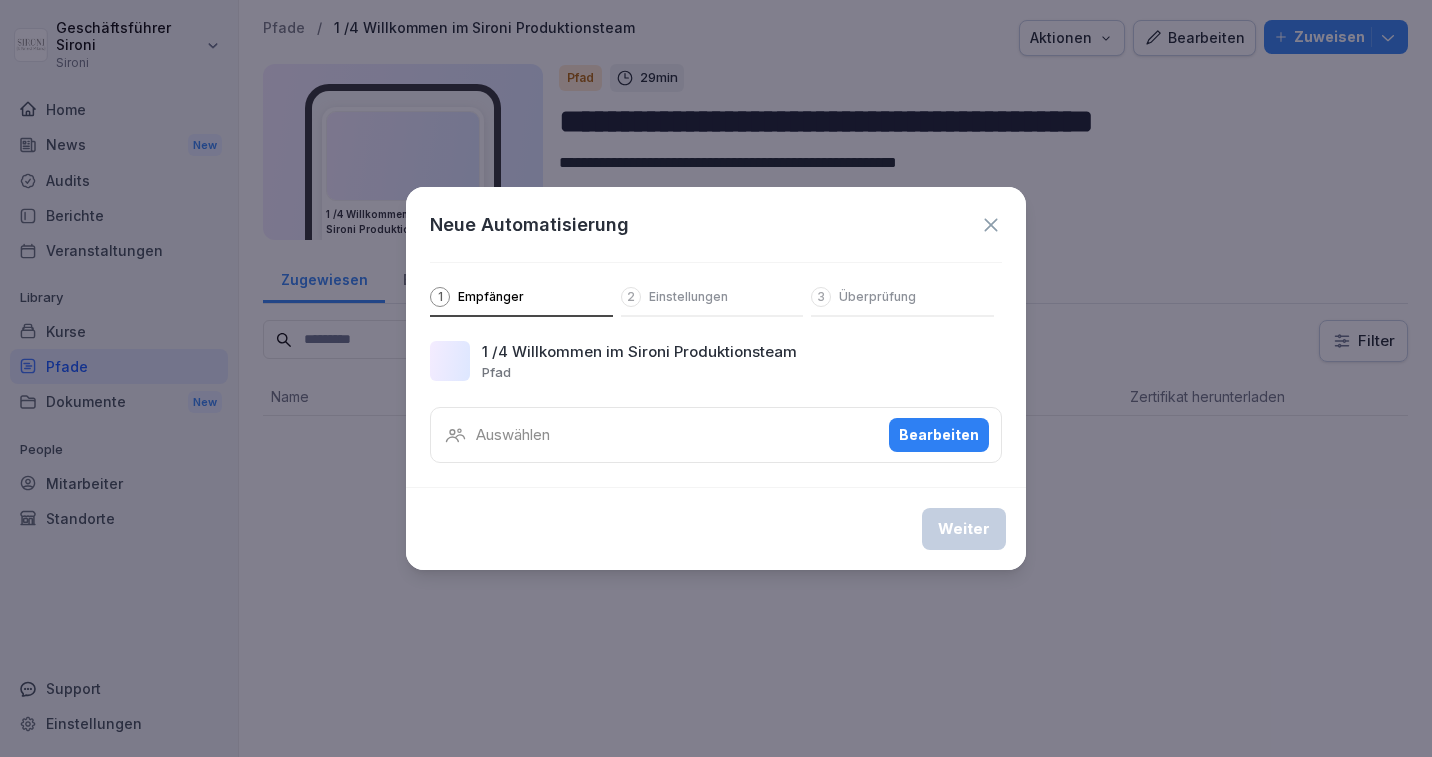 click on "Bearbeiten" at bounding box center [939, 435] 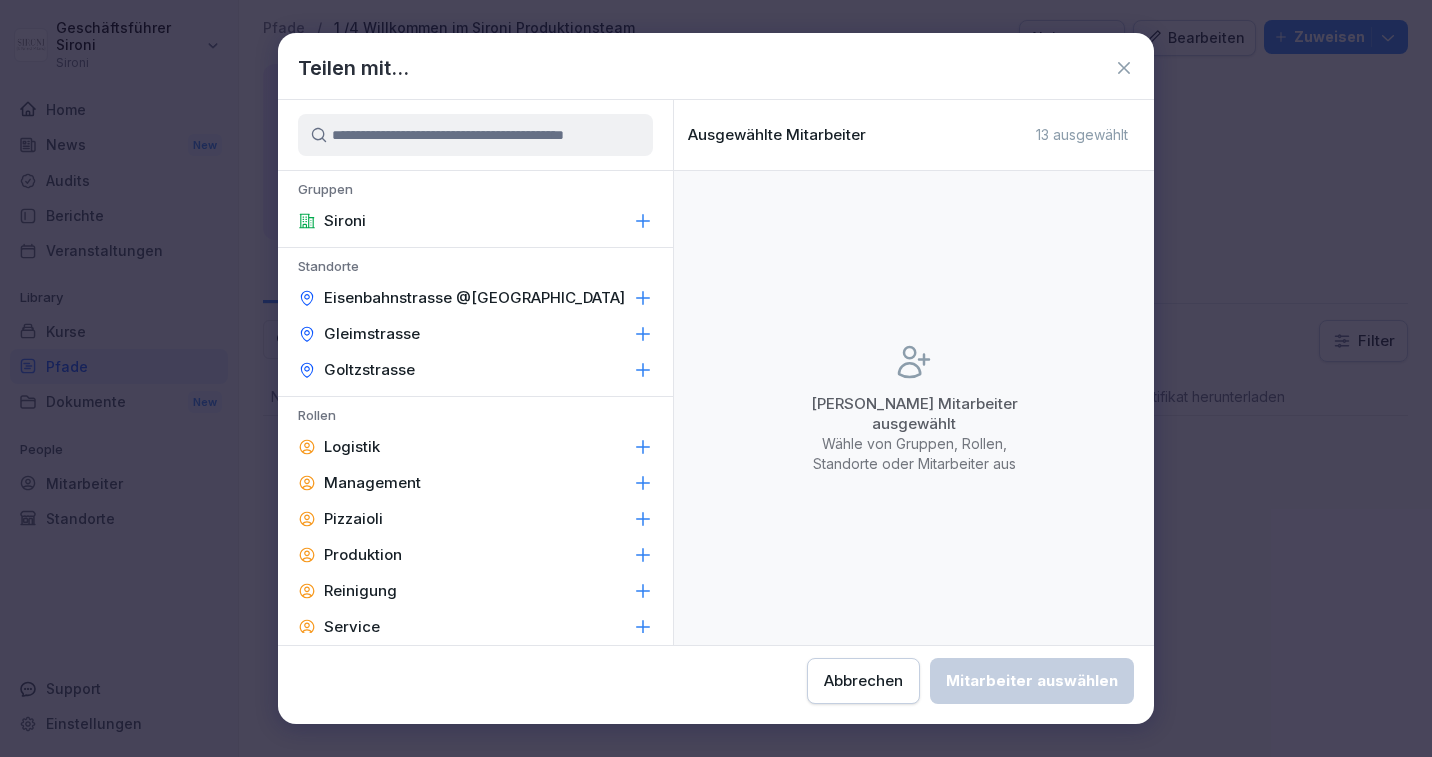scroll, scrollTop: 56, scrollLeft: 0, axis: vertical 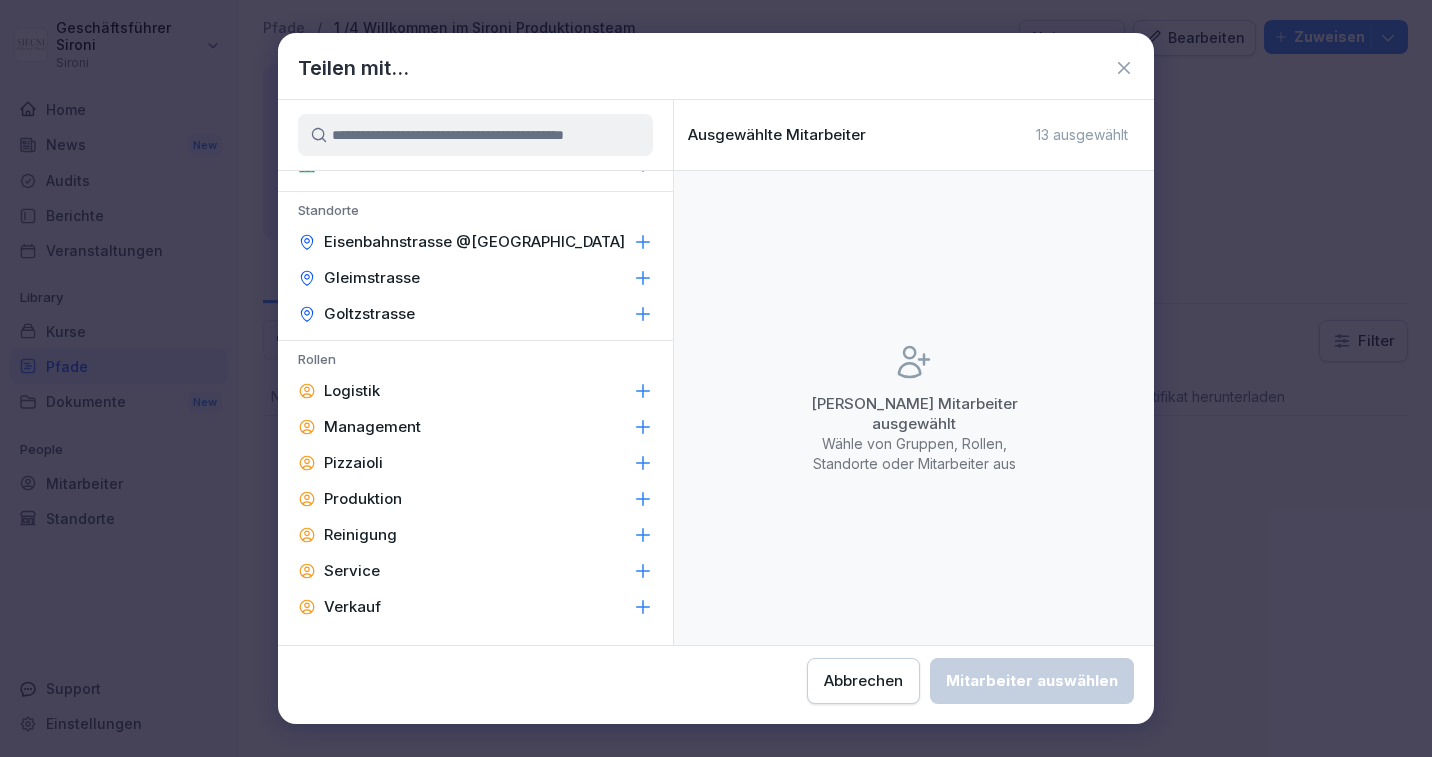 click on "Verkauf" at bounding box center (352, 607) 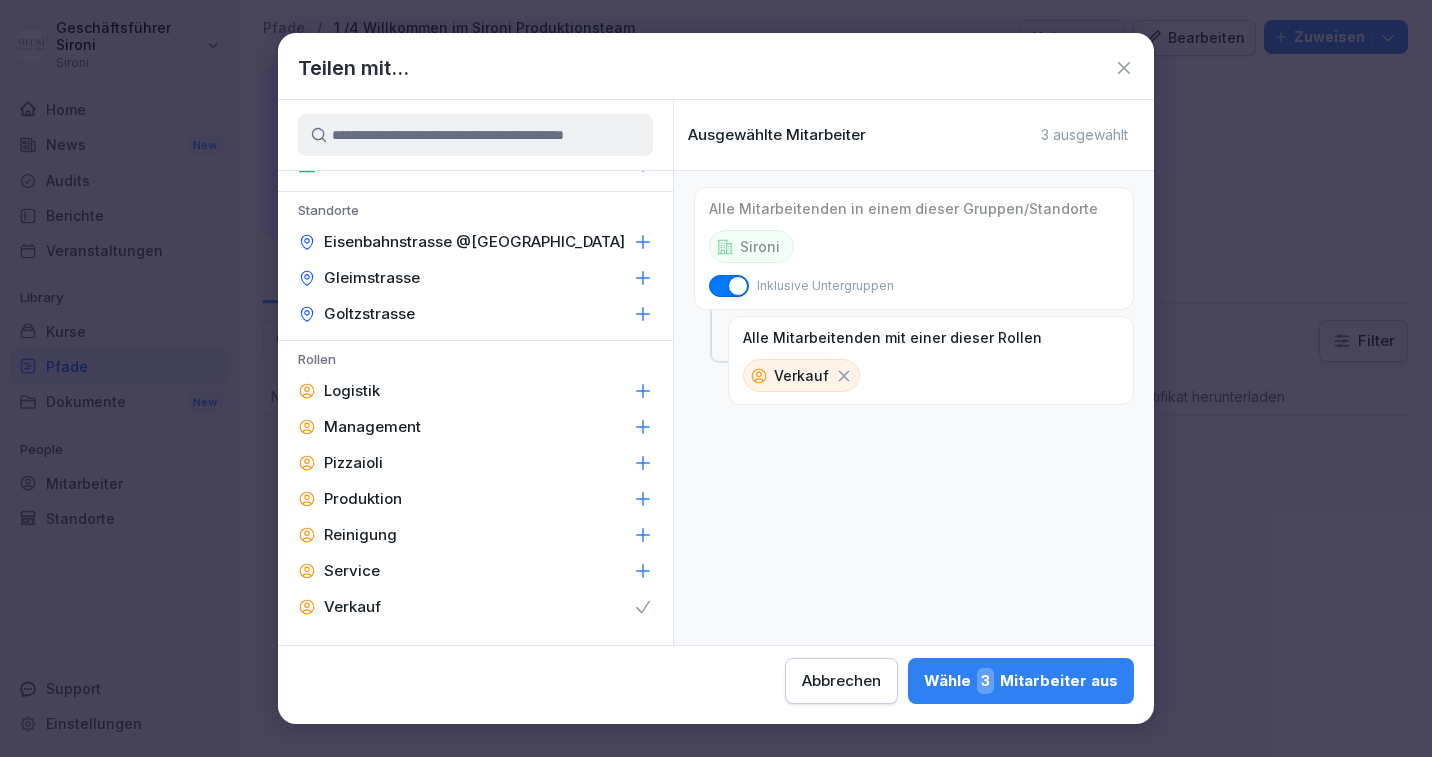 click on "Abbrechen" at bounding box center [841, 681] 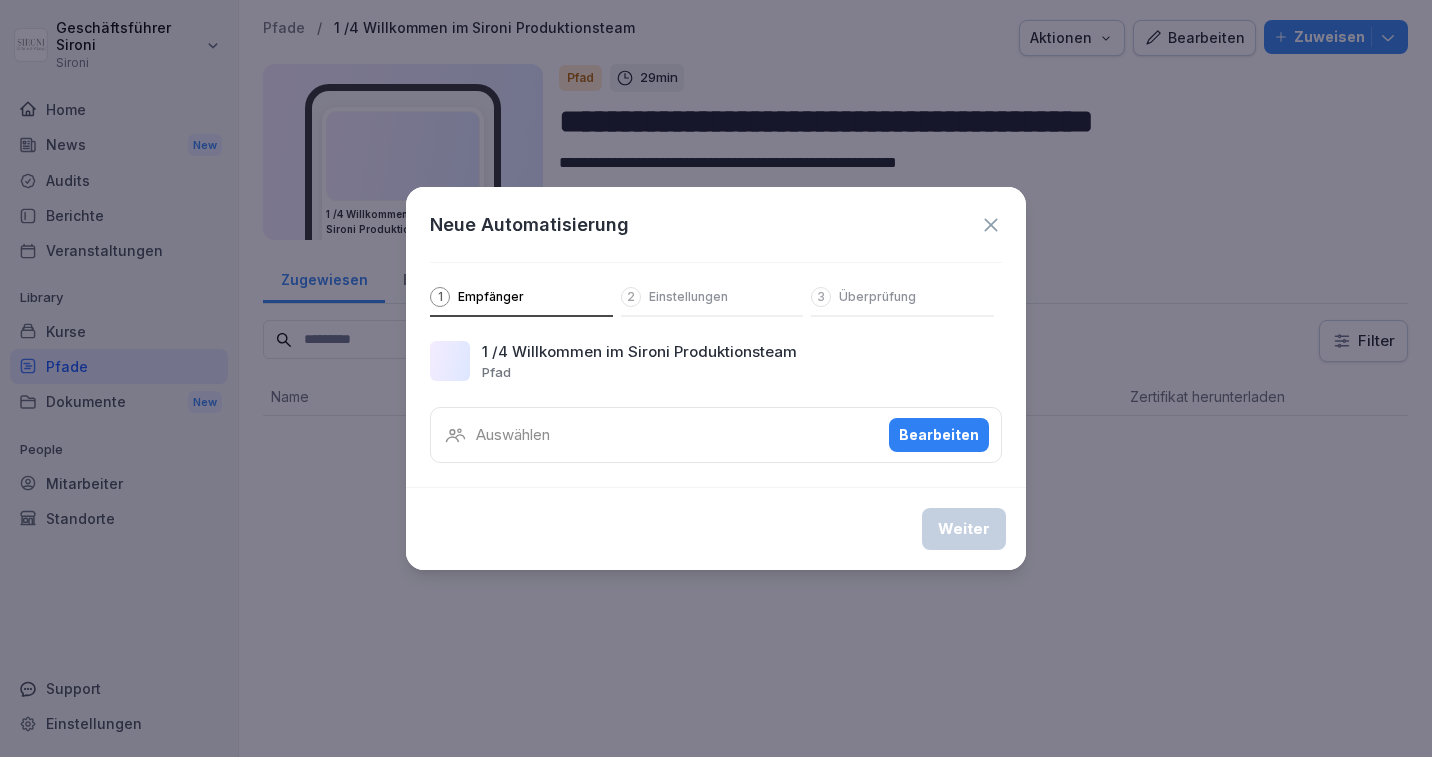 click on "Bearbeiten" at bounding box center [939, 435] 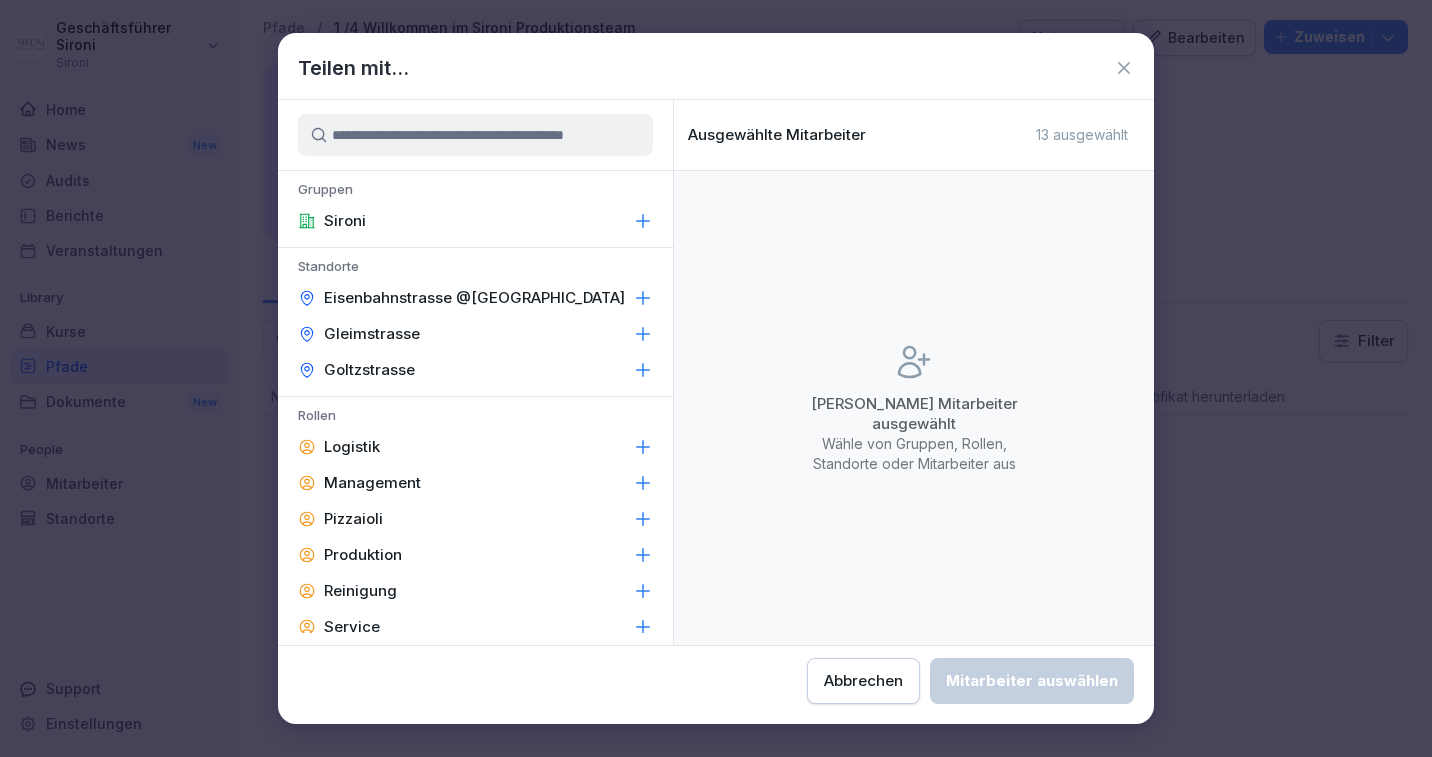 scroll, scrollTop: 56, scrollLeft: 0, axis: vertical 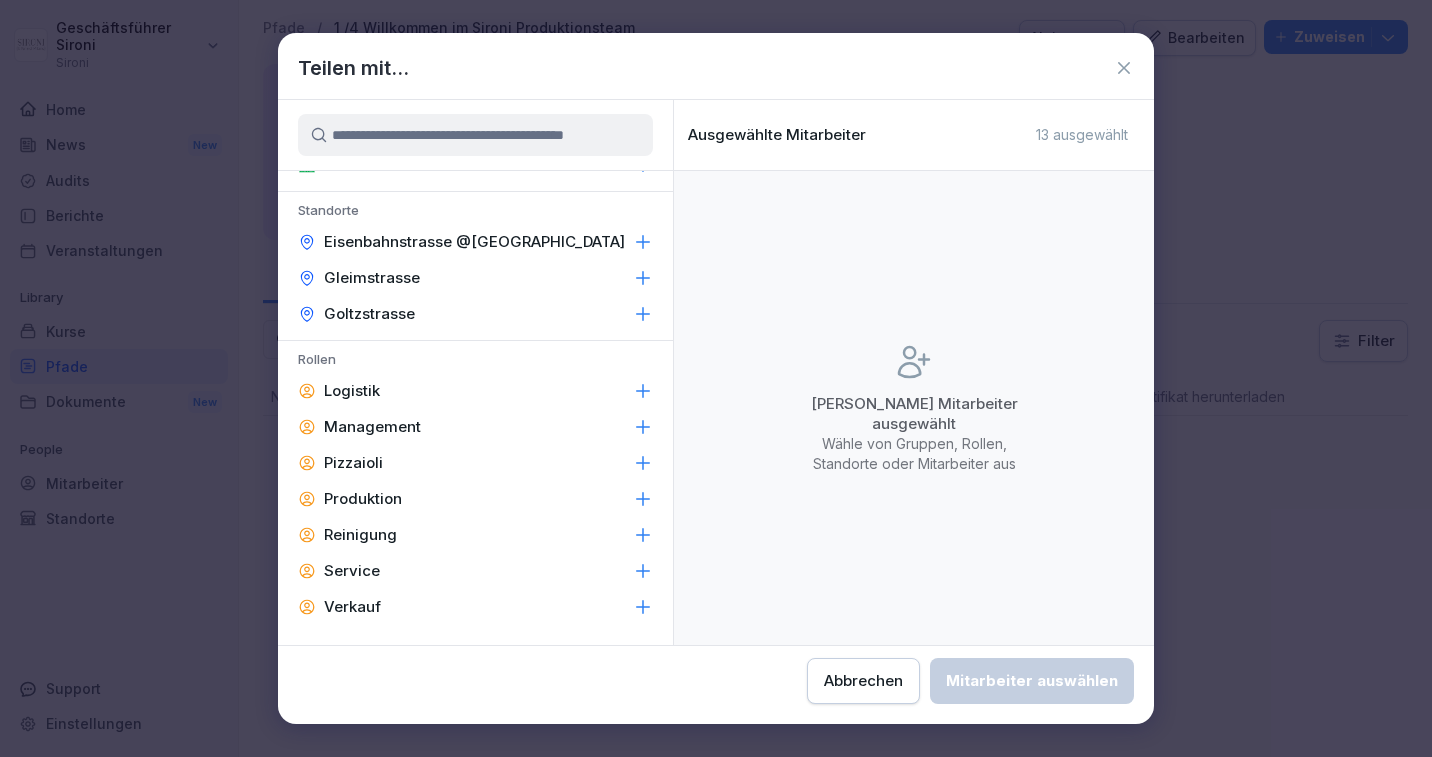 click on "Verkauf" at bounding box center [352, 607] 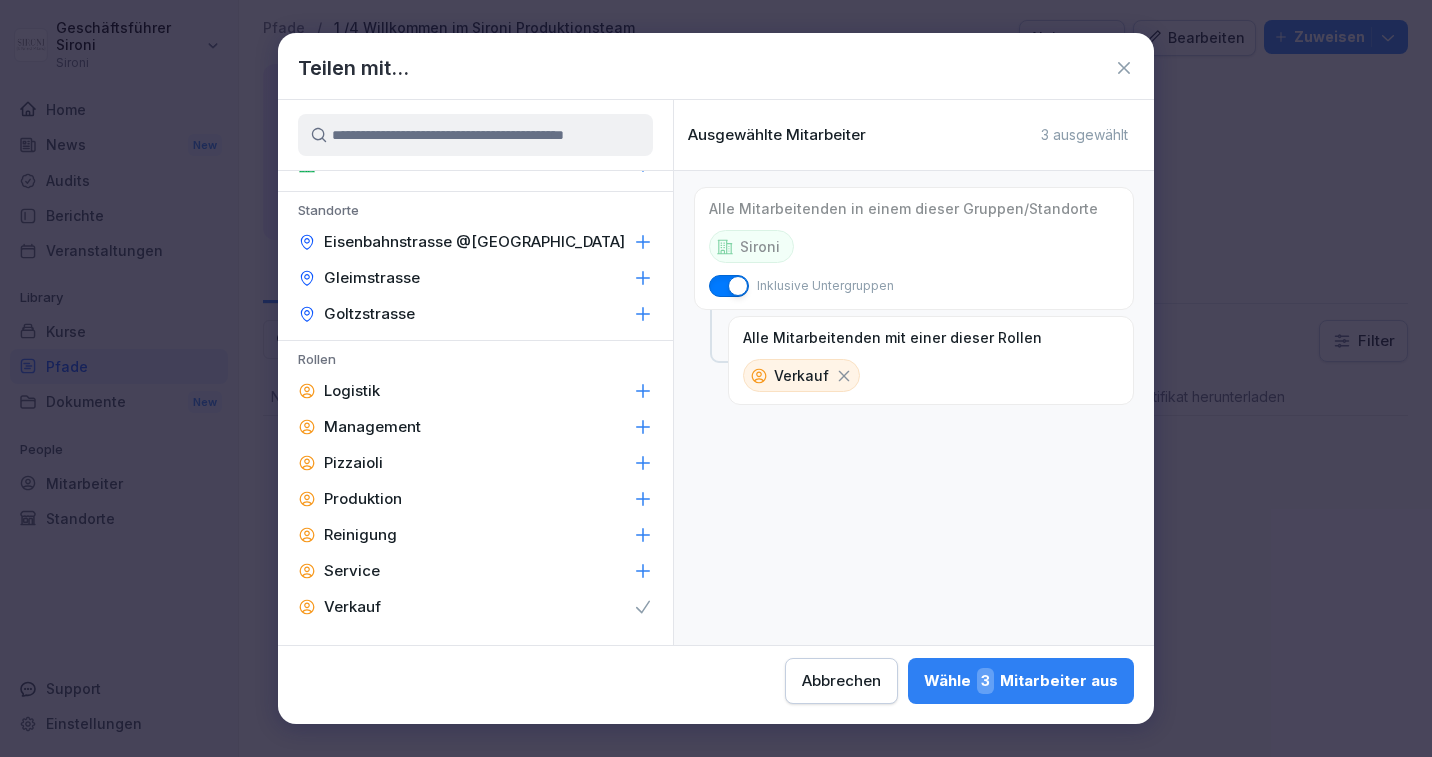 click on "Abbrechen" at bounding box center [841, 681] 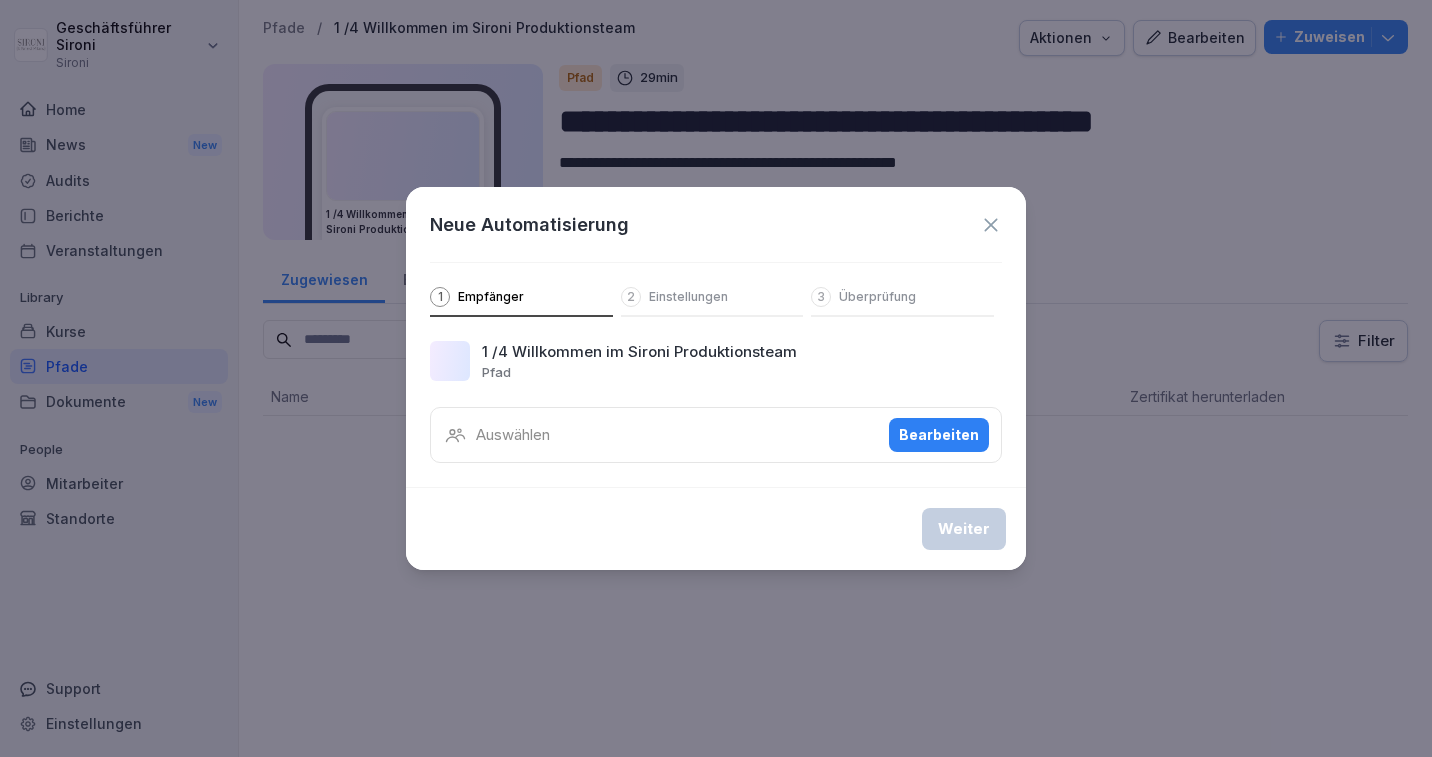 click on "Bearbeiten" at bounding box center [939, 435] 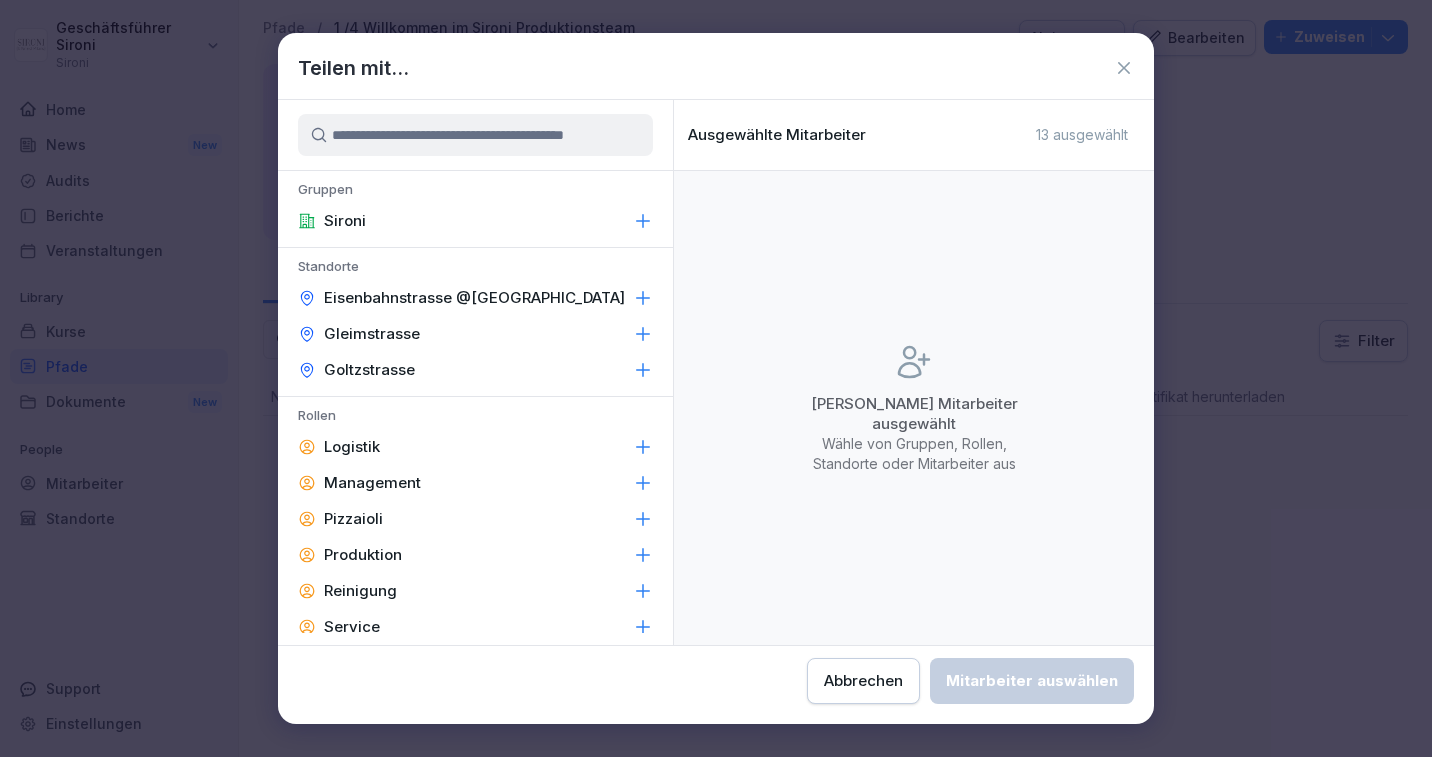 scroll, scrollTop: 56, scrollLeft: 0, axis: vertical 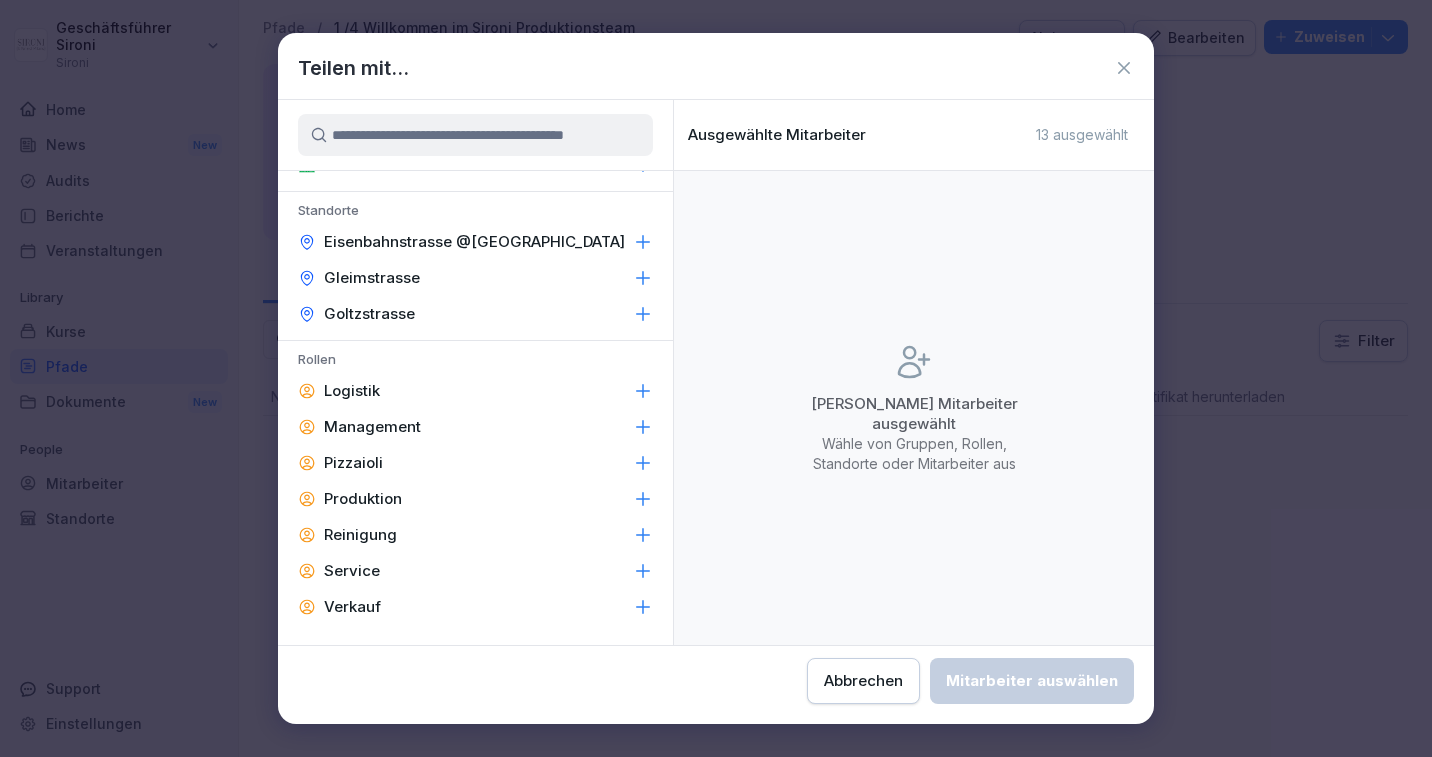 click on "Verkauf" at bounding box center (352, 607) 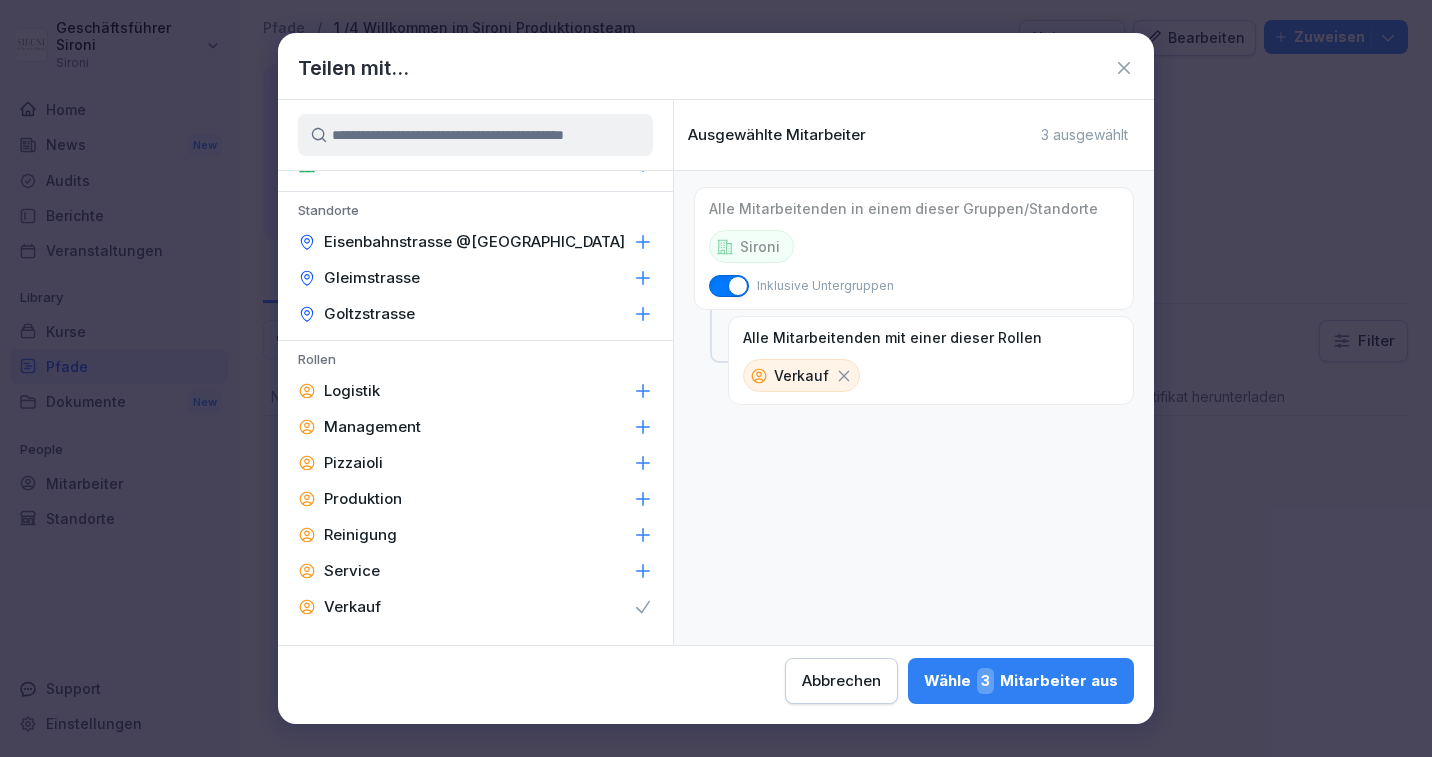 click on "Management" at bounding box center [372, 427] 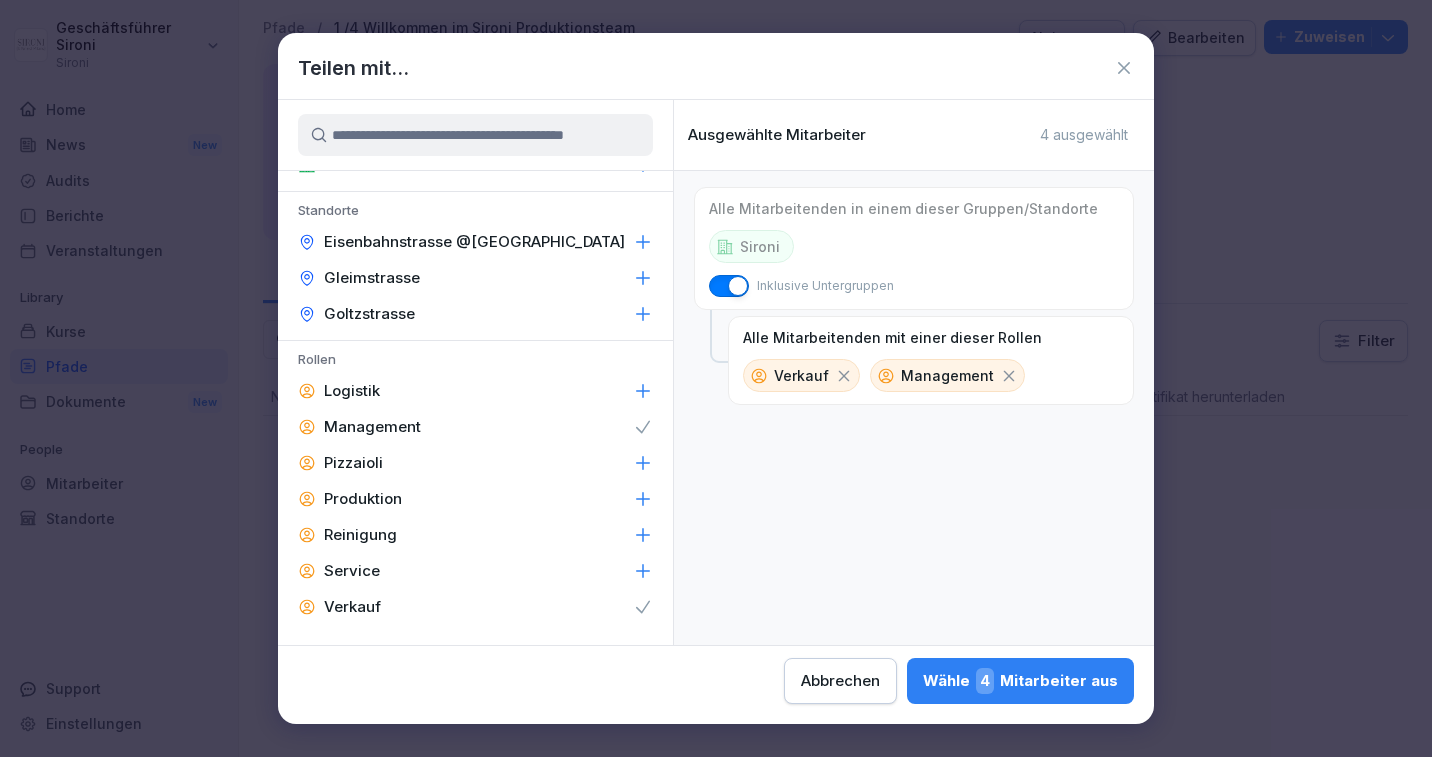click 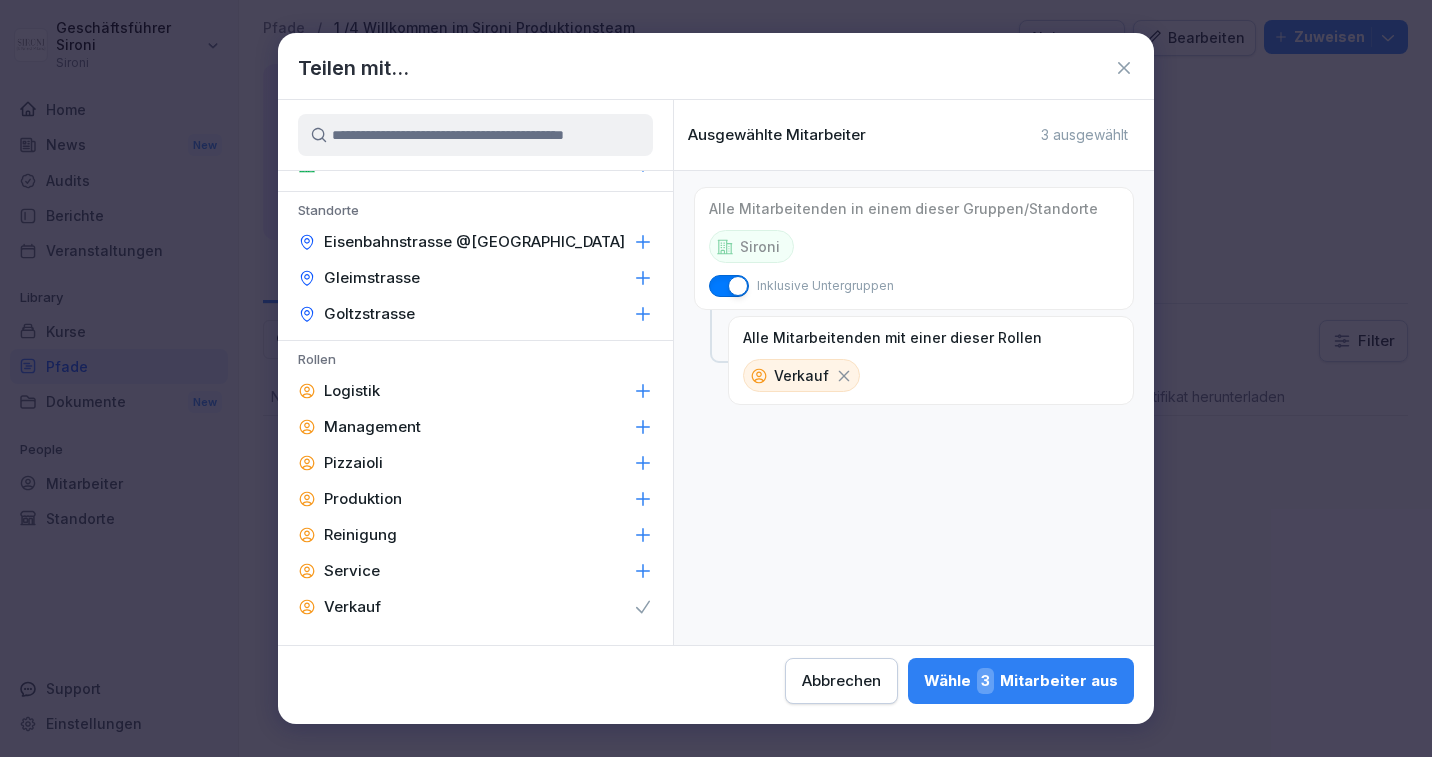 click 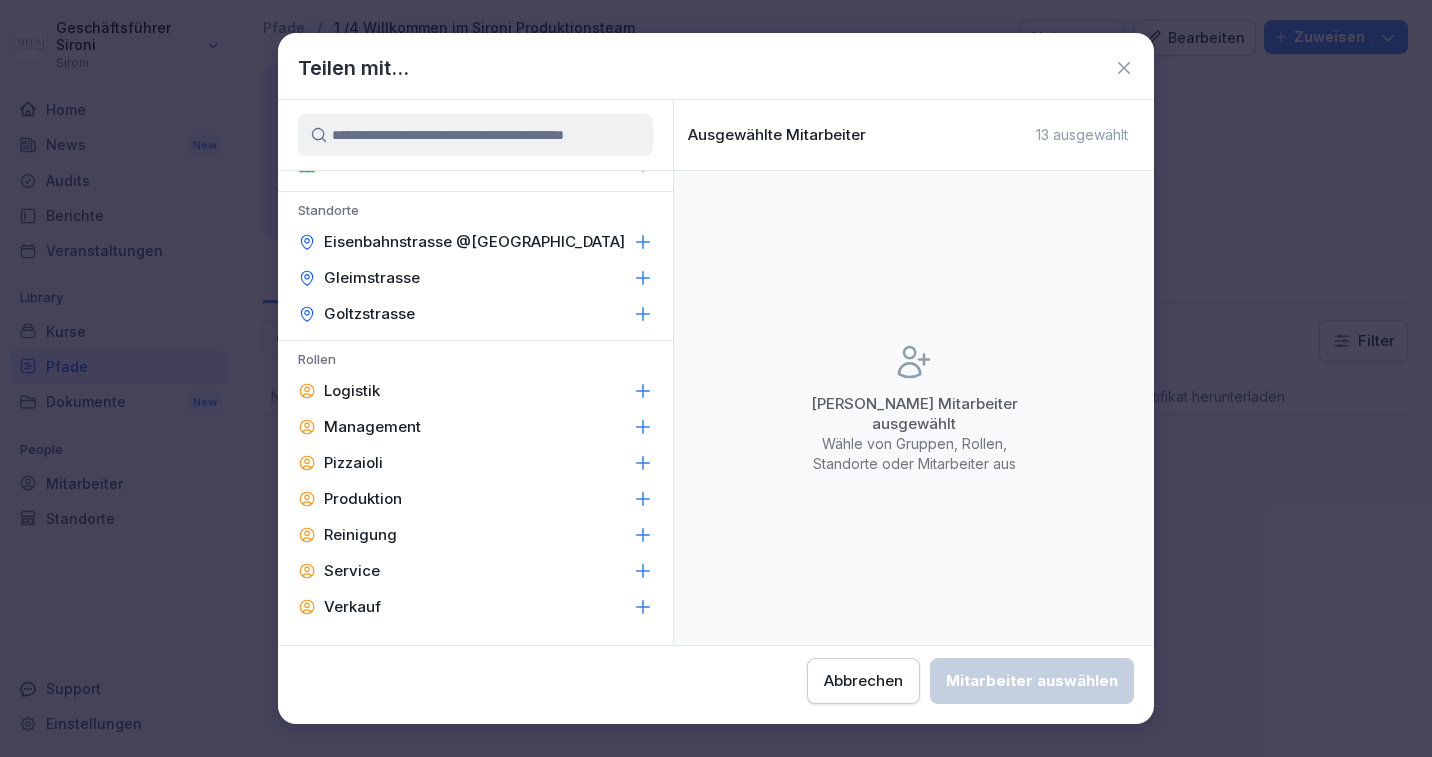click 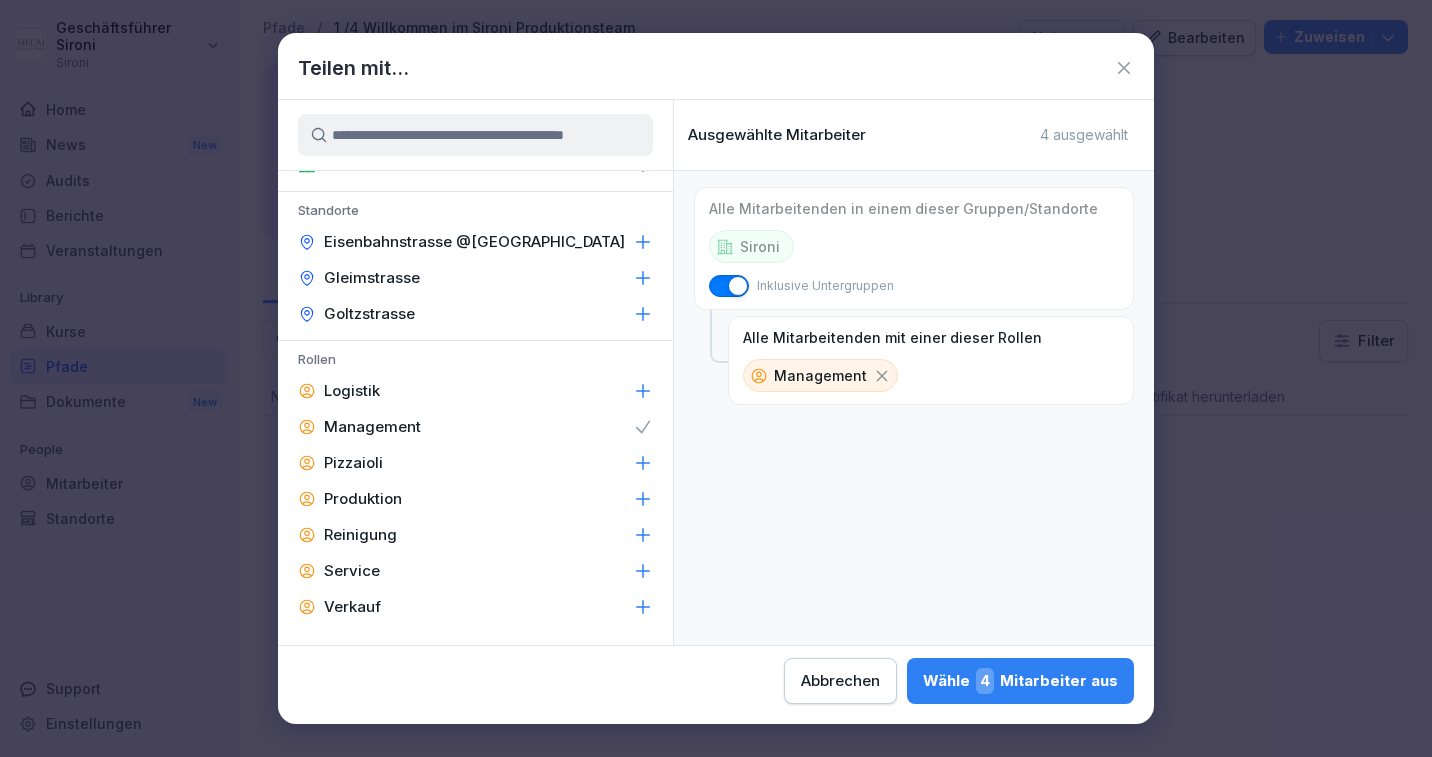 click 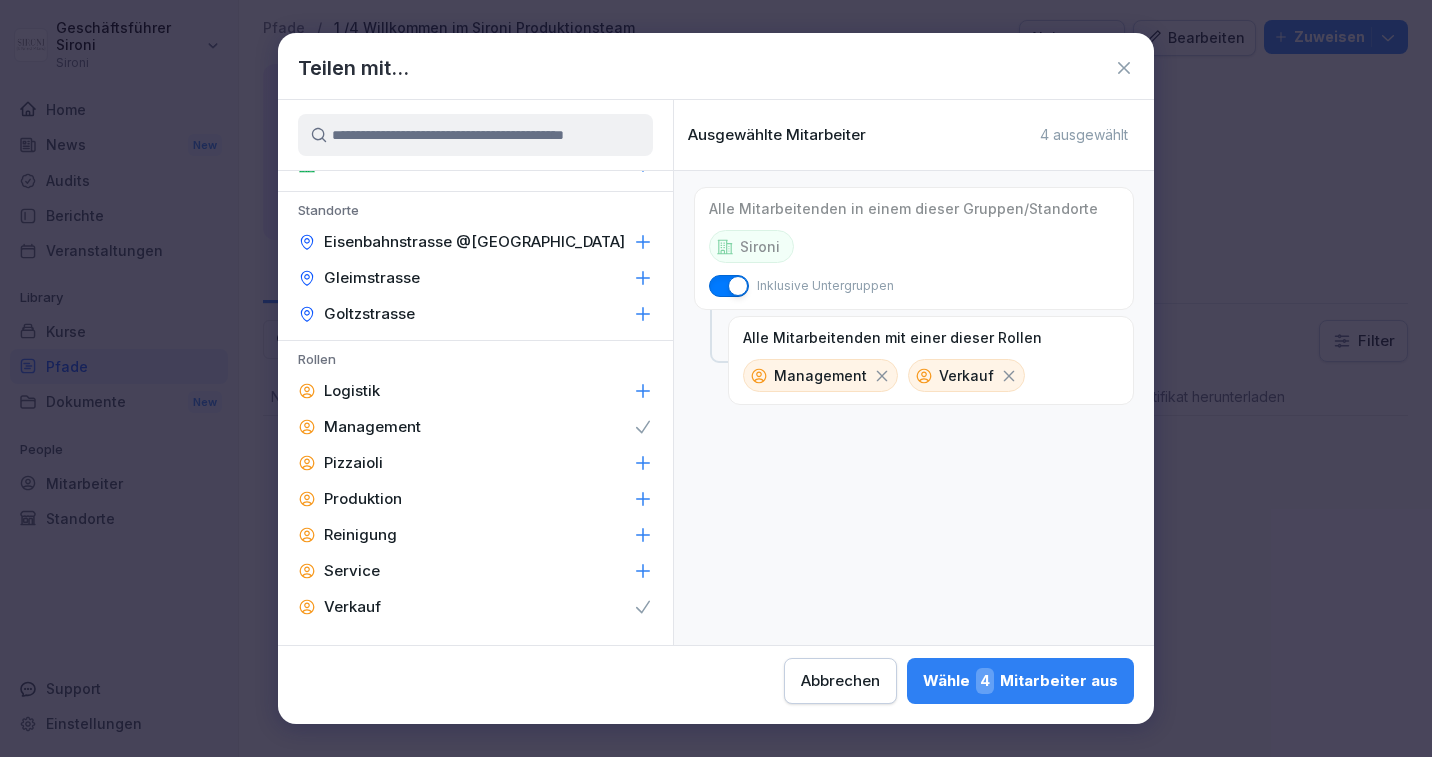 click 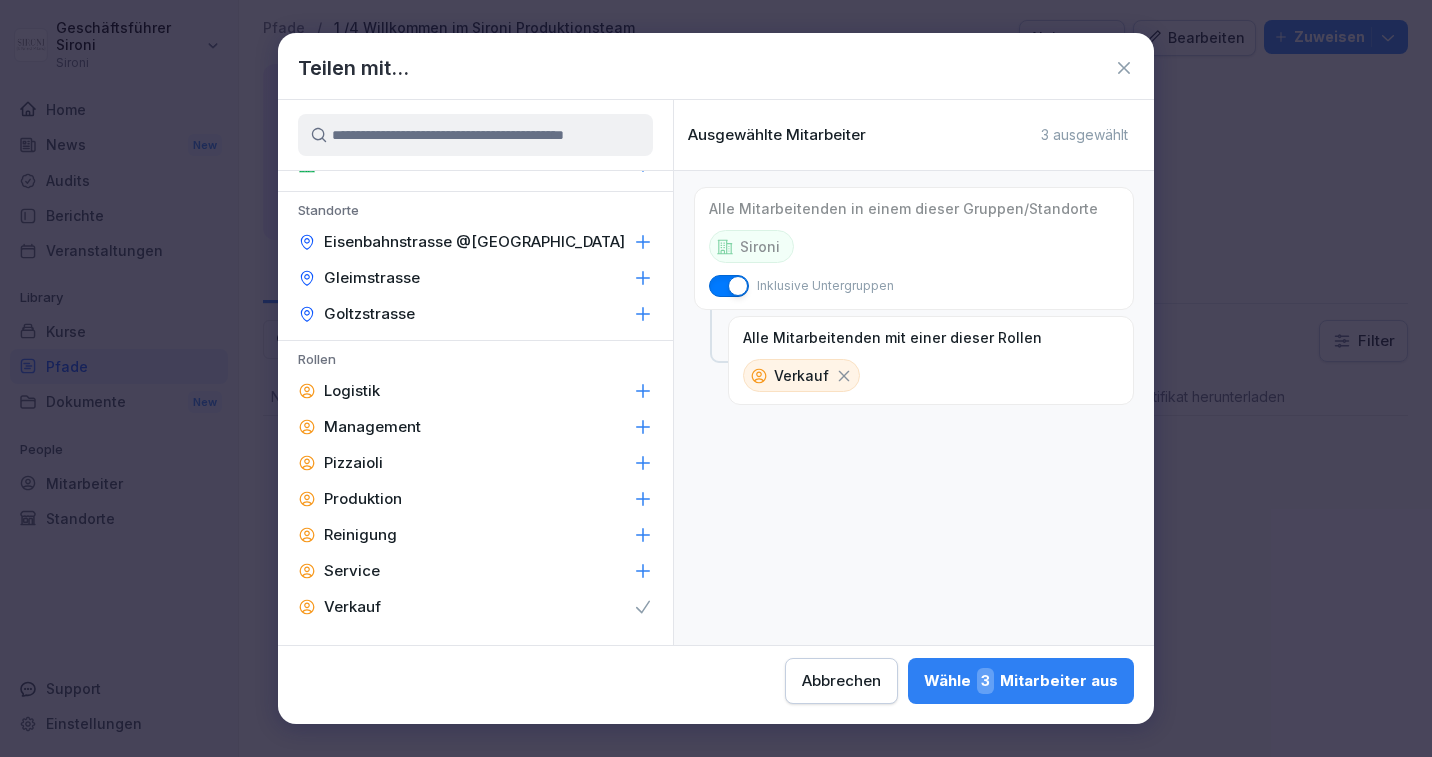 click 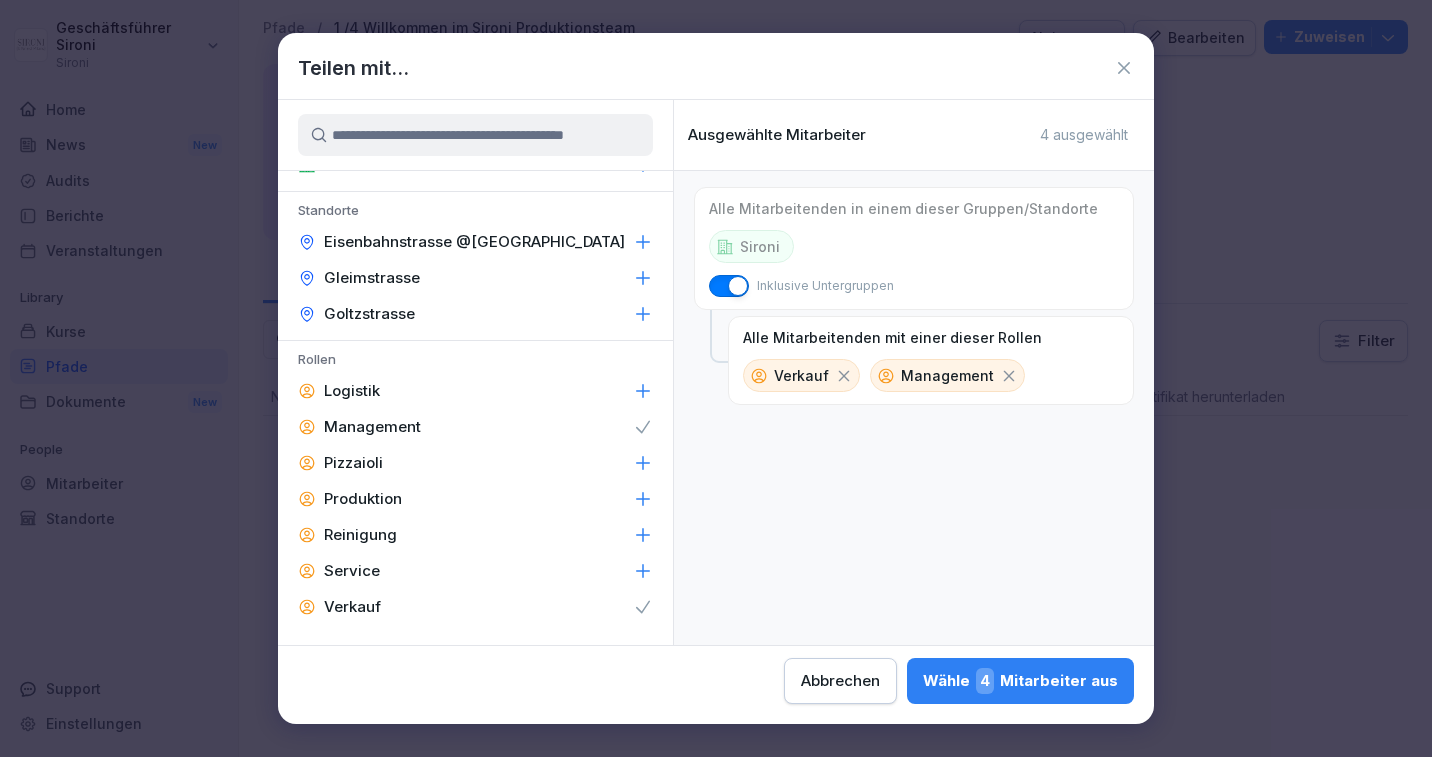 click 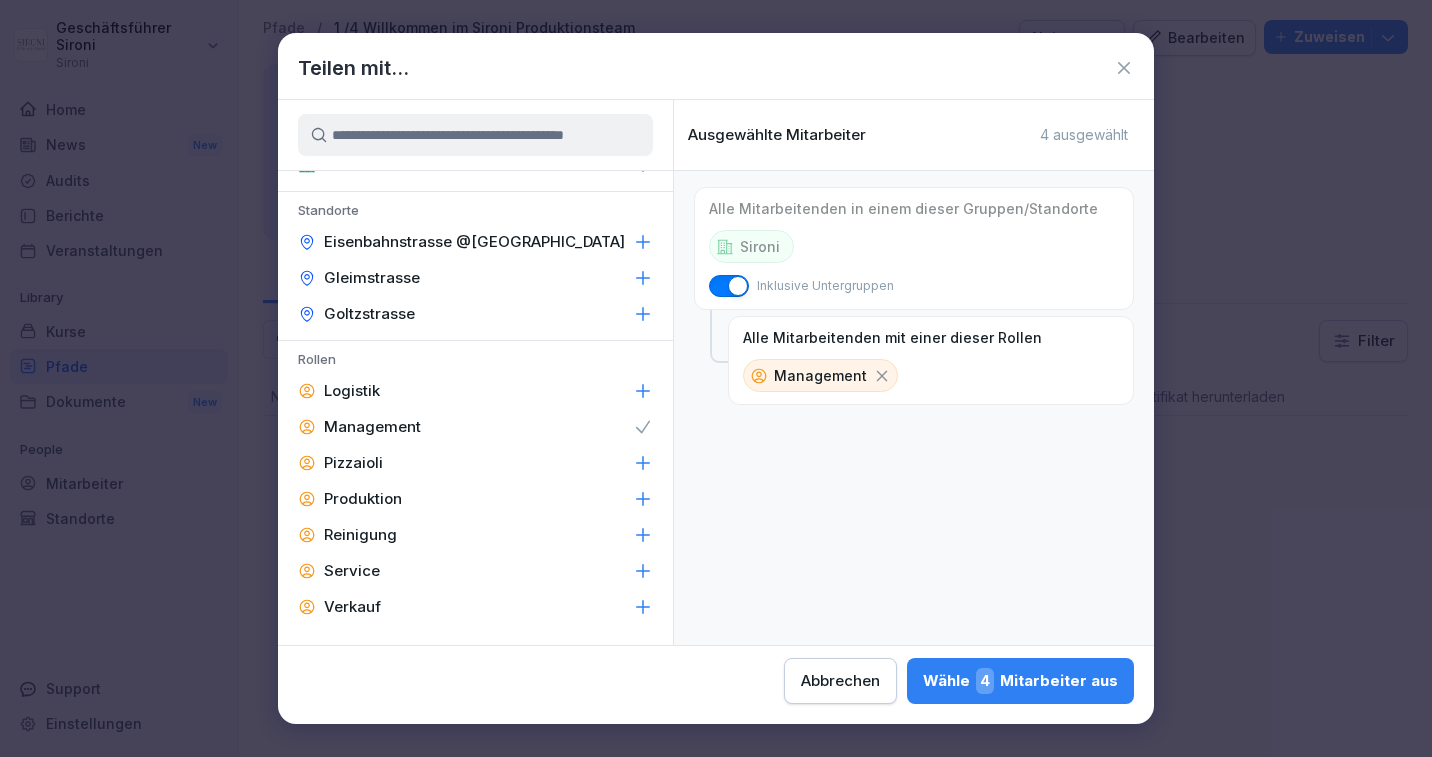 click 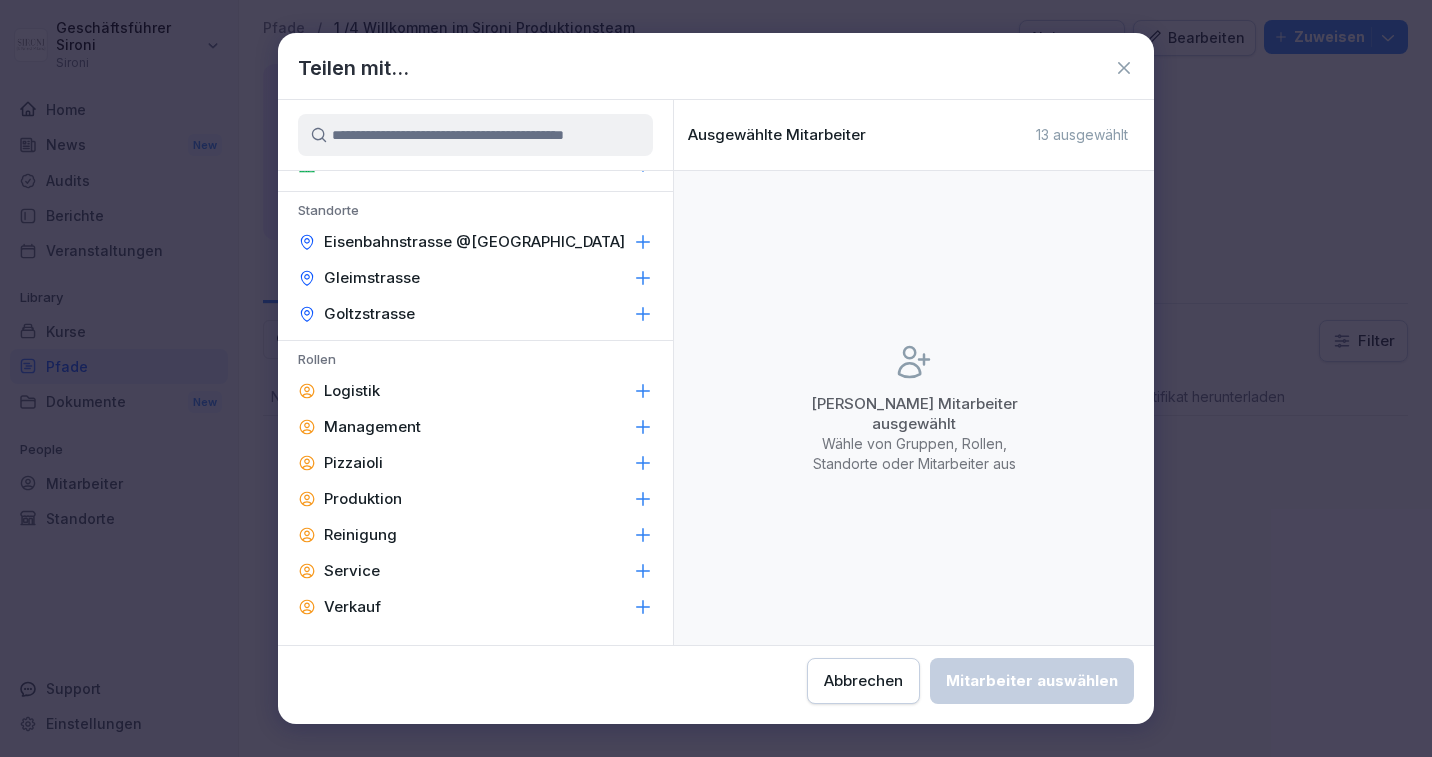 click 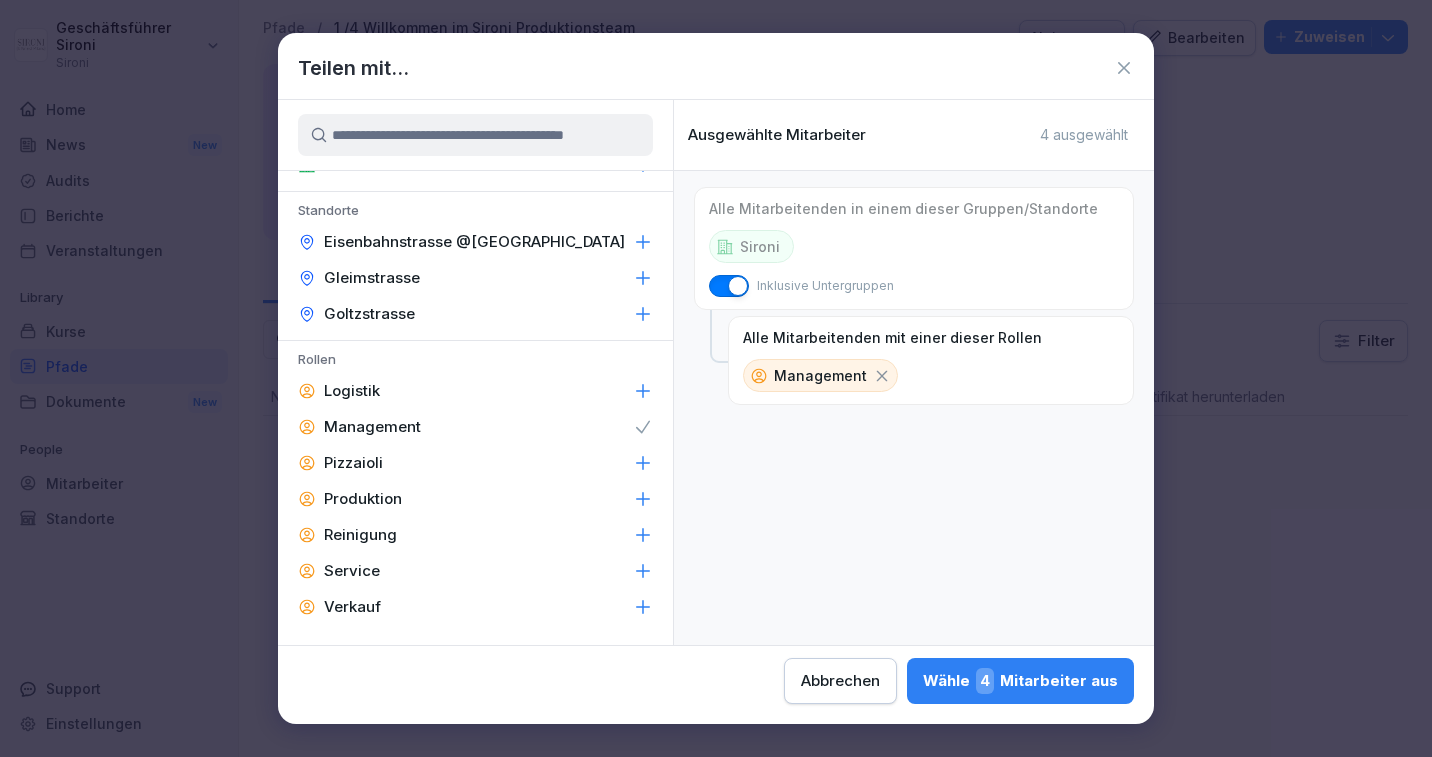 click 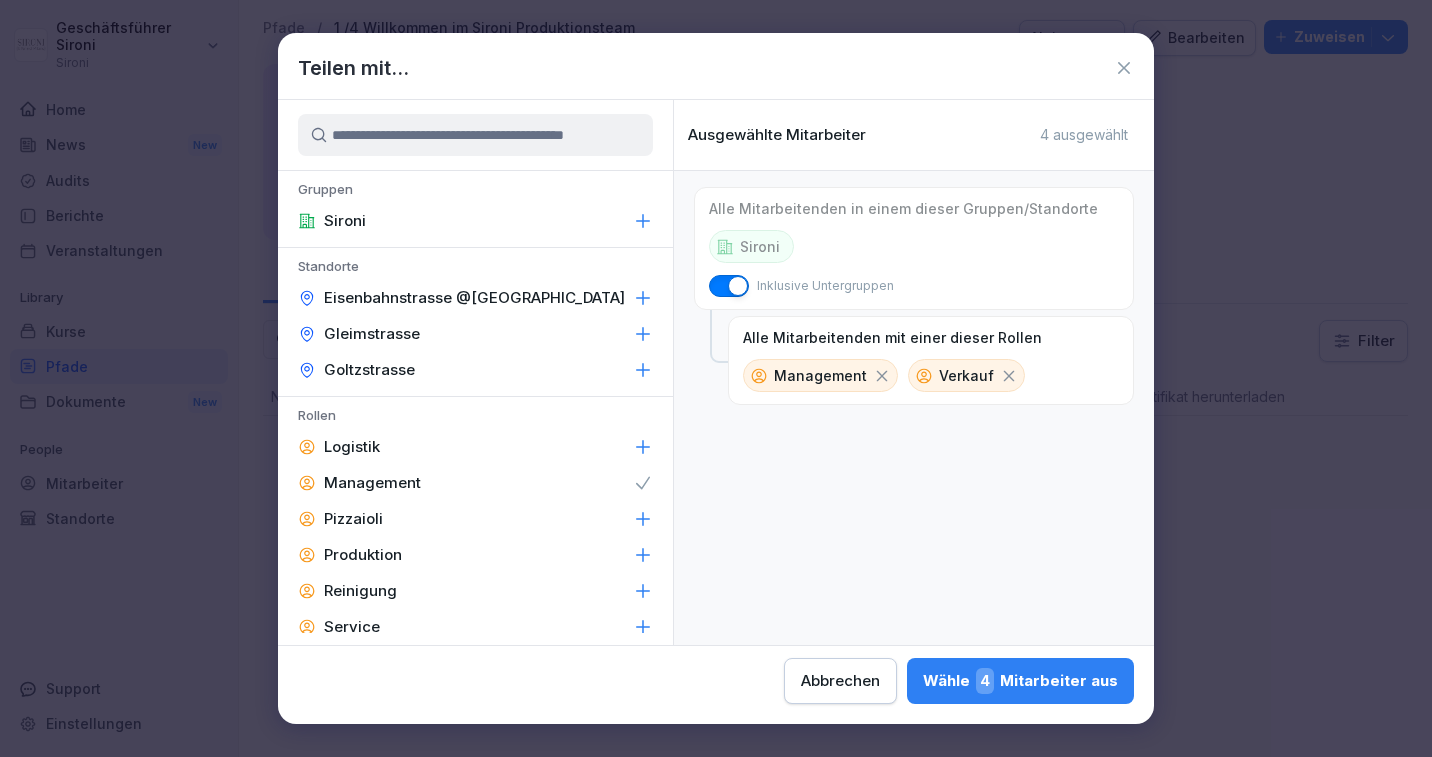 scroll, scrollTop: 56, scrollLeft: 0, axis: vertical 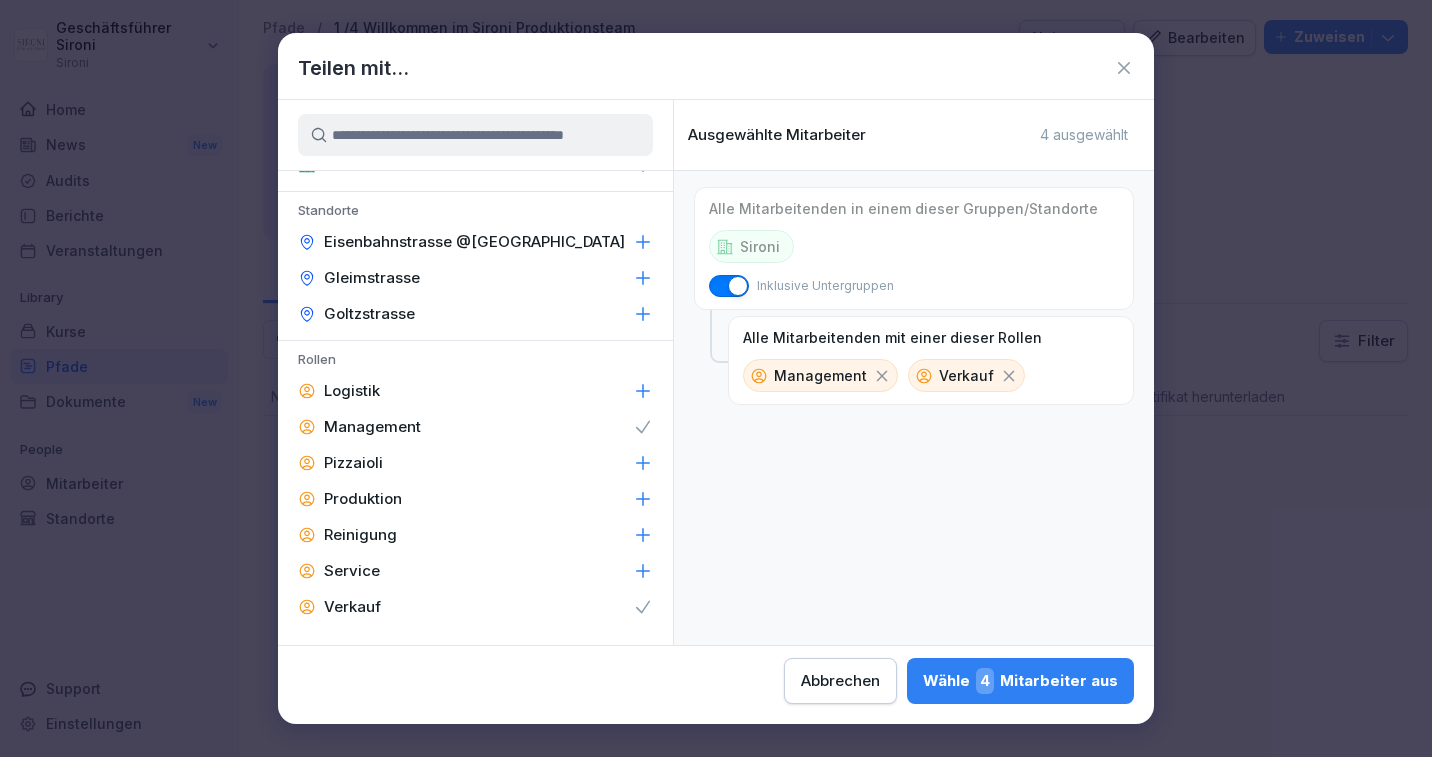 click 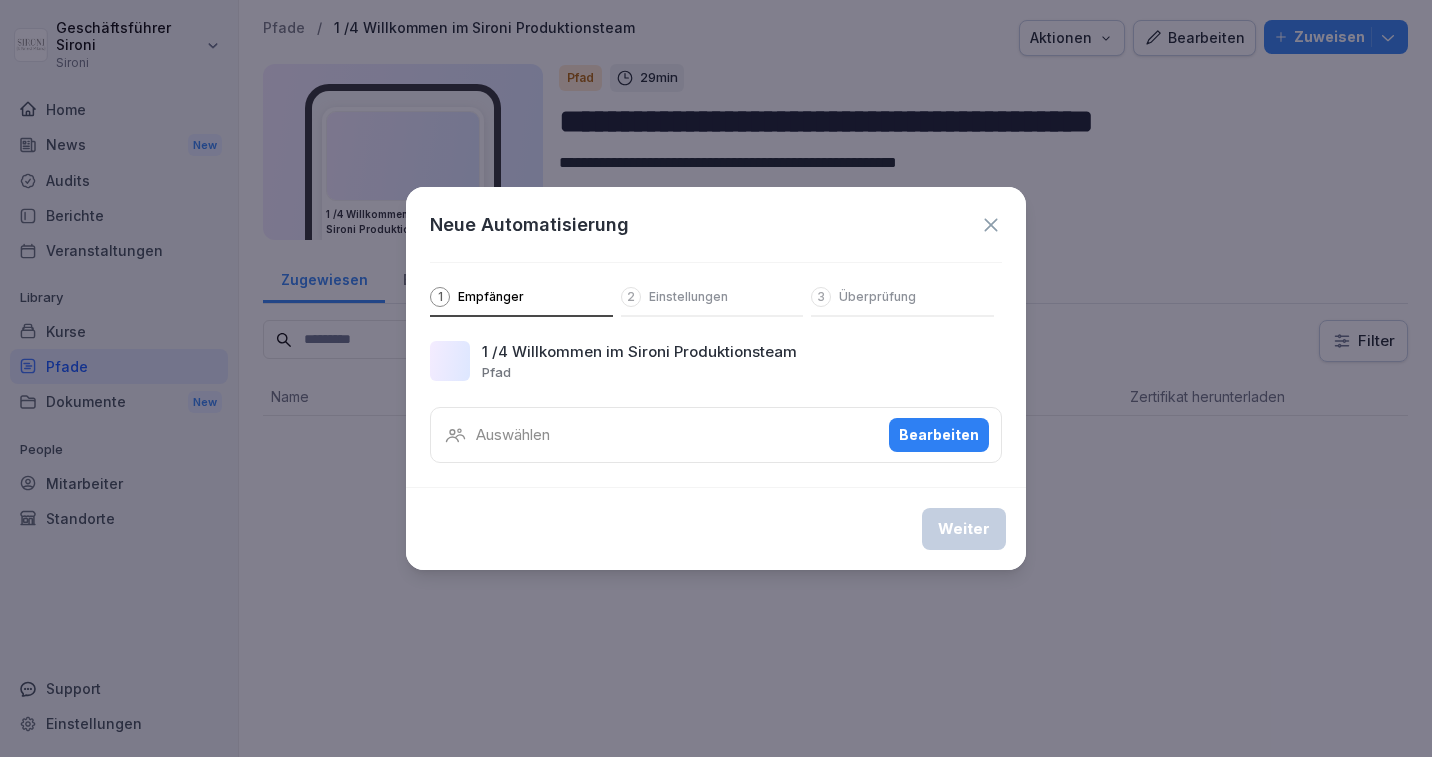 click 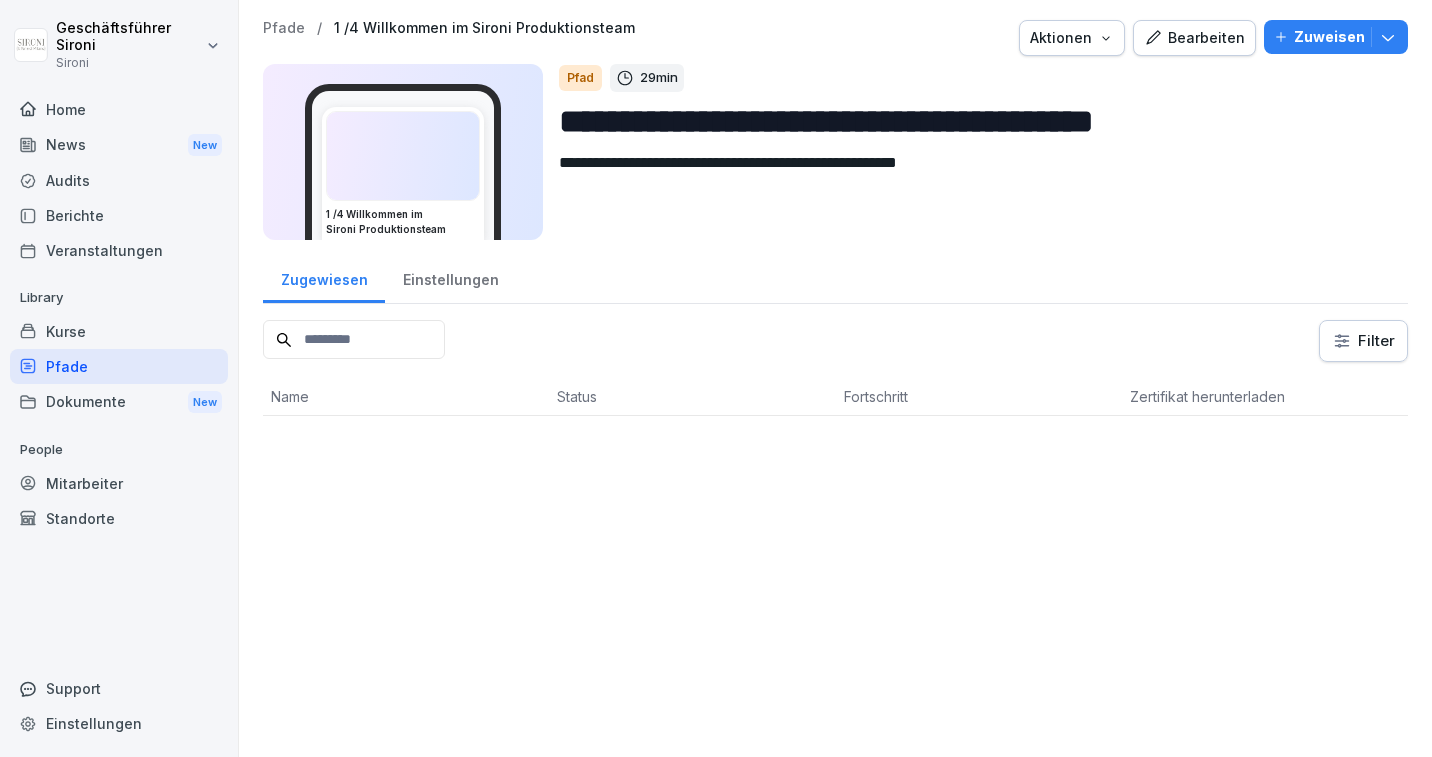 click on "Mitarbeiter" at bounding box center [119, 483] 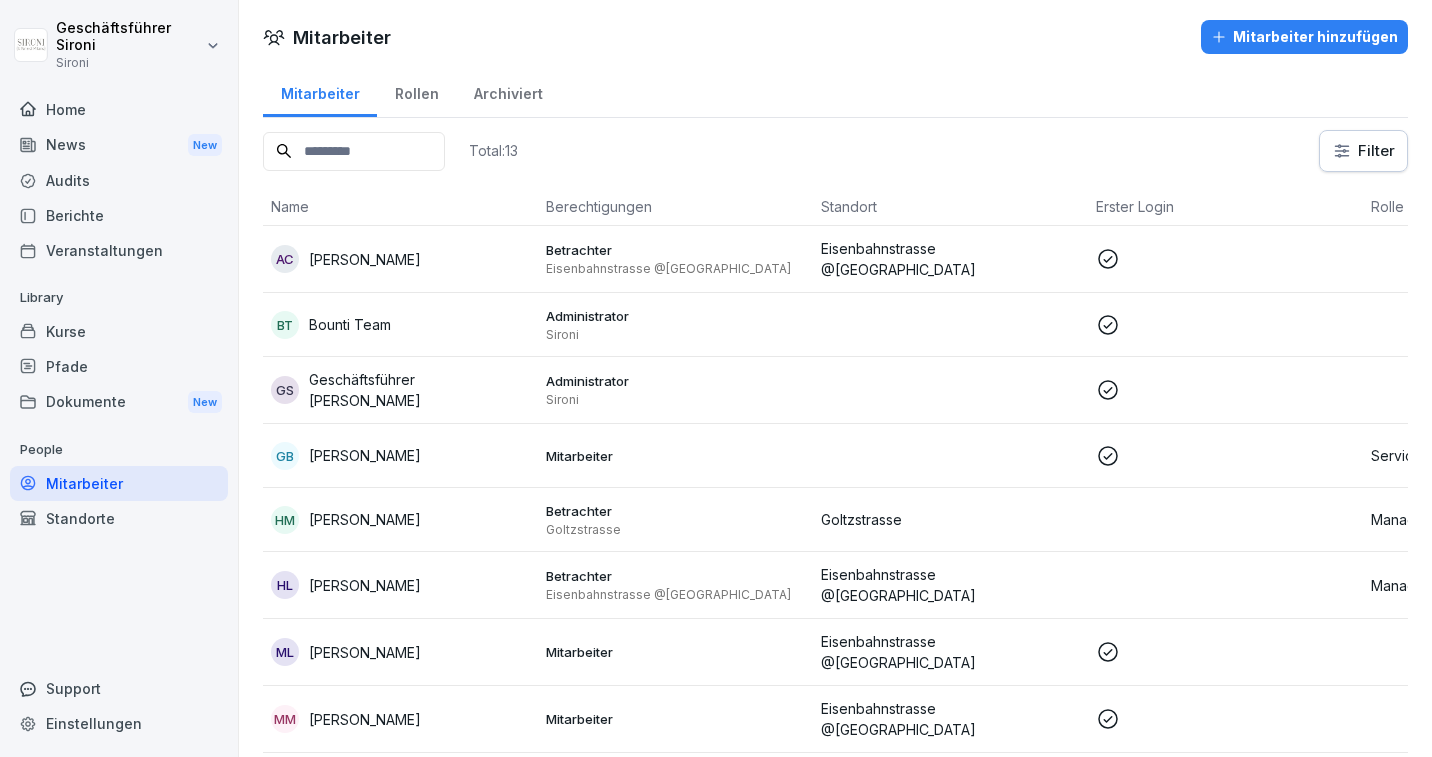 scroll, scrollTop: 122, scrollLeft: 0, axis: vertical 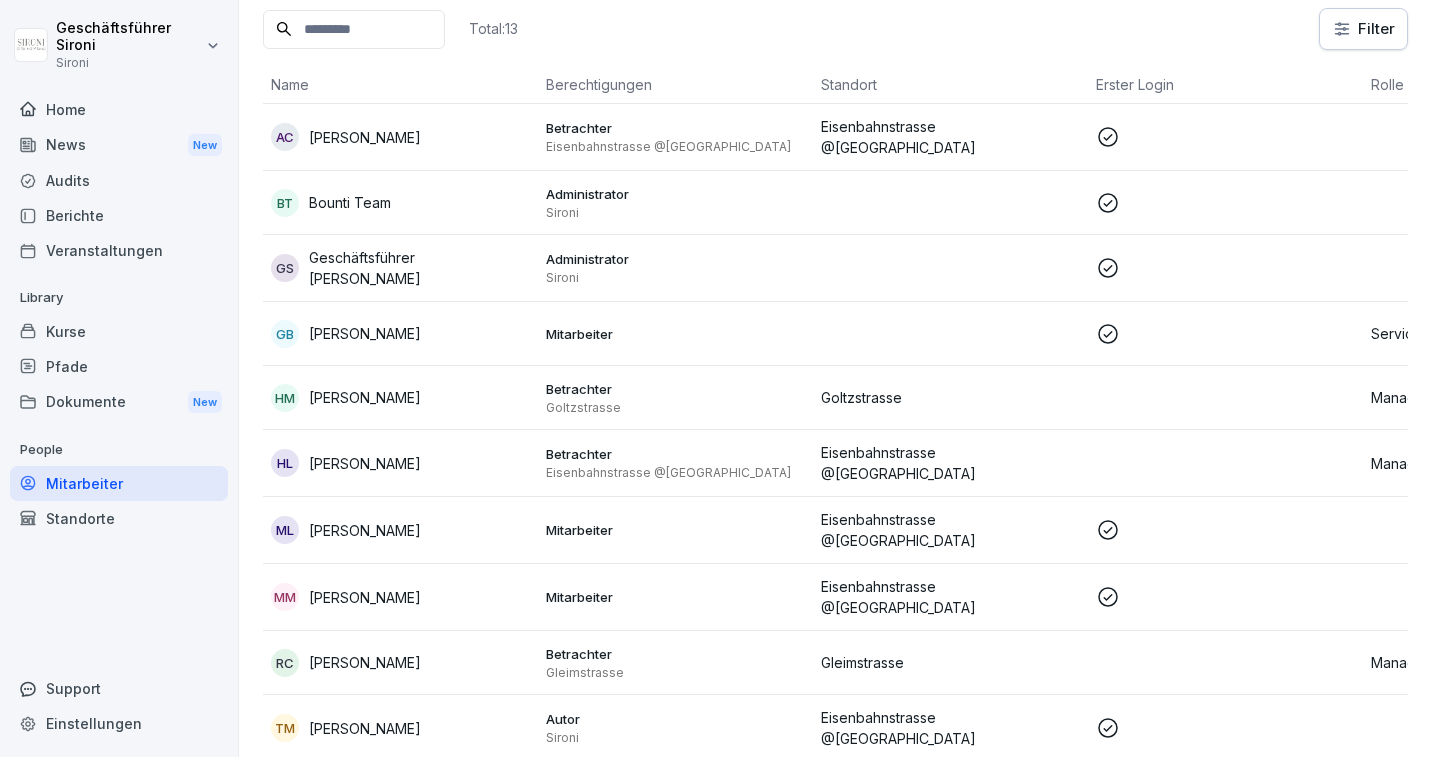 click on "Giancarlo Bernasconi" at bounding box center (365, 333) 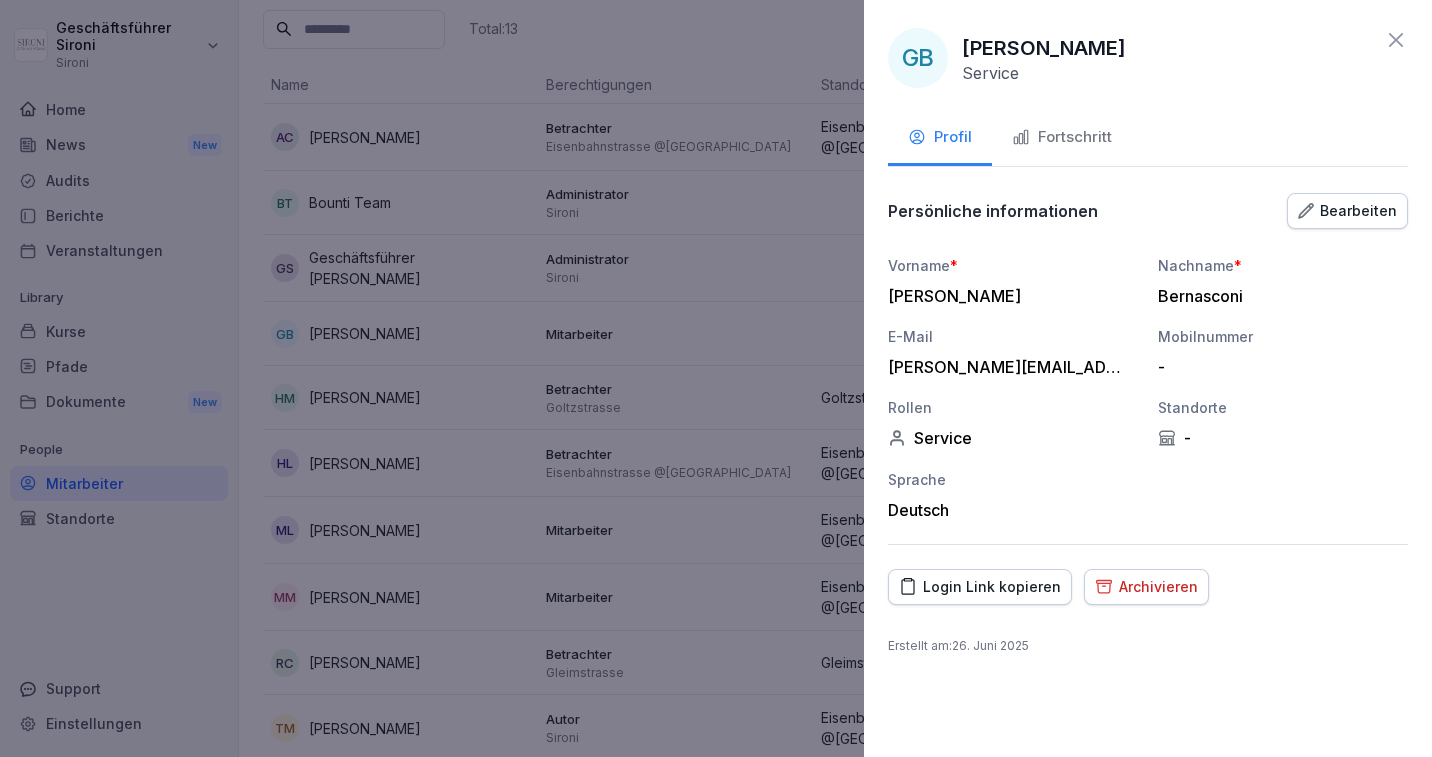 click on "Bearbeiten" at bounding box center [1347, 211] 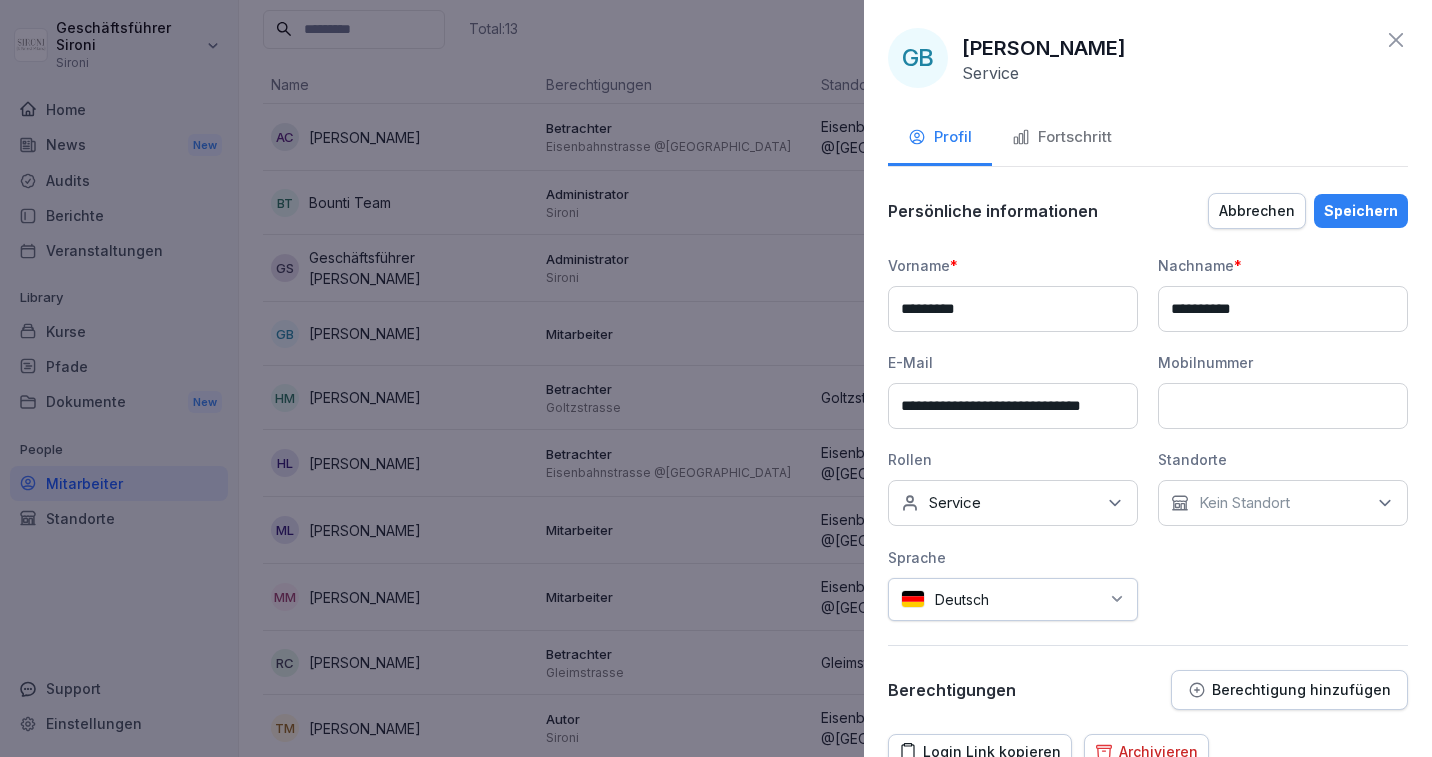 click on "Keine Rollen Service" at bounding box center (1013, 503) 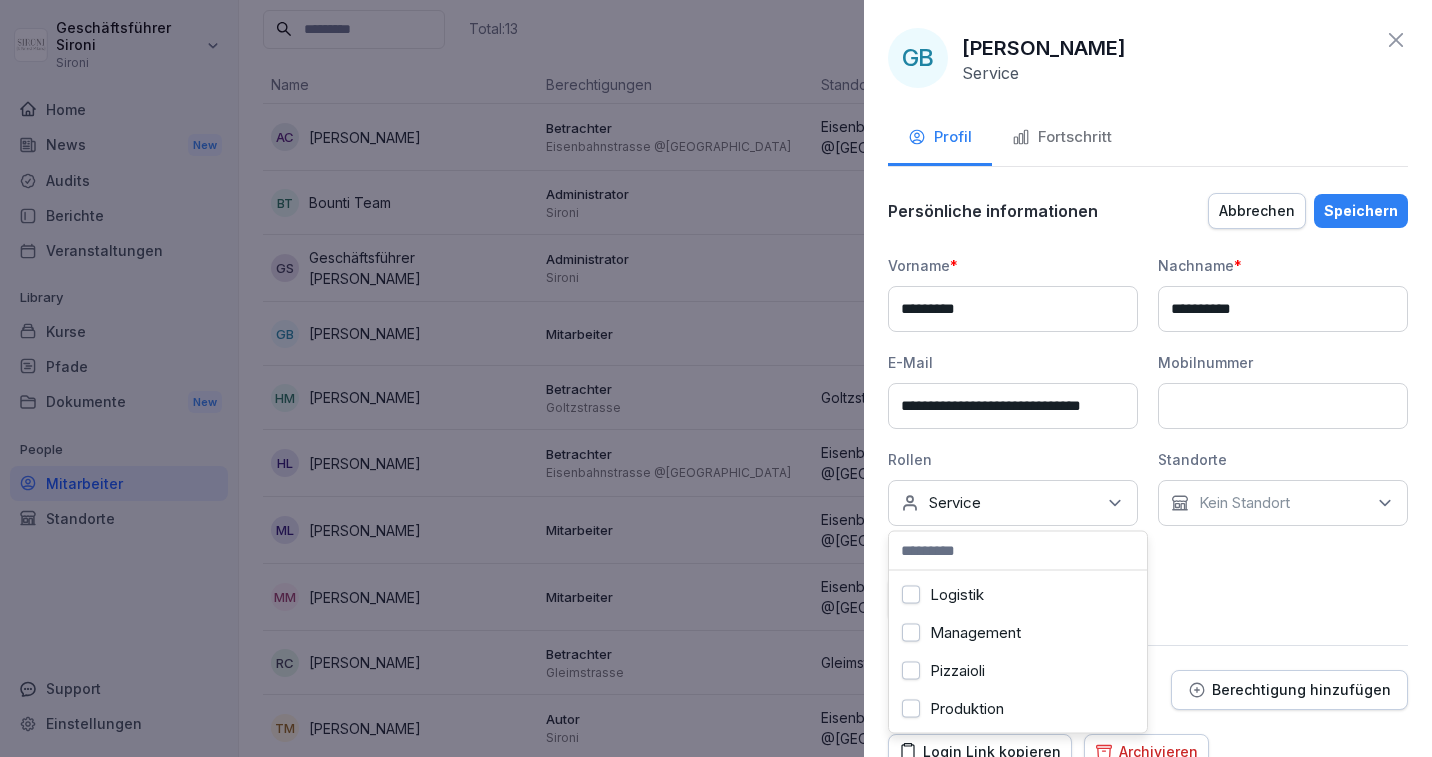 scroll, scrollTop: 114, scrollLeft: 0, axis: vertical 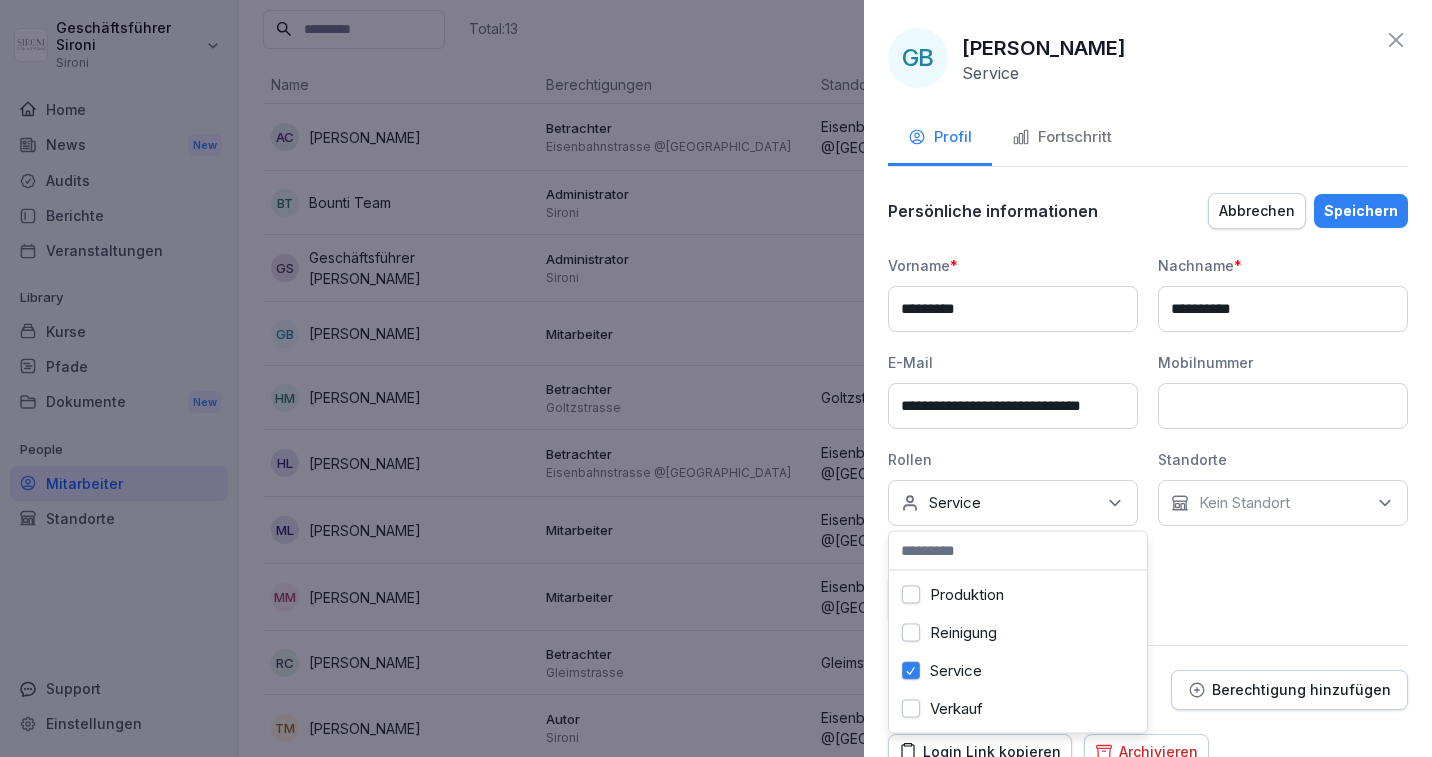 click on "Service" at bounding box center [911, 671] 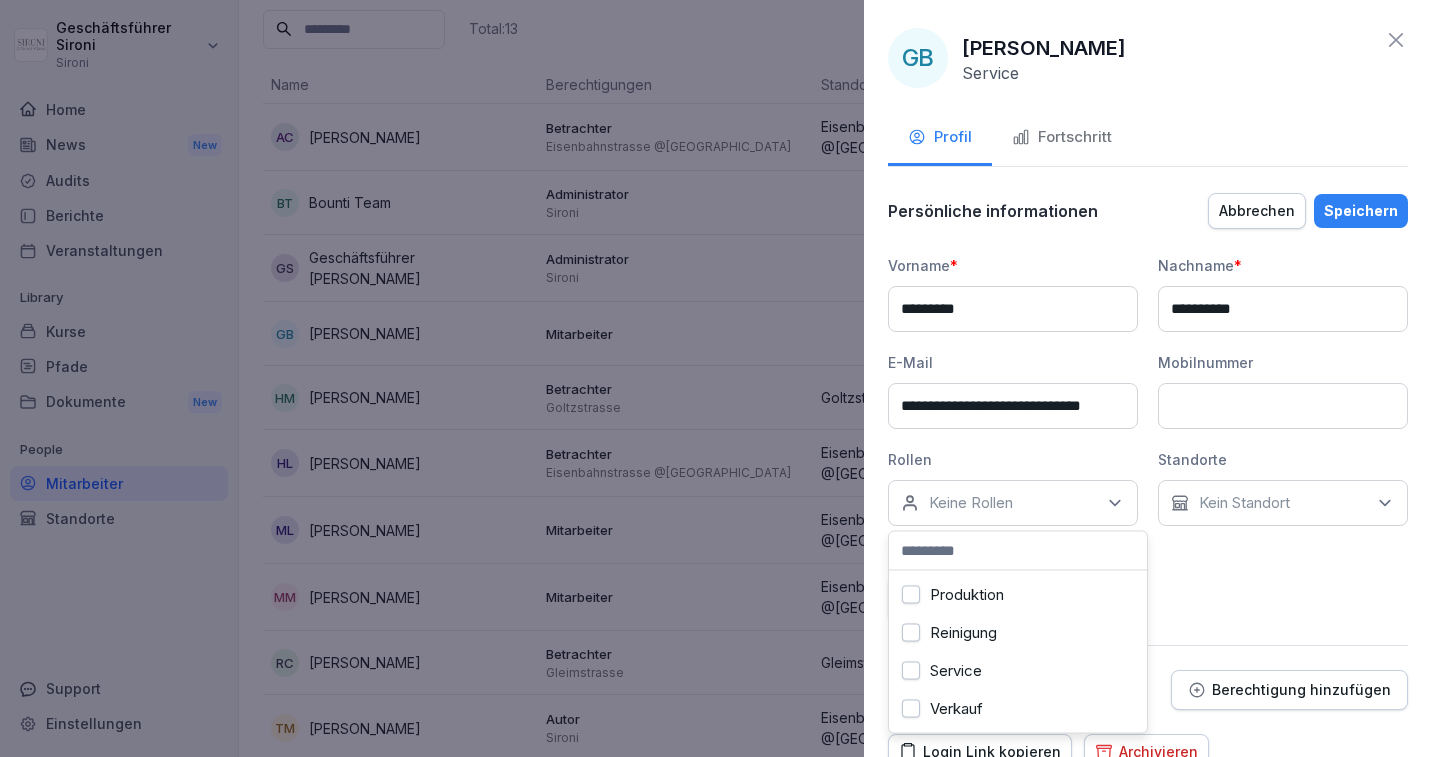click on "Verkauf" at bounding box center [911, 709] 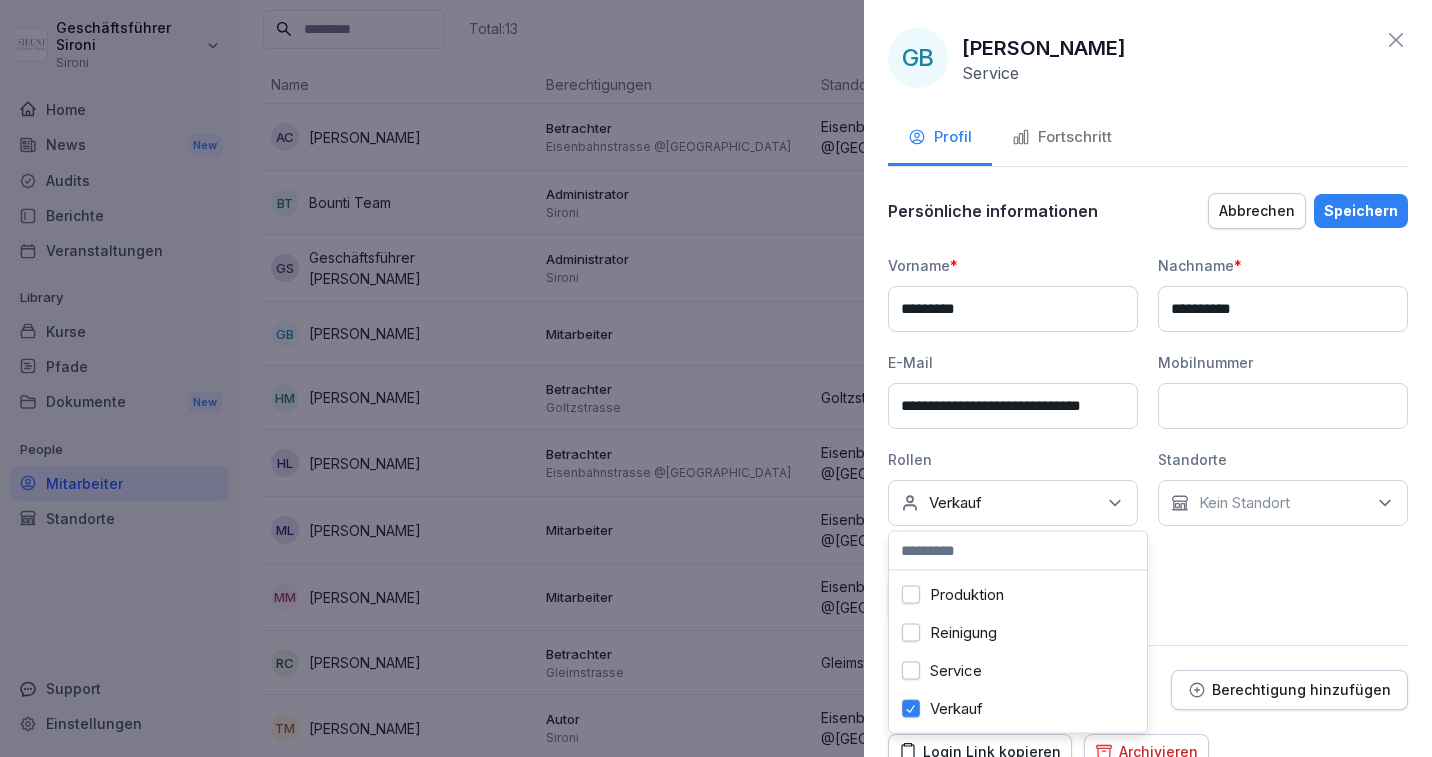 click on "**********" at bounding box center (1148, 438) 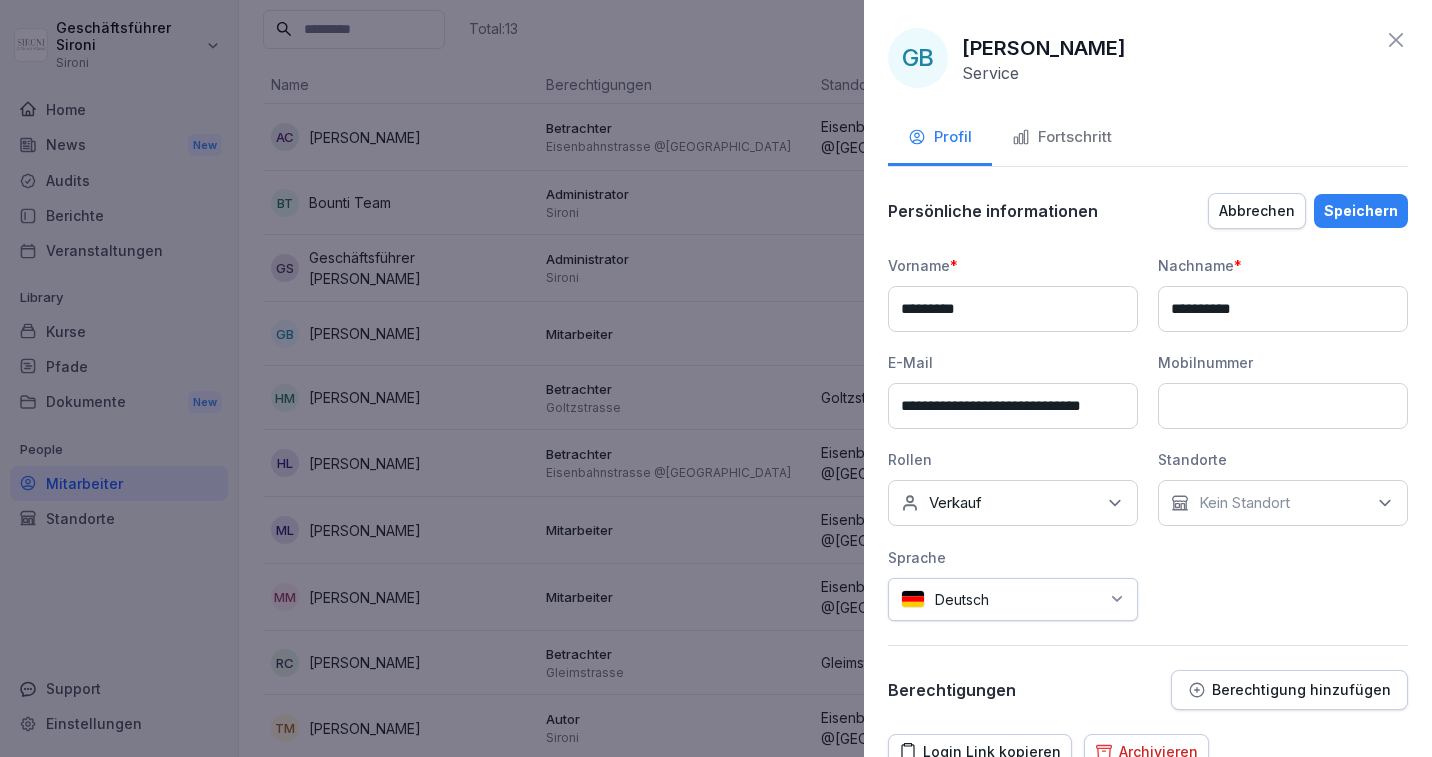 scroll, scrollTop: 90, scrollLeft: 0, axis: vertical 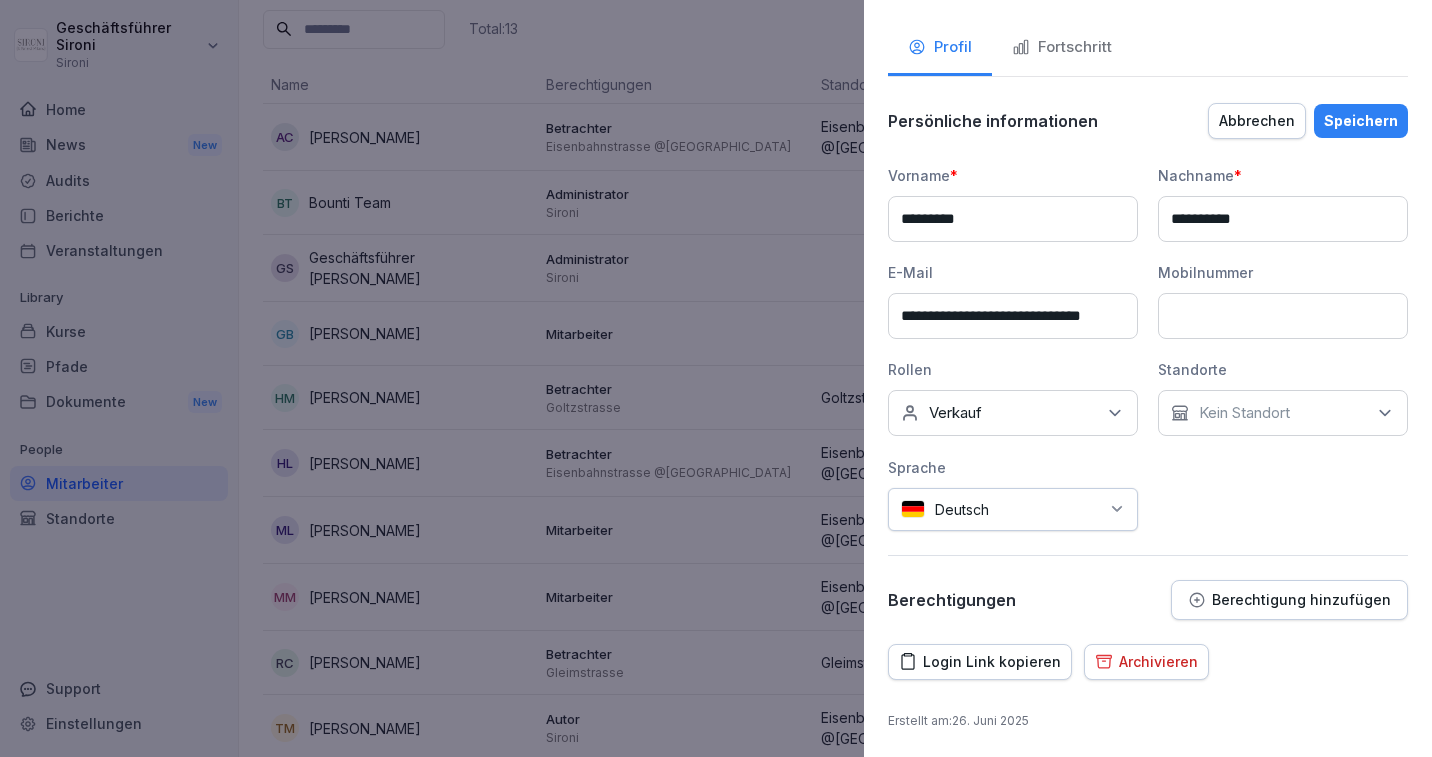 click on "Kein Standort" at bounding box center (1244, 413) 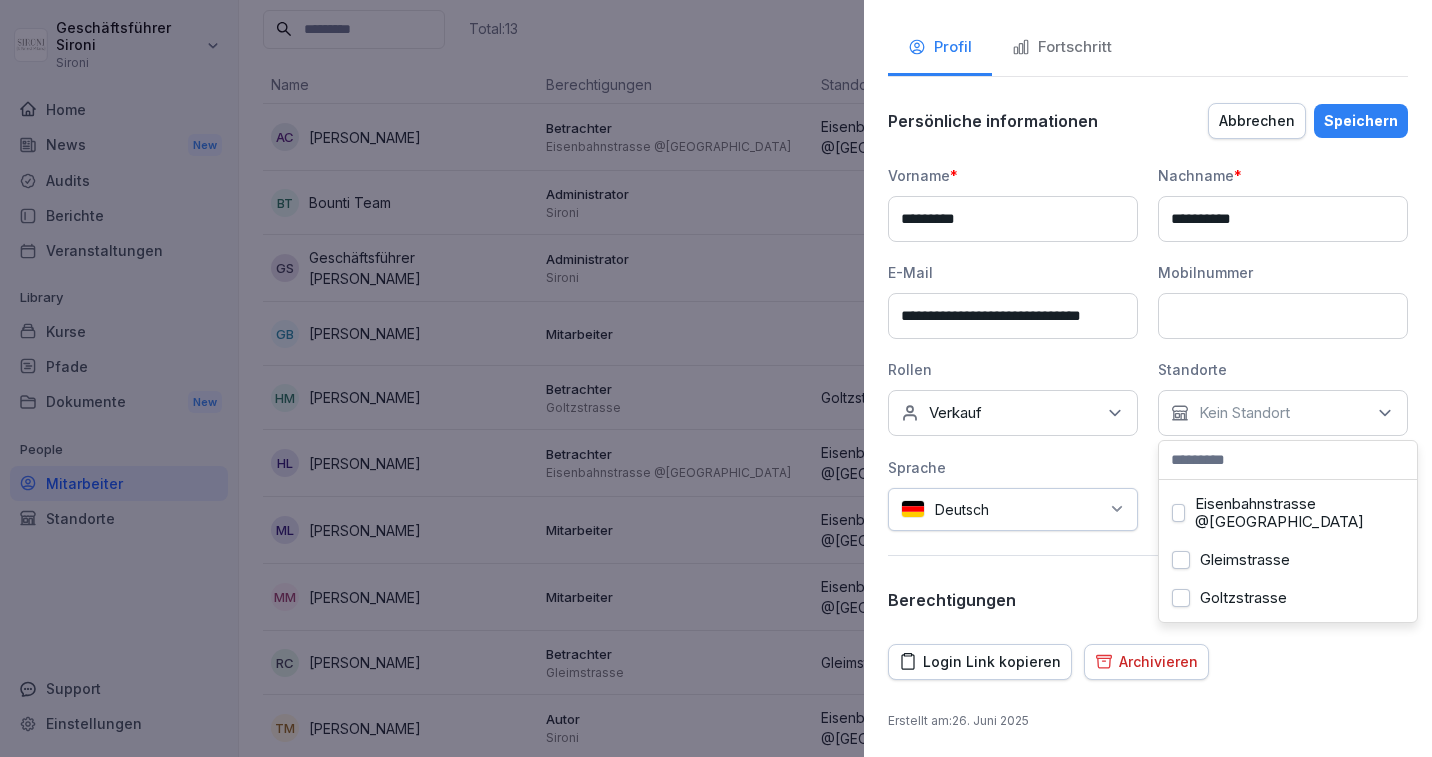 click on "Goltzstrasse" at bounding box center [1181, 598] 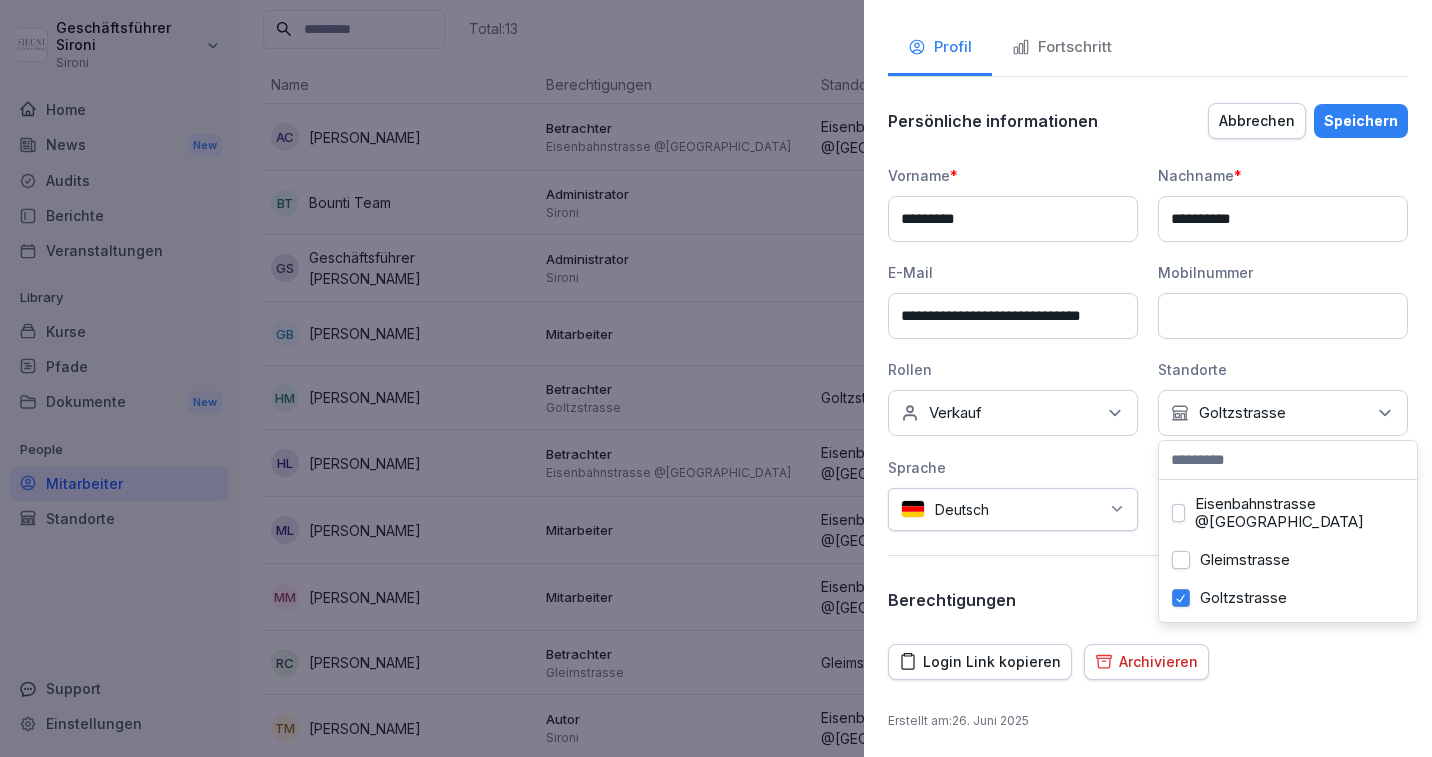 click on "Speichern" at bounding box center (1361, 121) 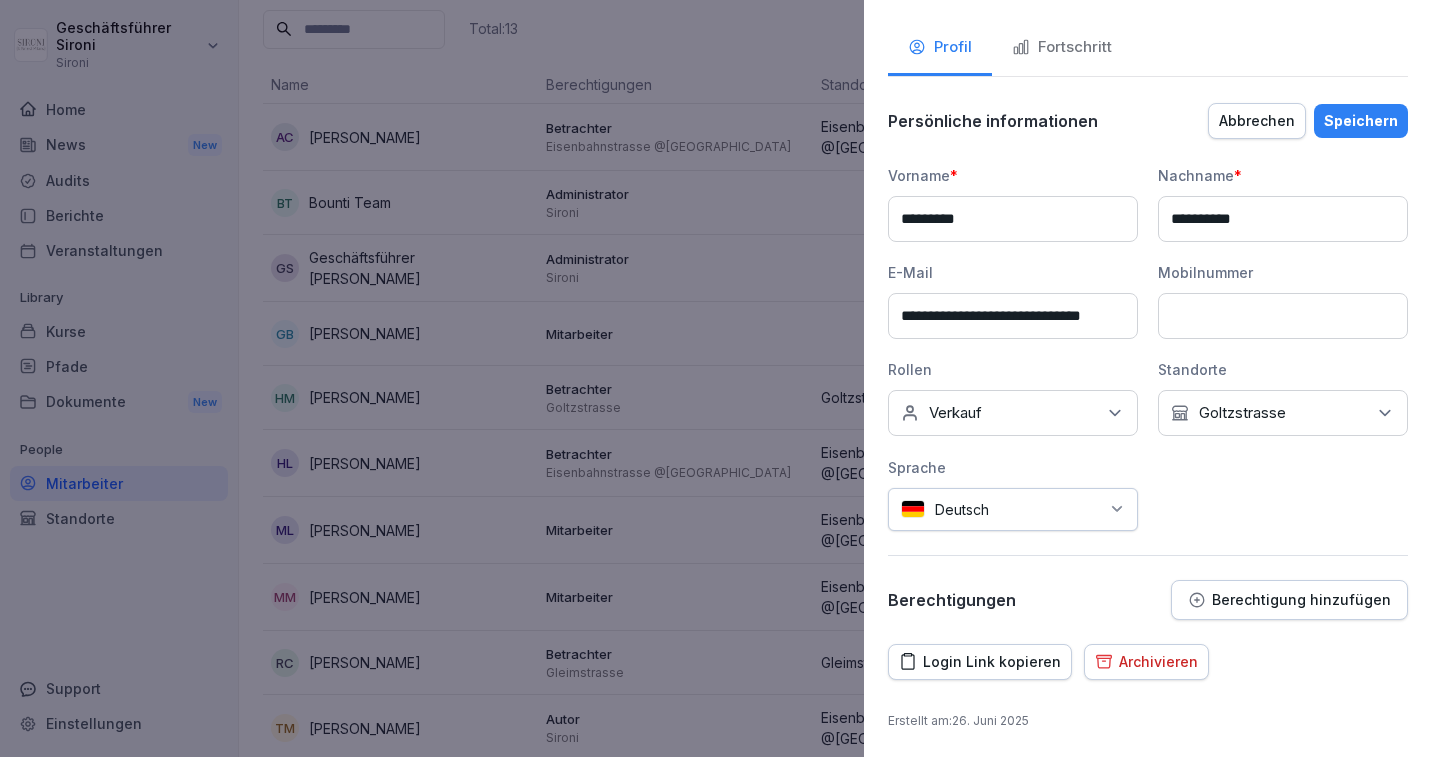 scroll, scrollTop: 0, scrollLeft: 0, axis: both 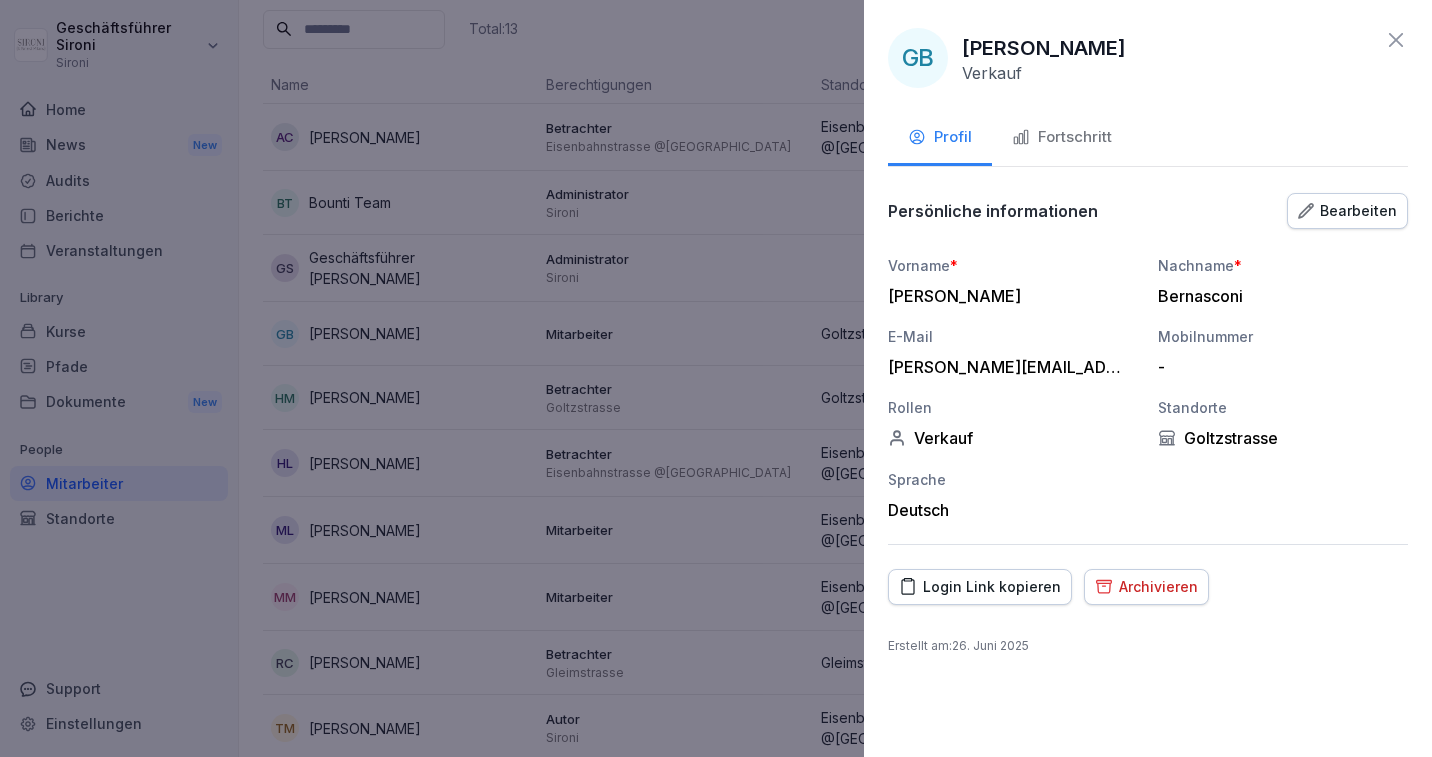 click 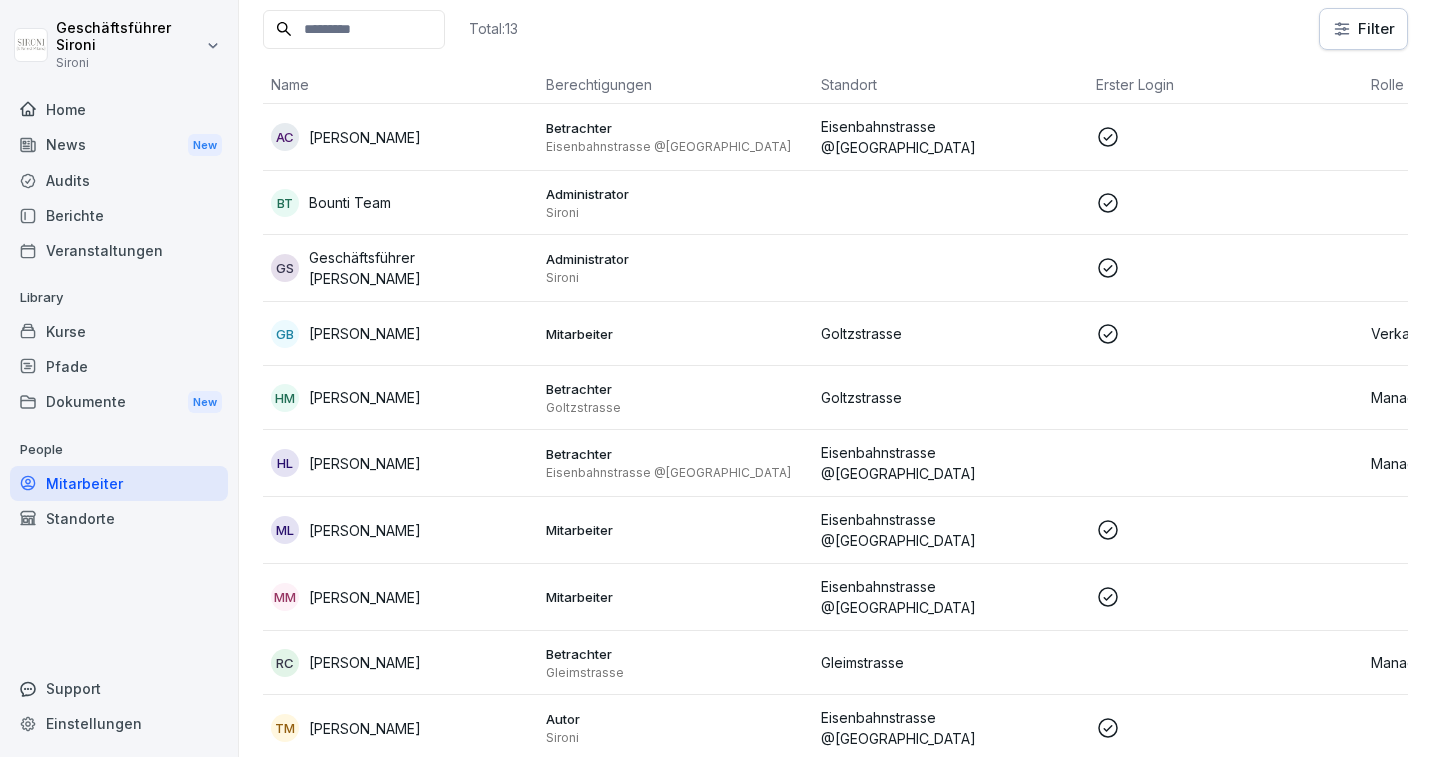 click on "Pfade" at bounding box center [119, 366] 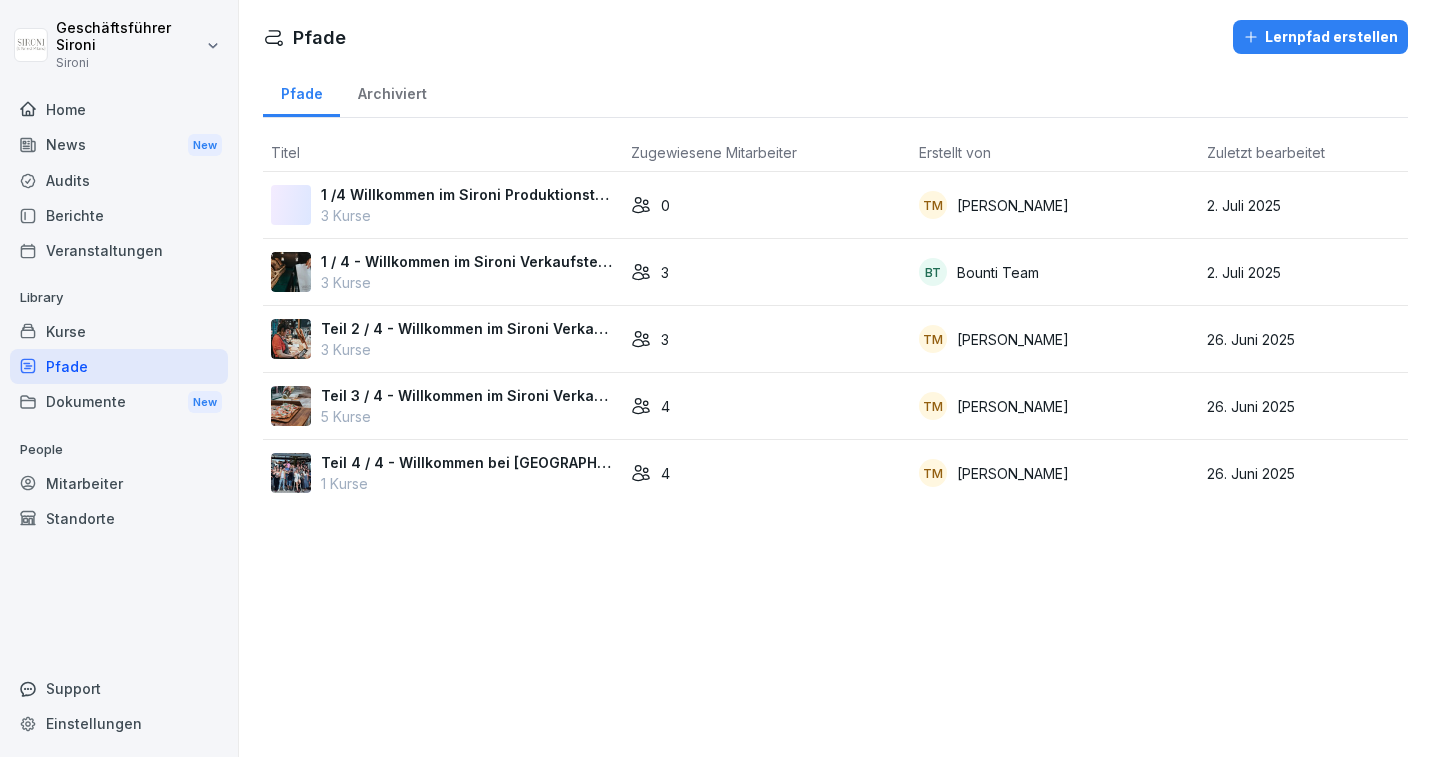 click on "Kurse" at bounding box center (119, 331) 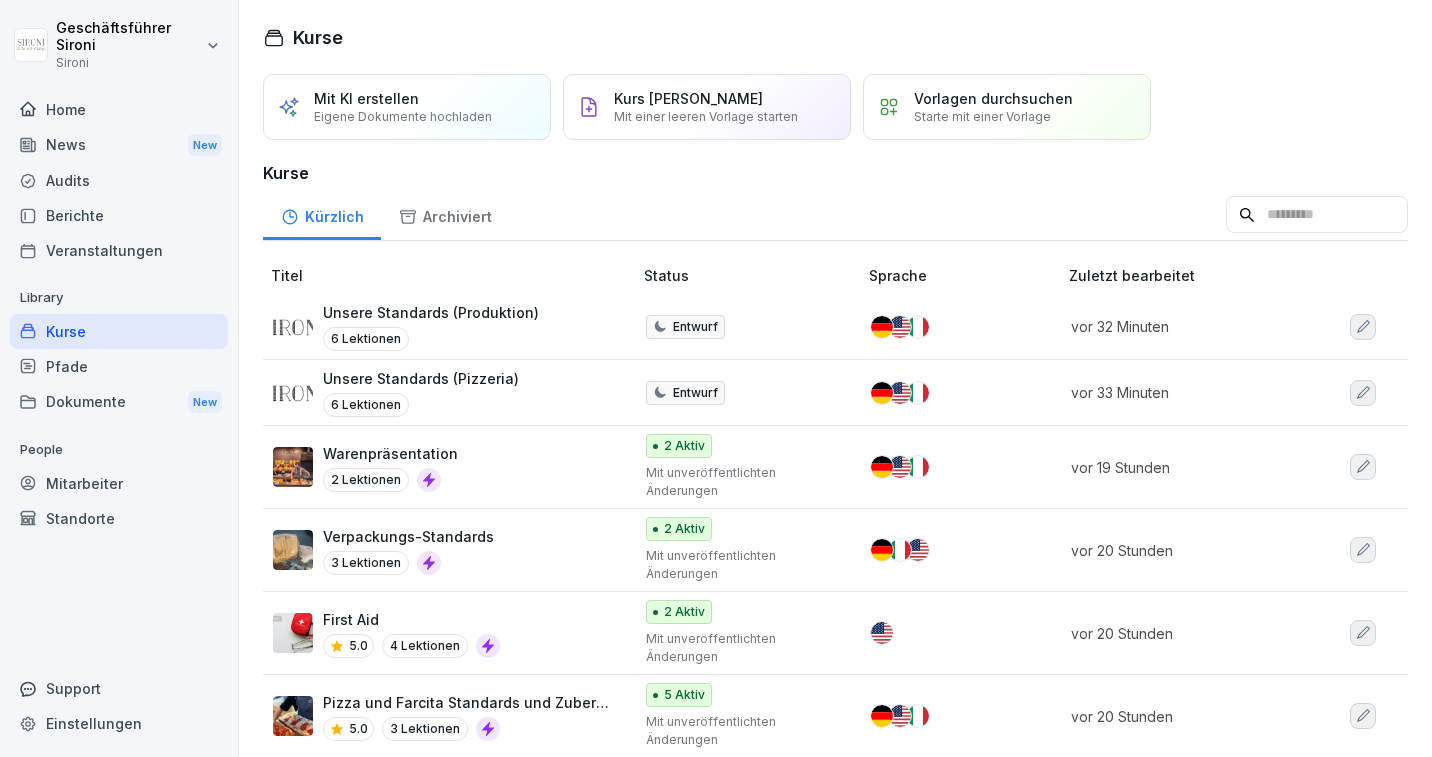 click on "Warenpräsentation" at bounding box center (390, 453) 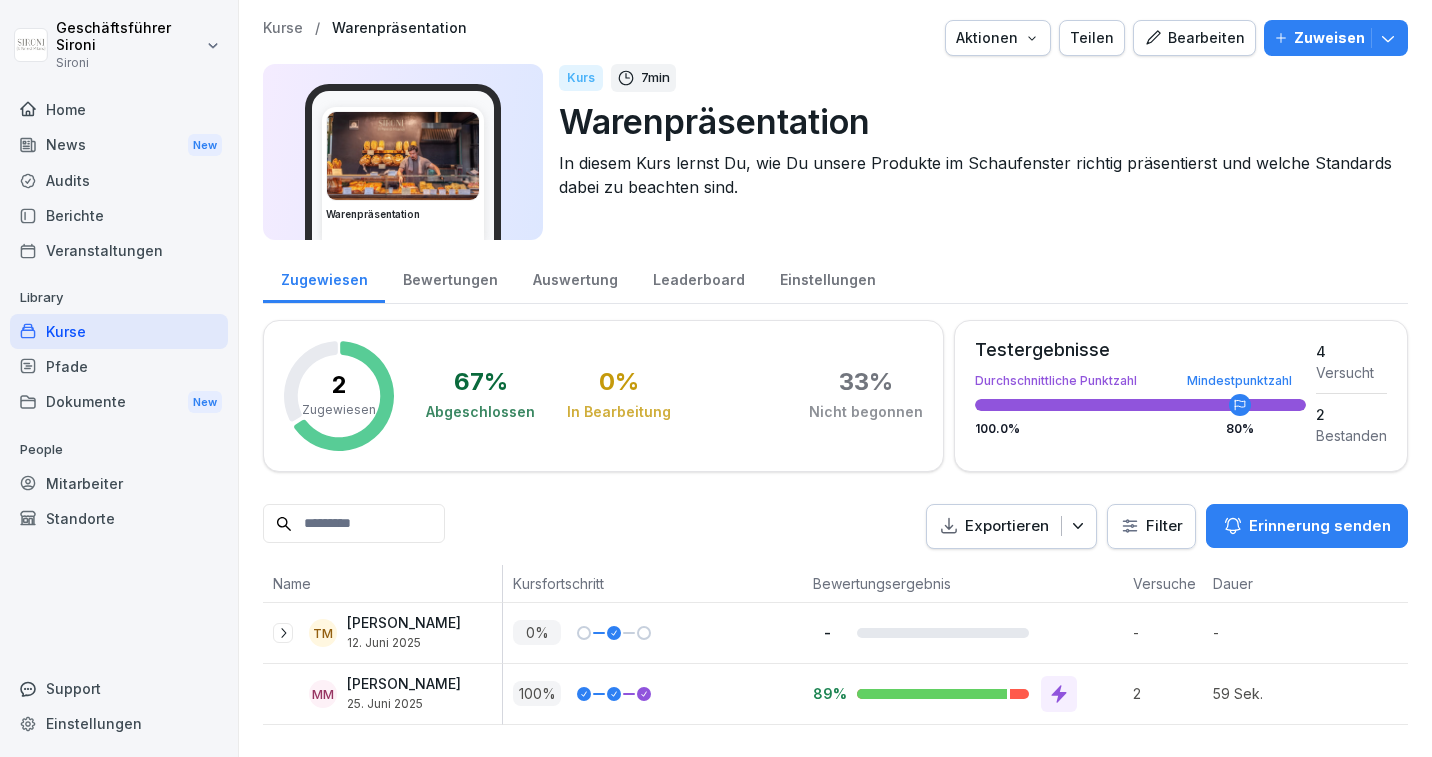 scroll, scrollTop: 0, scrollLeft: 0, axis: both 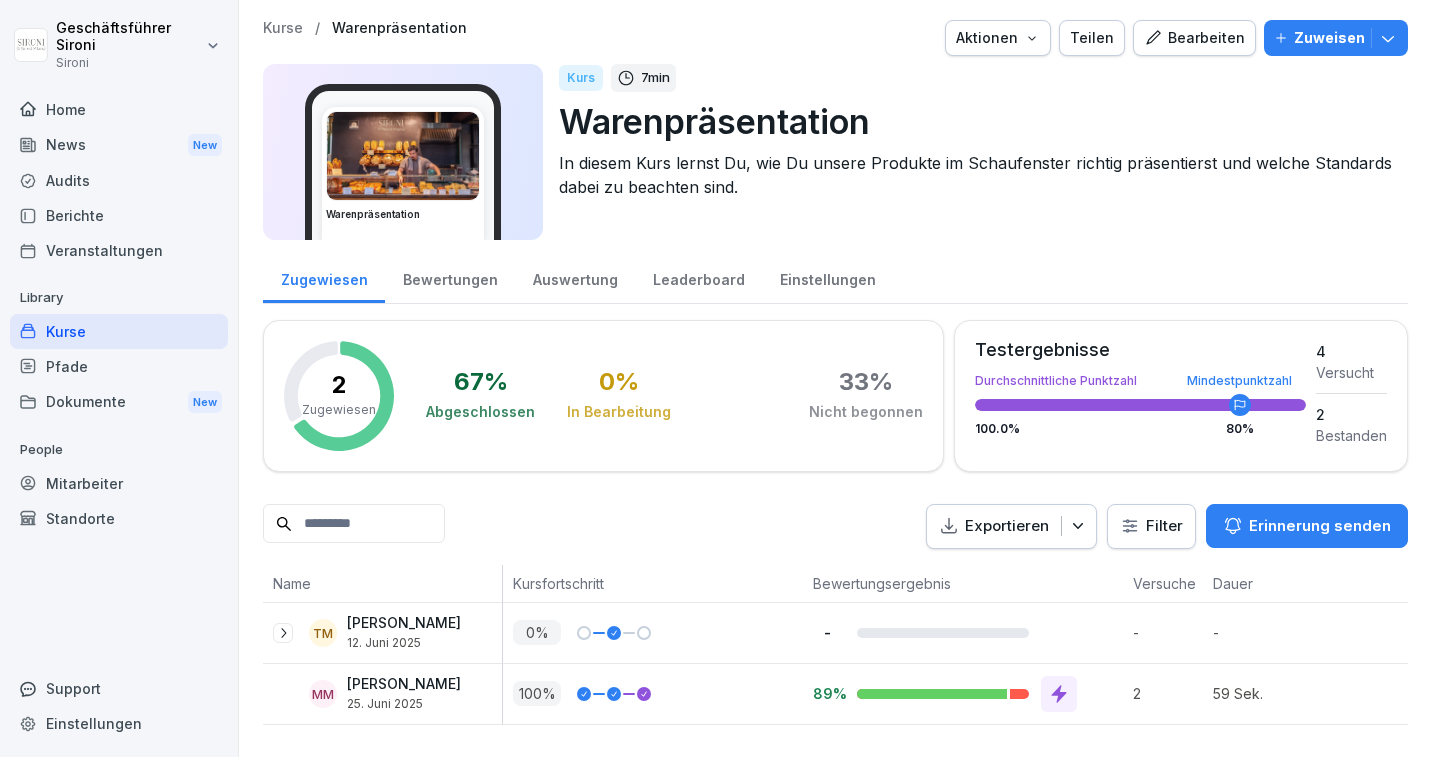 click on "Zuweisen" at bounding box center (1329, 38) 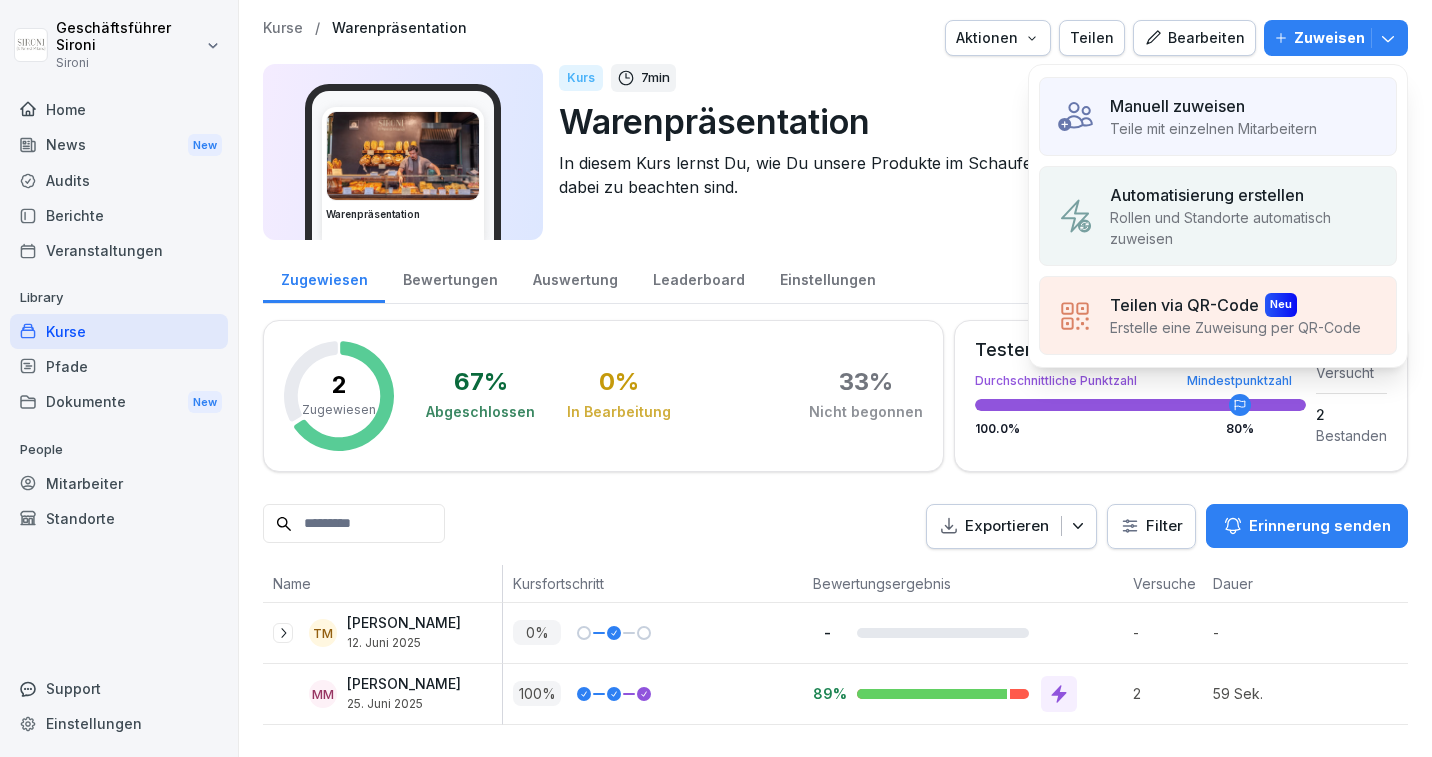 click on "Rollen und Standorte automatisch zuweisen" at bounding box center (1245, 228) 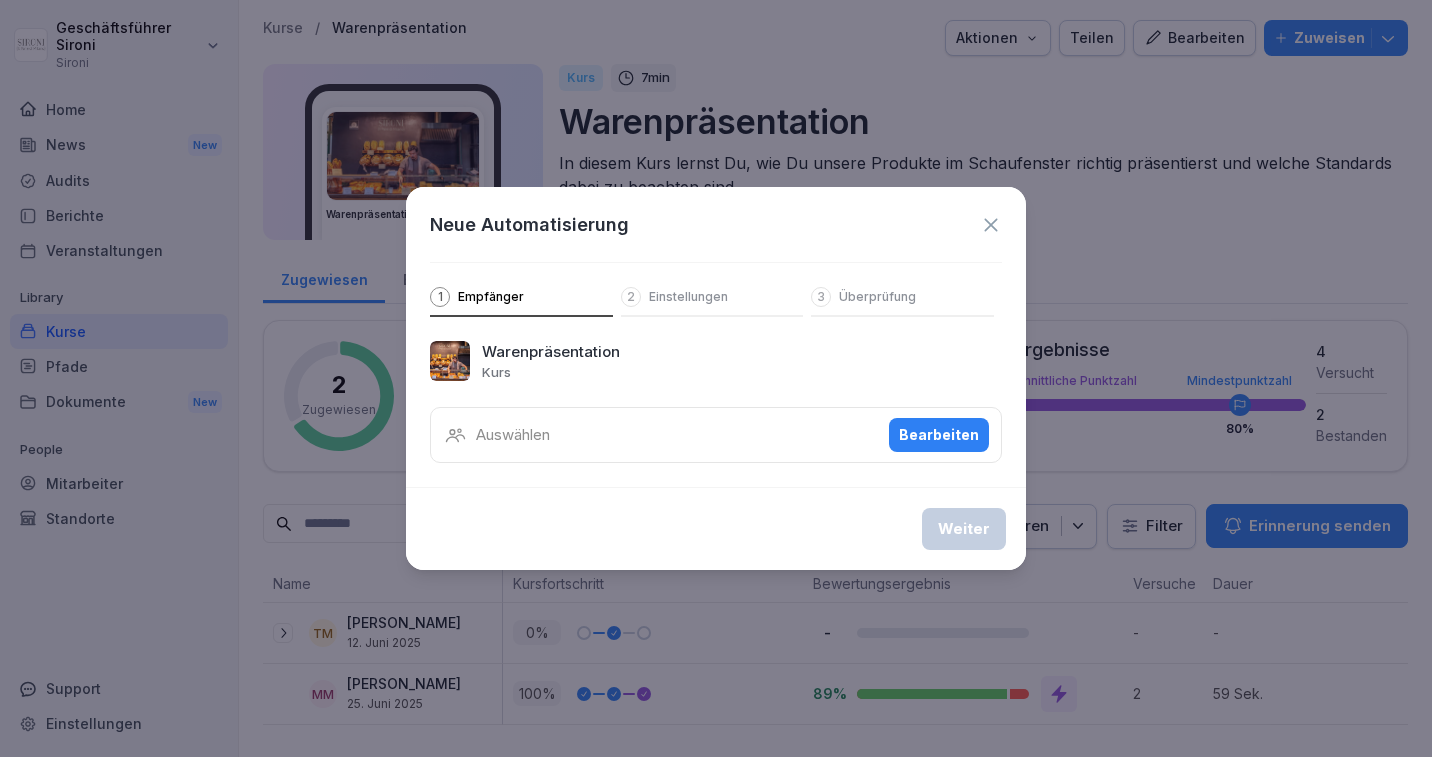 click on "Bearbeiten" at bounding box center (939, 435) 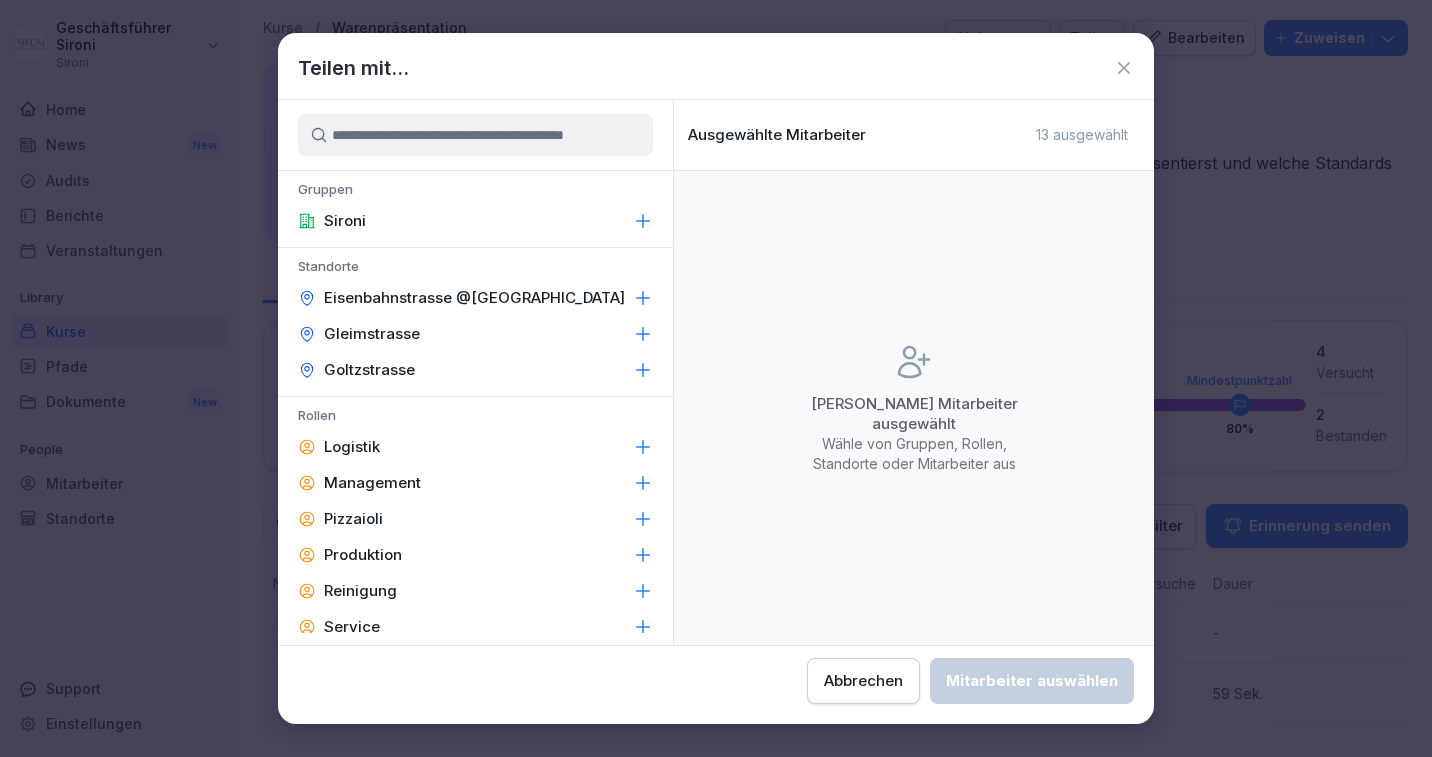 scroll, scrollTop: 56, scrollLeft: 0, axis: vertical 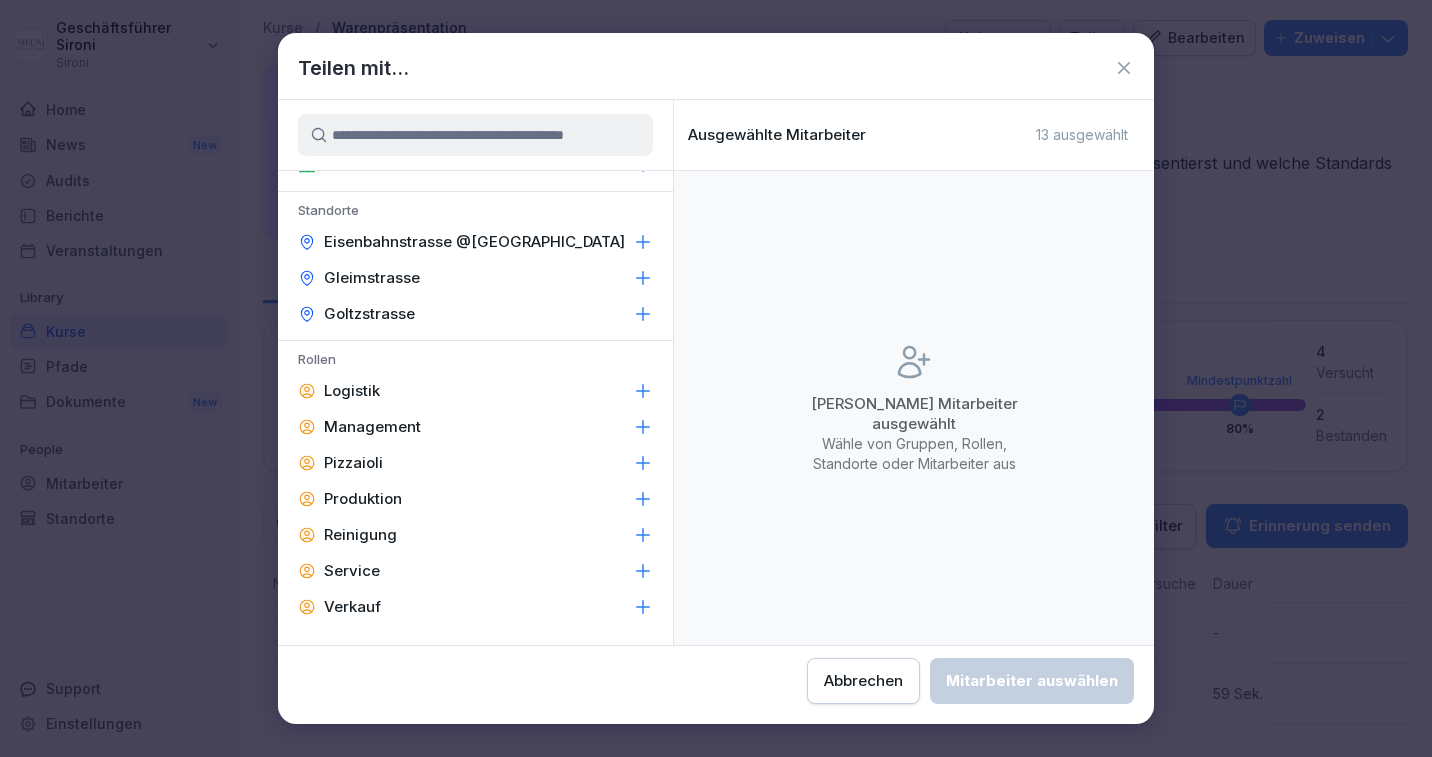 click 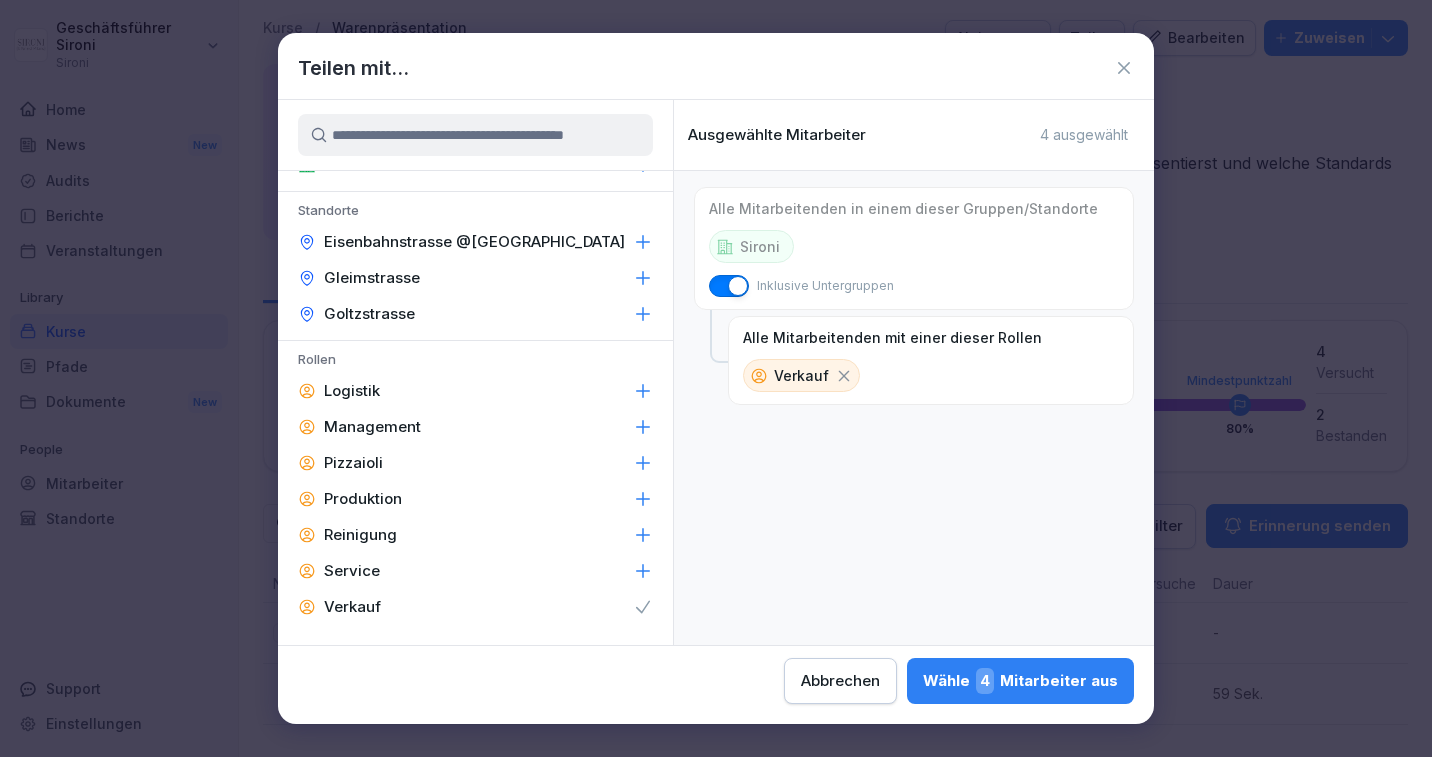 click 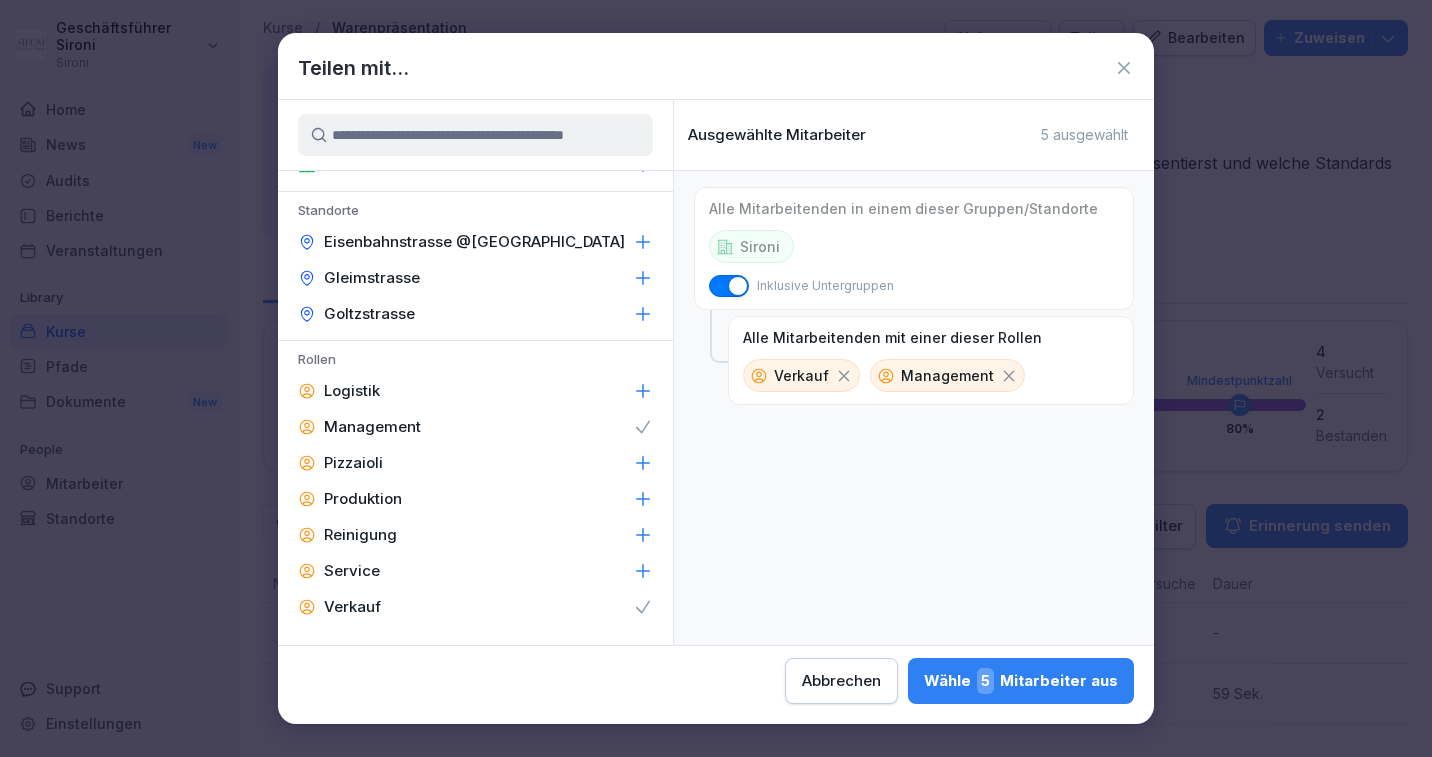 click at bounding box center [738, 286] 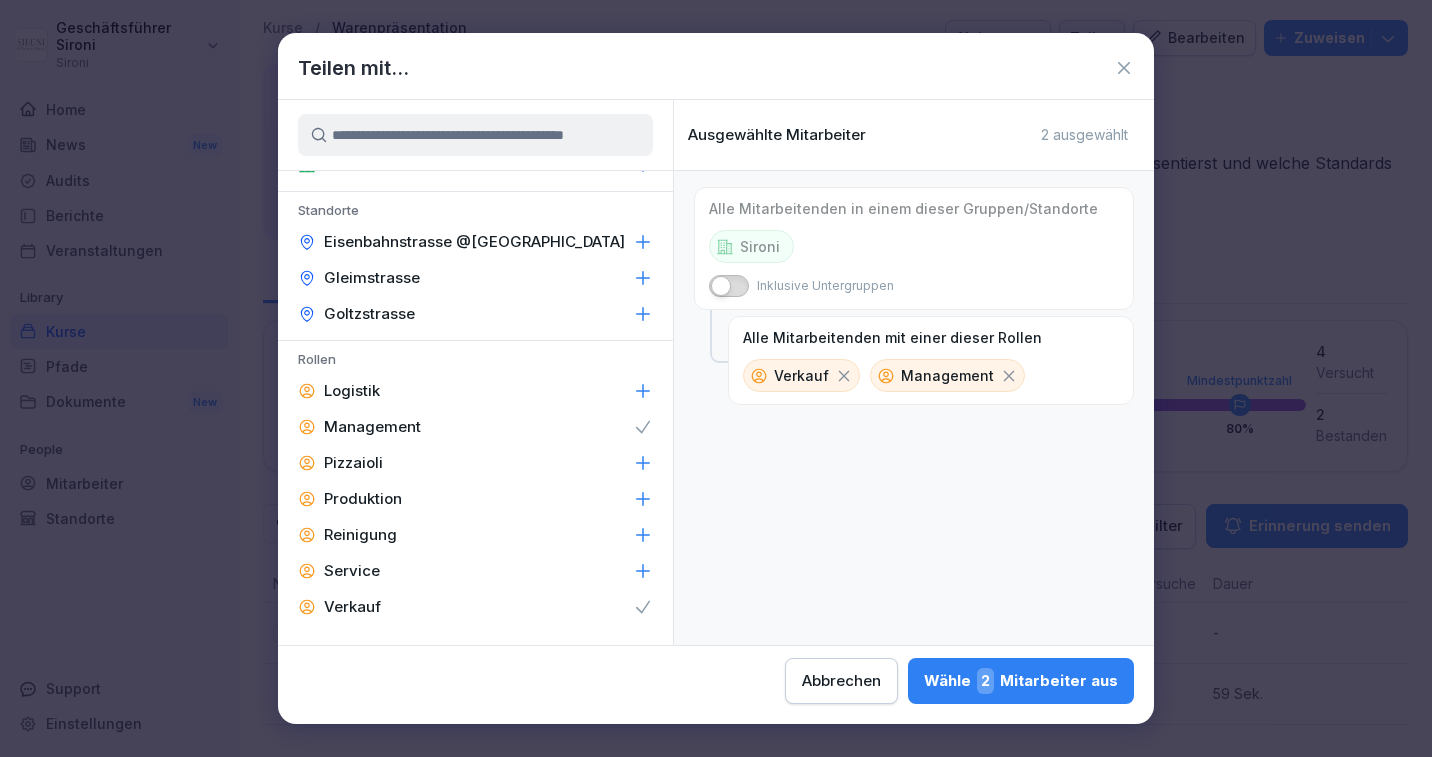 click at bounding box center (721, 286) 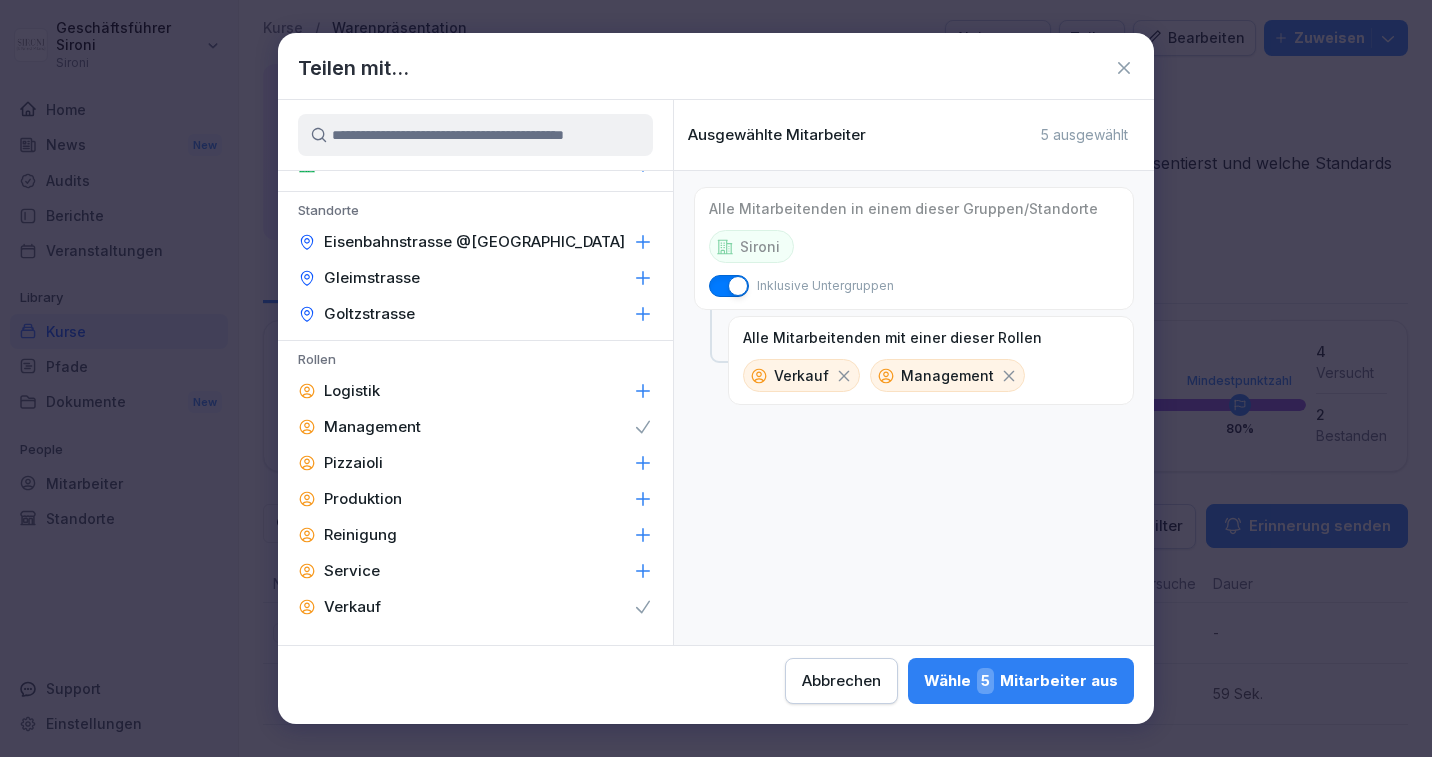 scroll, scrollTop: 0, scrollLeft: 0, axis: both 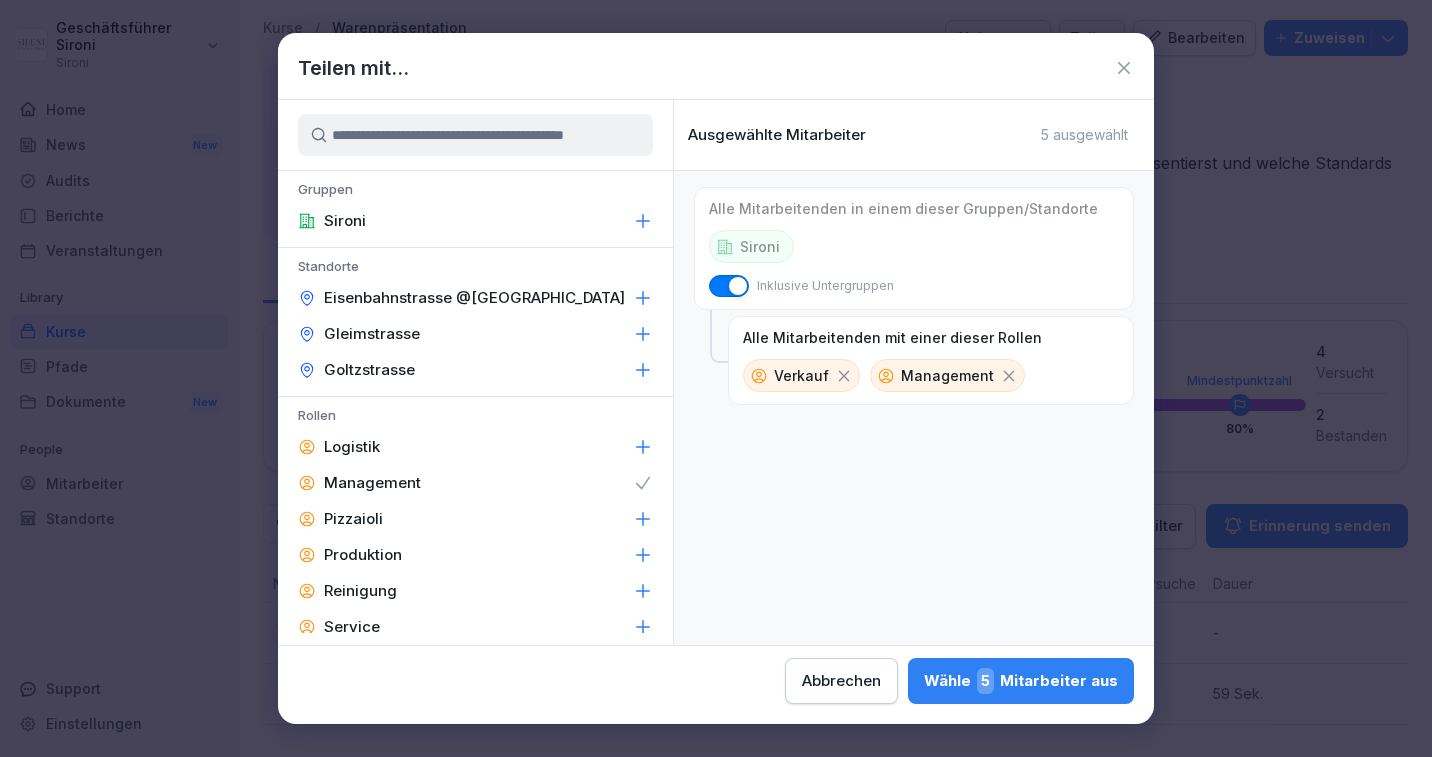 click on "Teilen mit..." at bounding box center [716, 68] 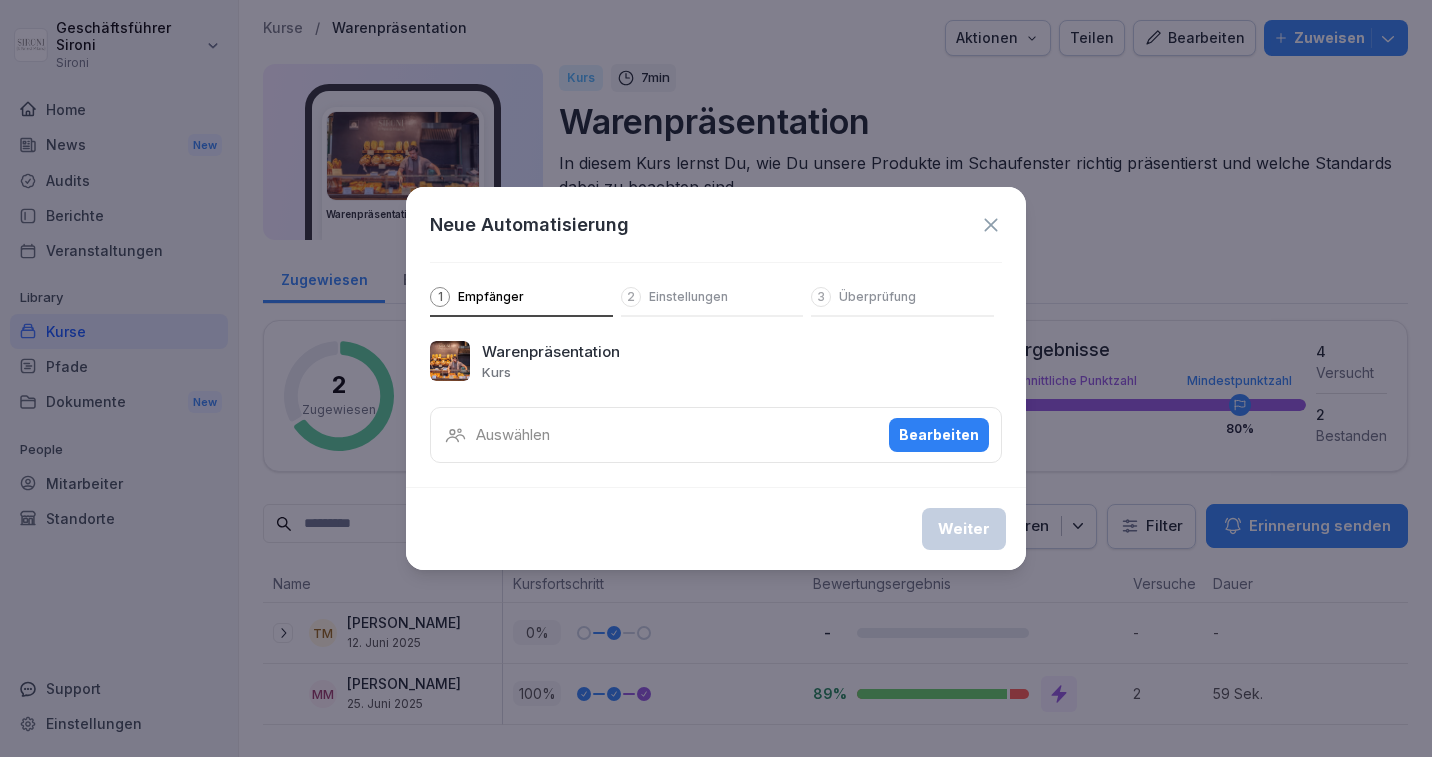 click 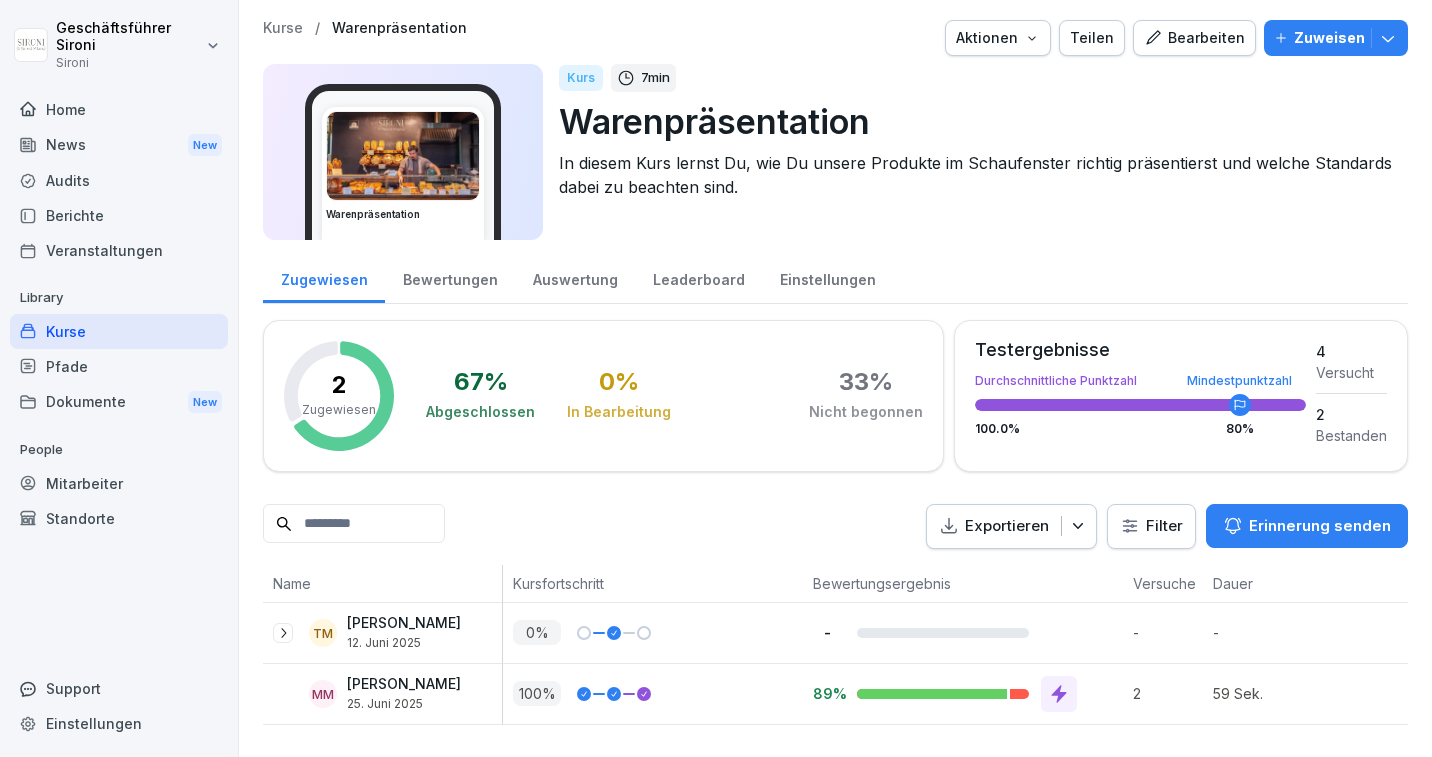 click on "Standorte" at bounding box center (119, 518) 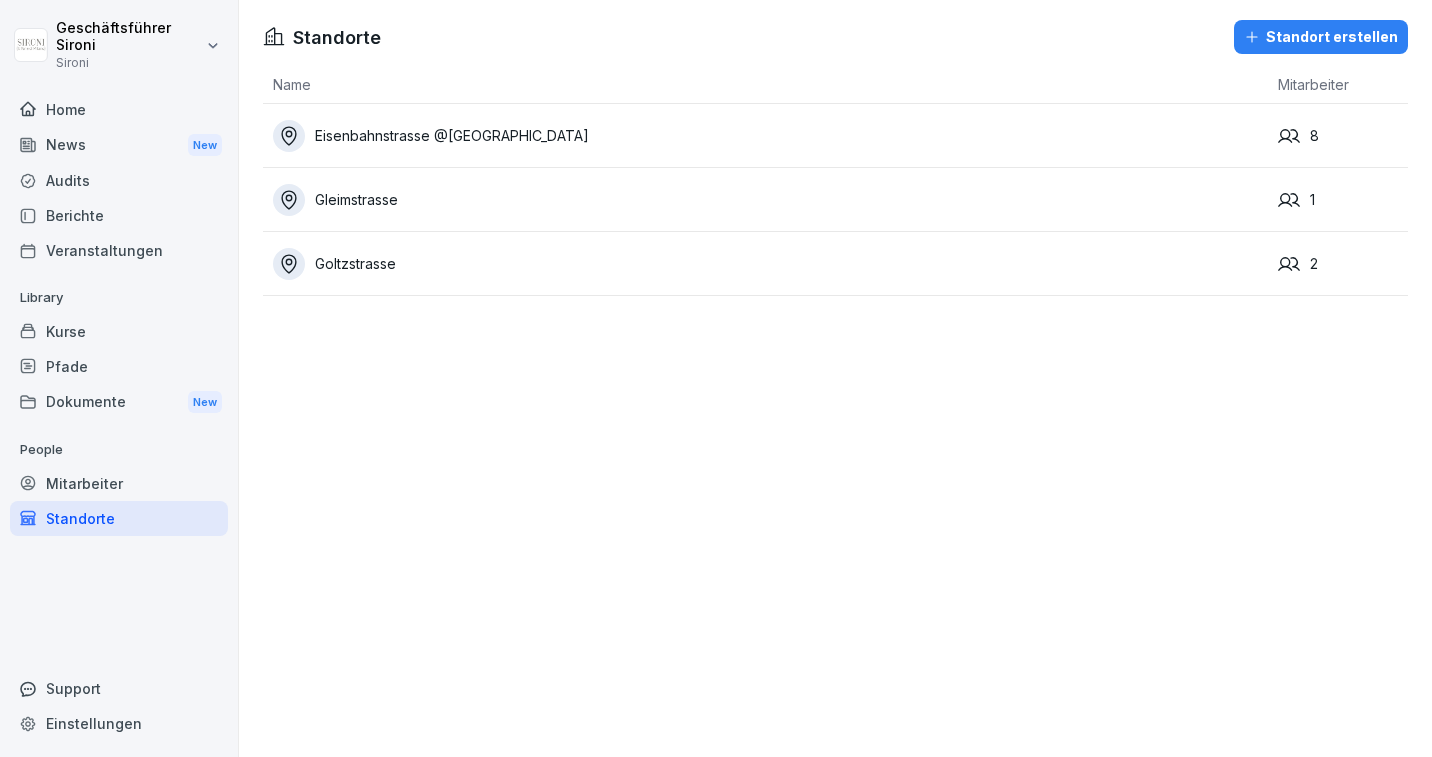 click on "Mitarbeiter" at bounding box center (119, 483) 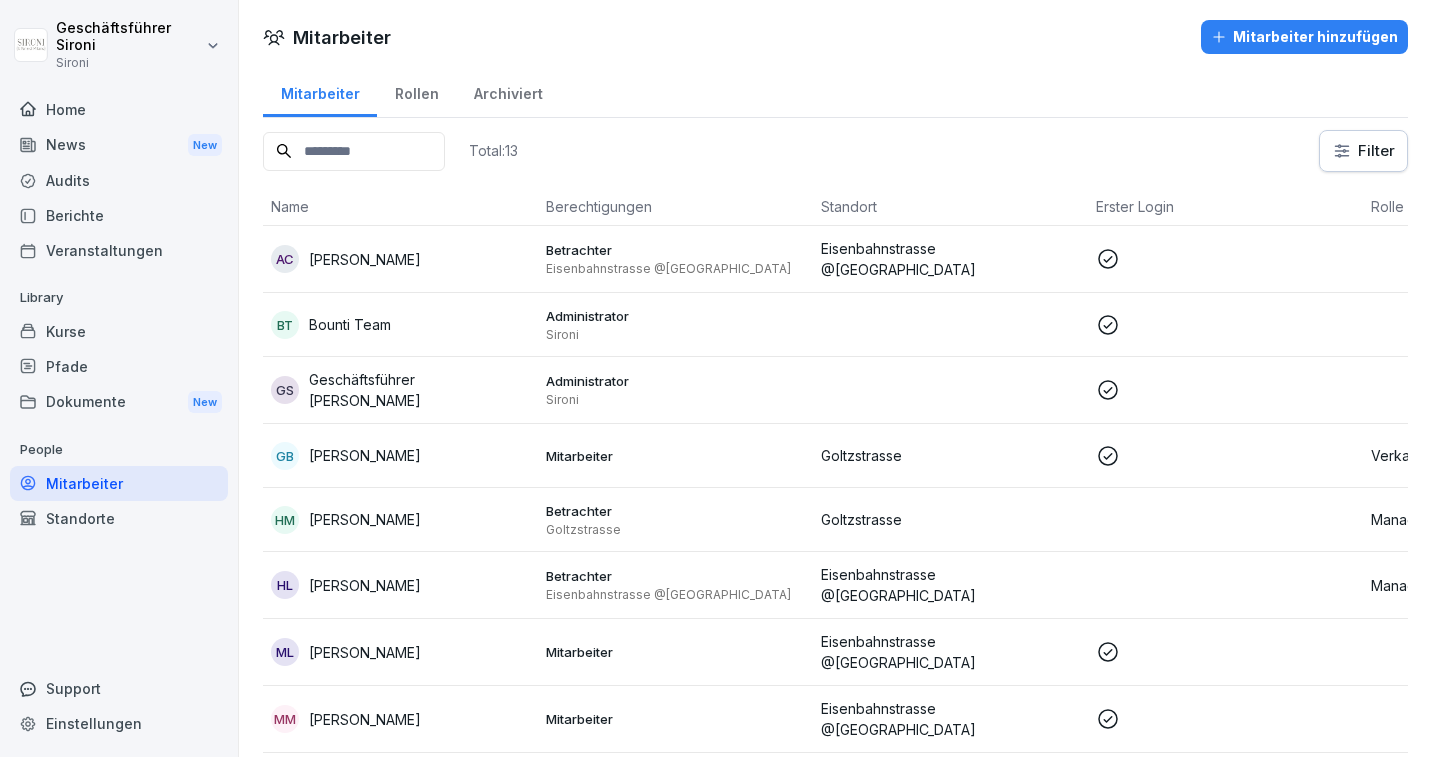 click on "GB Giancarlo Bernasconi" at bounding box center (400, 456) 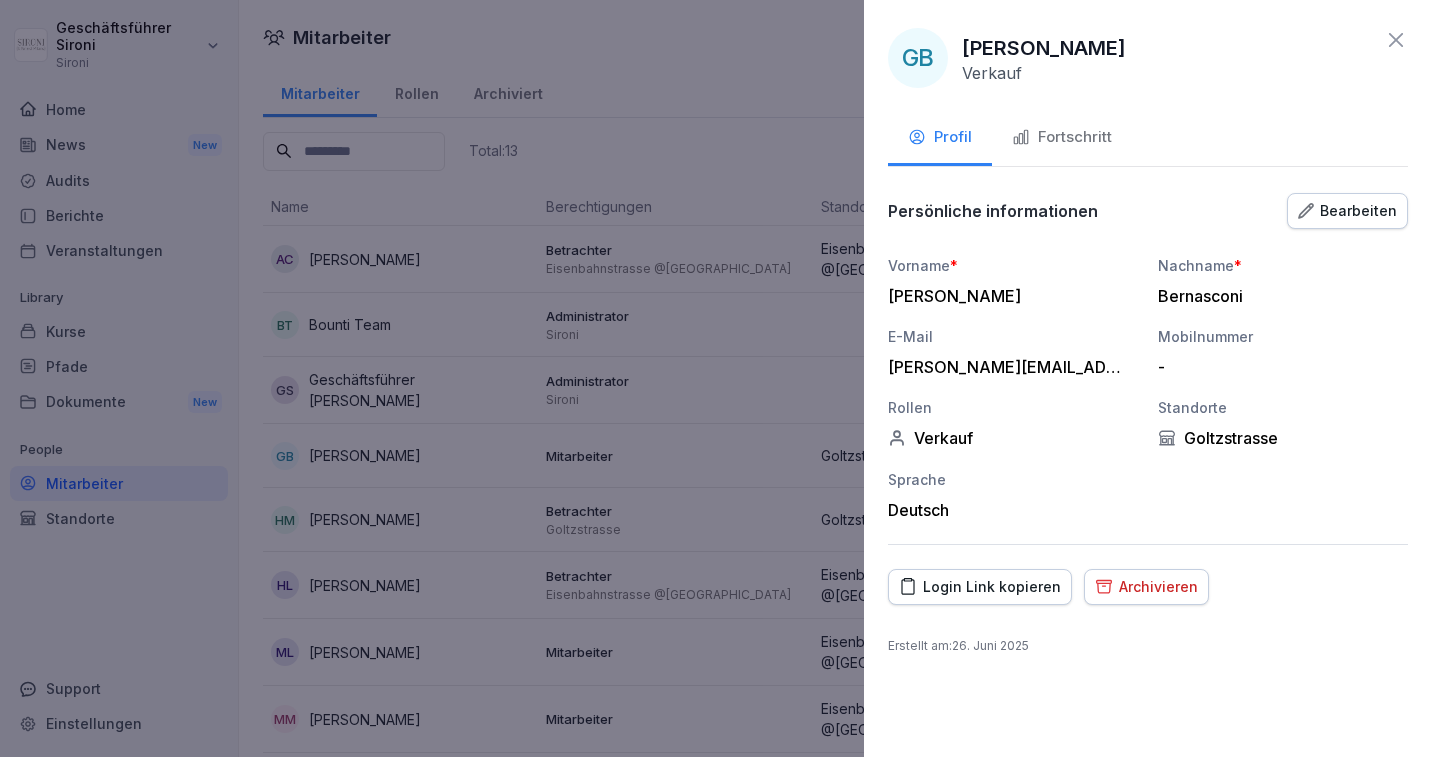 click on "Bearbeiten" at bounding box center (1347, 211) 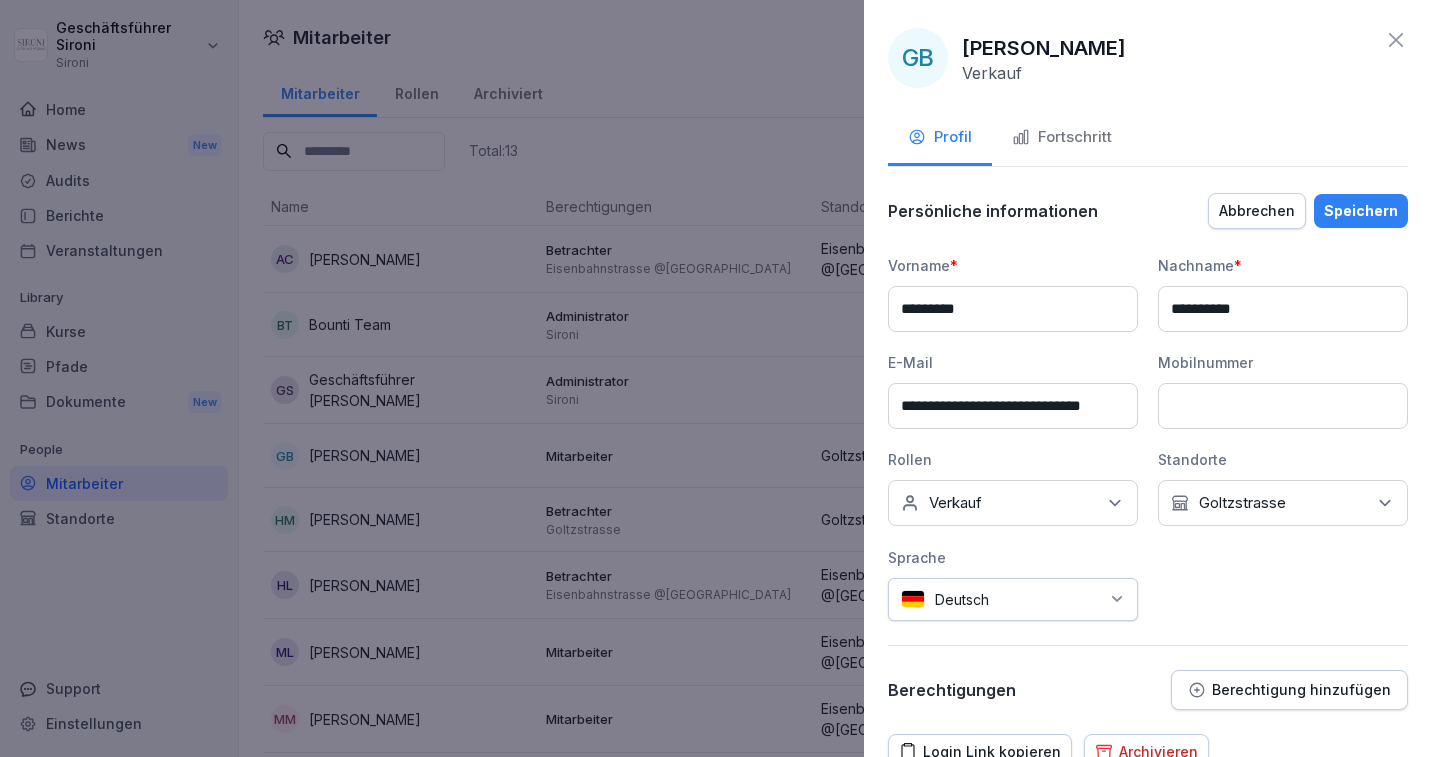 click 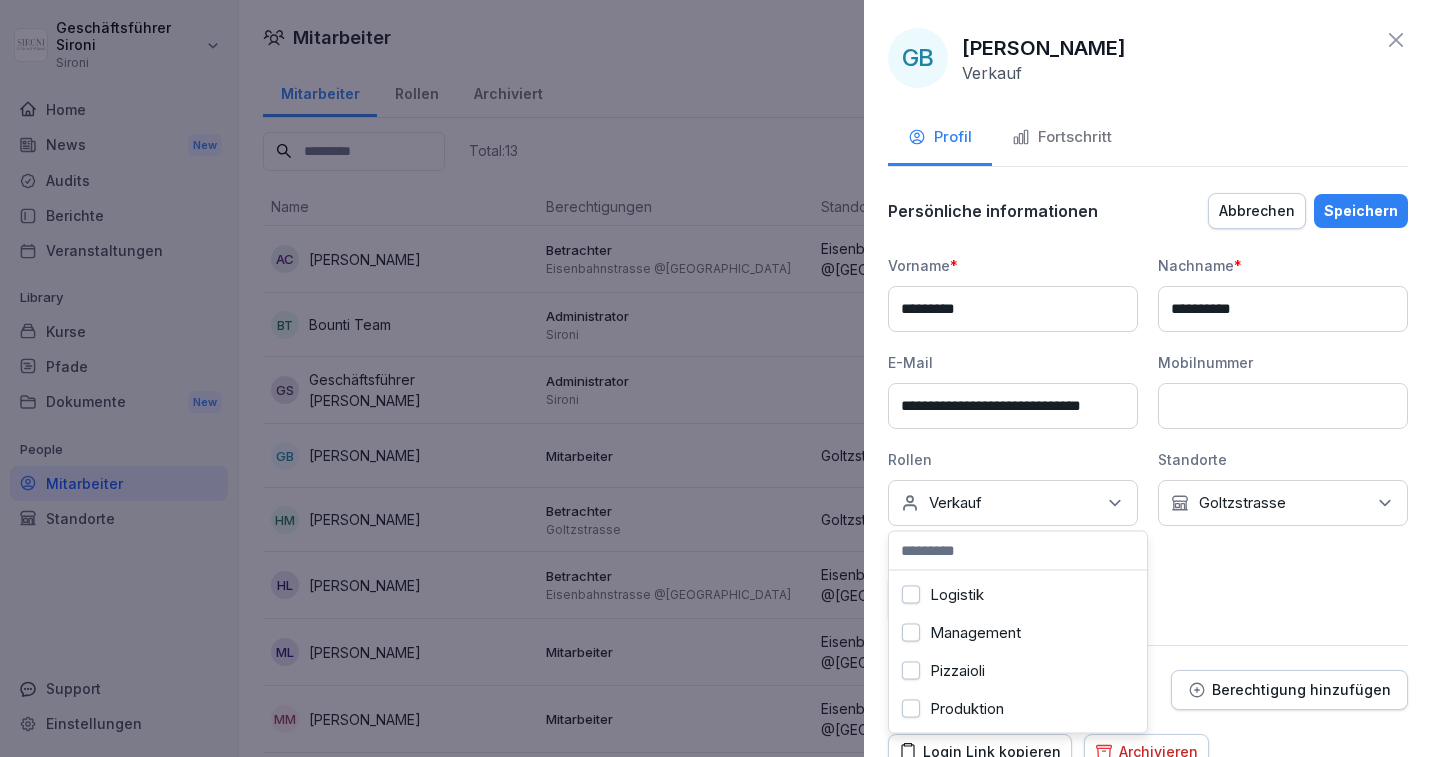 scroll, scrollTop: 114, scrollLeft: 0, axis: vertical 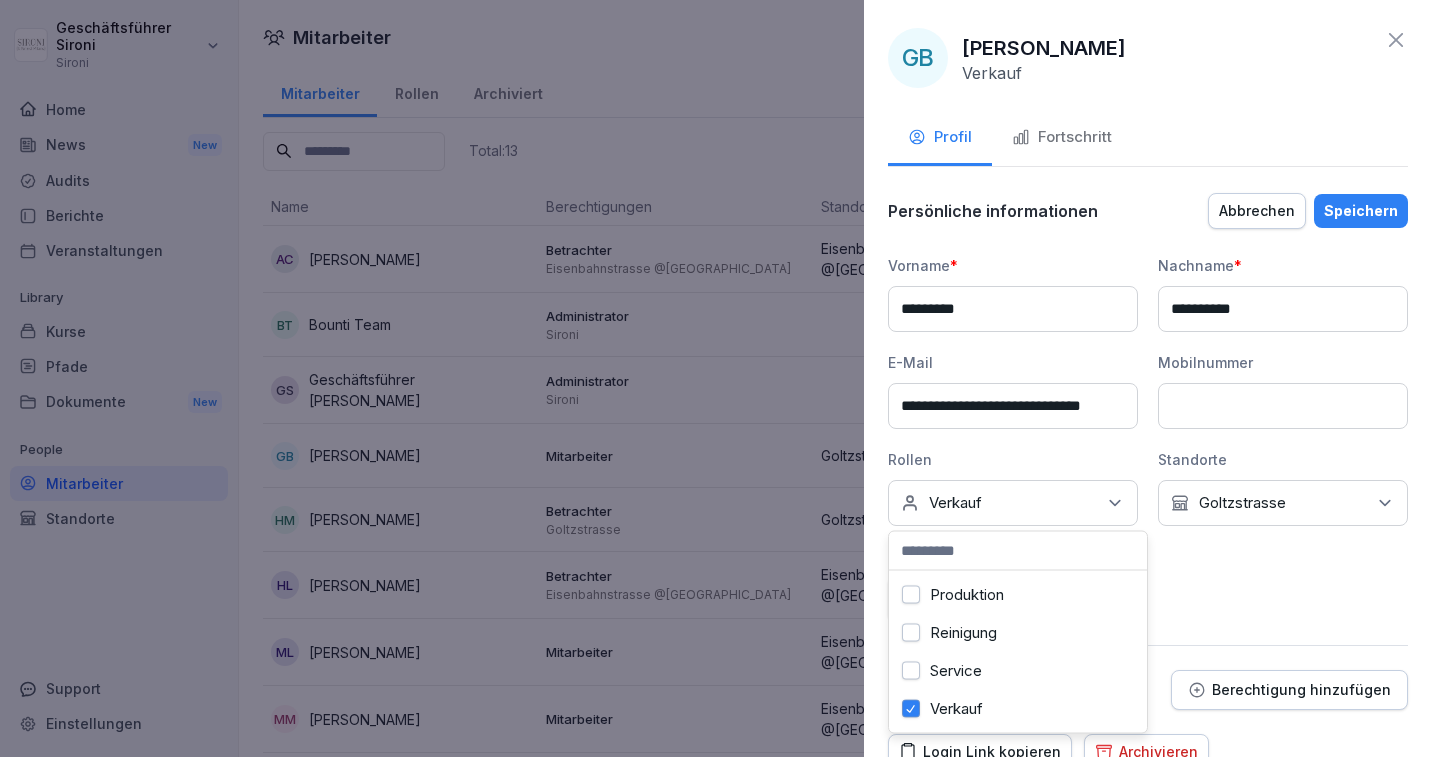 click on "Service" at bounding box center [1018, 671] 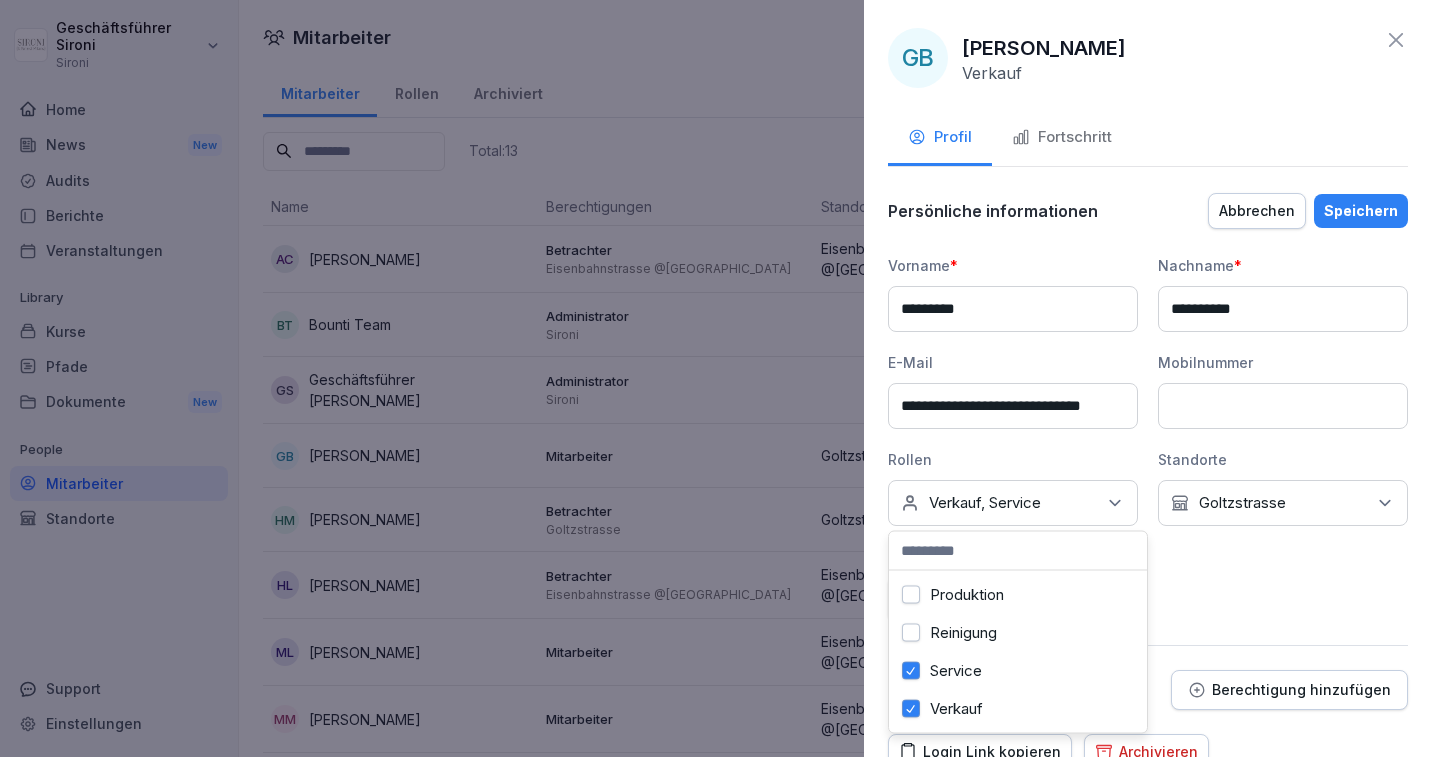 click on "Verkauf" at bounding box center [911, 709] 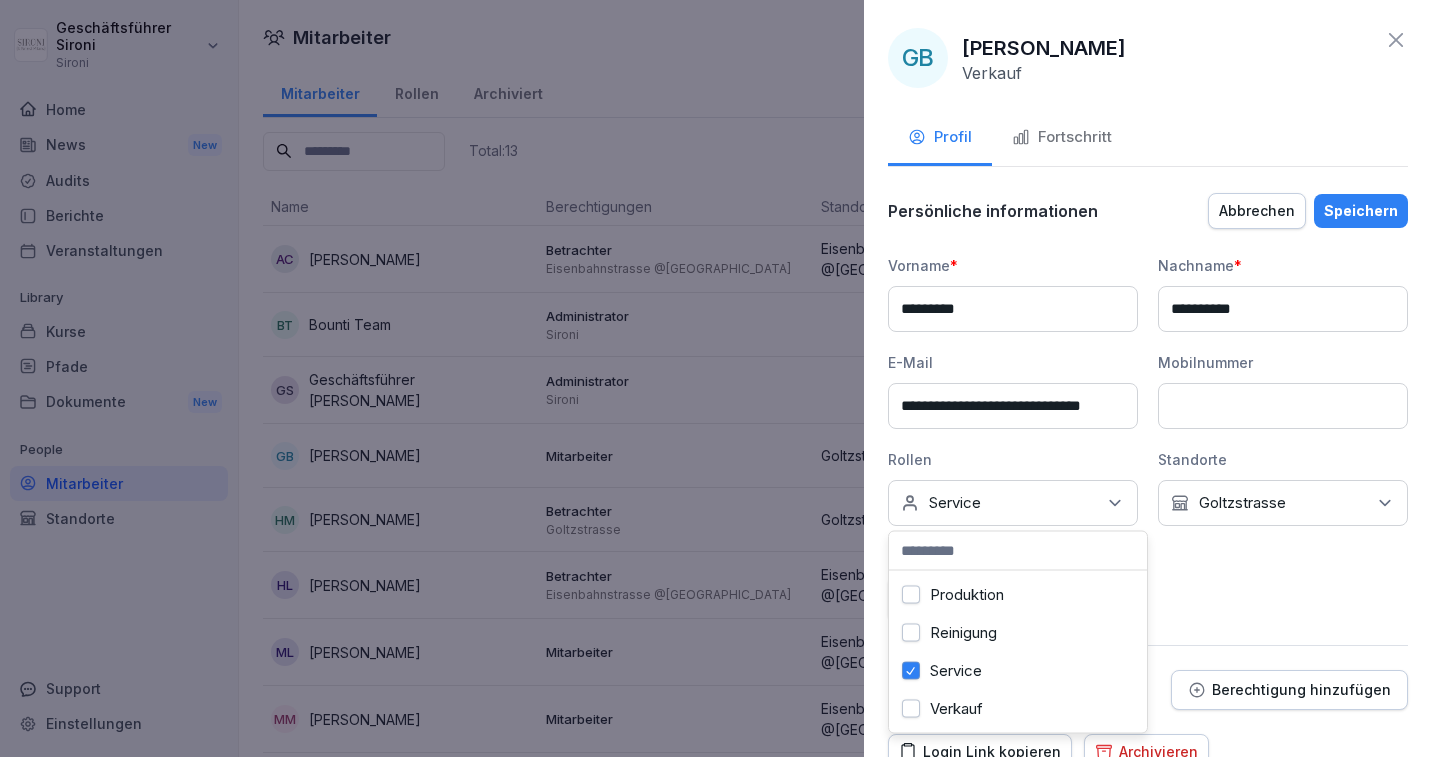 click on "**********" at bounding box center [1148, 438] 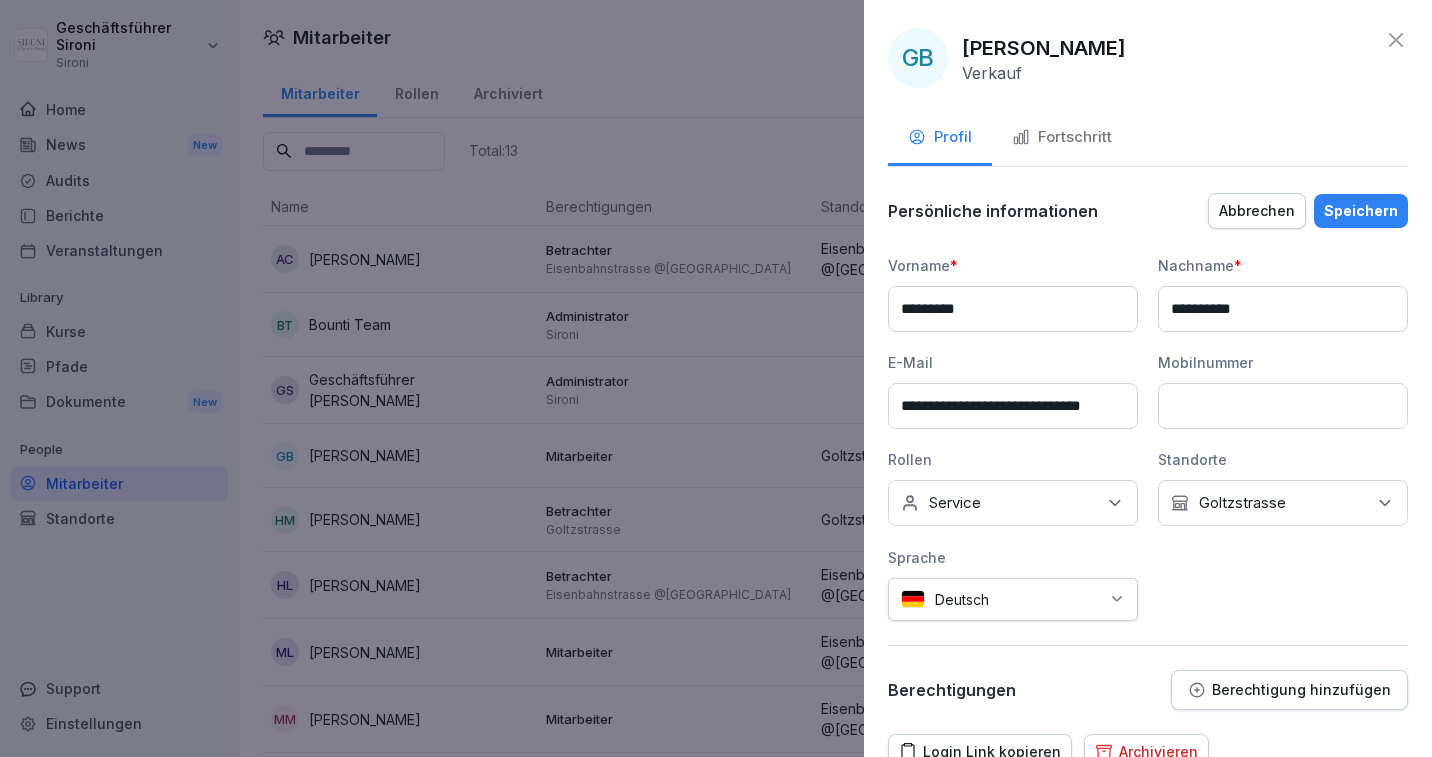 scroll, scrollTop: 90, scrollLeft: 0, axis: vertical 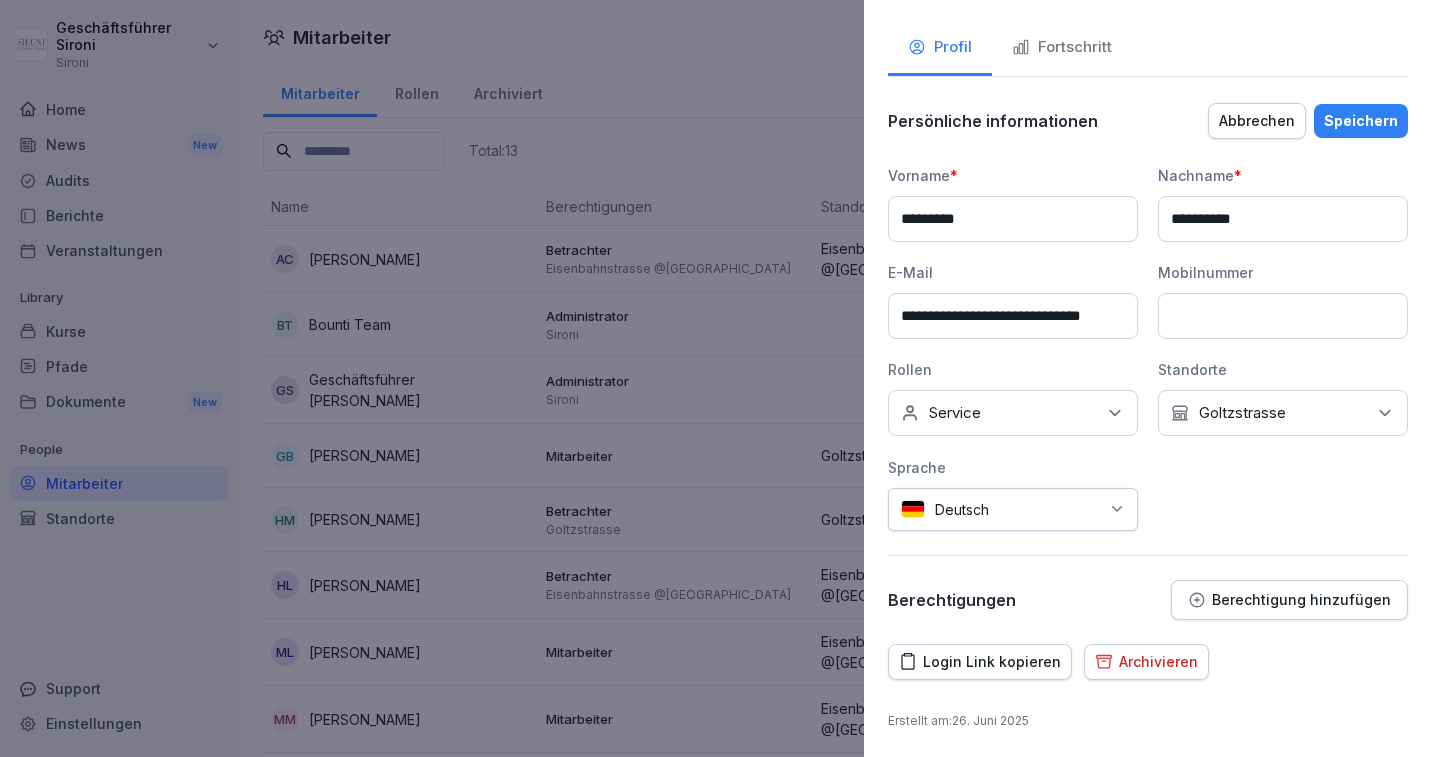 click on "Berechtigung hinzufügen" at bounding box center (1301, 600) 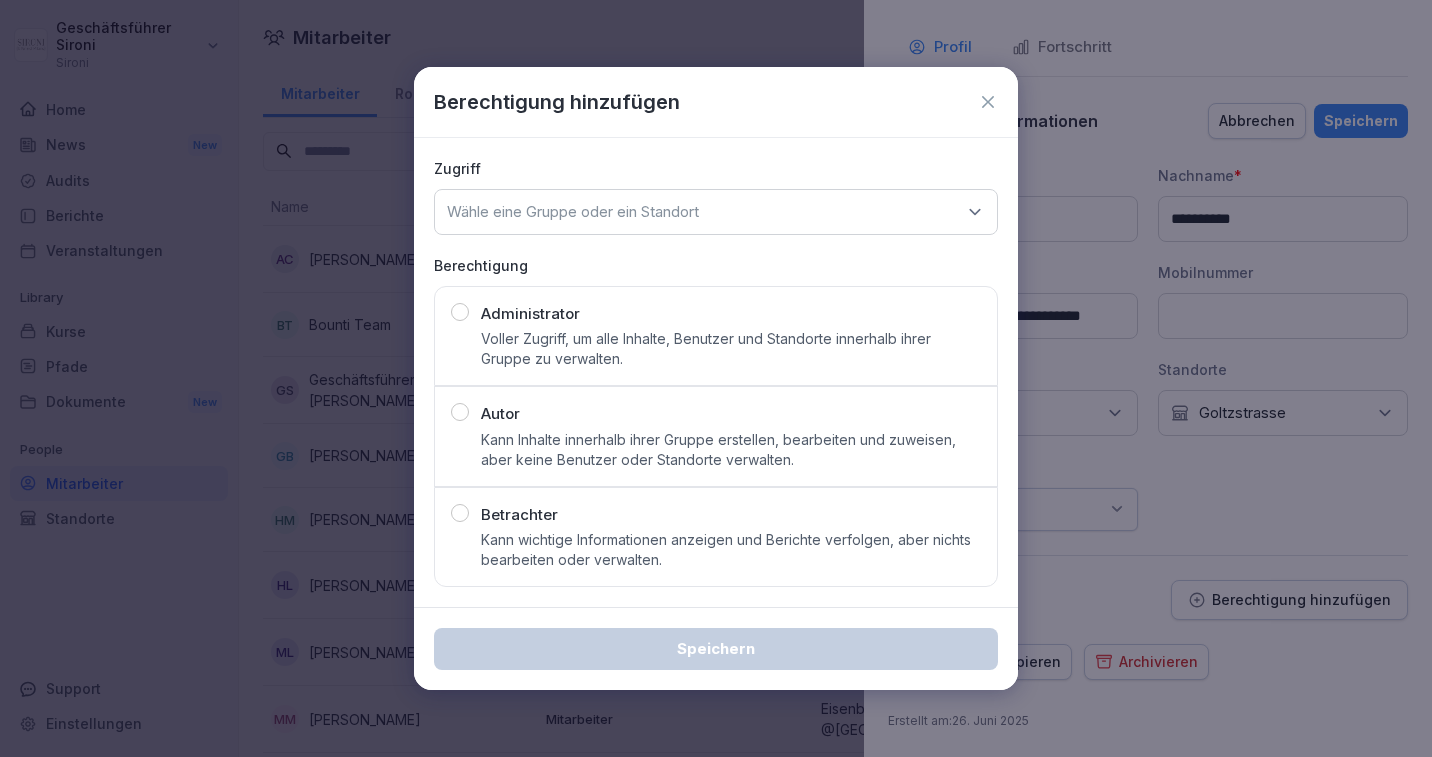 click at bounding box center (460, 513) 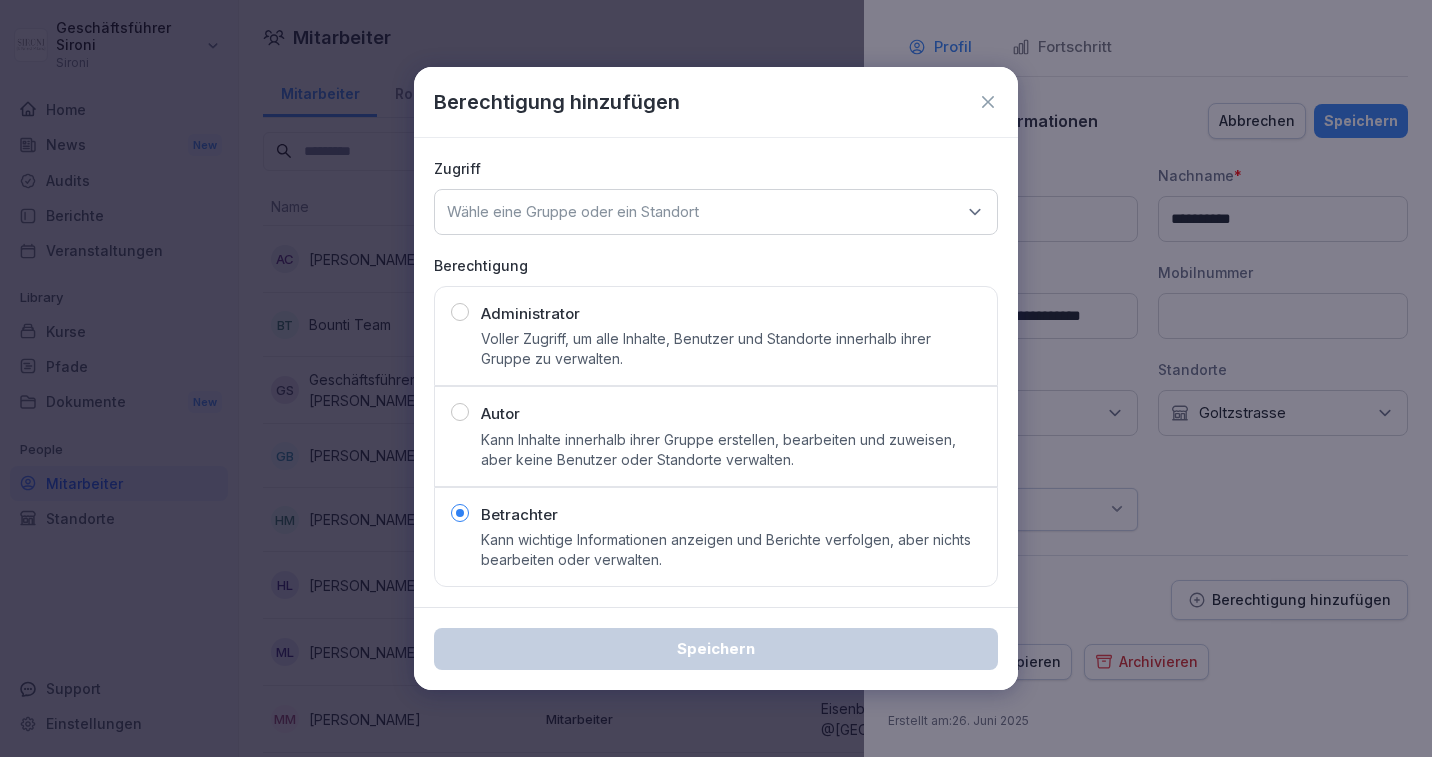 click on "Wähle eine Gruppe oder ein Standort" at bounding box center [573, 212] 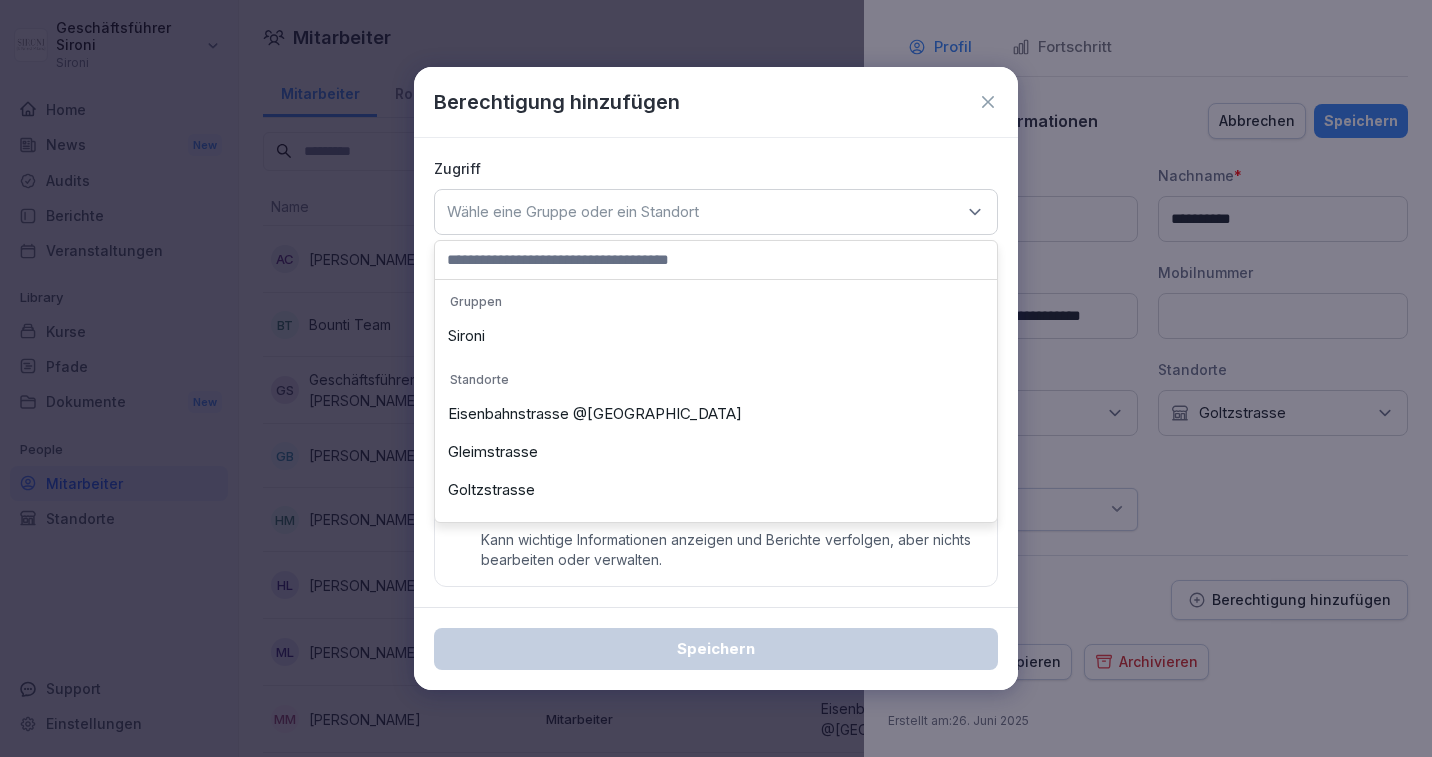 click on "Goltzstrasse" at bounding box center (716, 490) 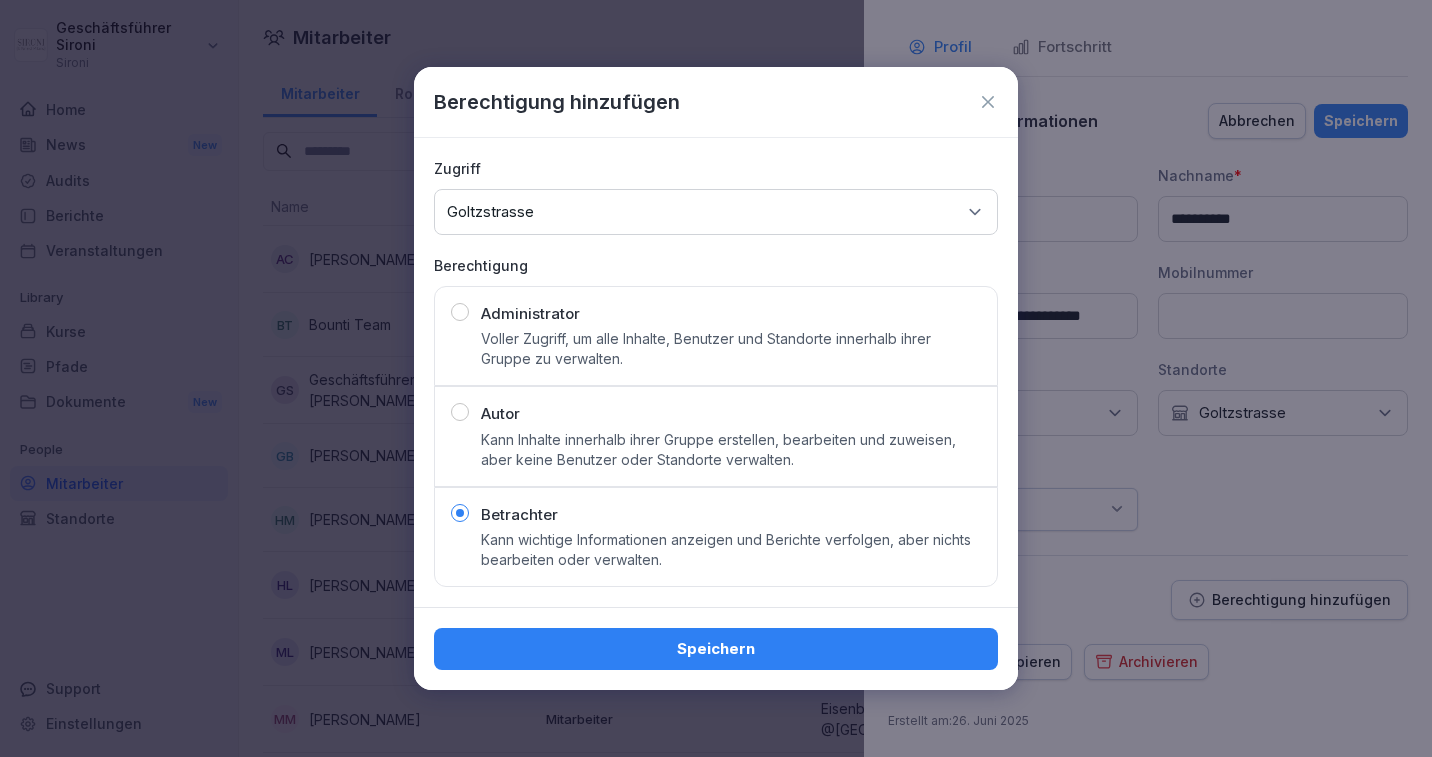 click on "Speichern" at bounding box center [716, 649] 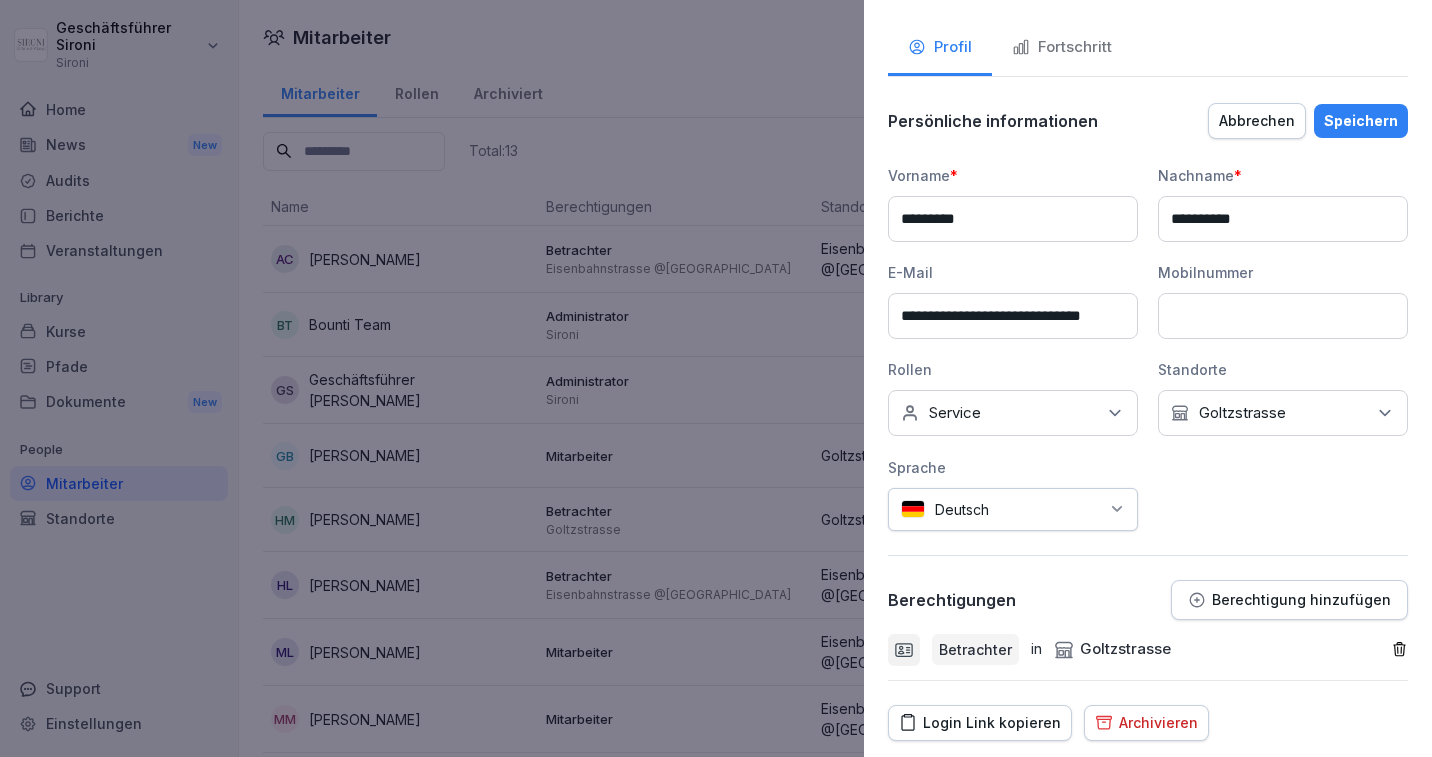 click on "Speichern" at bounding box center [1361, 121] 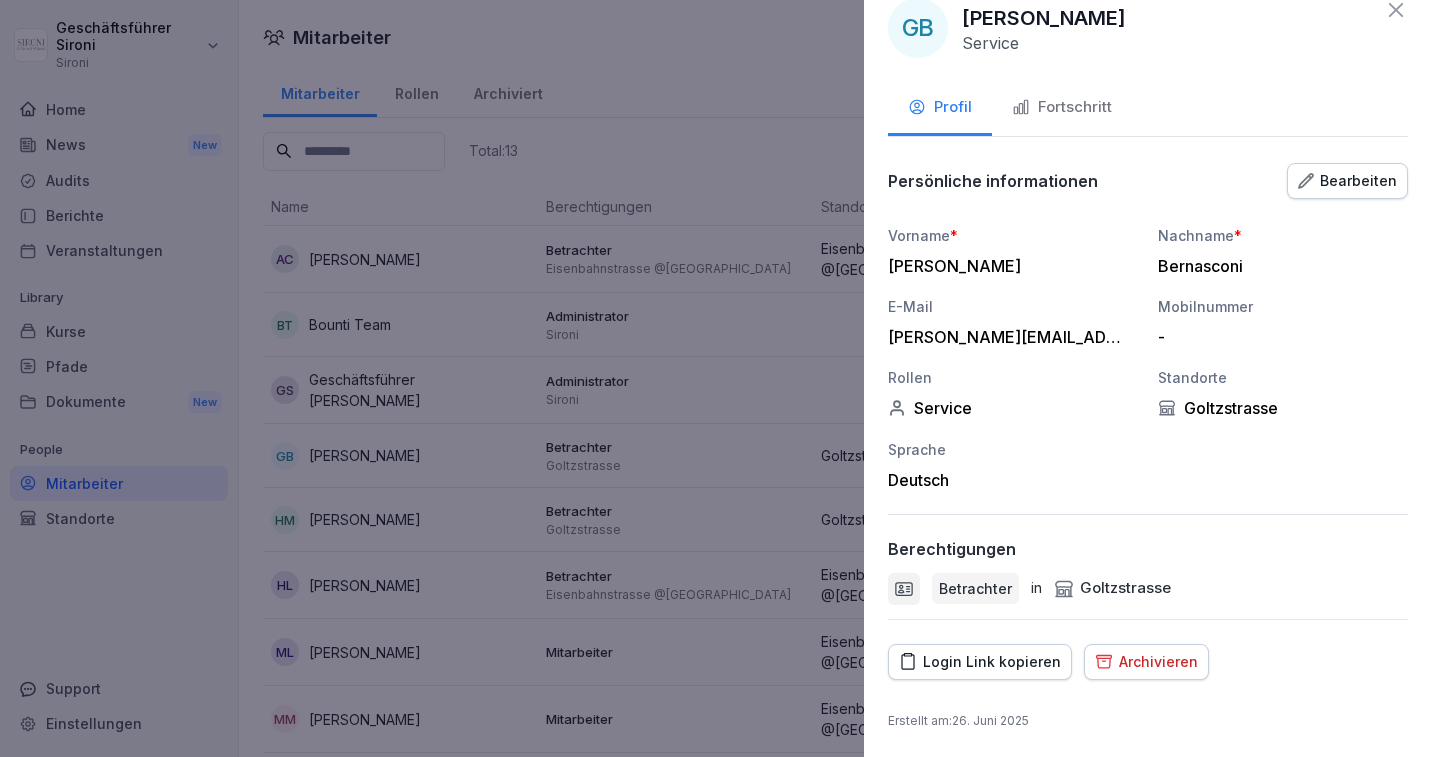 click 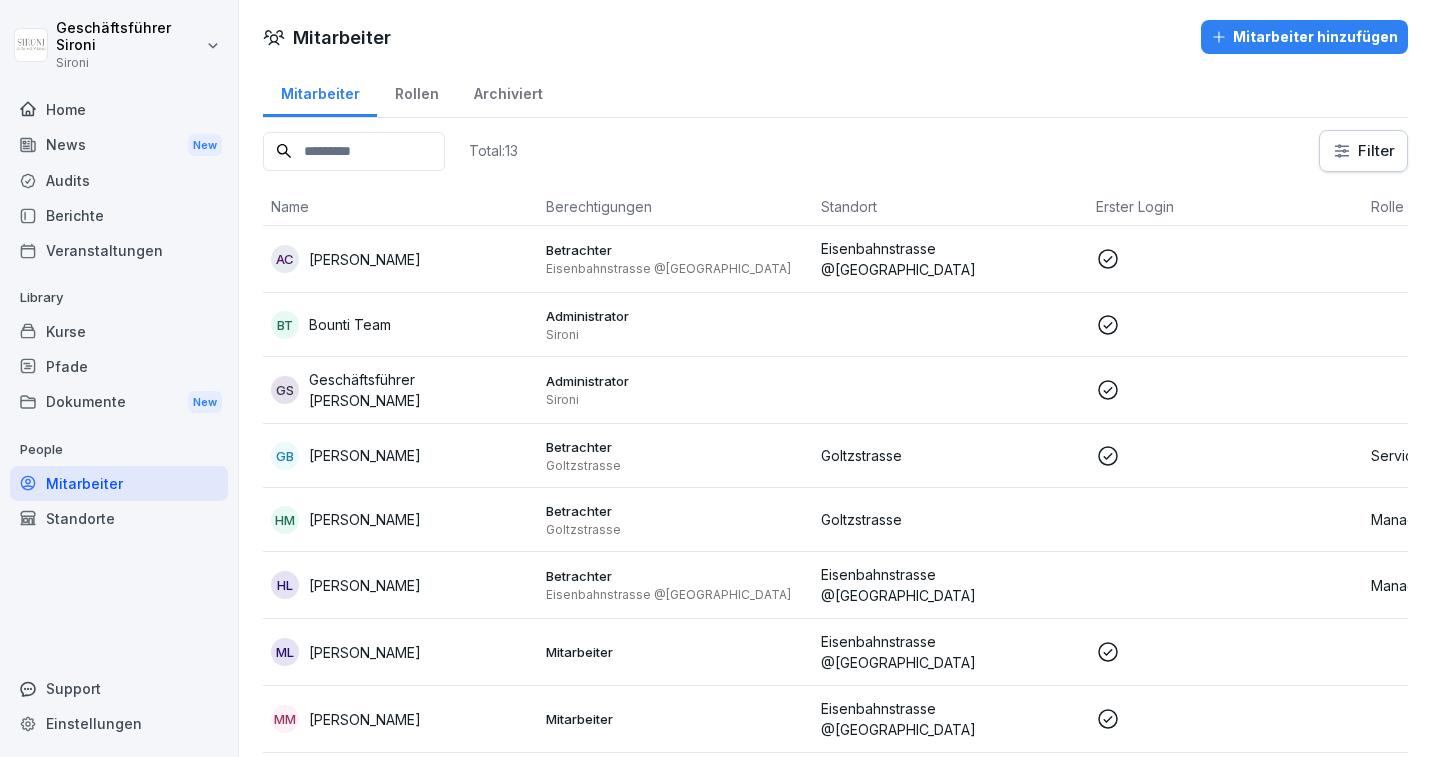 click on "Mitarbeiter hinzufügen" at bounding box center [1304, 37] 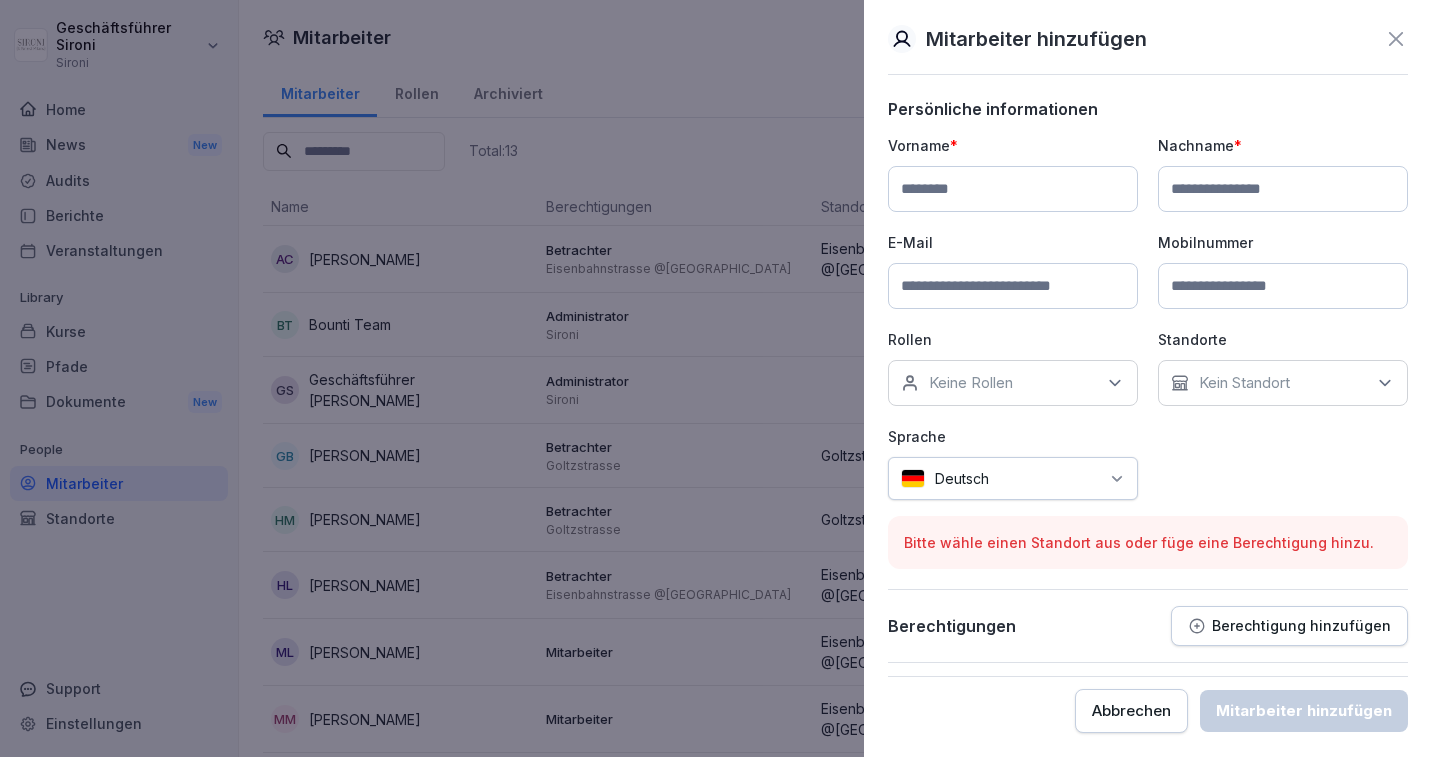 click 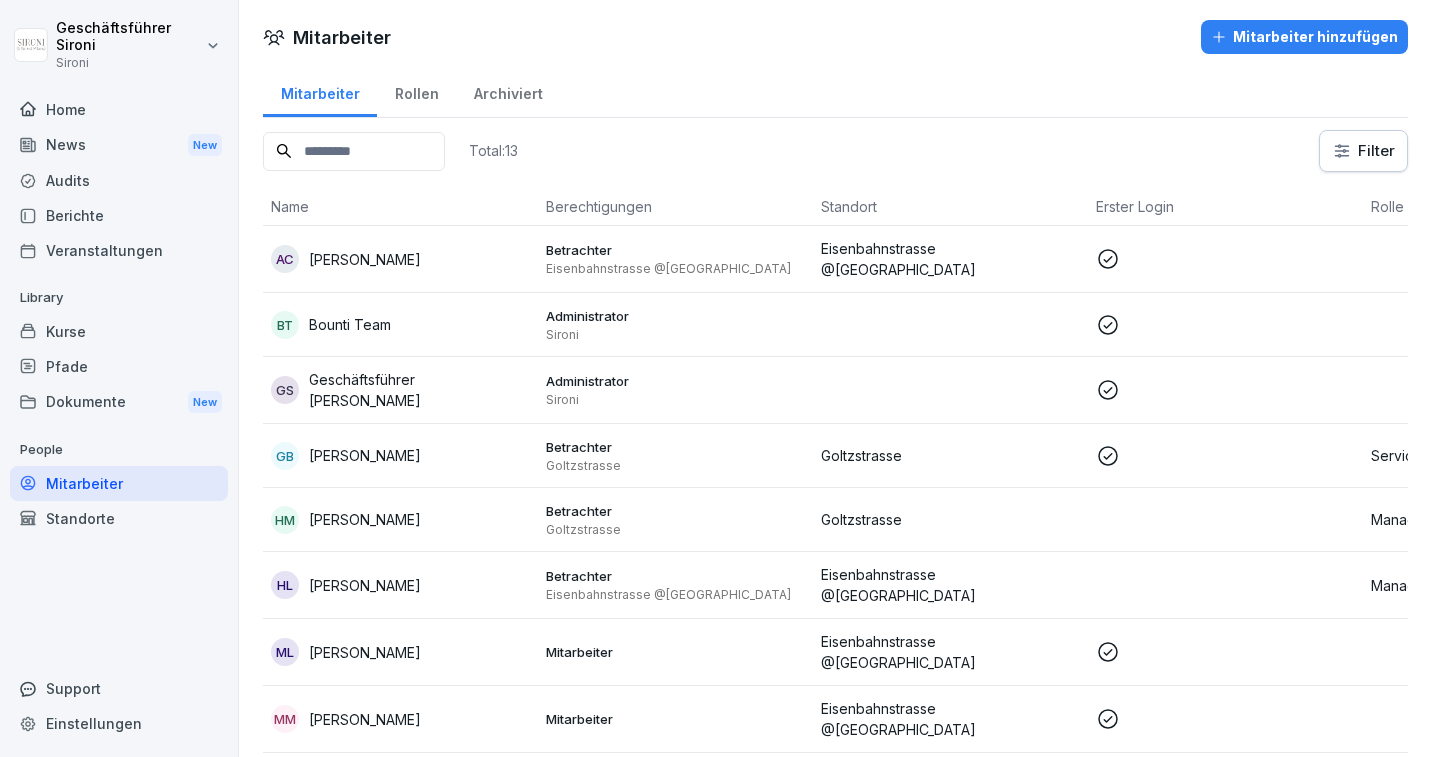 click on "Giancarlo Bernasconi" at bounding box center [365, 455] 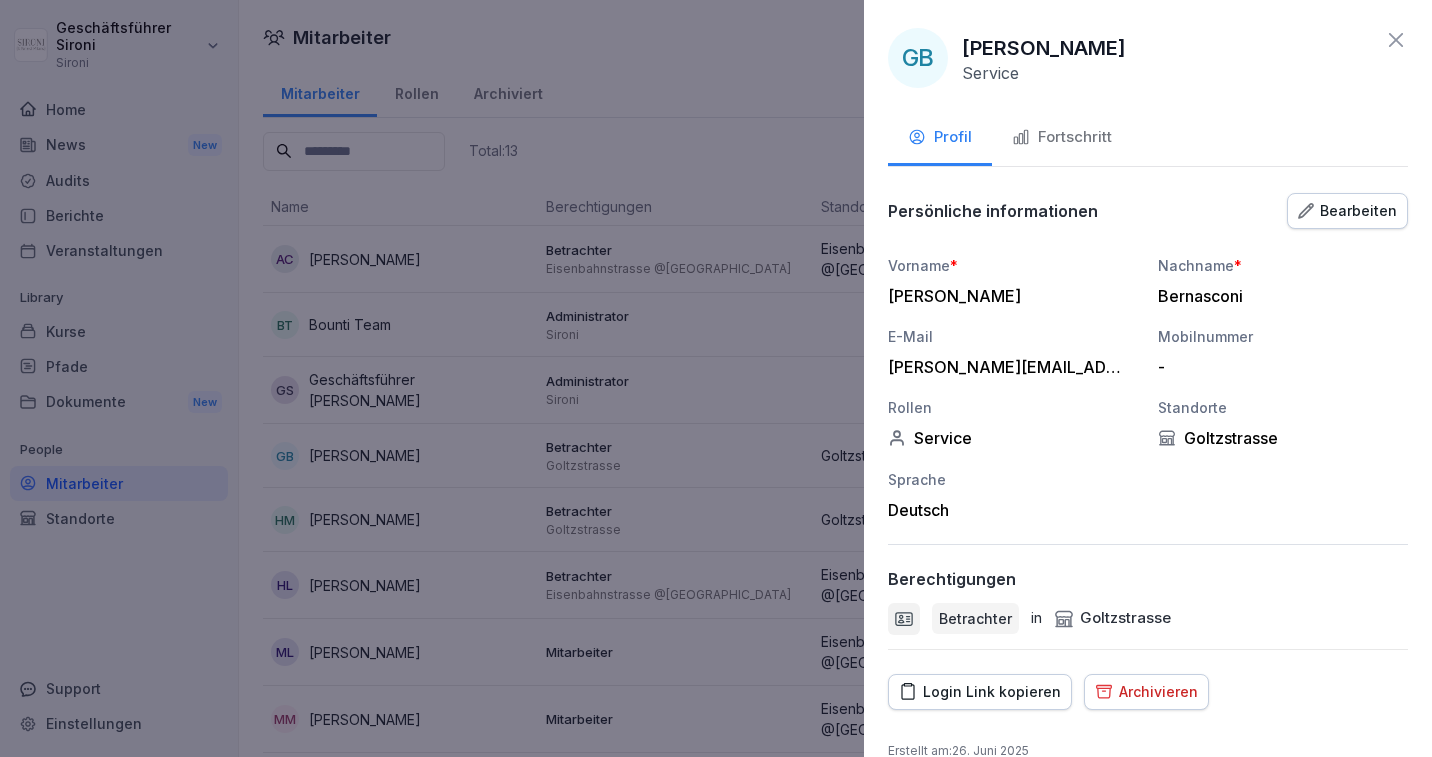 click on "Service" at bounding box center [1013, 438] 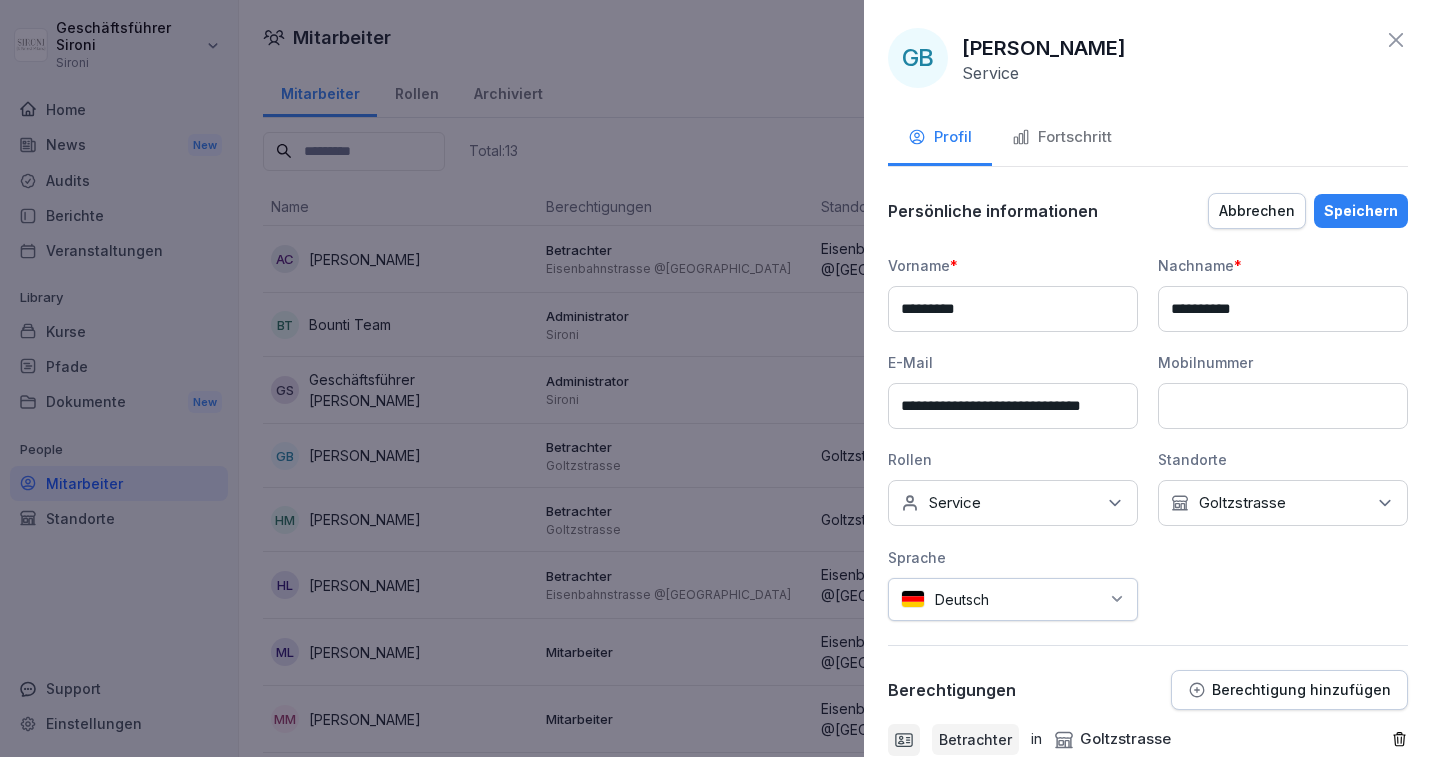 click on "Keine Rollen Service" at bounding box center (1013, 503) 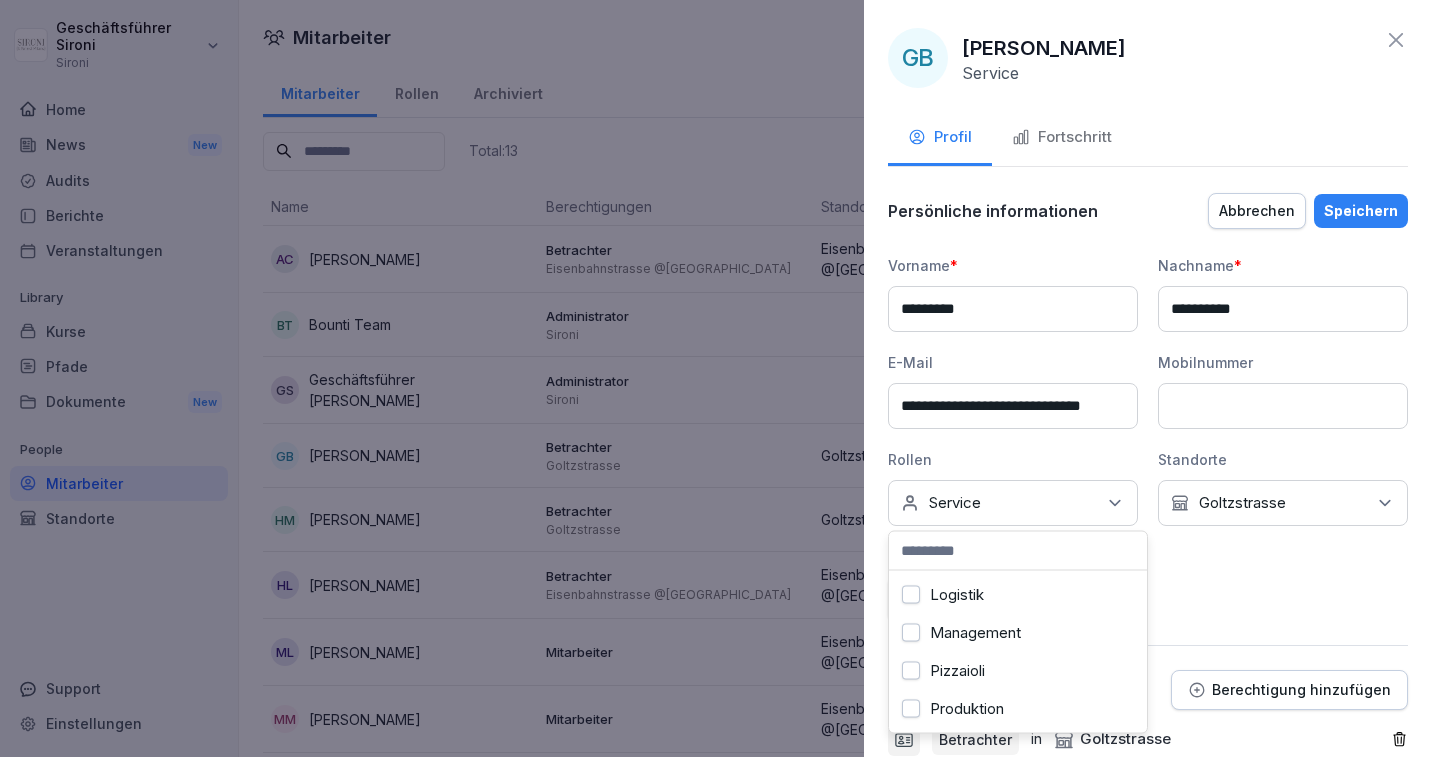 click on "Management" at bounding box center (911, 633) 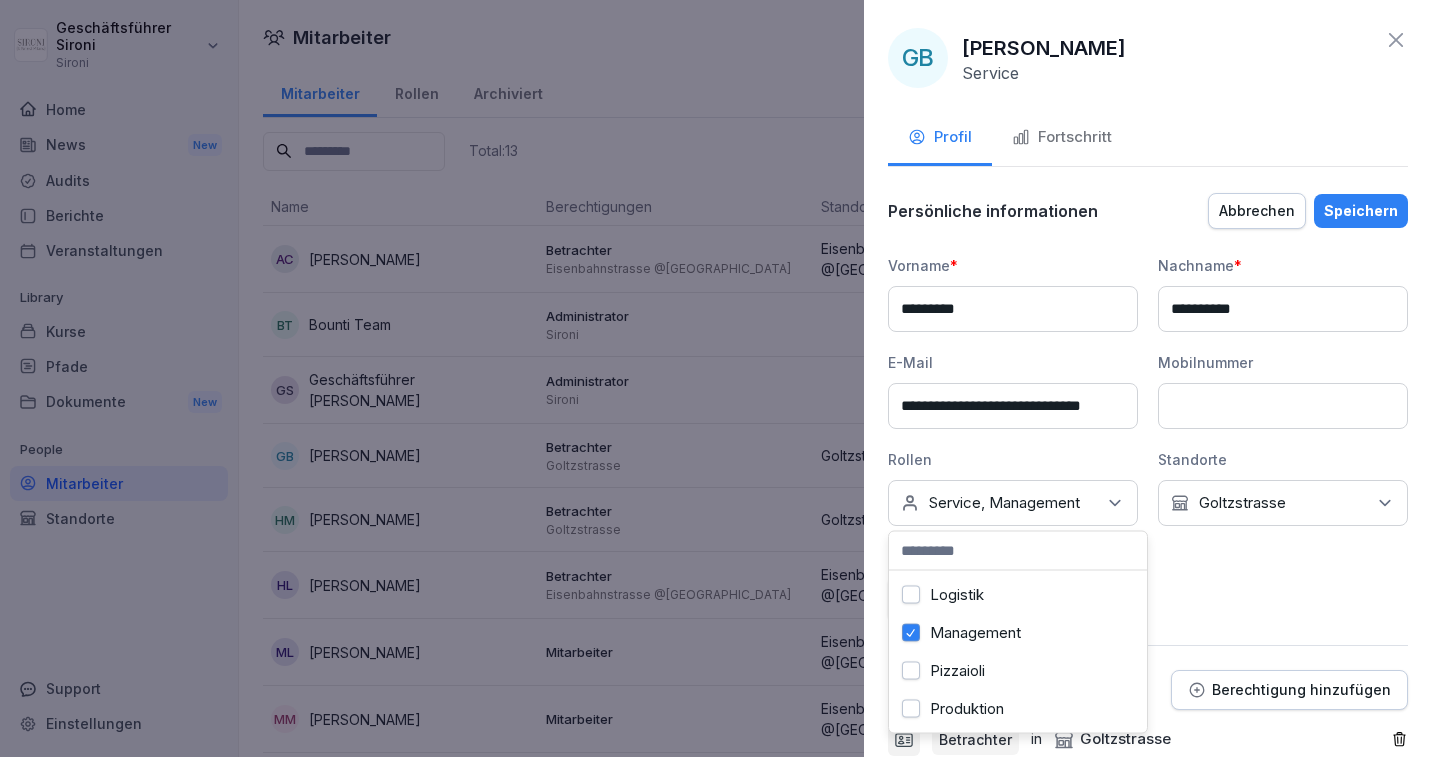 click on "Speichern" at bounding box center [1361, 211] 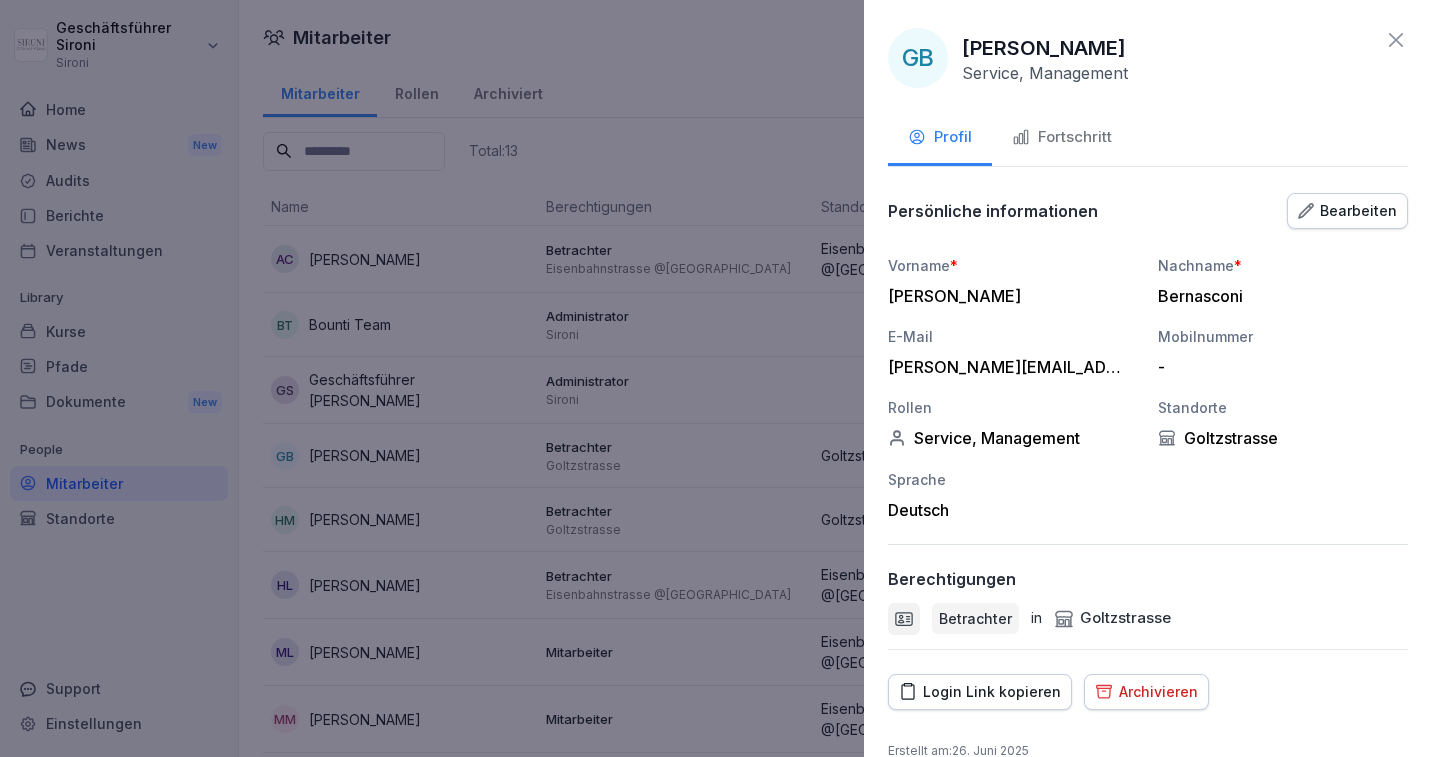 click 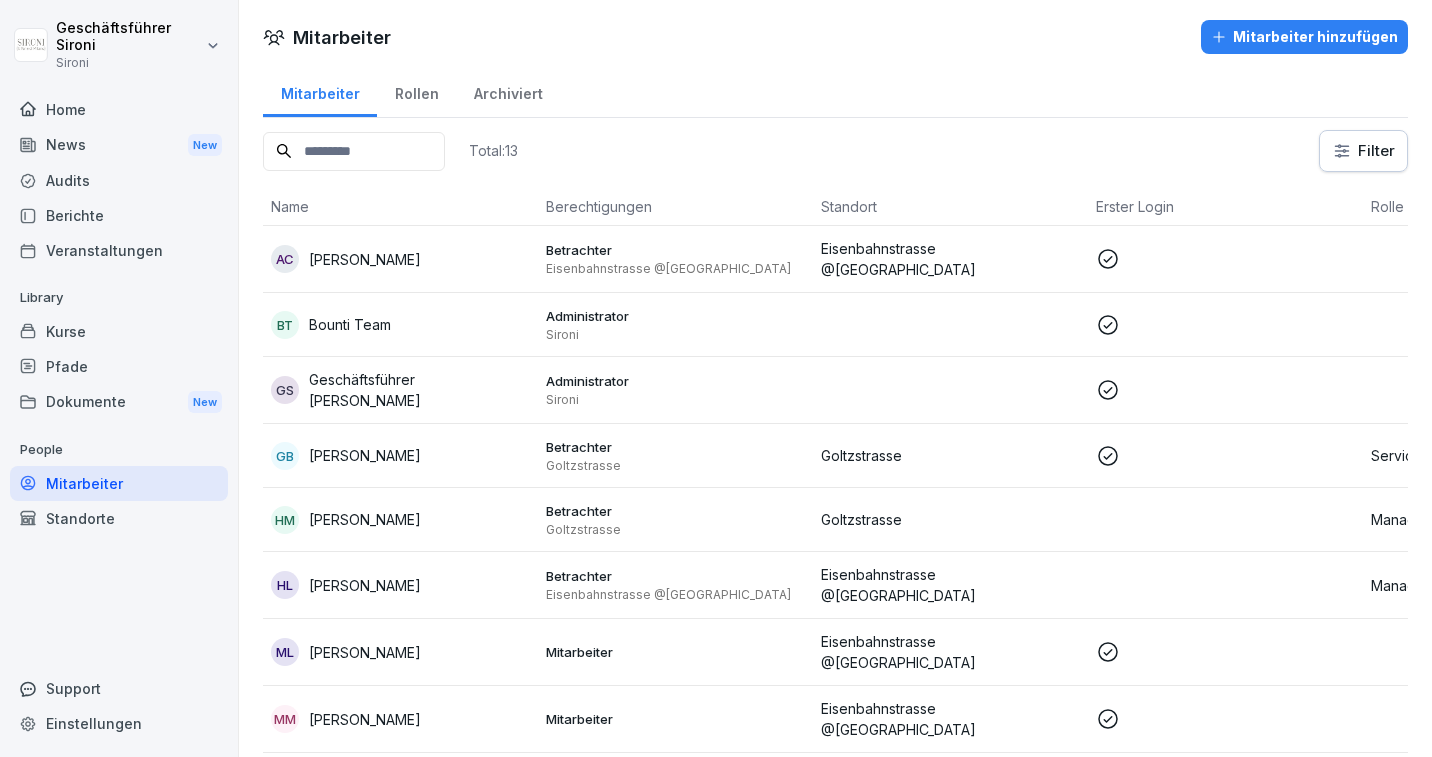 click on "Pfade" at bounding box center [119, 366] 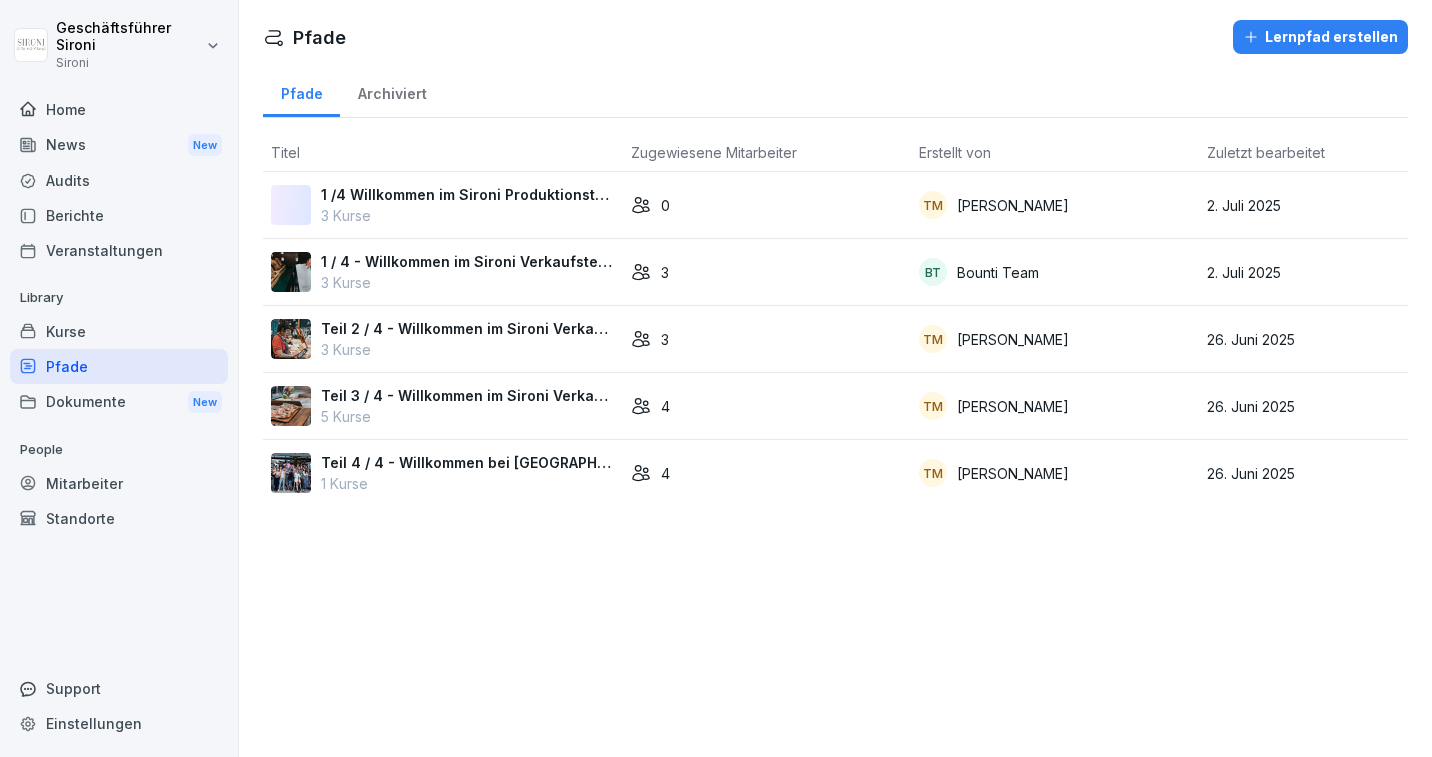 click on "3 Kurse" at bounding box center [468, 282] 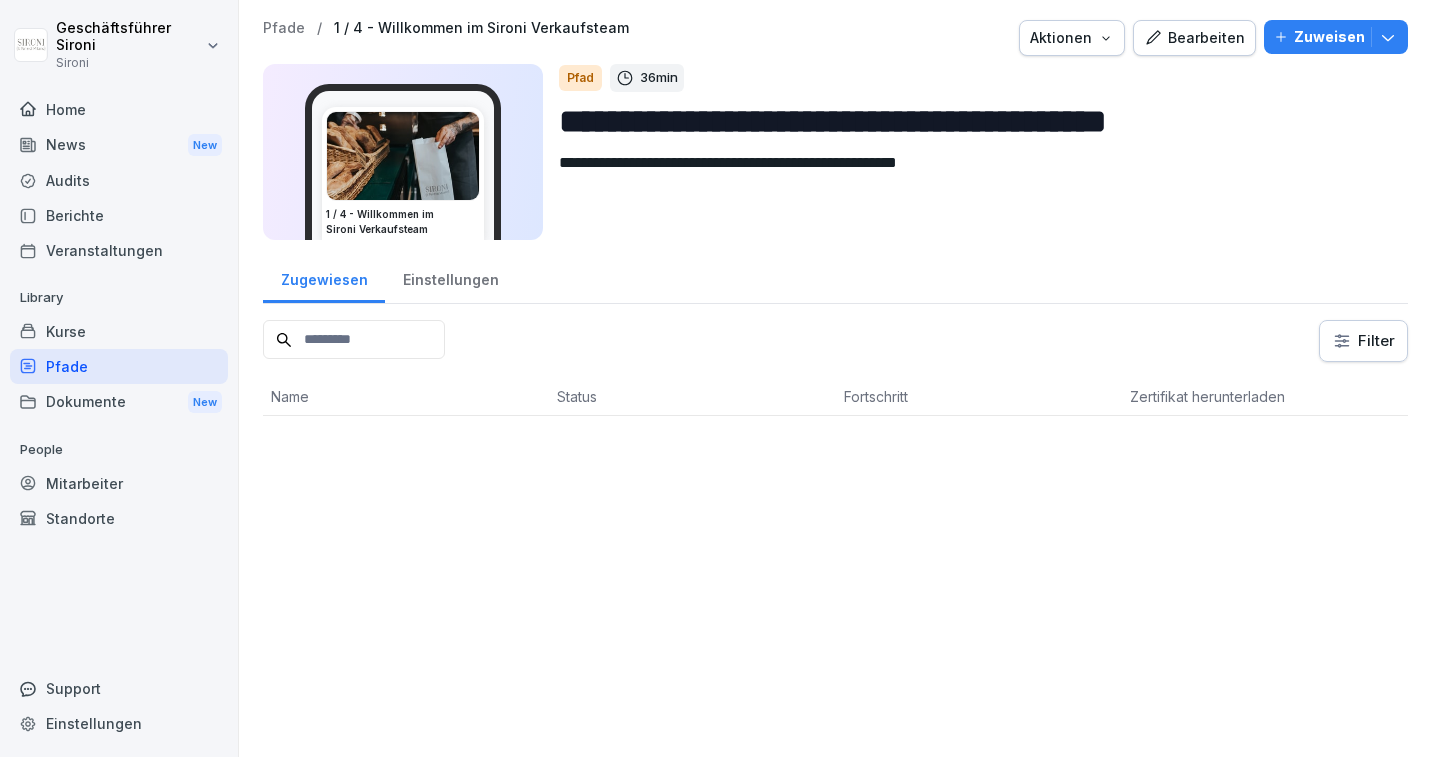 scroll, scrollTop: 0, scrollLeft: 0, axis: both 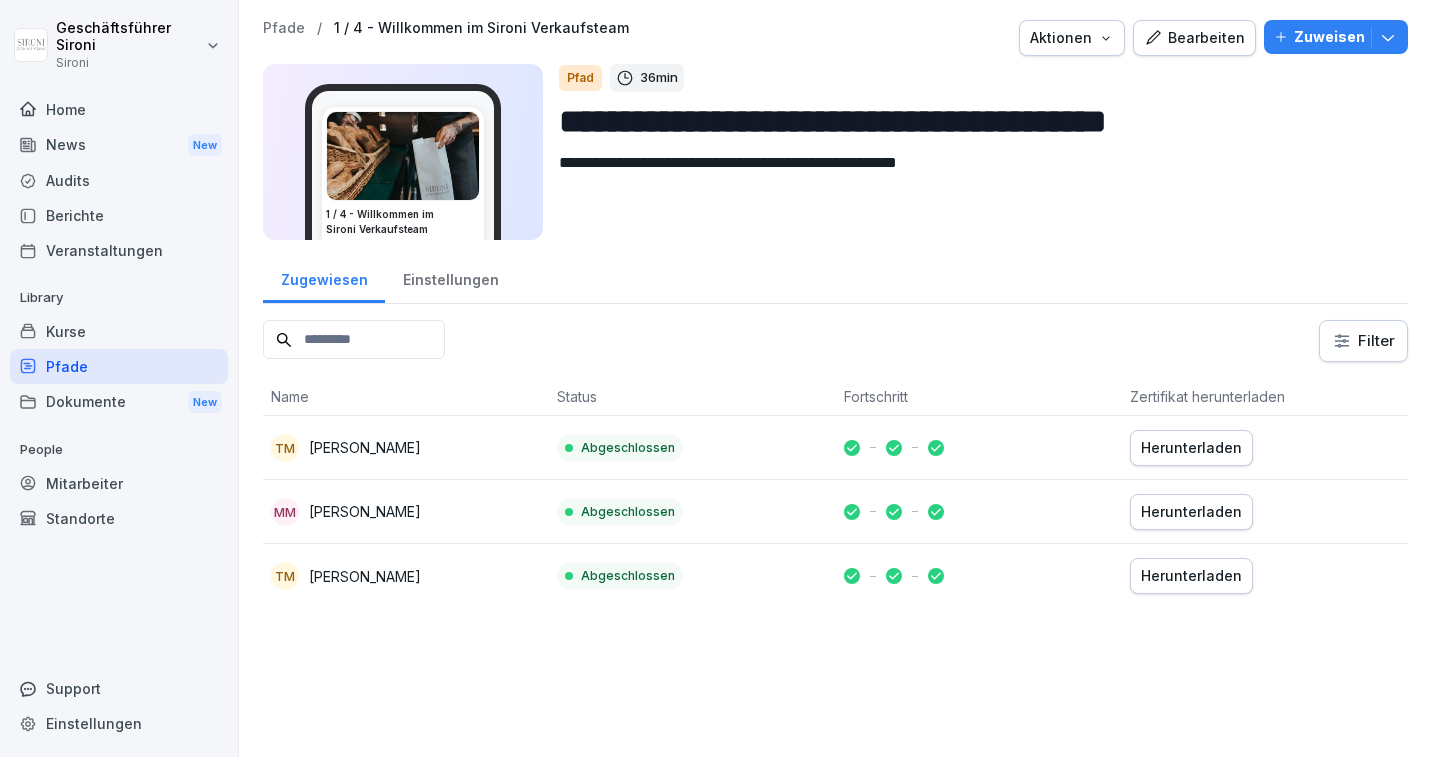 click on "Pfade" at bounding box center (284, 28) 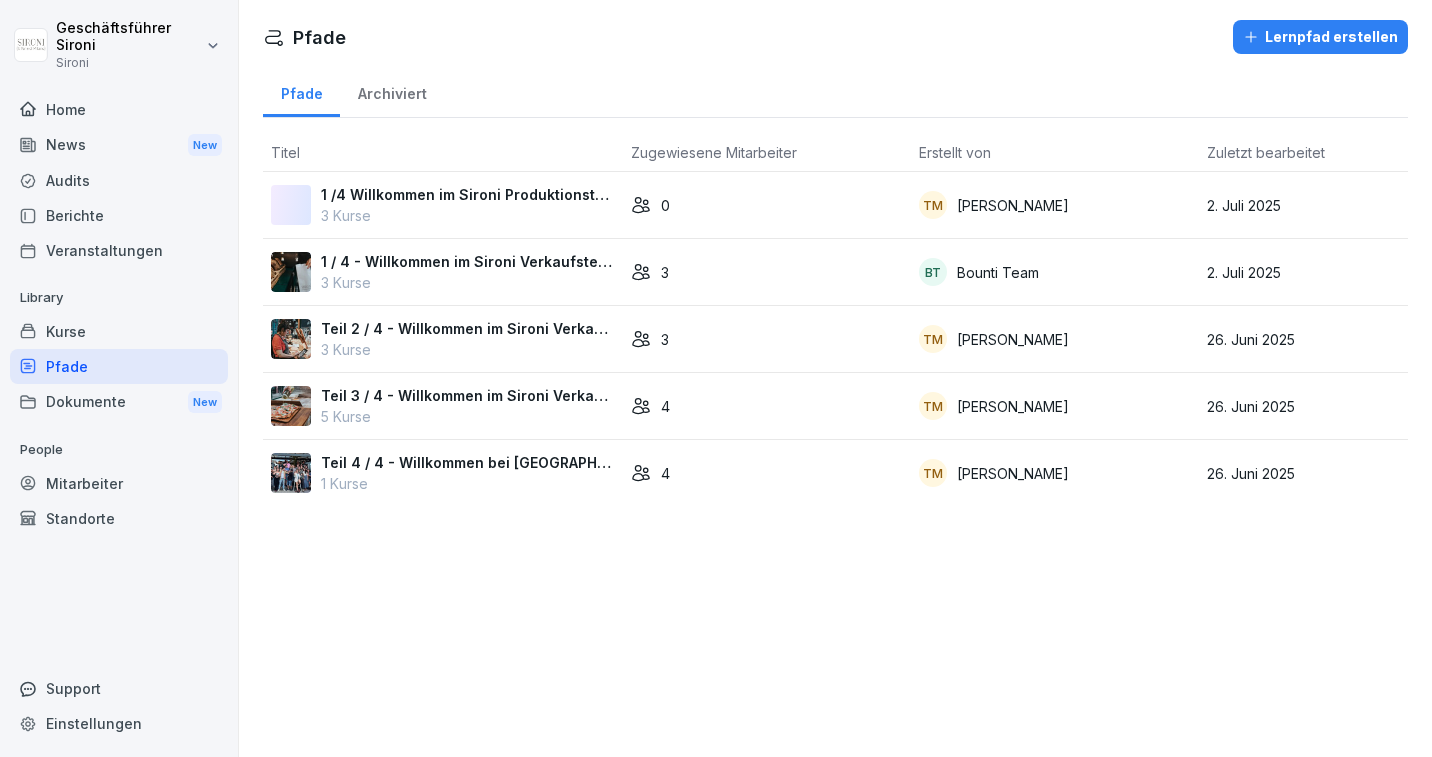 click on "Teil 2 / 4 - Willkommen im Sironi Verkaufsteam" at bounding box center (468, 328) 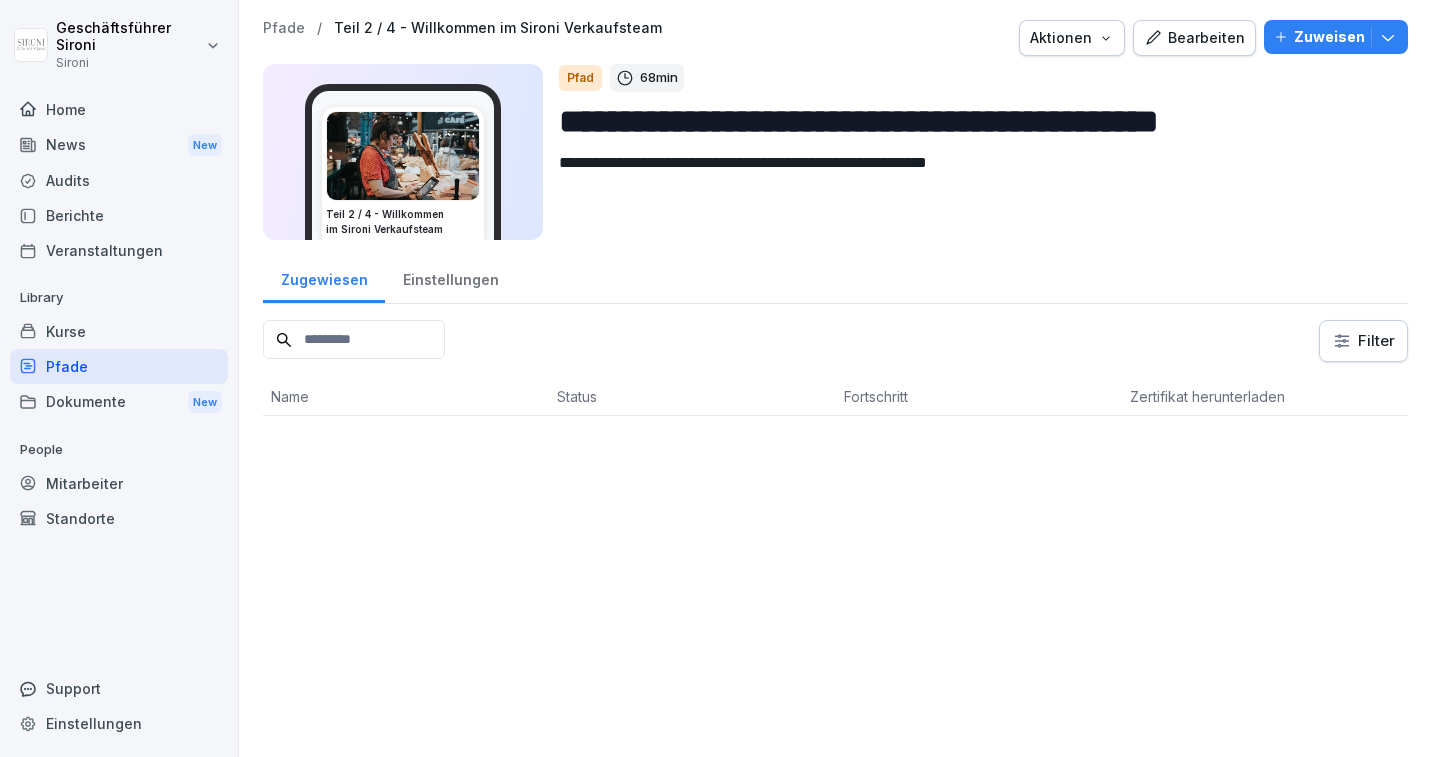 scroll, scrollTop: 0, scrollLeft: 0, axis: both 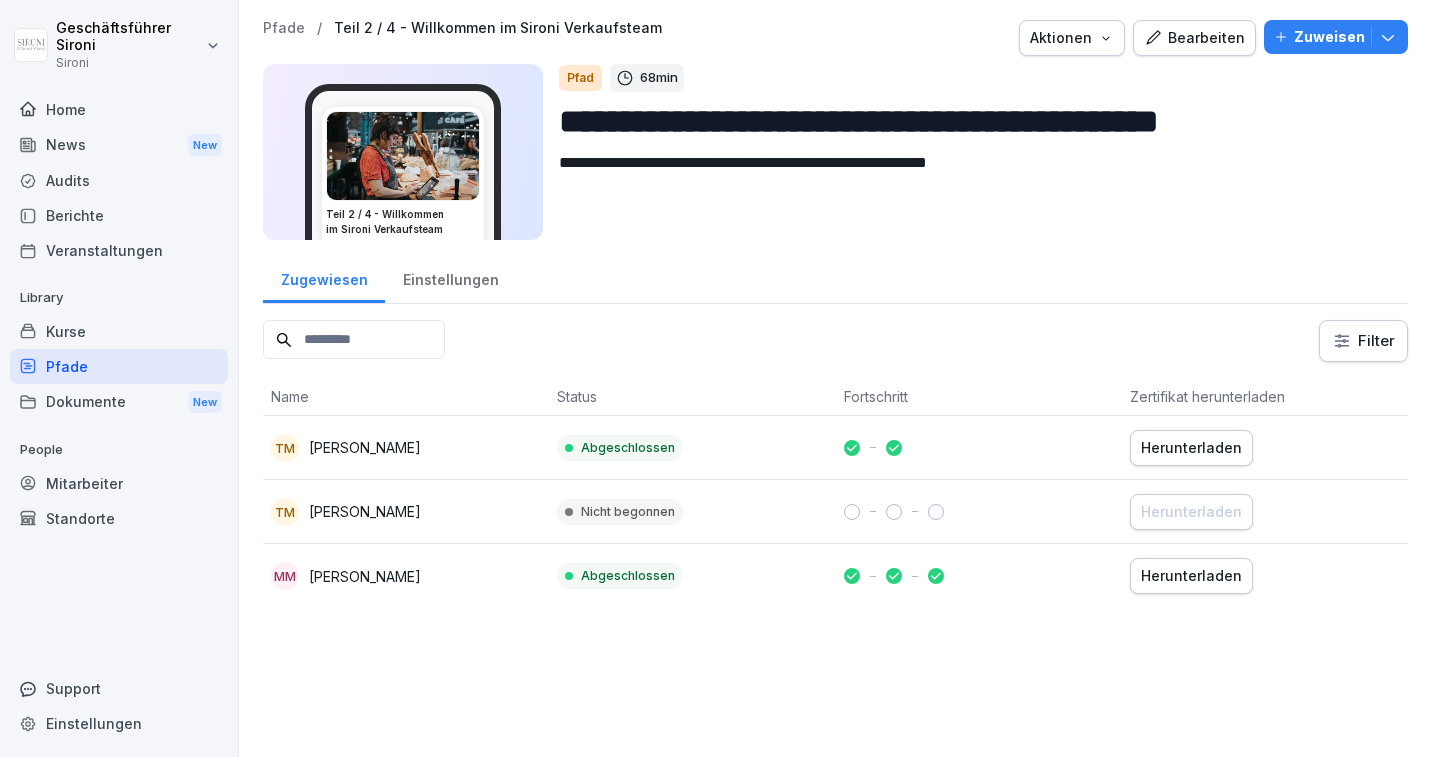 click on "**********" at bounding box center [975, 121] 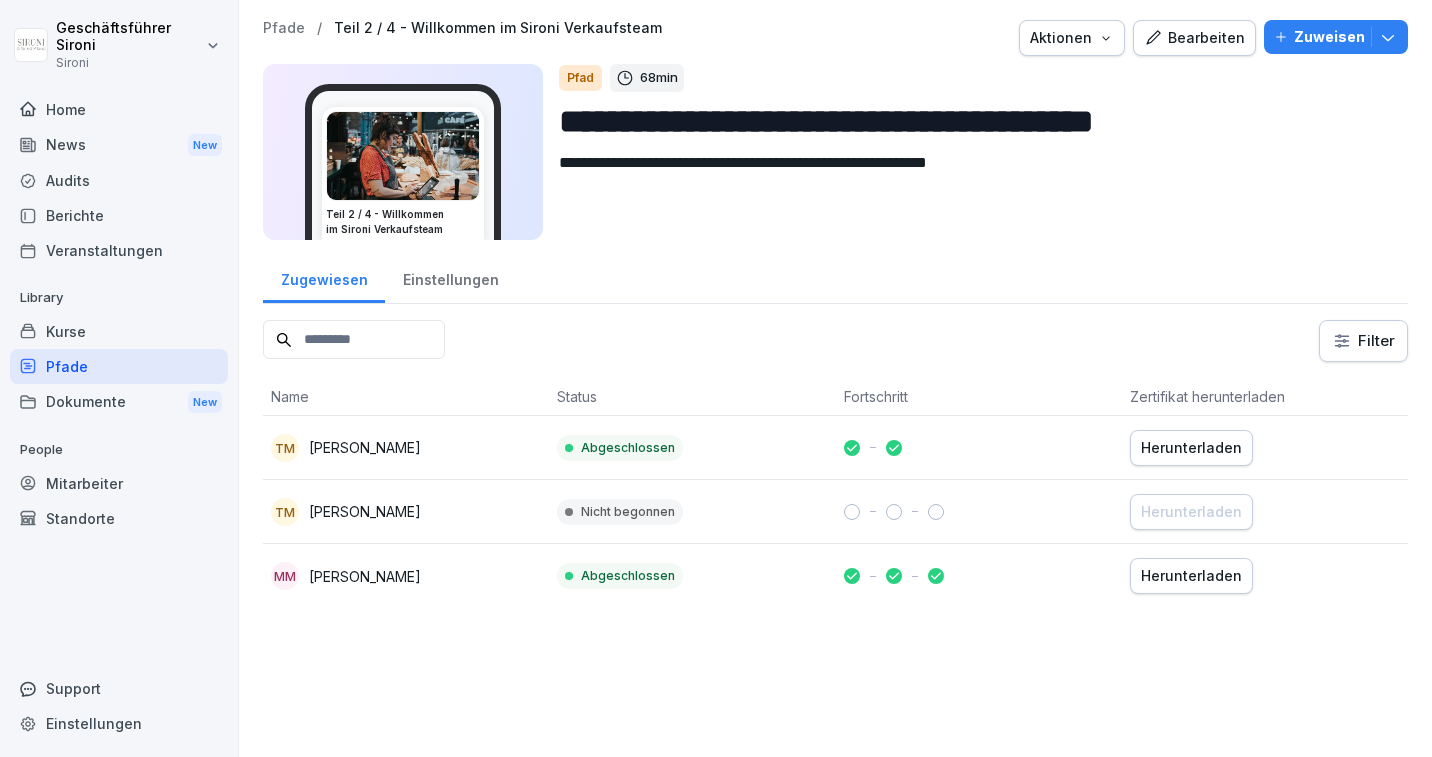 type on "**********" 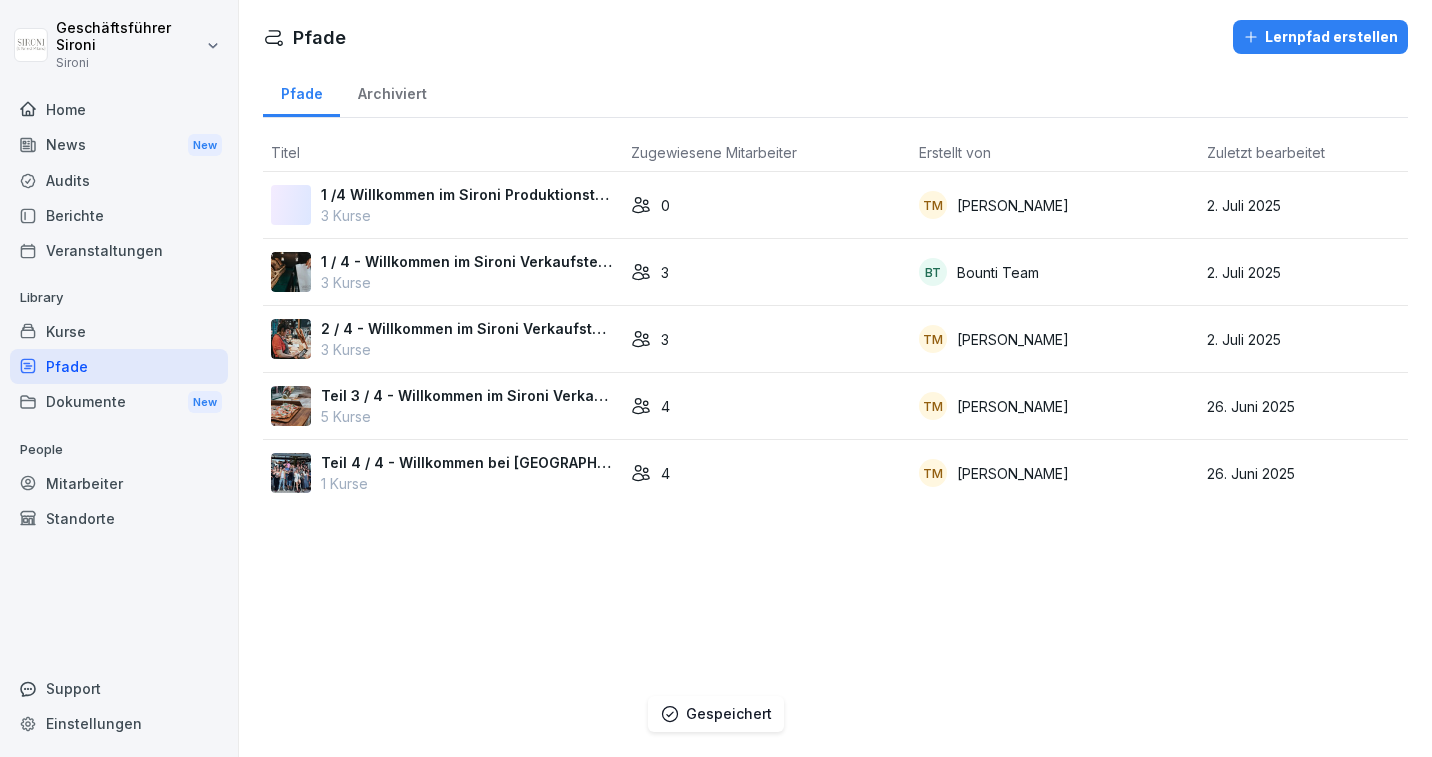 click on "Teil 3 / 4 - Willkommen im Sironi Verkaufsteam" at bounding box center (468, 395) 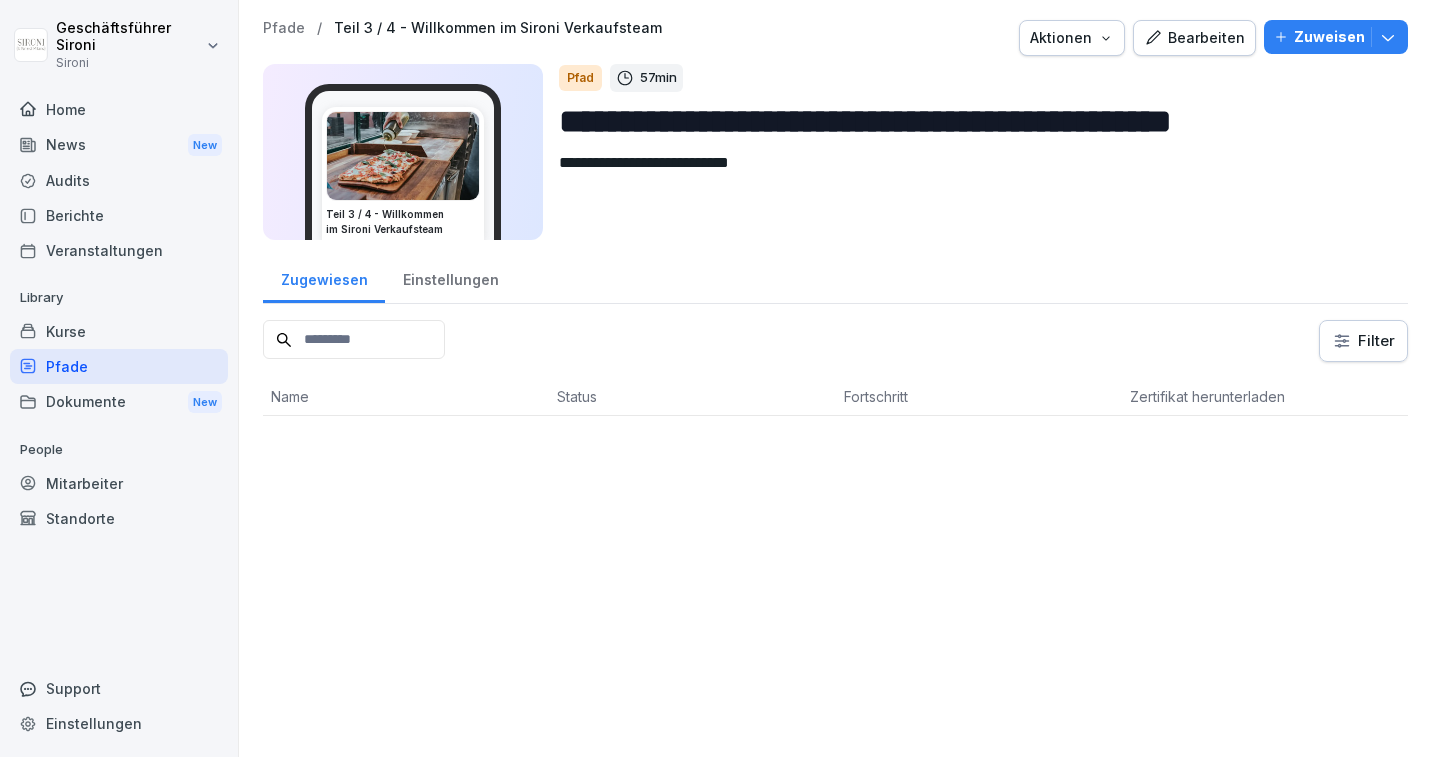 scroll, scrollTop: 0, scrollLeft: 0, axis: both 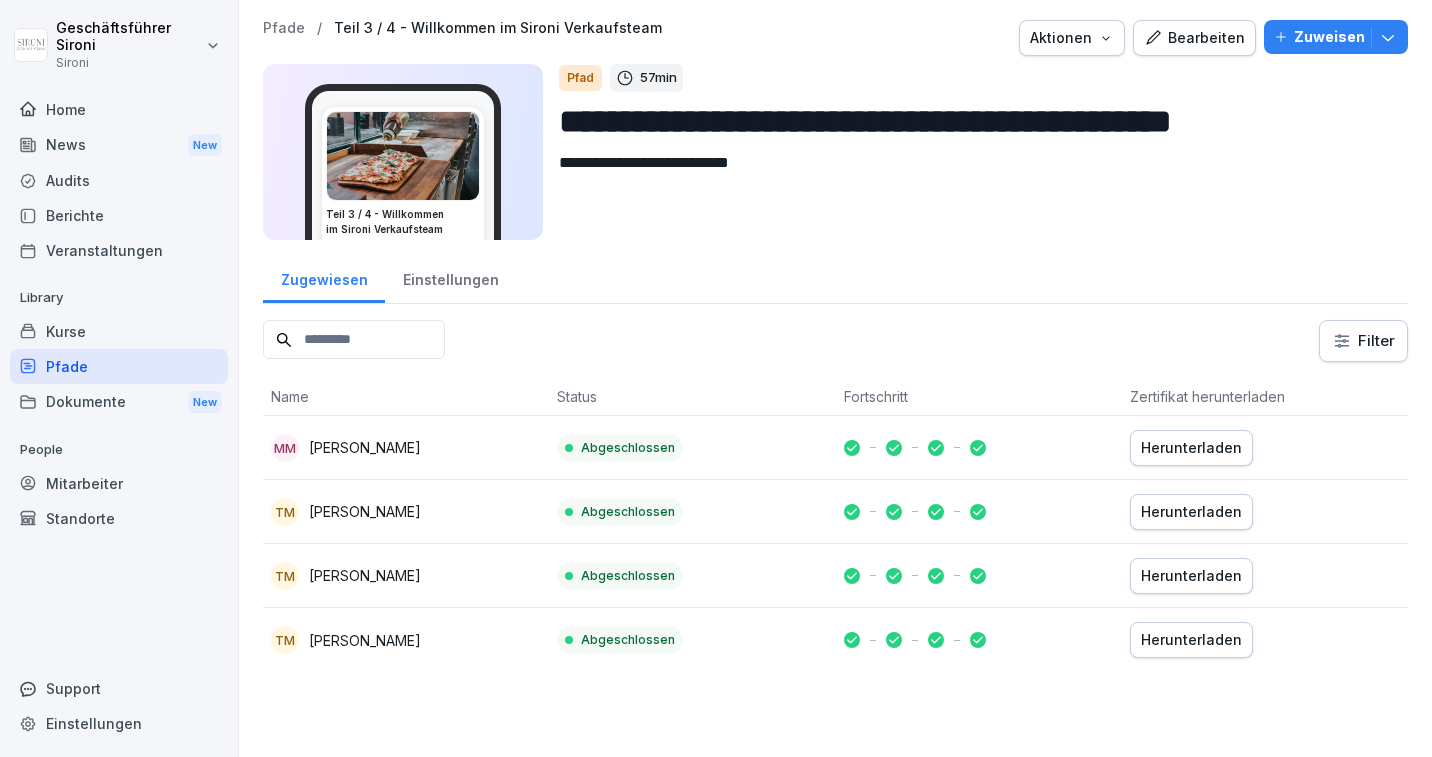 click on "**********" at bounding box center (975, 121) 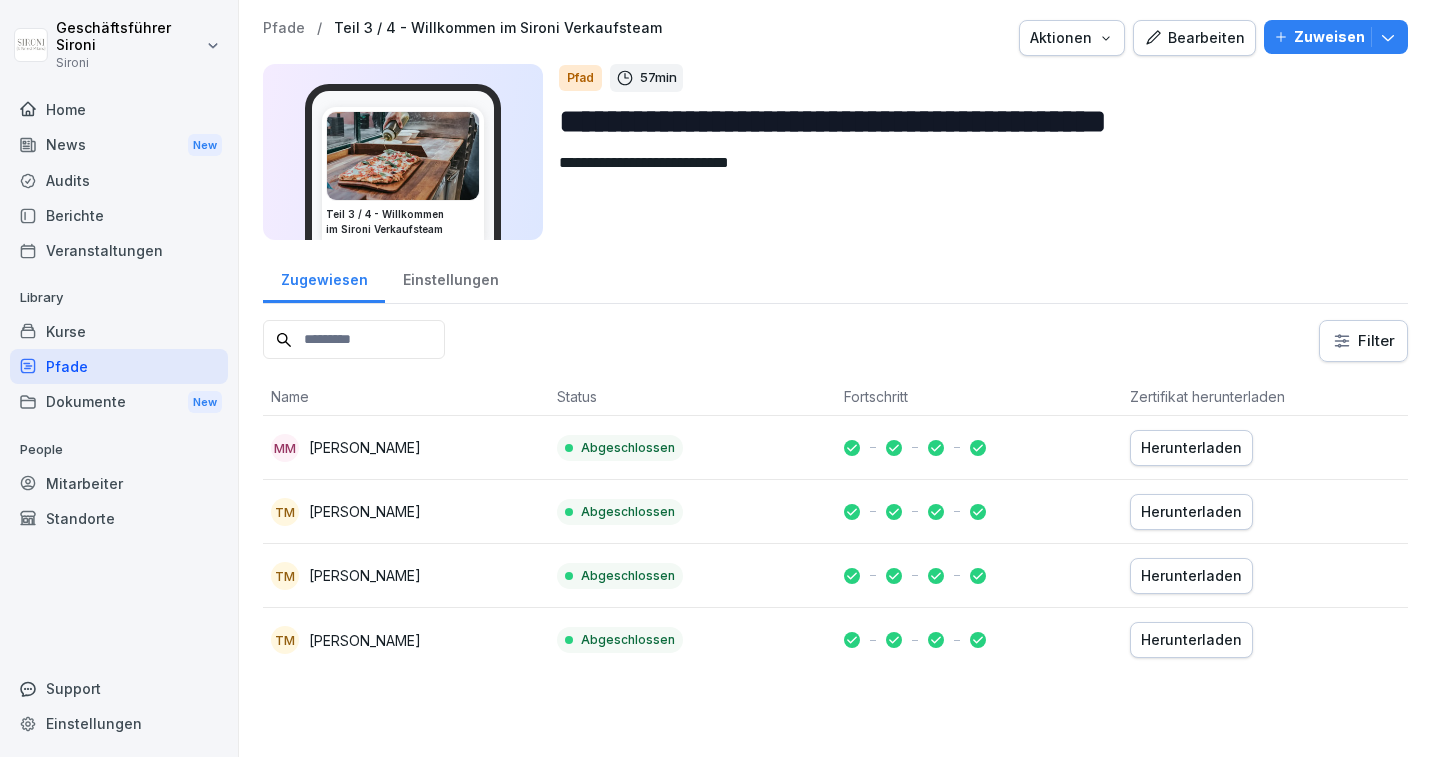 type on "**********" 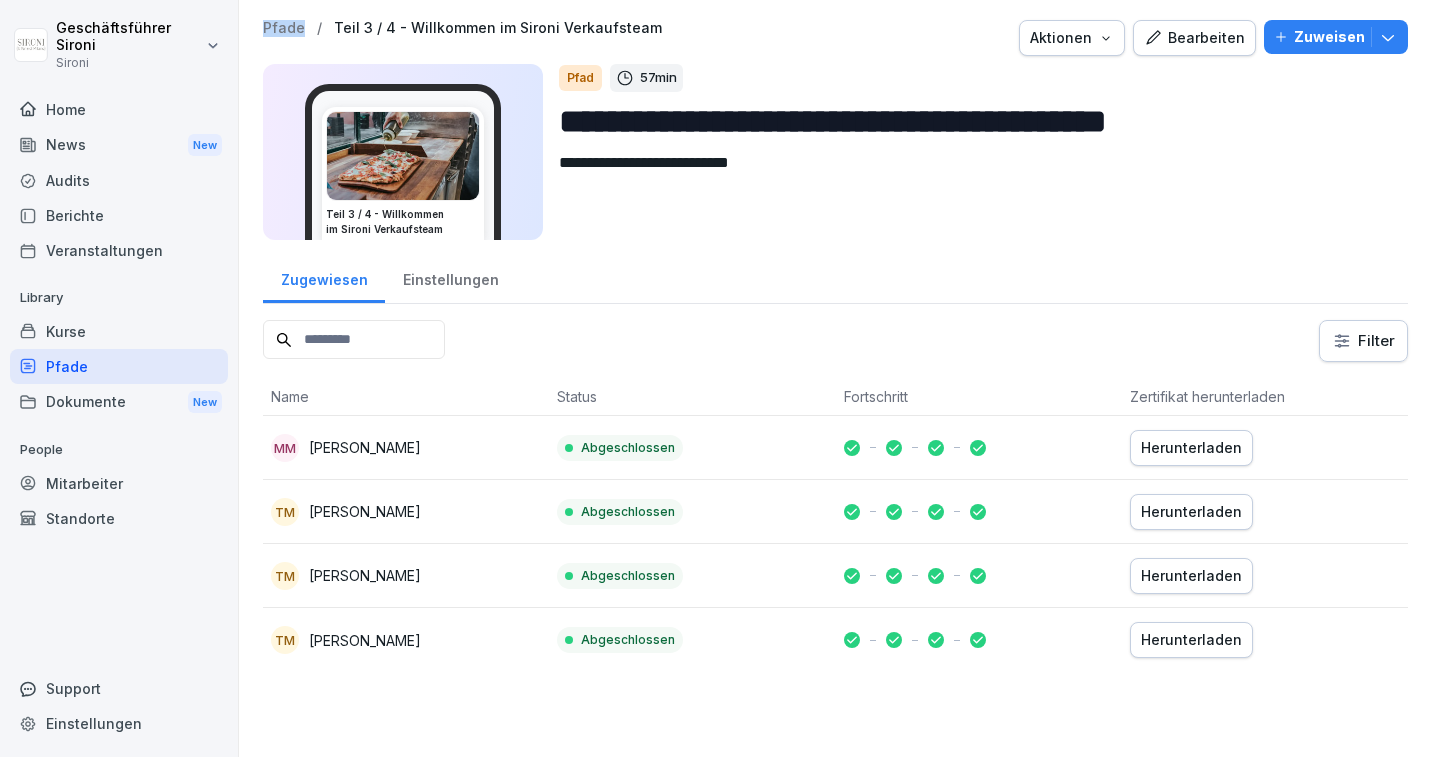 click on "**********" at bounding box center [835, 346] 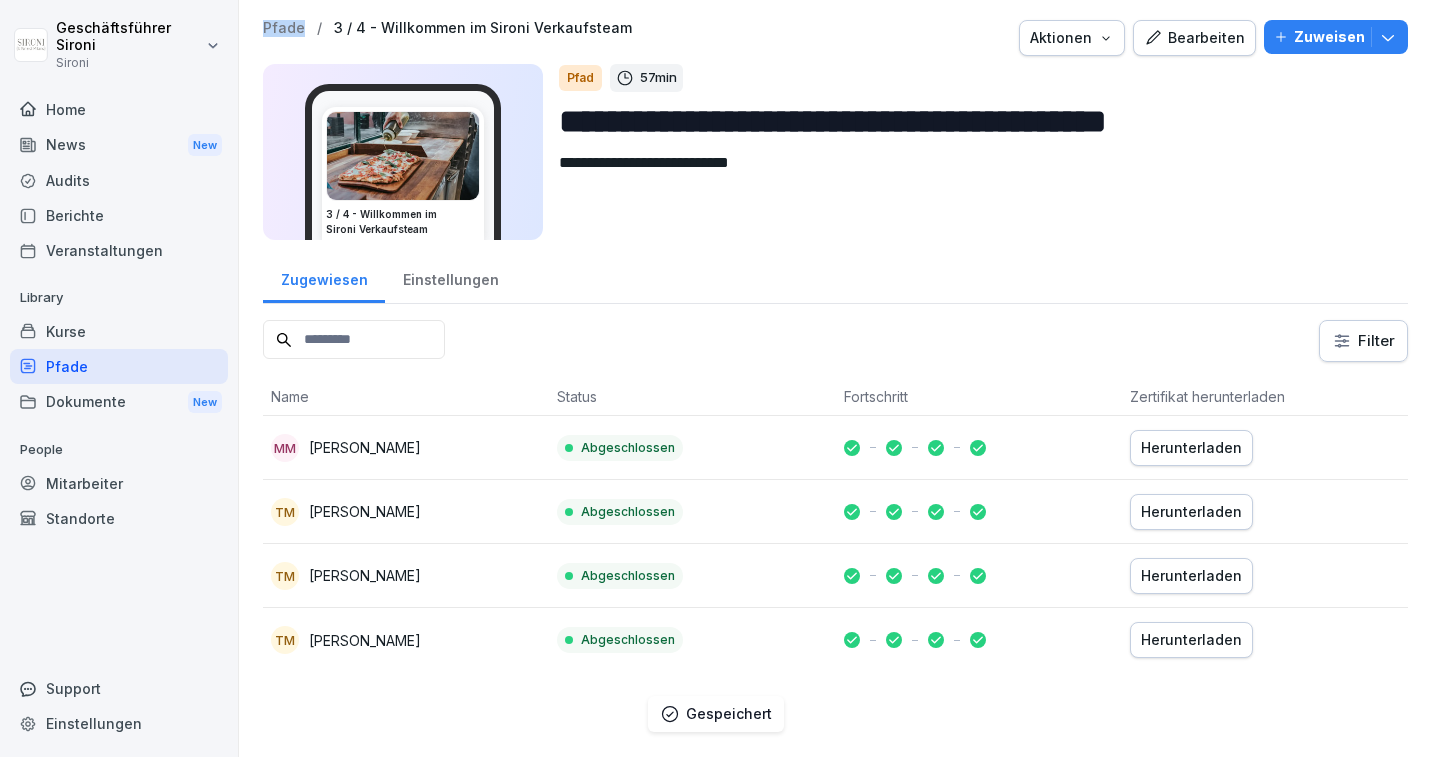 click on "Pfade" at bounding box center [284, 28] 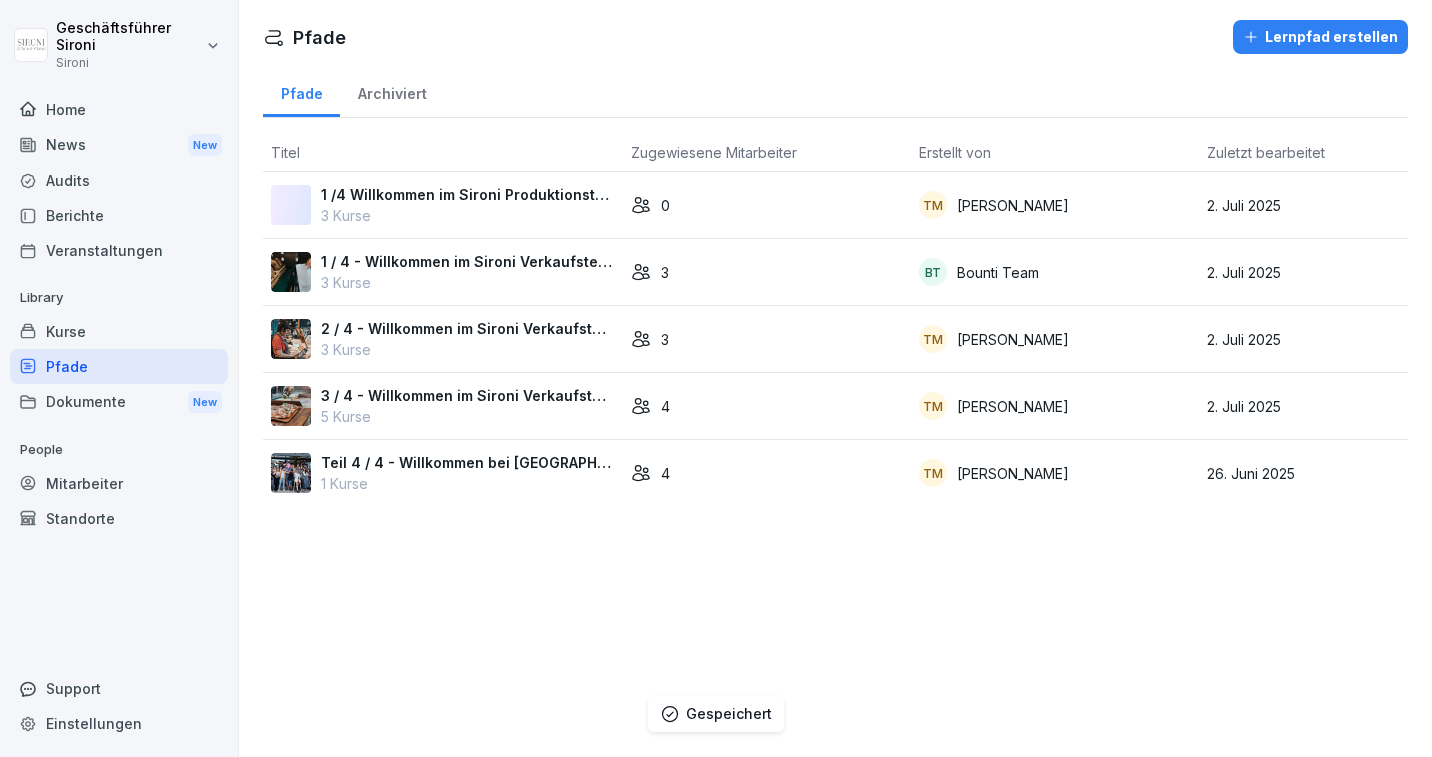 click on "Teil 4 / 4 - Willkommen bei [GEOGRAPHIC_DATA]" at bounding box center (468, 462) 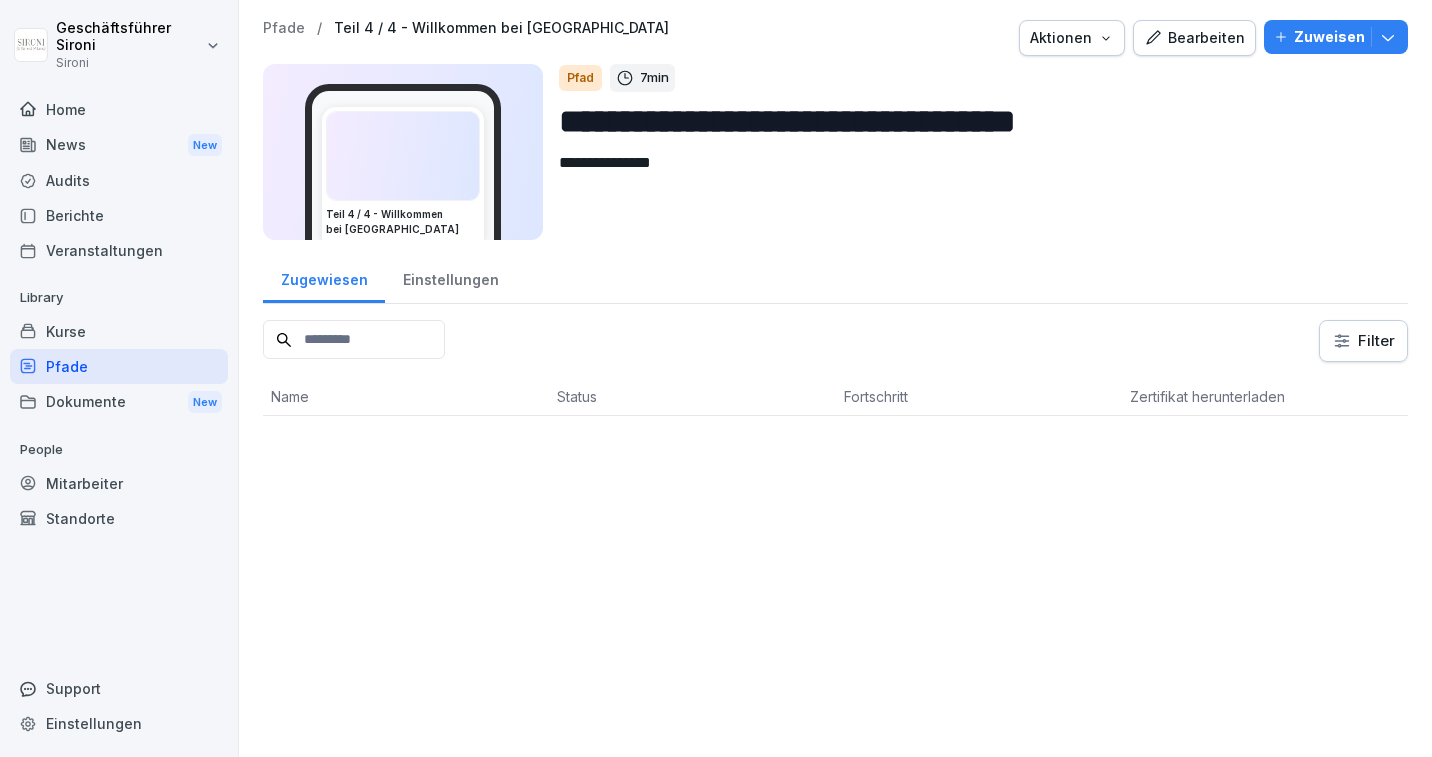 scroll, scrollTop: 0, scrollLeft: 0, axis: both 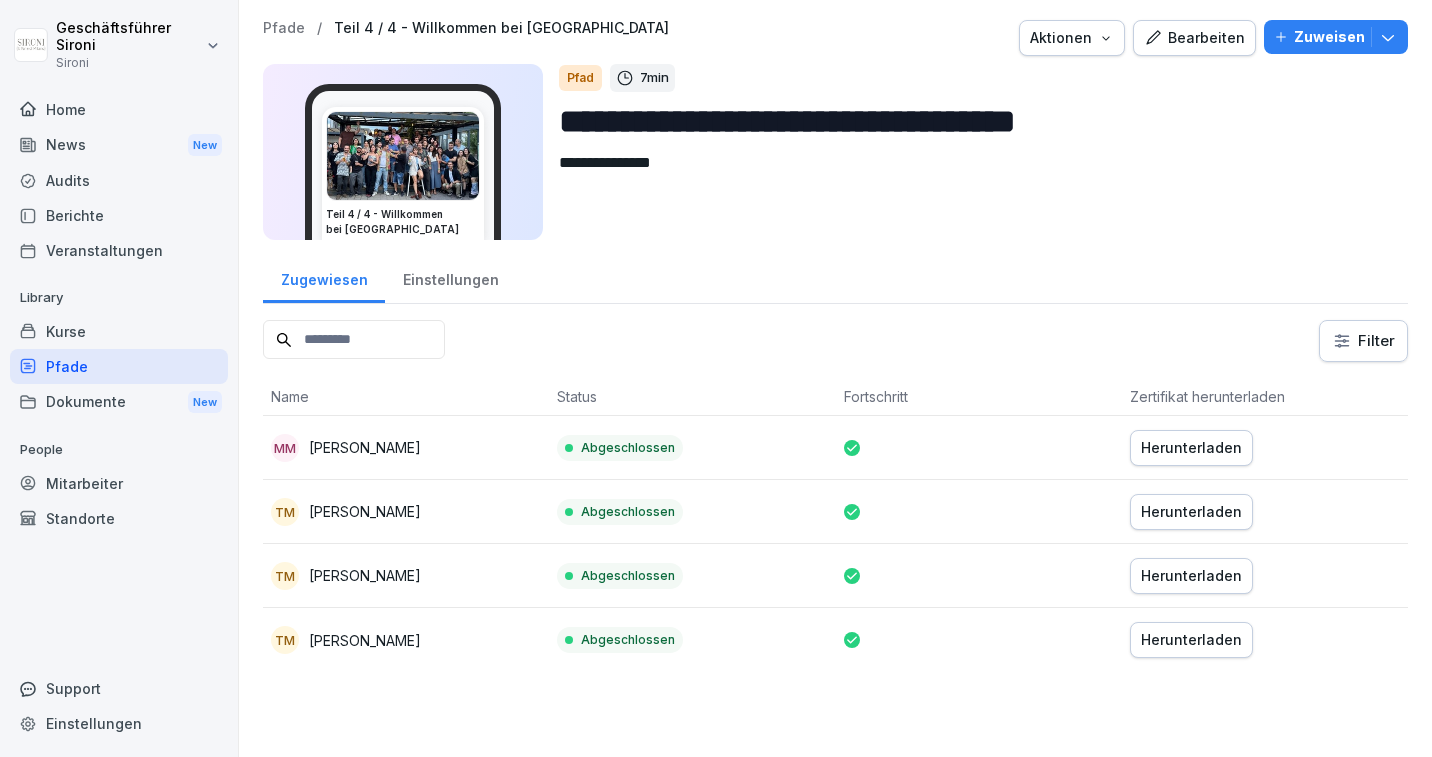 click on "**********" at bounding box center (975, 121) 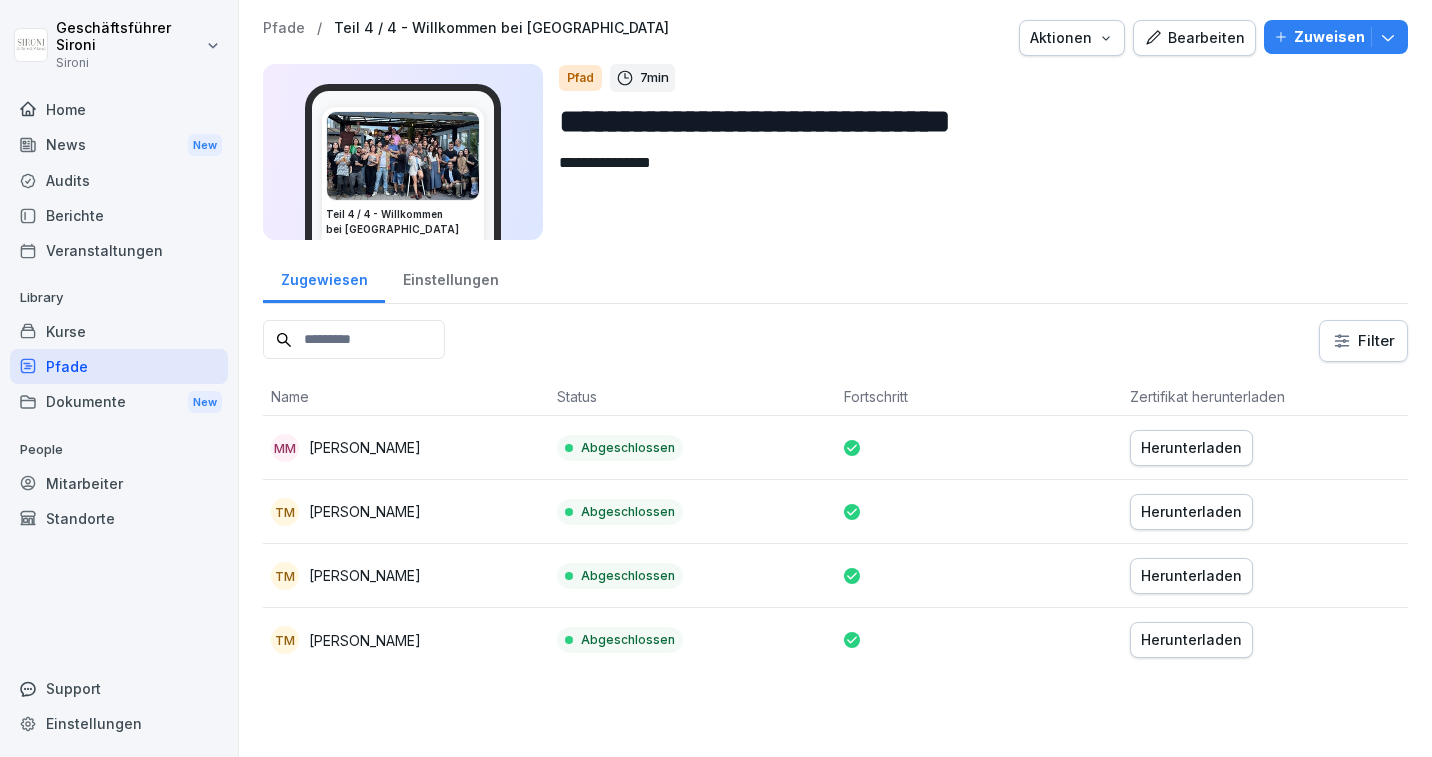 type on "**********" 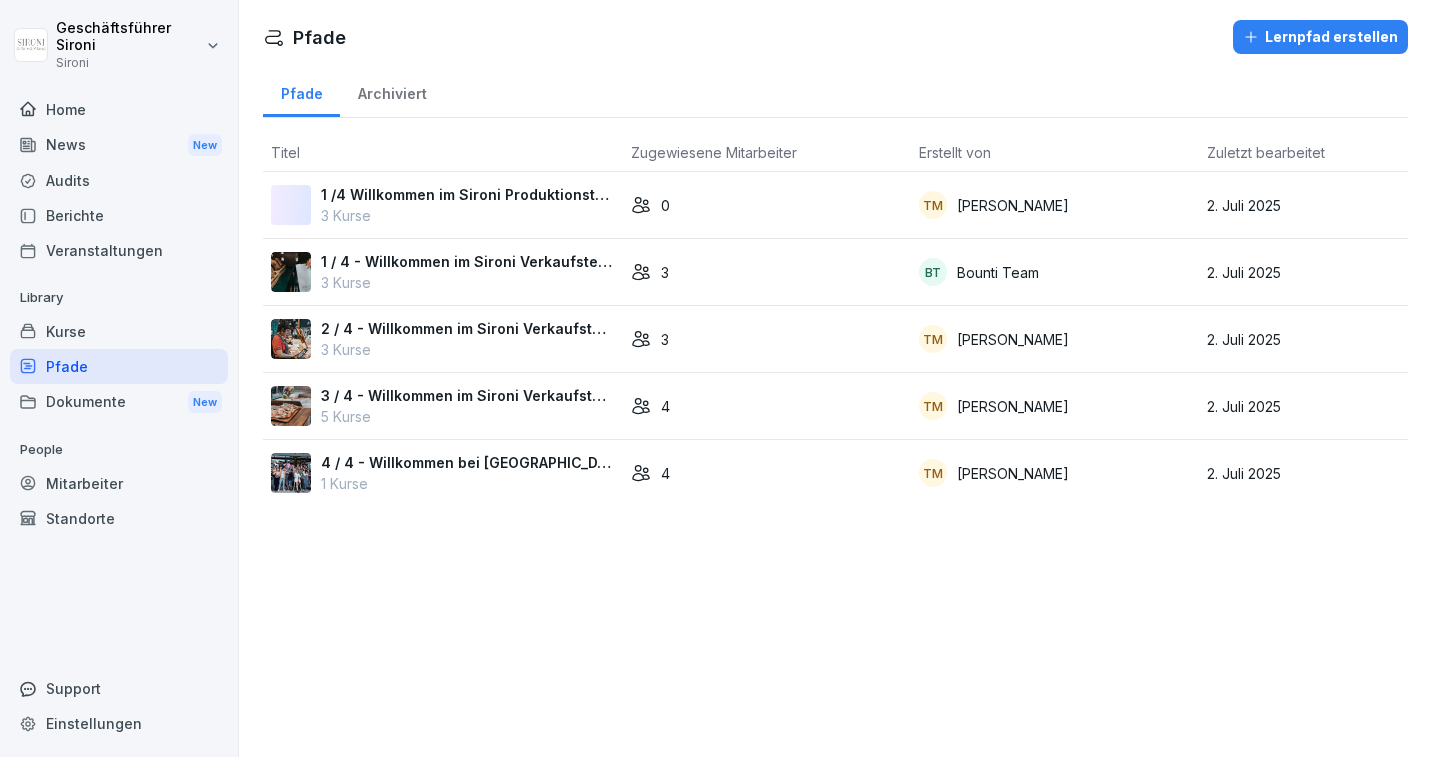 click on "3 / 4 - Willkommen im Sironi Verkaufsteam  5 Kurse" at bounding box center (443, 406) 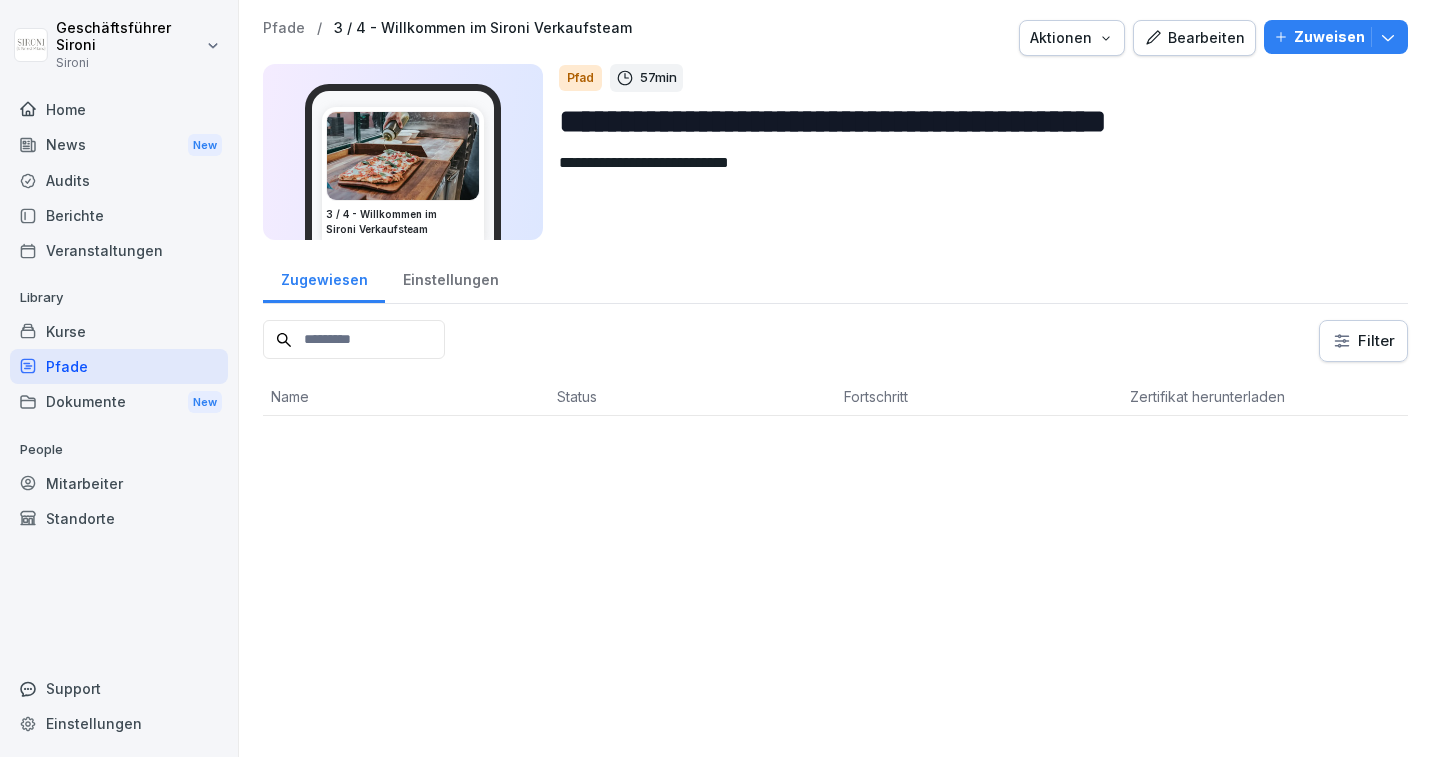 scroll, scrollTop: 0, scrollLeft: 0, axis: both 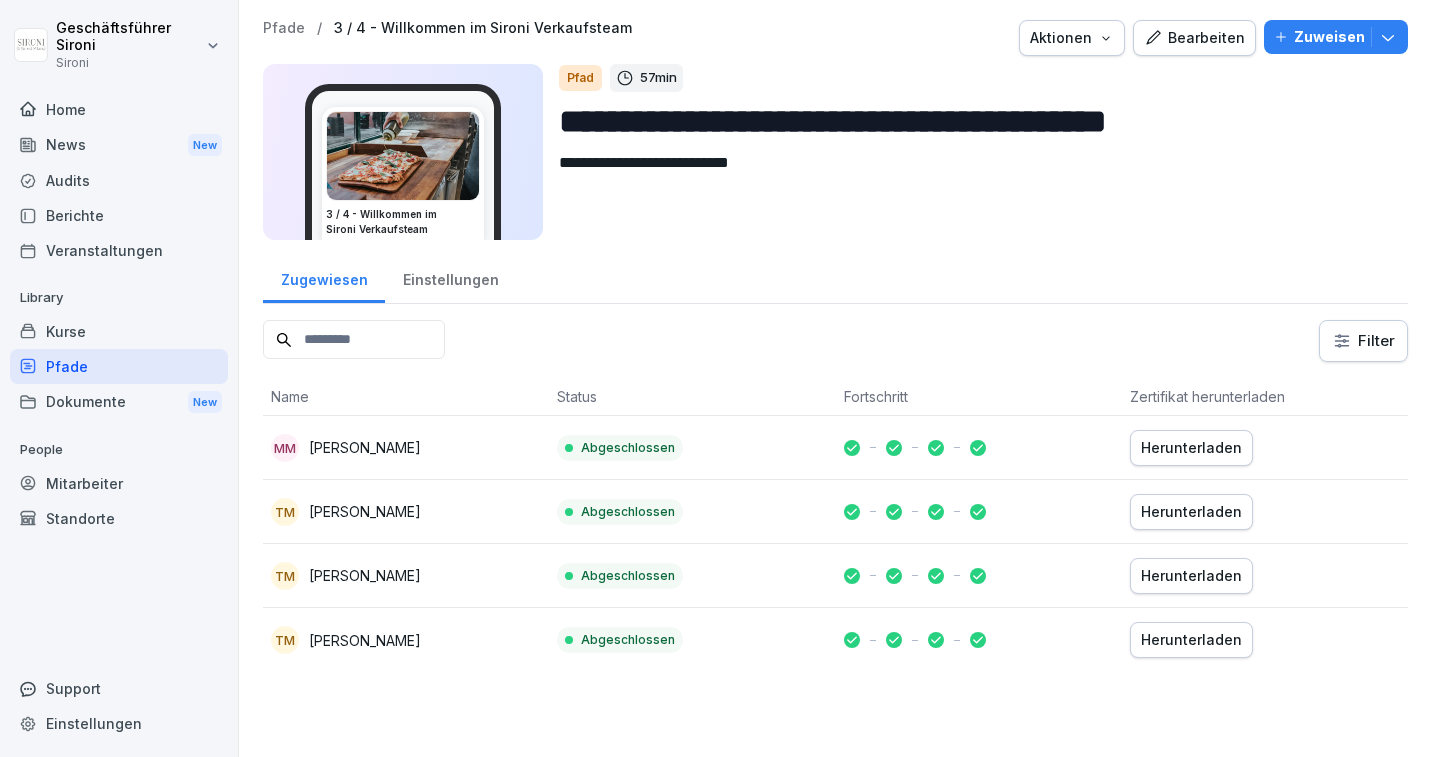 drag, startPoint x: 670, startPoint y: 117, endPoint x: 1244, endPoint y: 115, distance: 574.0035 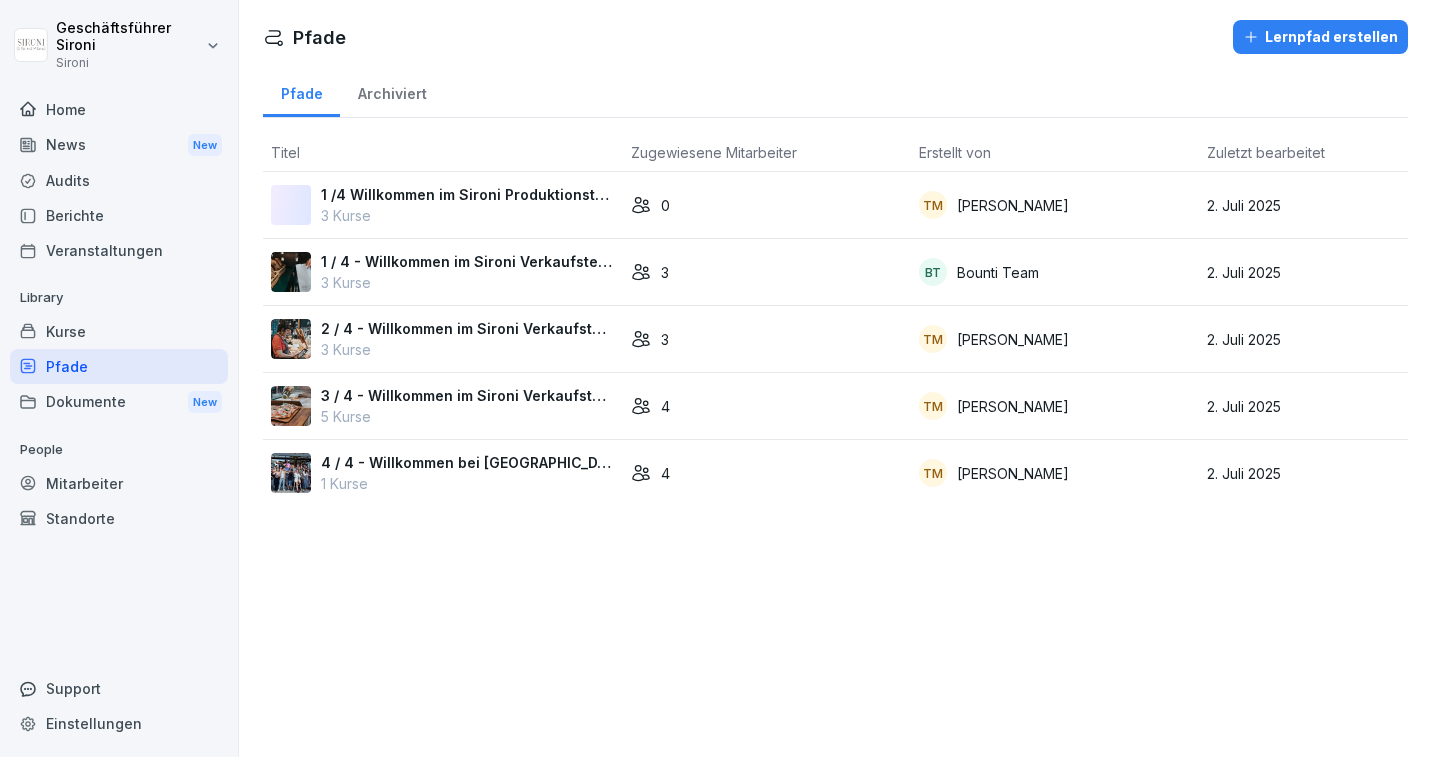 click on "4 / 4 - Willkommen bei [GEOGRAPHIC_DATA]" at bounding box center [468, 462] 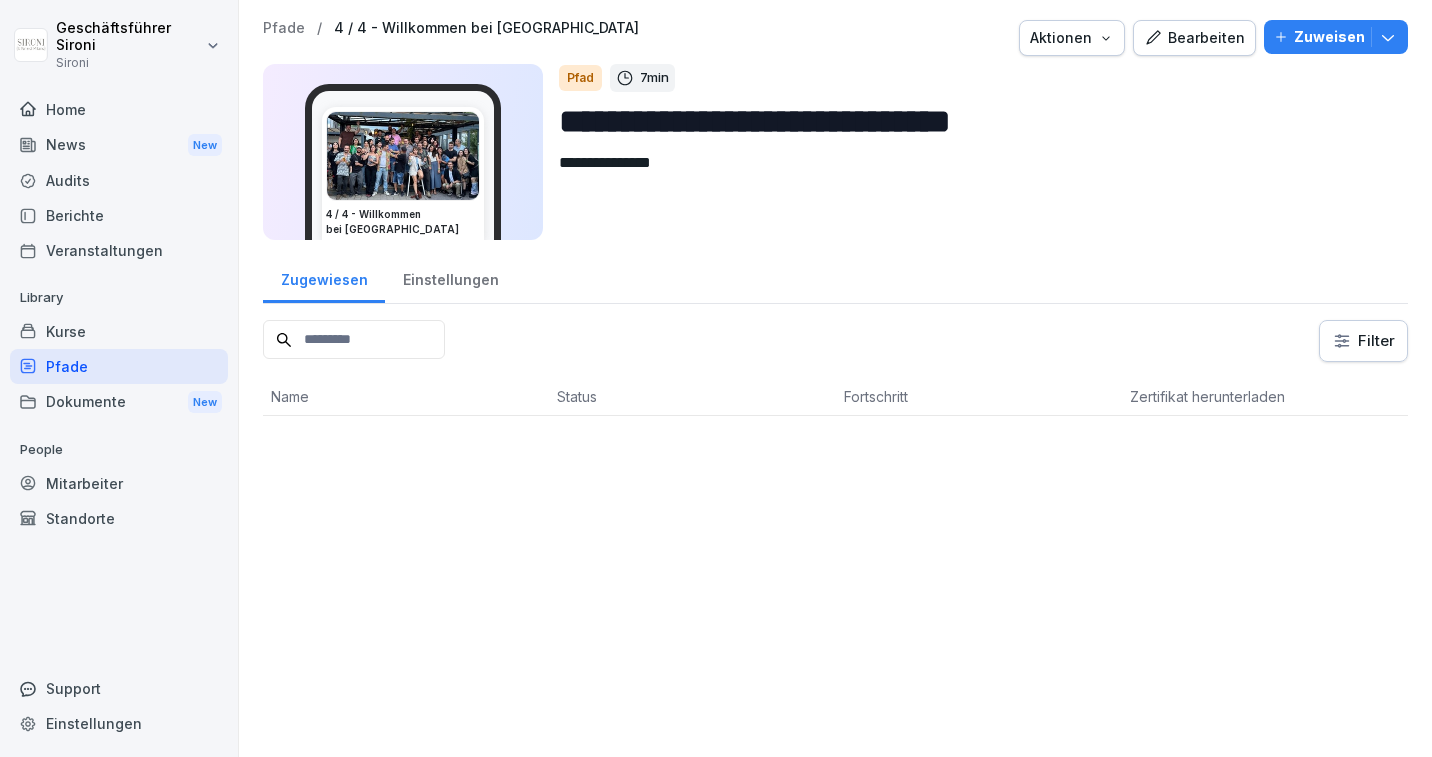 scroll, scrollTop: 0, scrollLeft: 0, axis: both 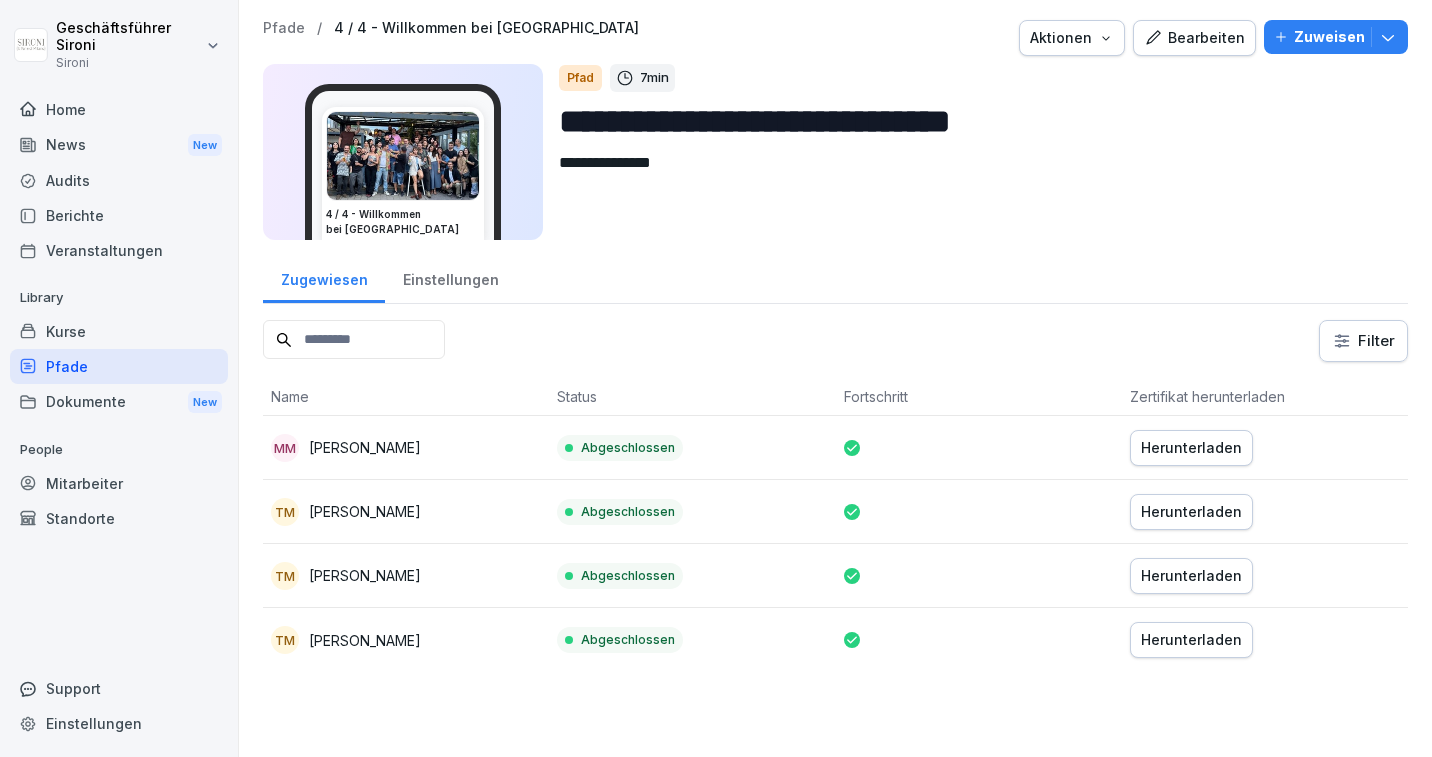 drag, startPoint x: 673, startPoint y: 124, endPoint x: 1135, endPoint y: 106, distance: 462.35052 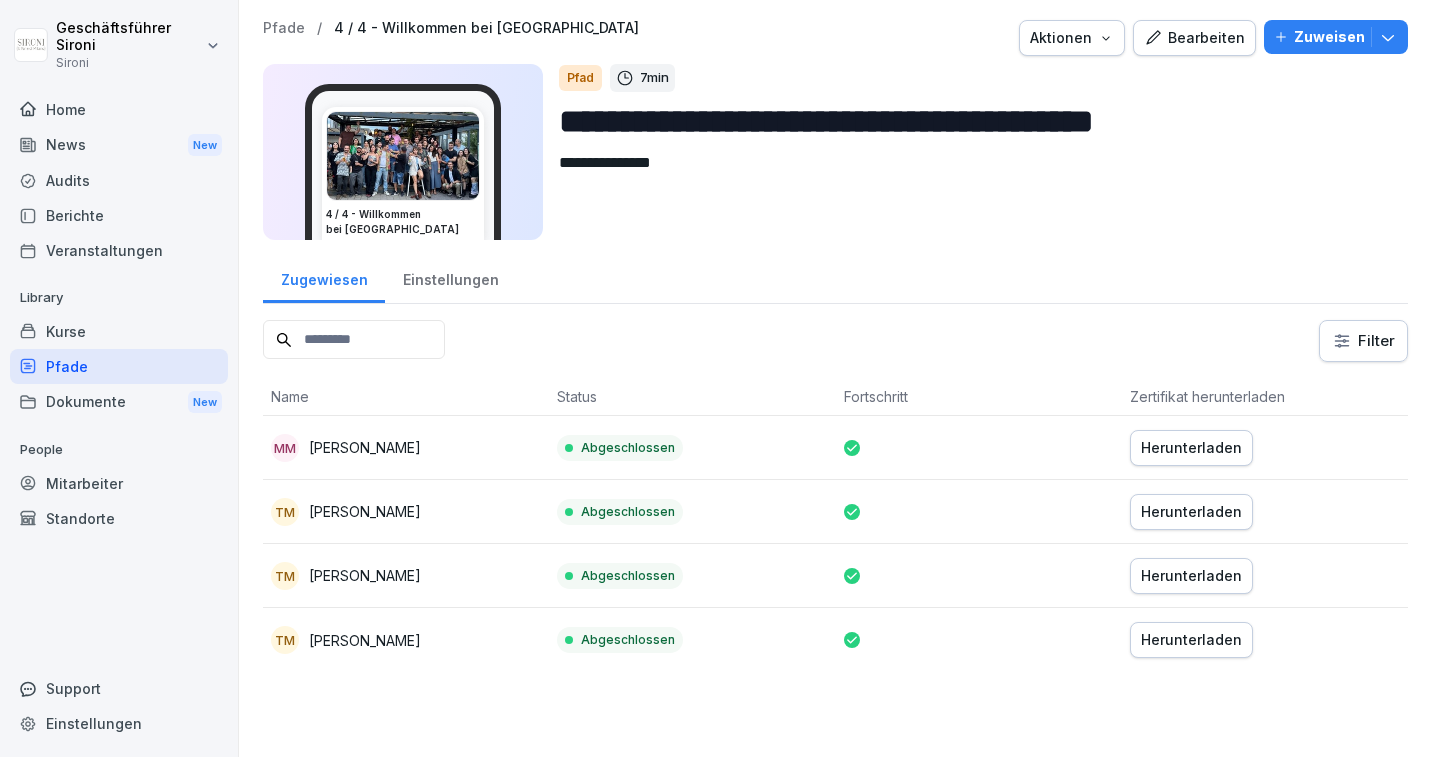 type on "**********" 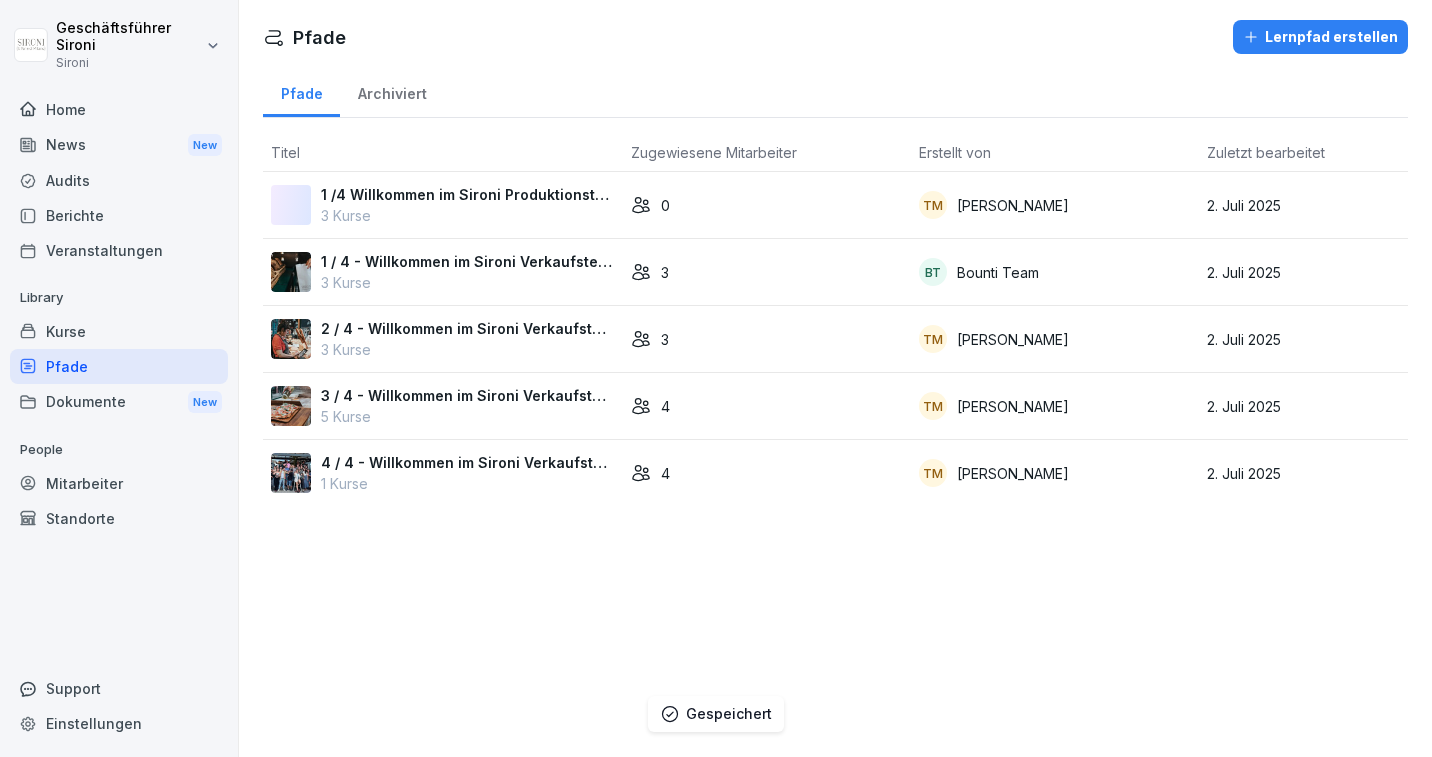 click on "1 /4 Willkommen im Sironi Produktionsteam" at bounding box center [468, 194] 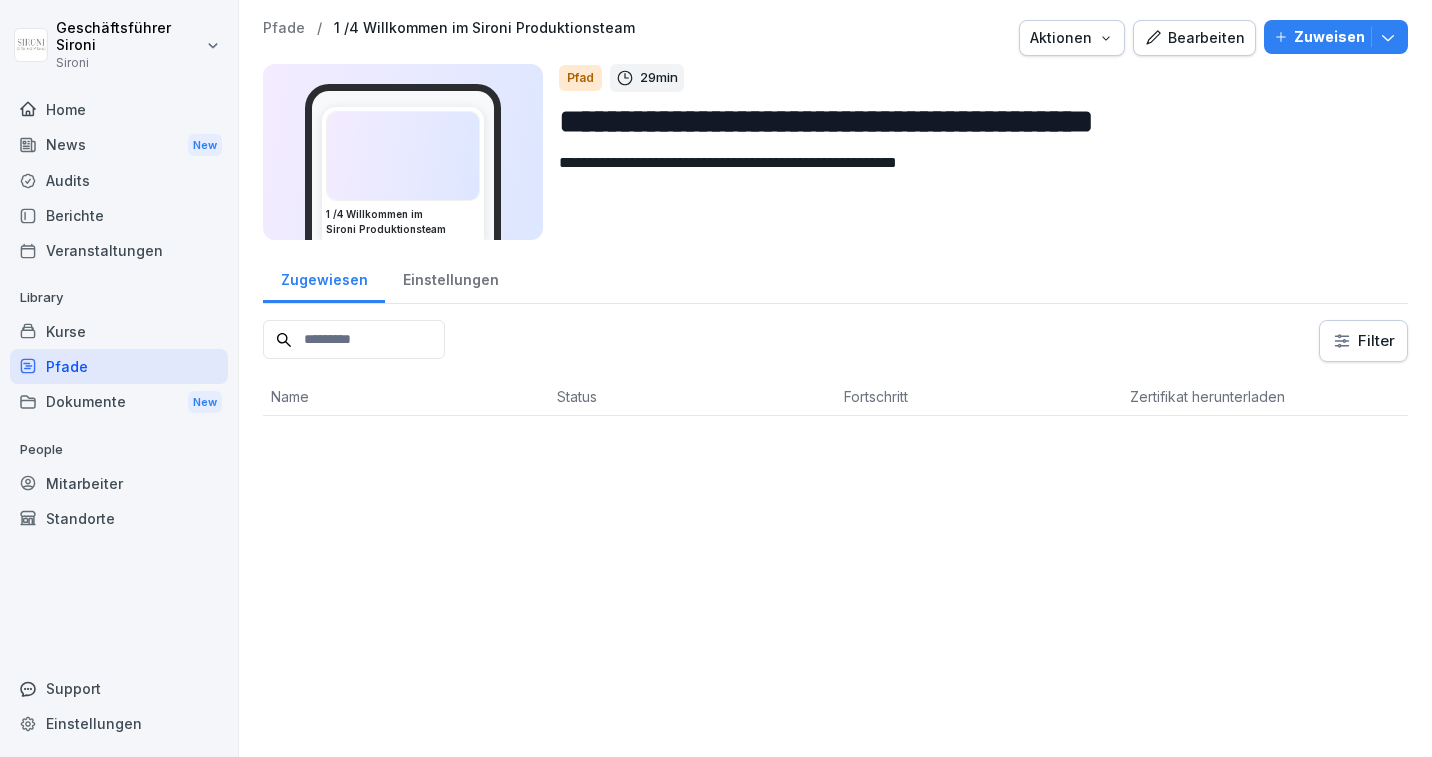 scroll, scrollTop: 0, scrollLeft: 0, axis: both 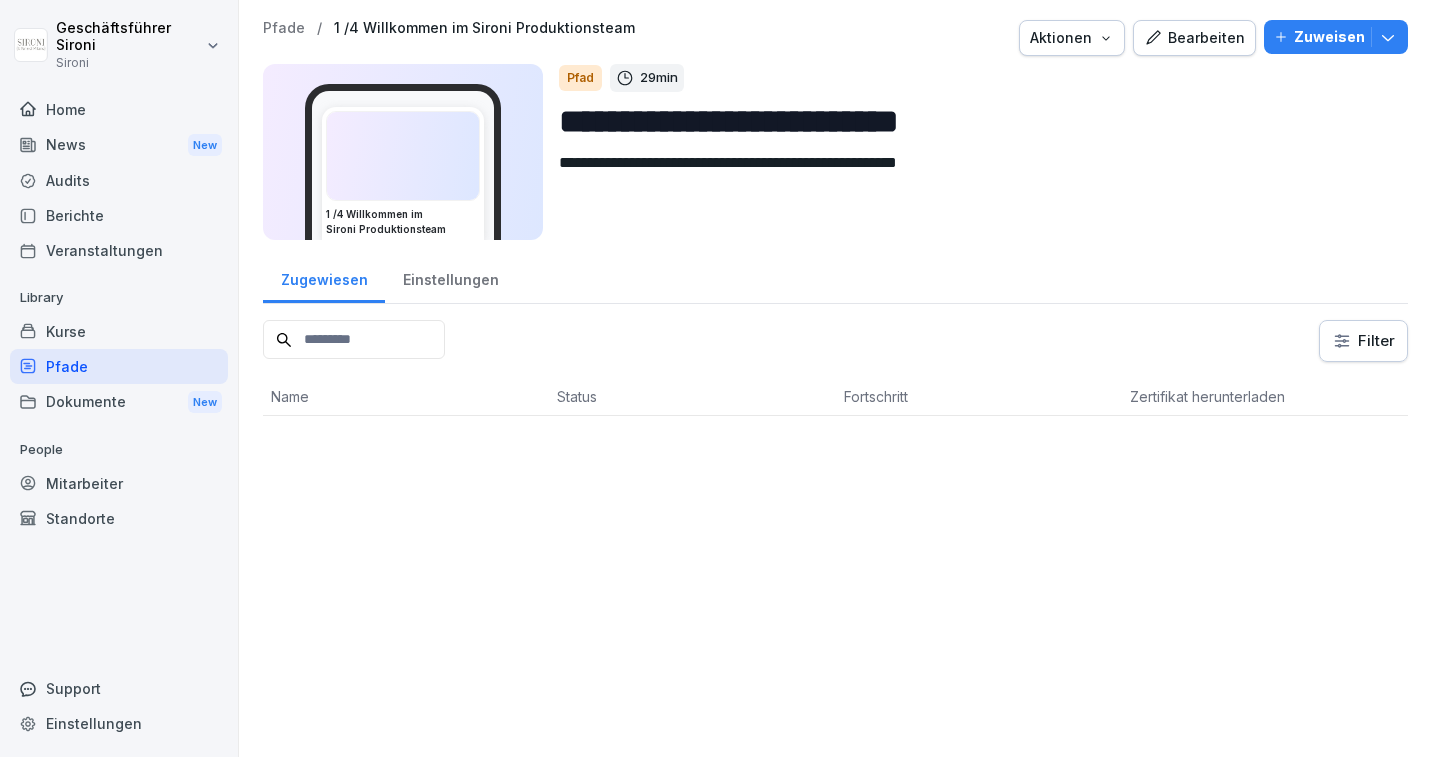 click on "**********" at bounding box center (975, 121) 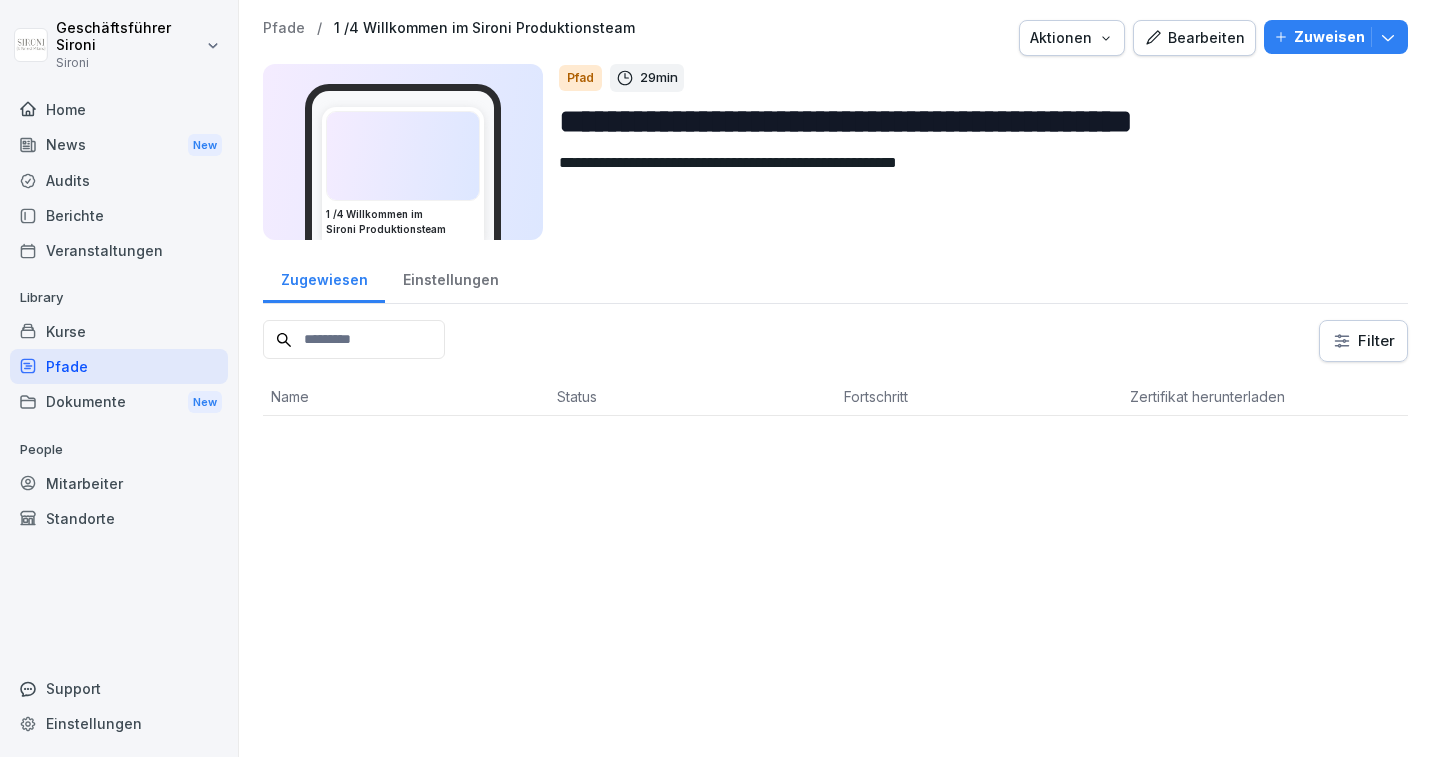 click on "**********" at bounding box center (975, 121) 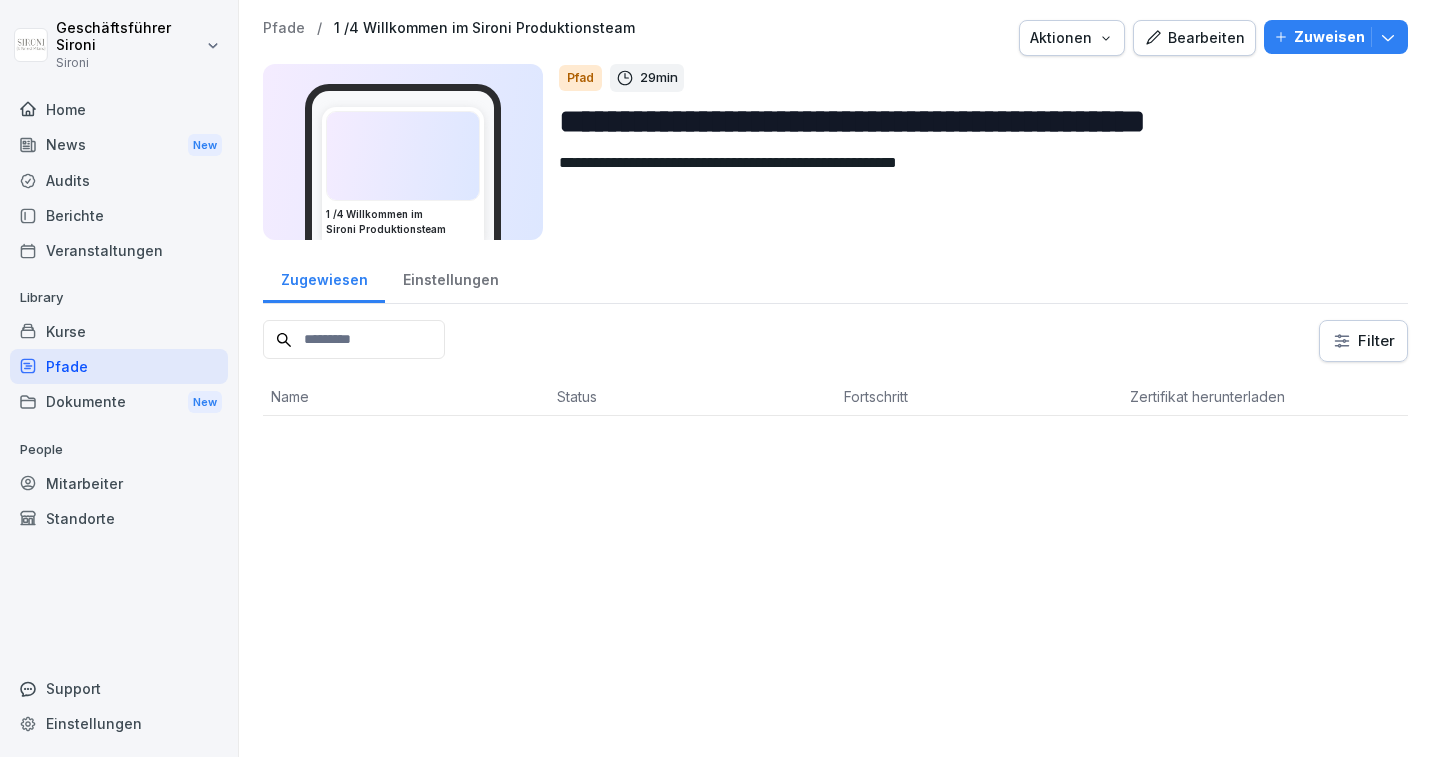 click on "**********" at bounding box center (975, 121) 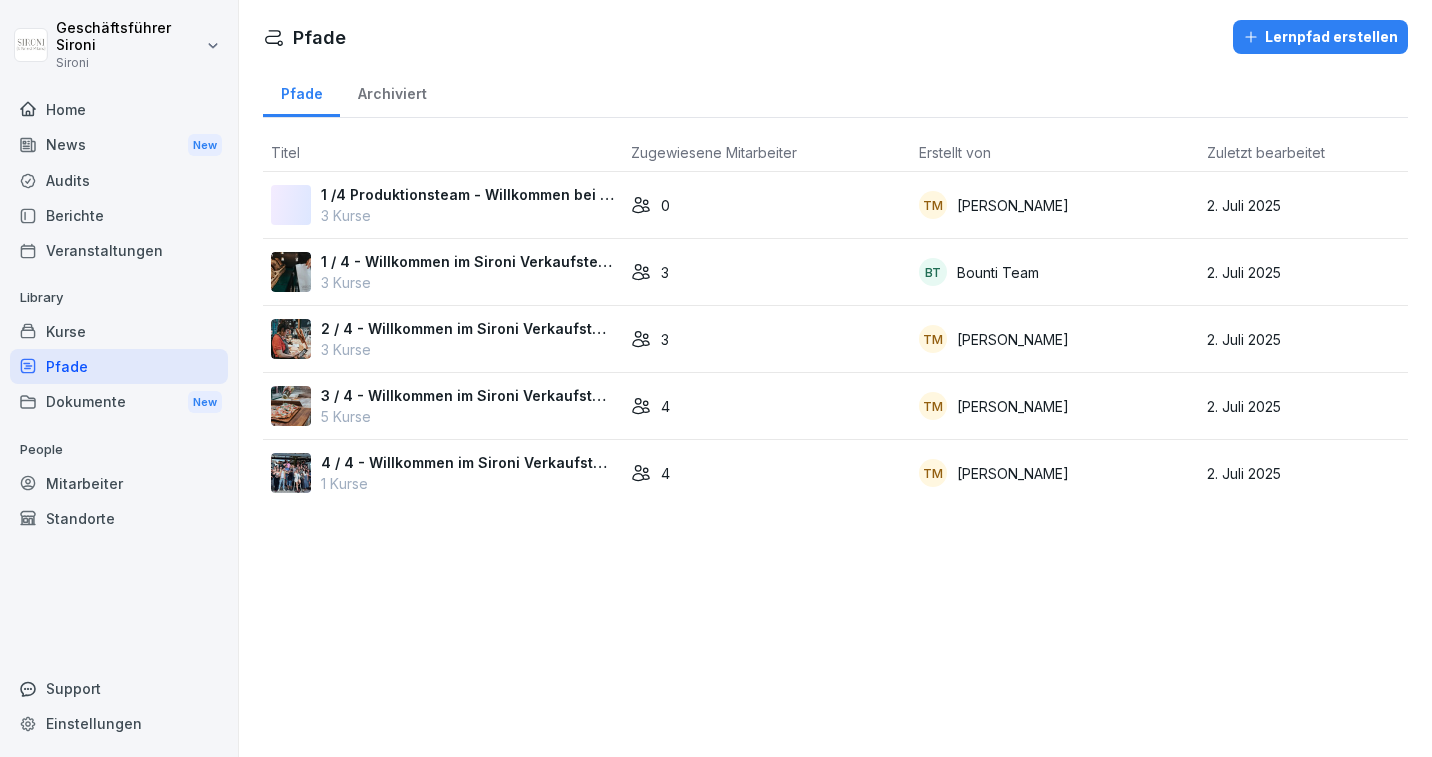 click on "Titel" at bounding box center [285, 152] 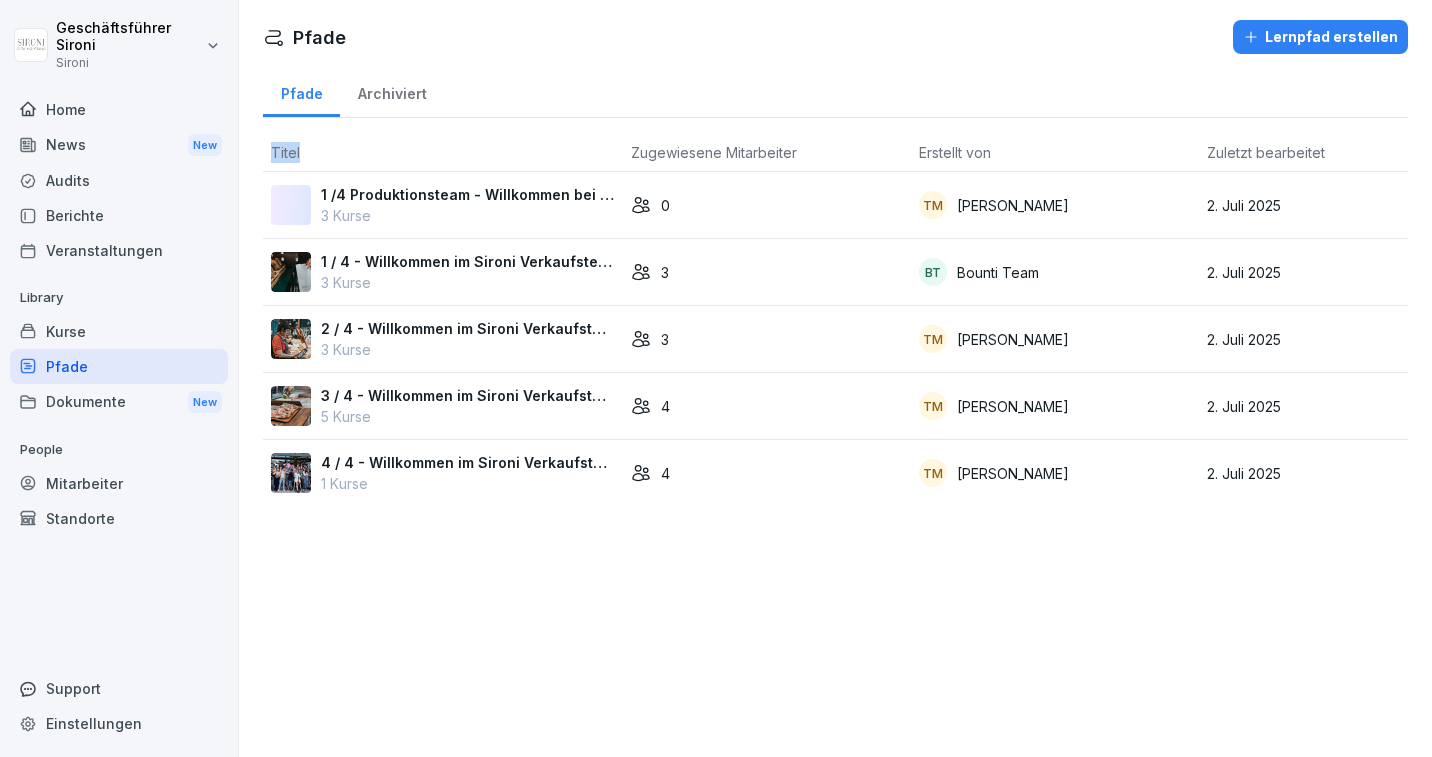 click on "Titel" at bounding box center (285, 152) 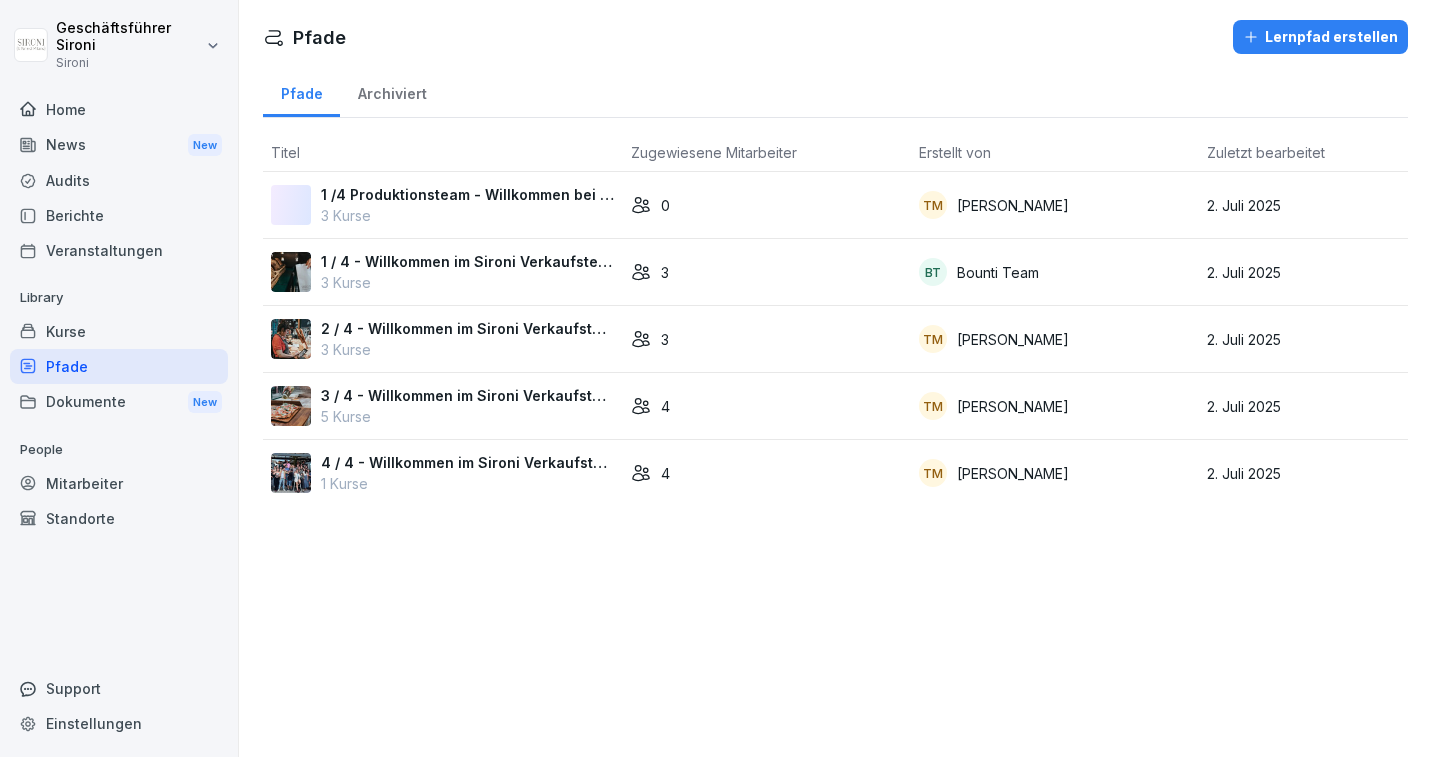 click on "1  / 4 - Willkommen im Sironi Verkaufsteam" at bounding box center [468, 261] 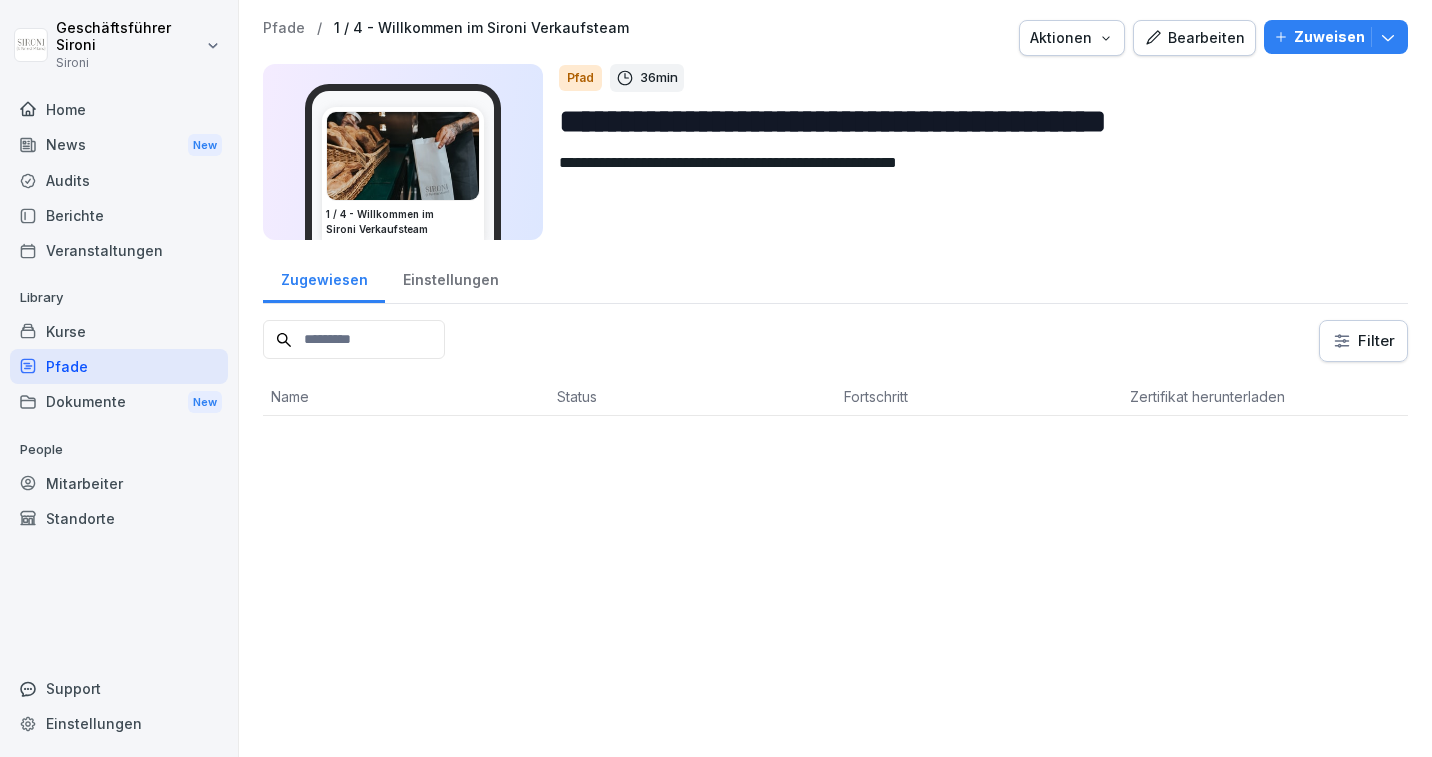 scroll, scrollTop: 0, scrollLeft: 0, axis: both 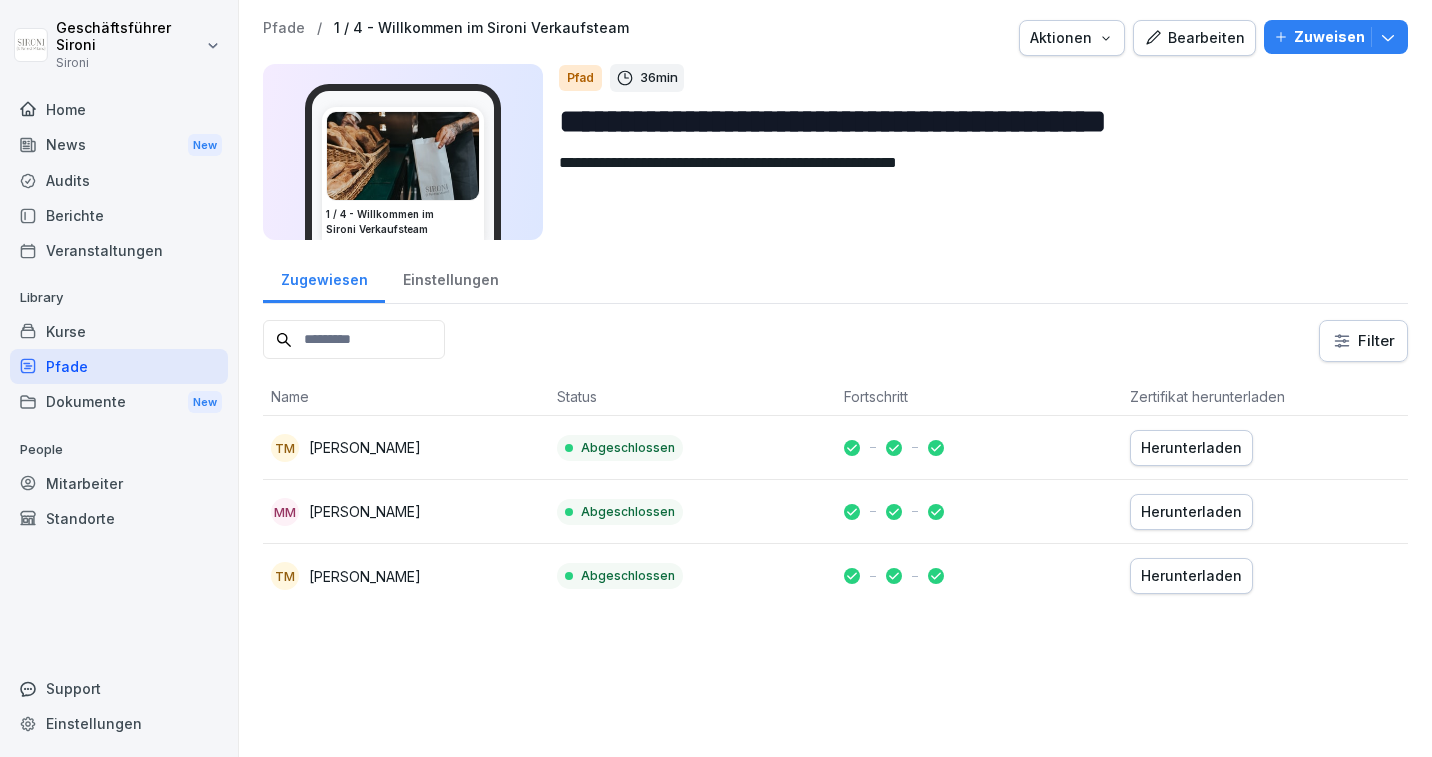 click 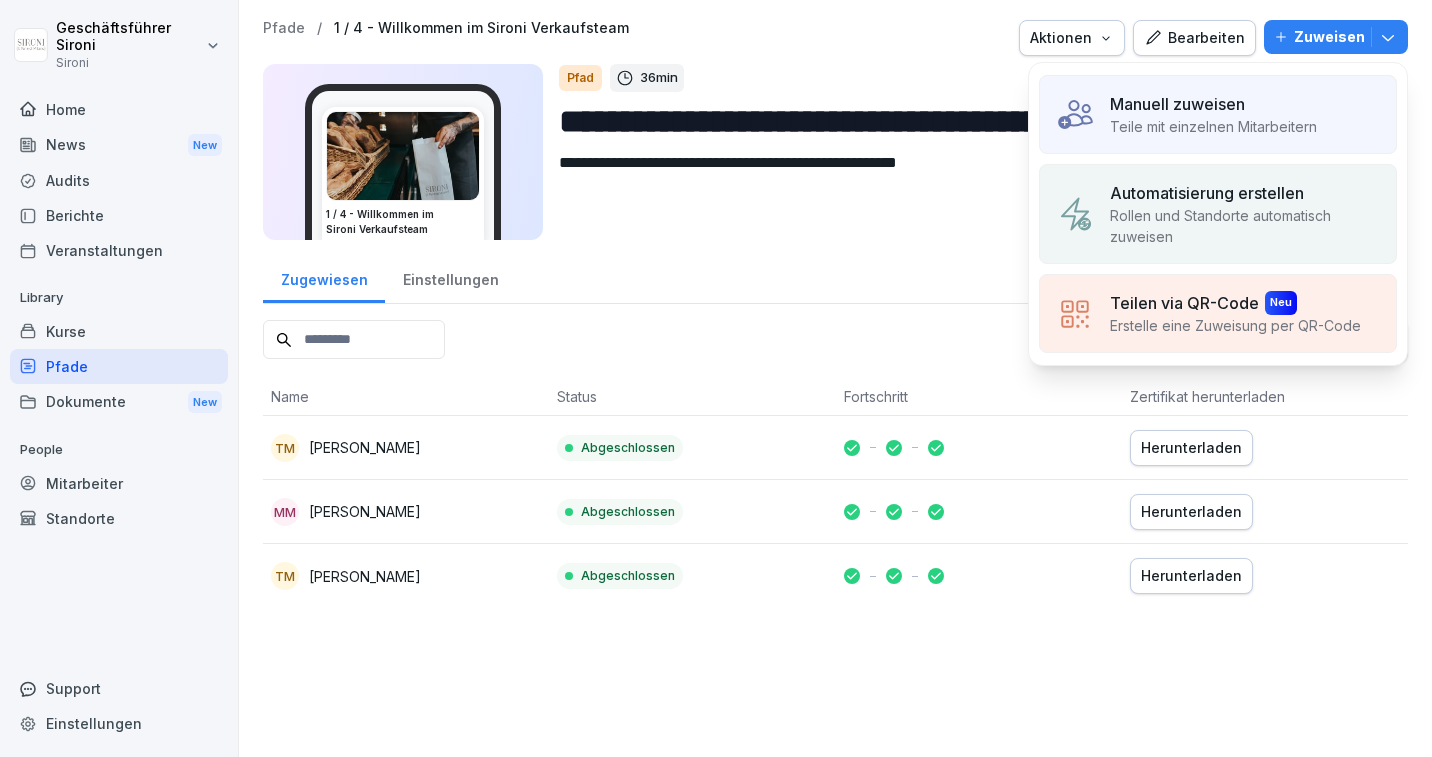 click on "Automatisierung erstellen" at bounding box center (1207, 193) 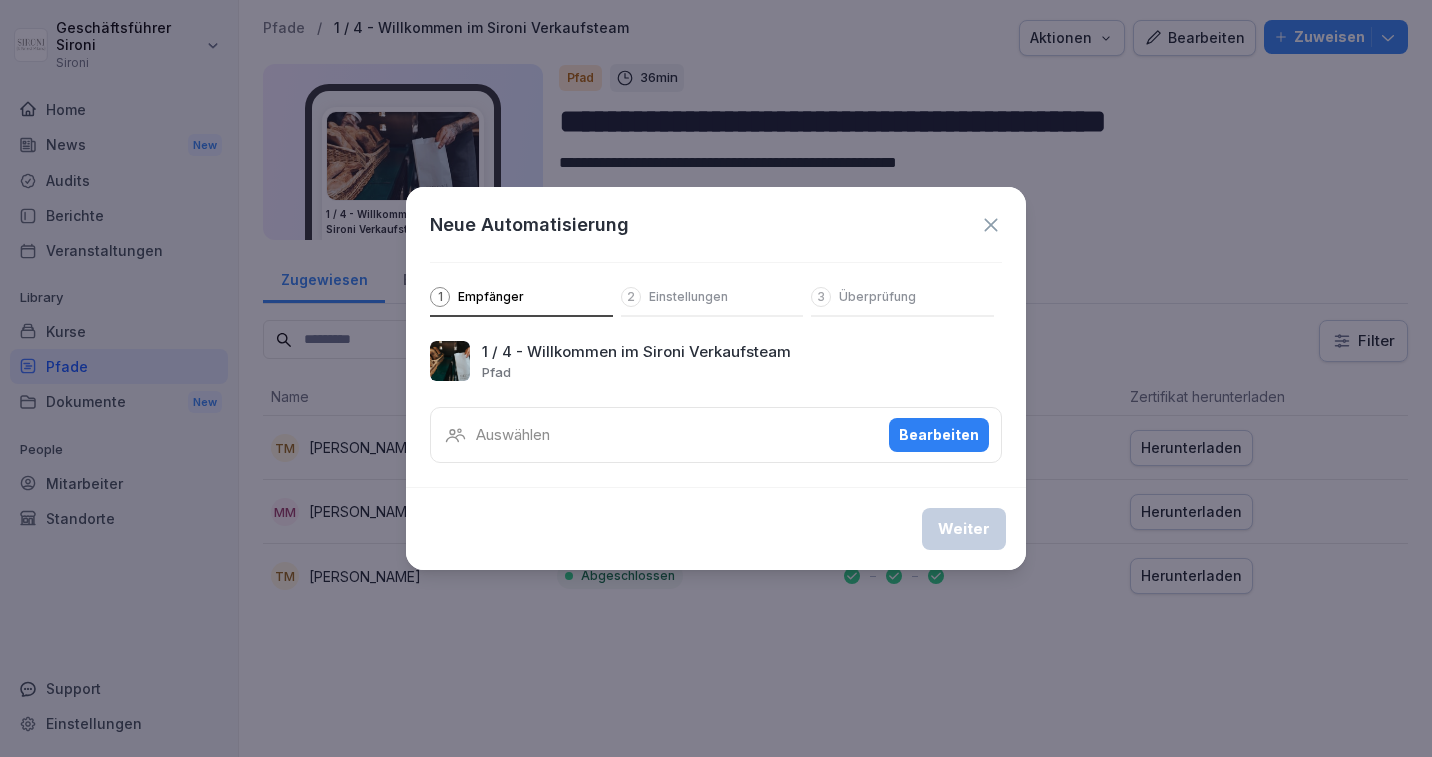 click on "Bearbeiten" at bounding box center [939, 435] 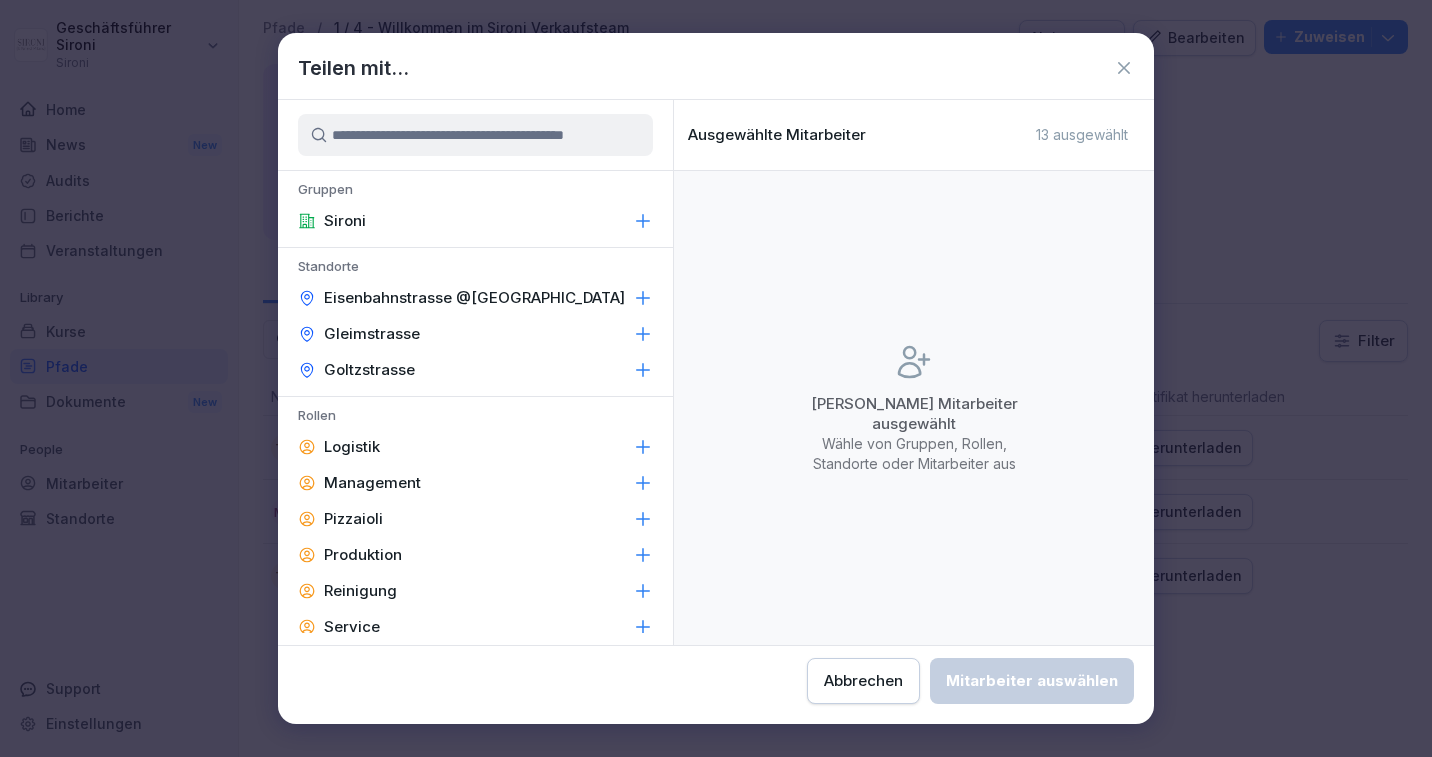 scroll, scrollTop: 56, scrollLeft: 0, axis: vertical 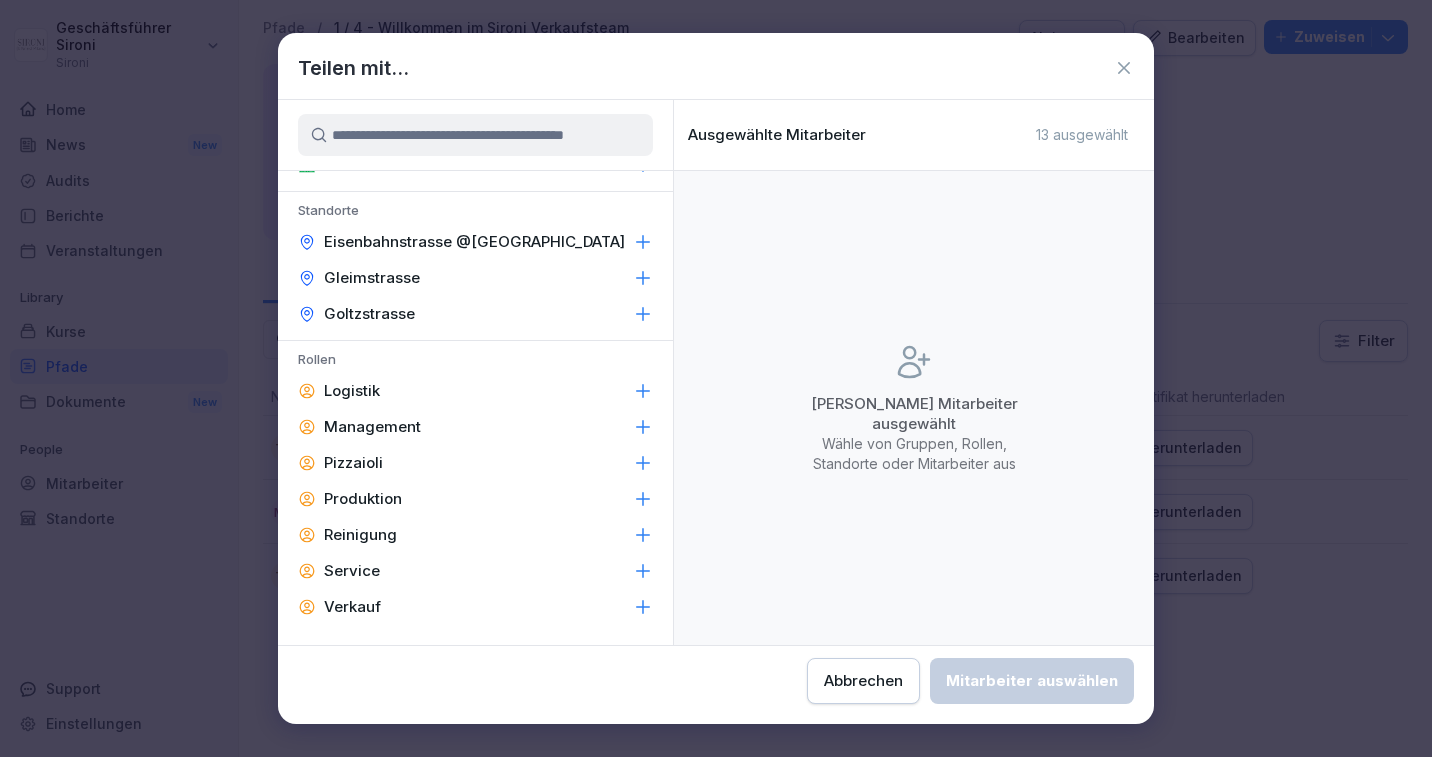 click on "Verkauf" at bounding box center (475, 607) 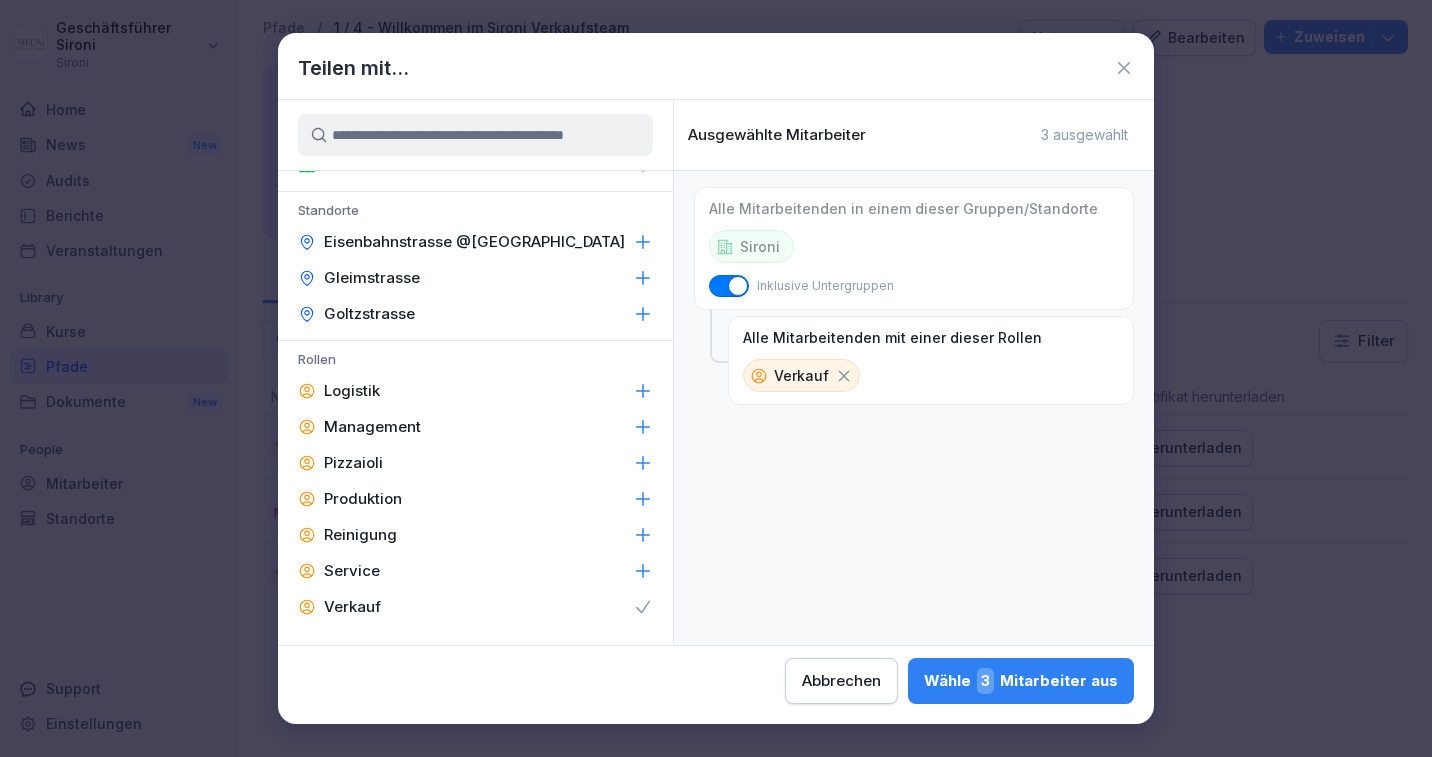 click on "Wähle  3  Mitarbeiter aus" at bounding box center [1021, 681] 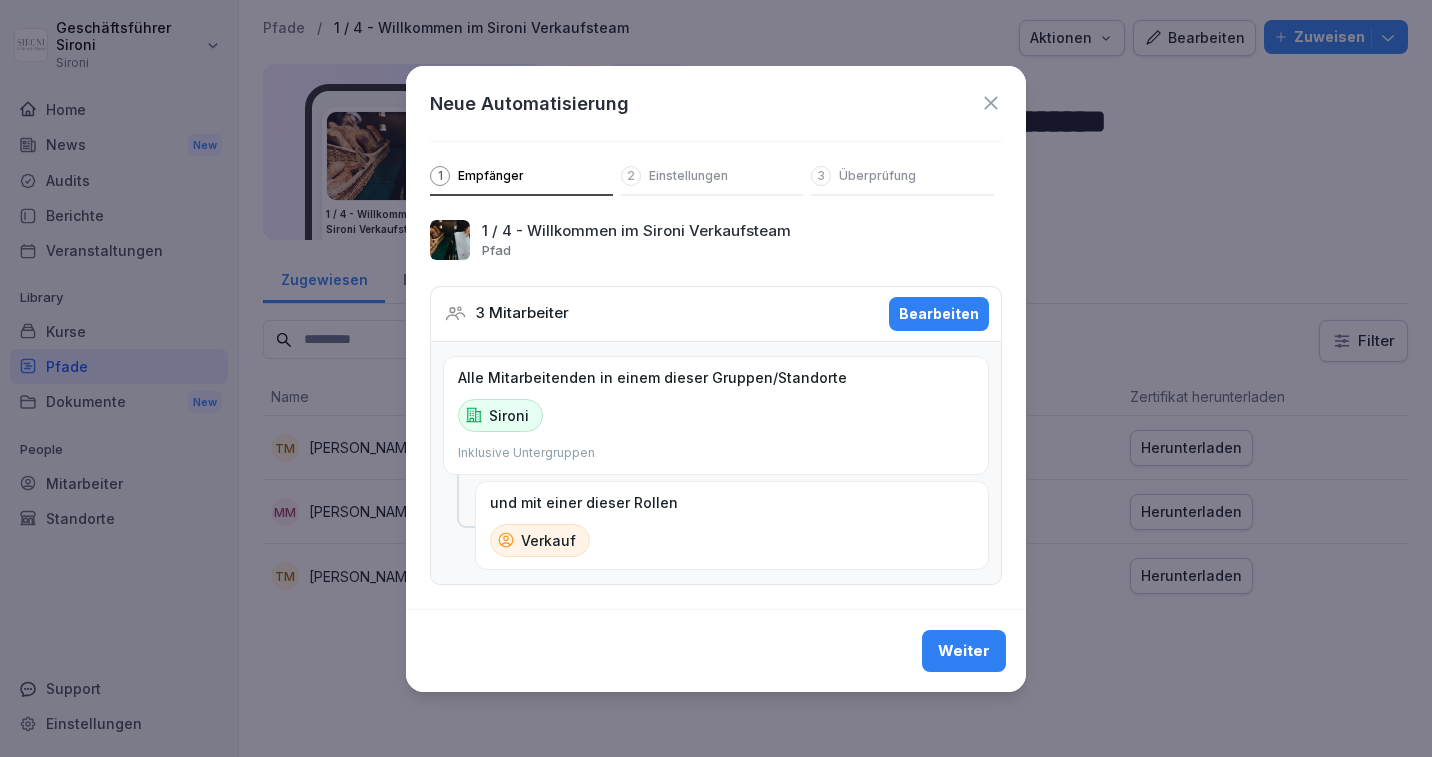 click on "3 Mitarbeiter" at bounding box center (522, 313) 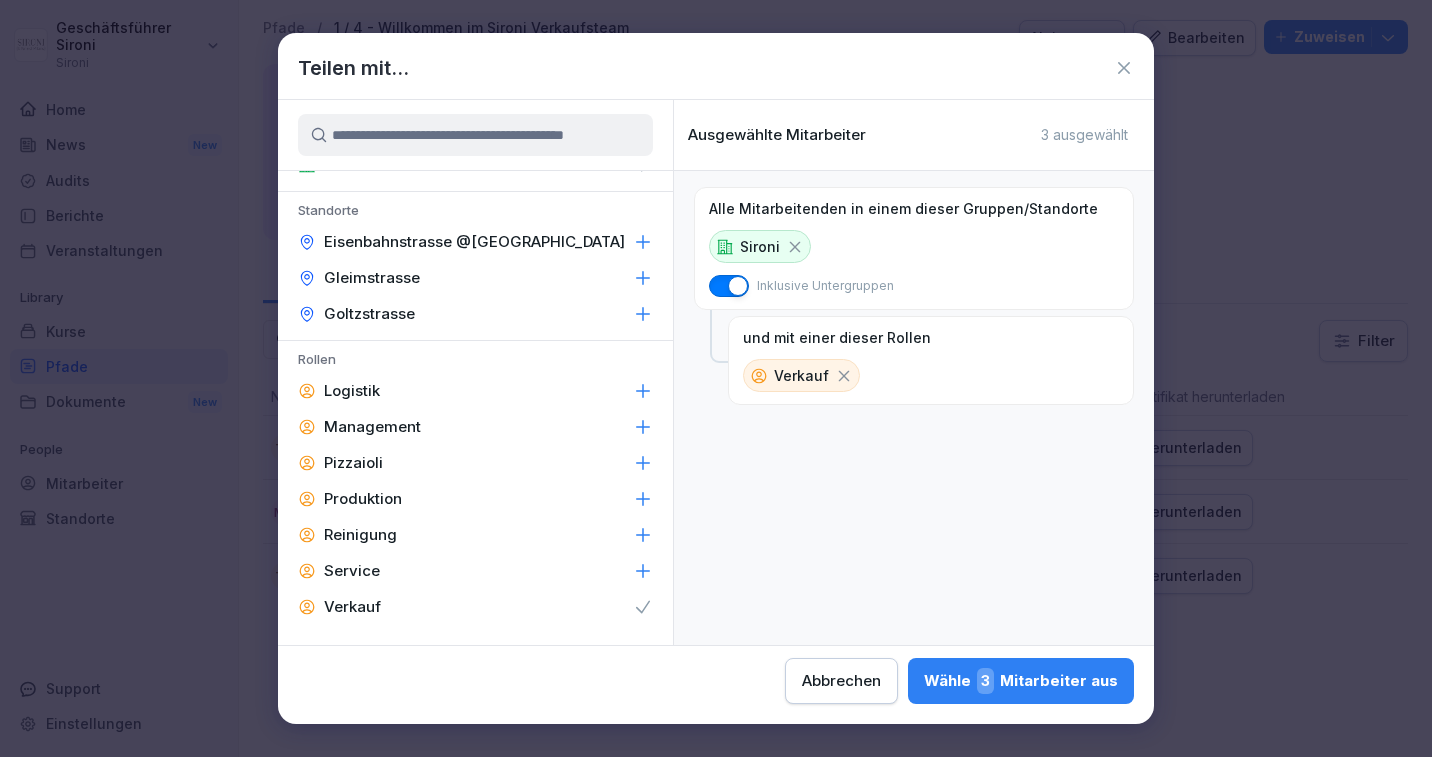 scroll, scrollTop: 0, scrollLeft: 0, axis: both 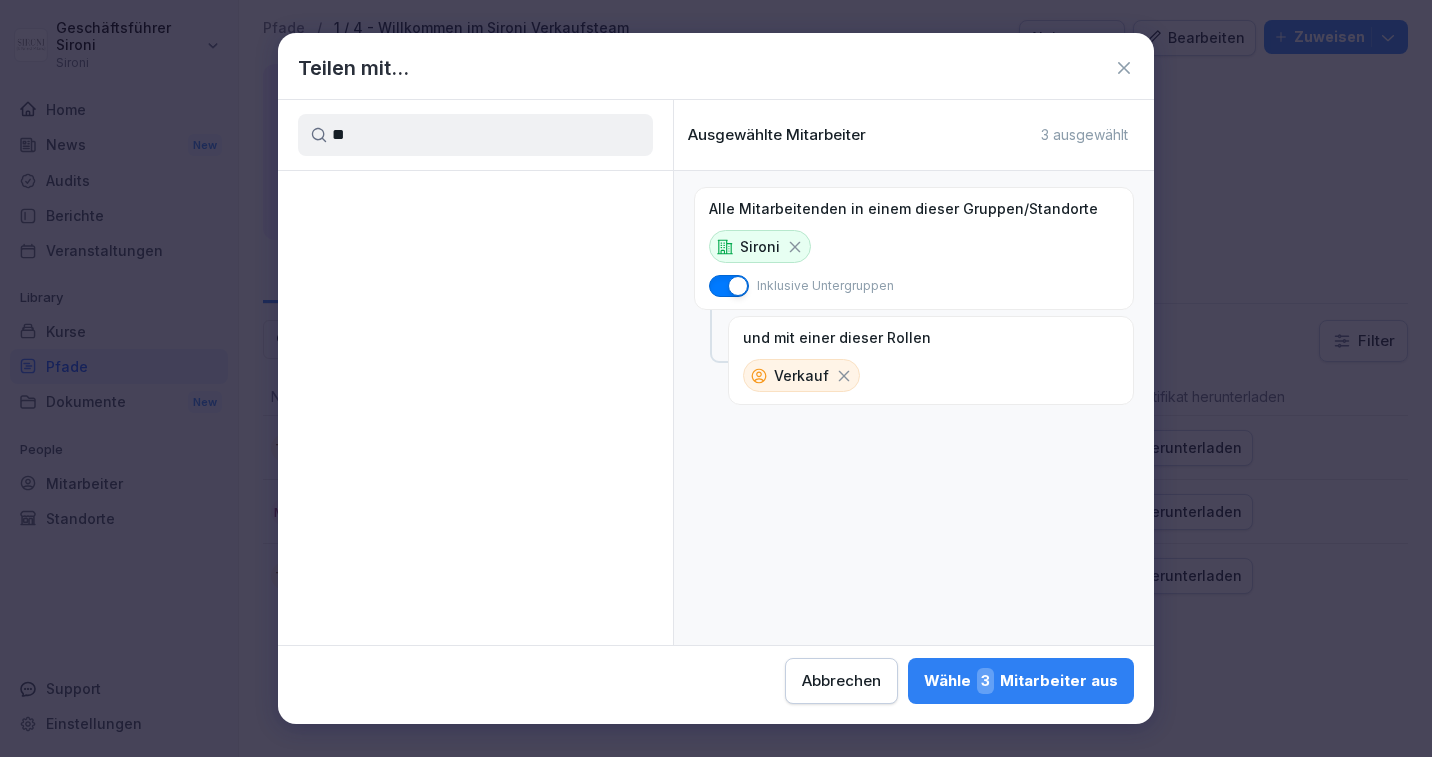type on "*" 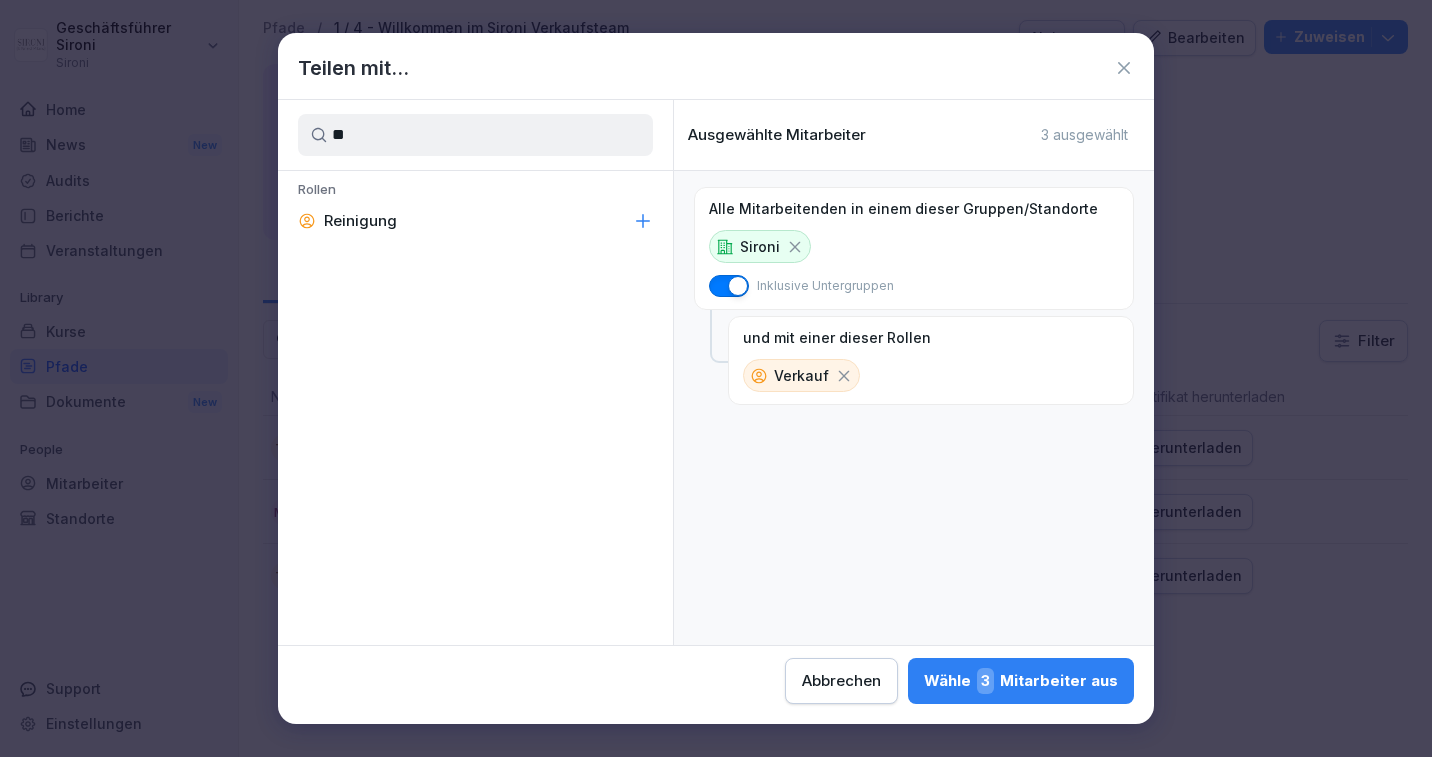 type on "*" 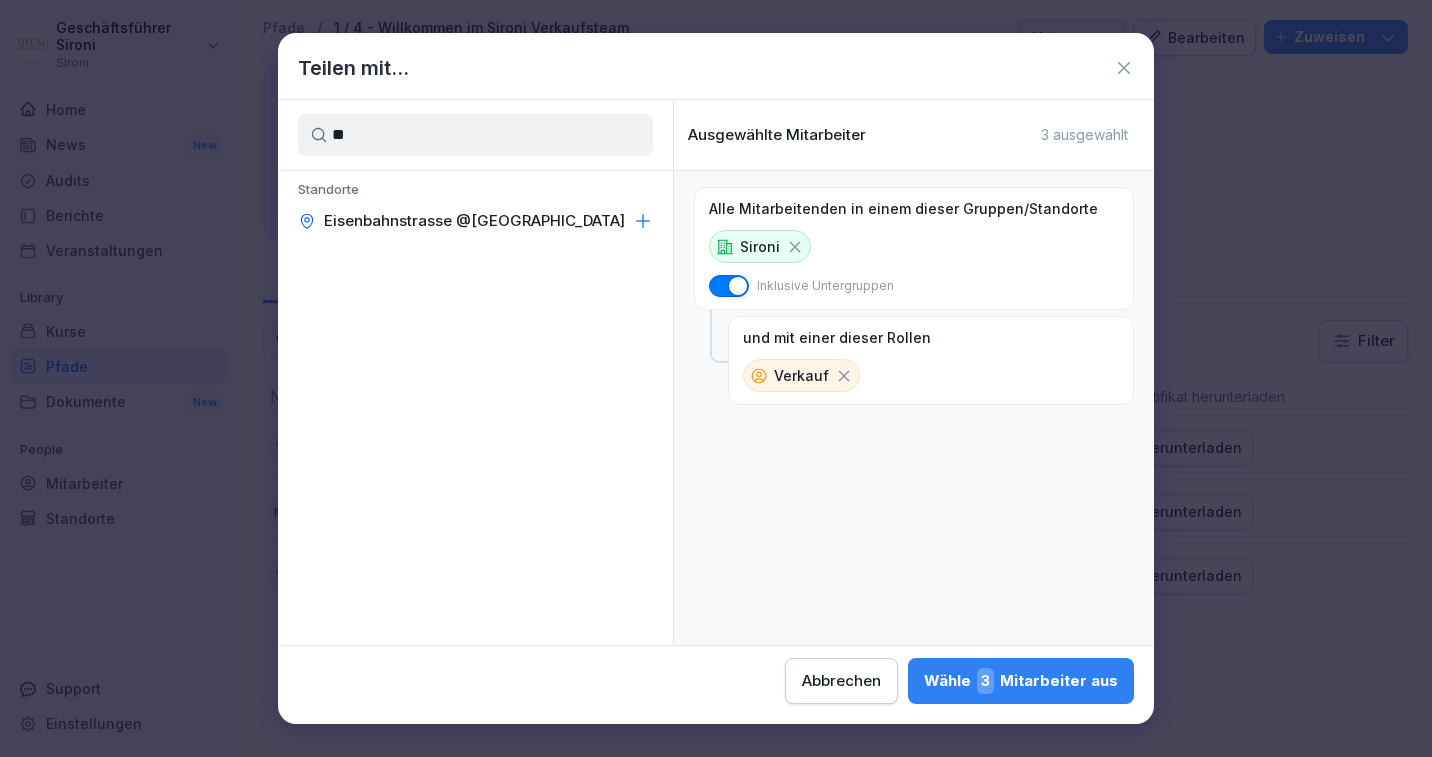 type on "*" 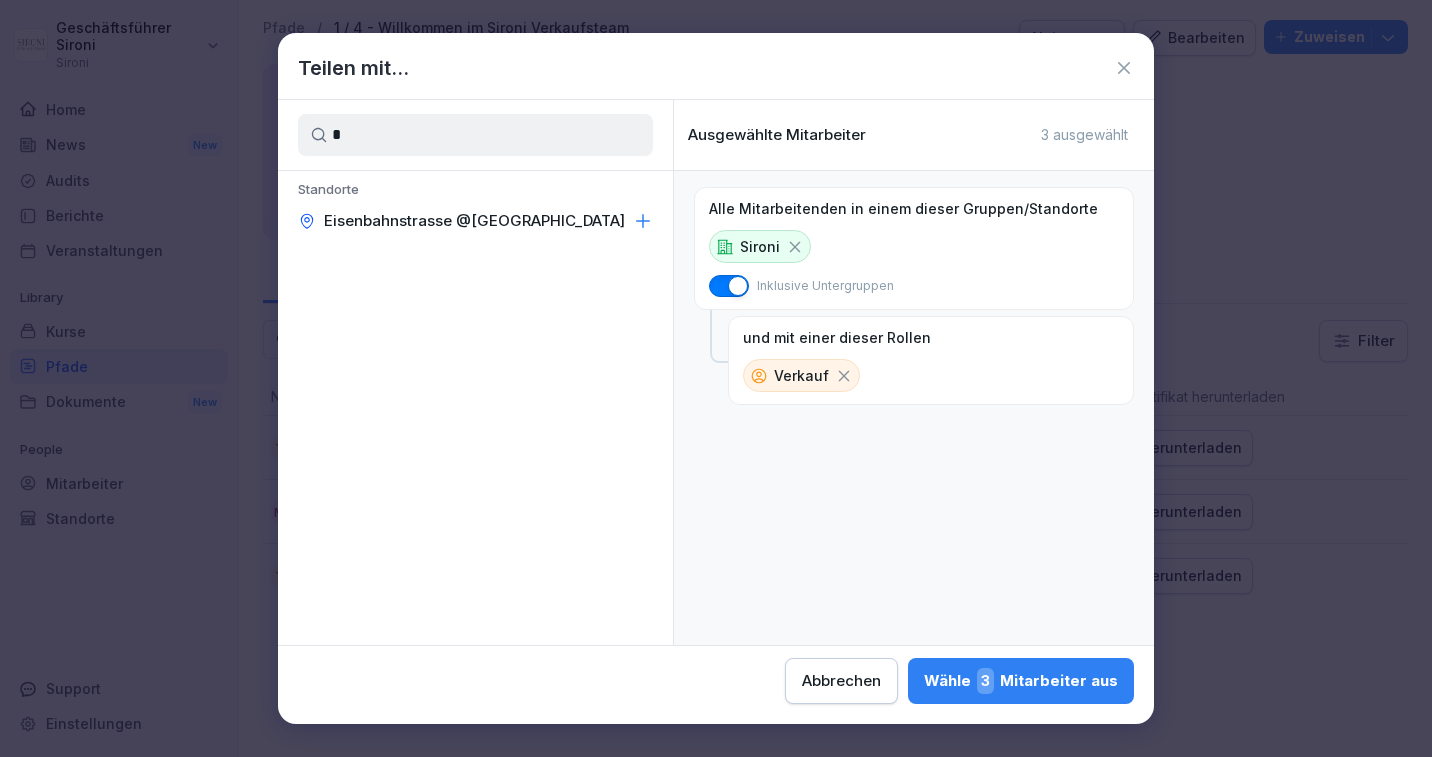 type 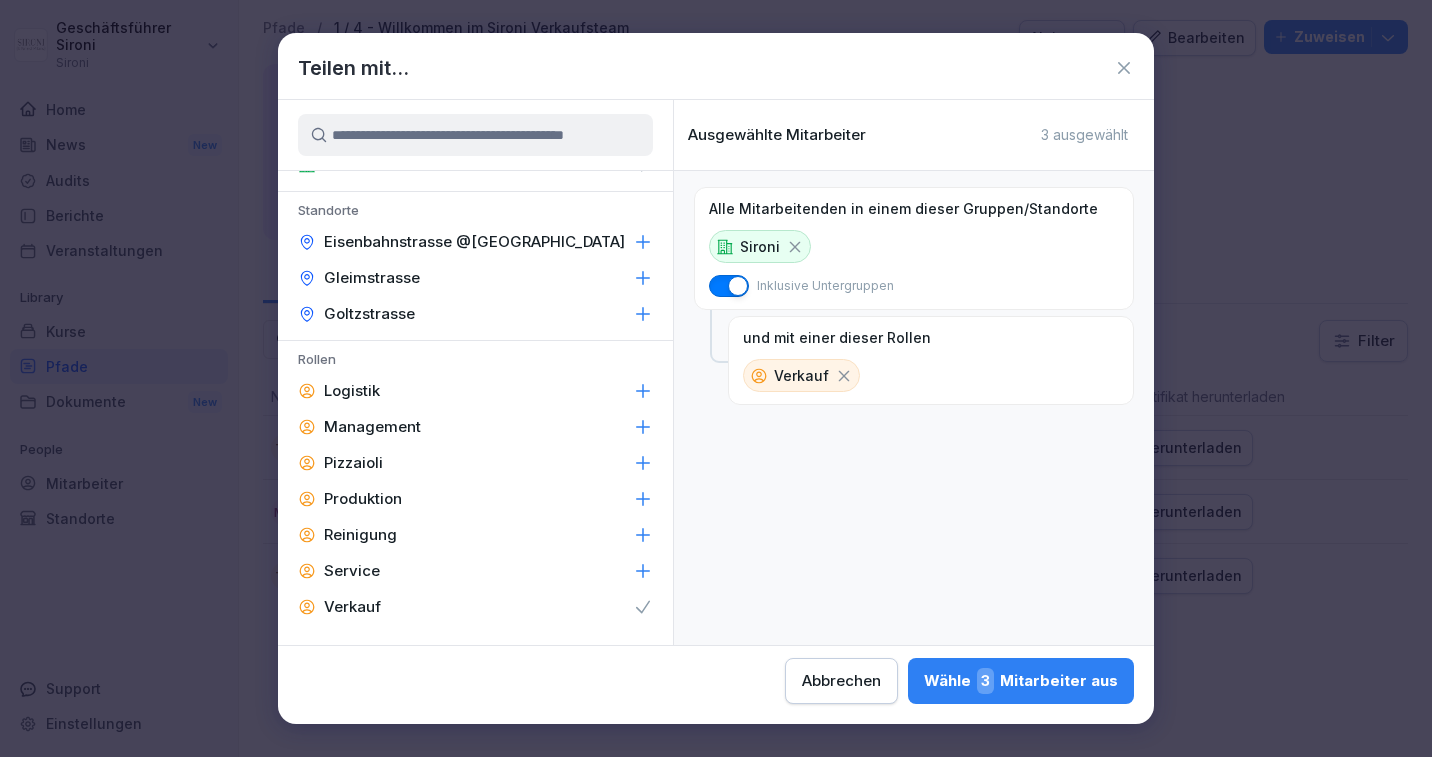 scroll, scrollTop: 0, scrollLeft: 0, axis: both 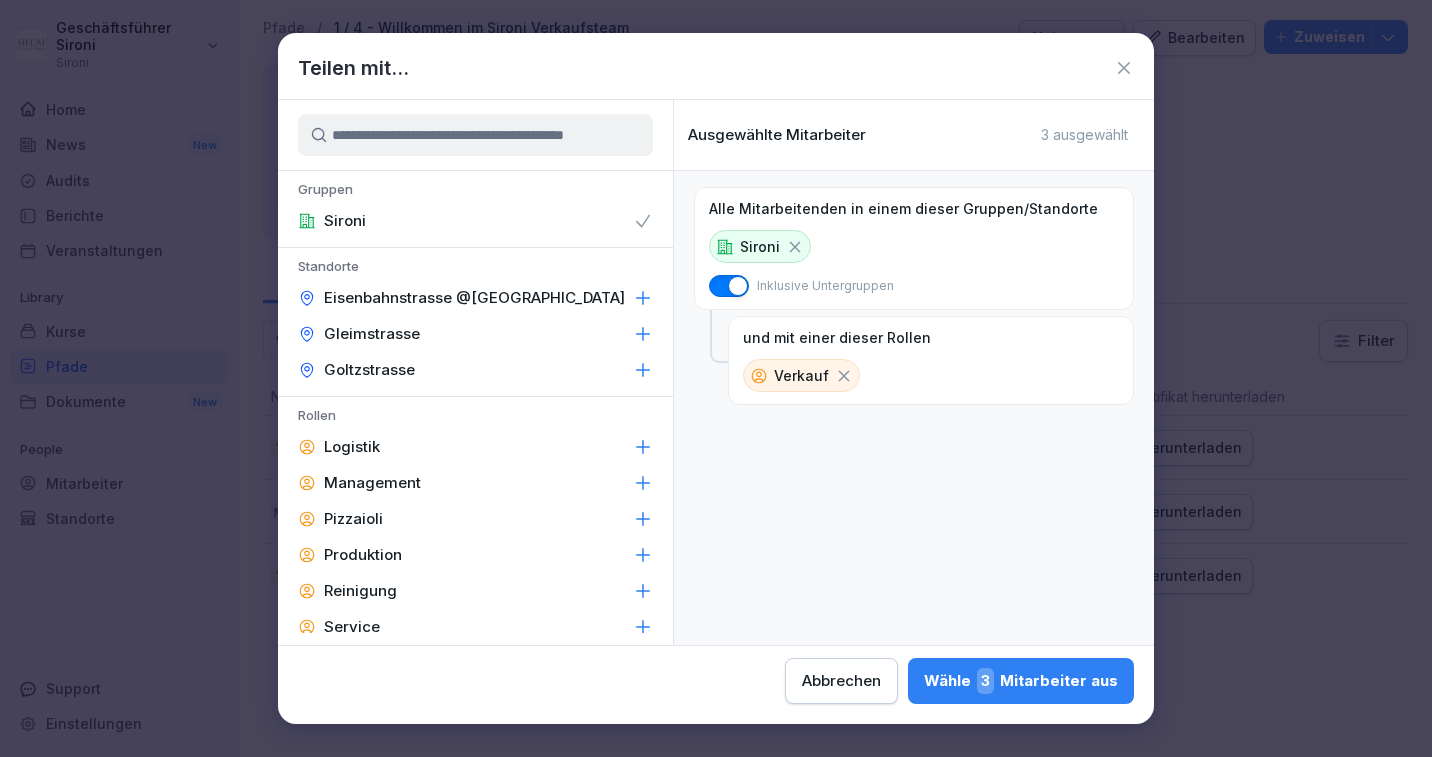 click on "Wähle  3  Mitarbeiter aus" at bounding box center [1021, 681] 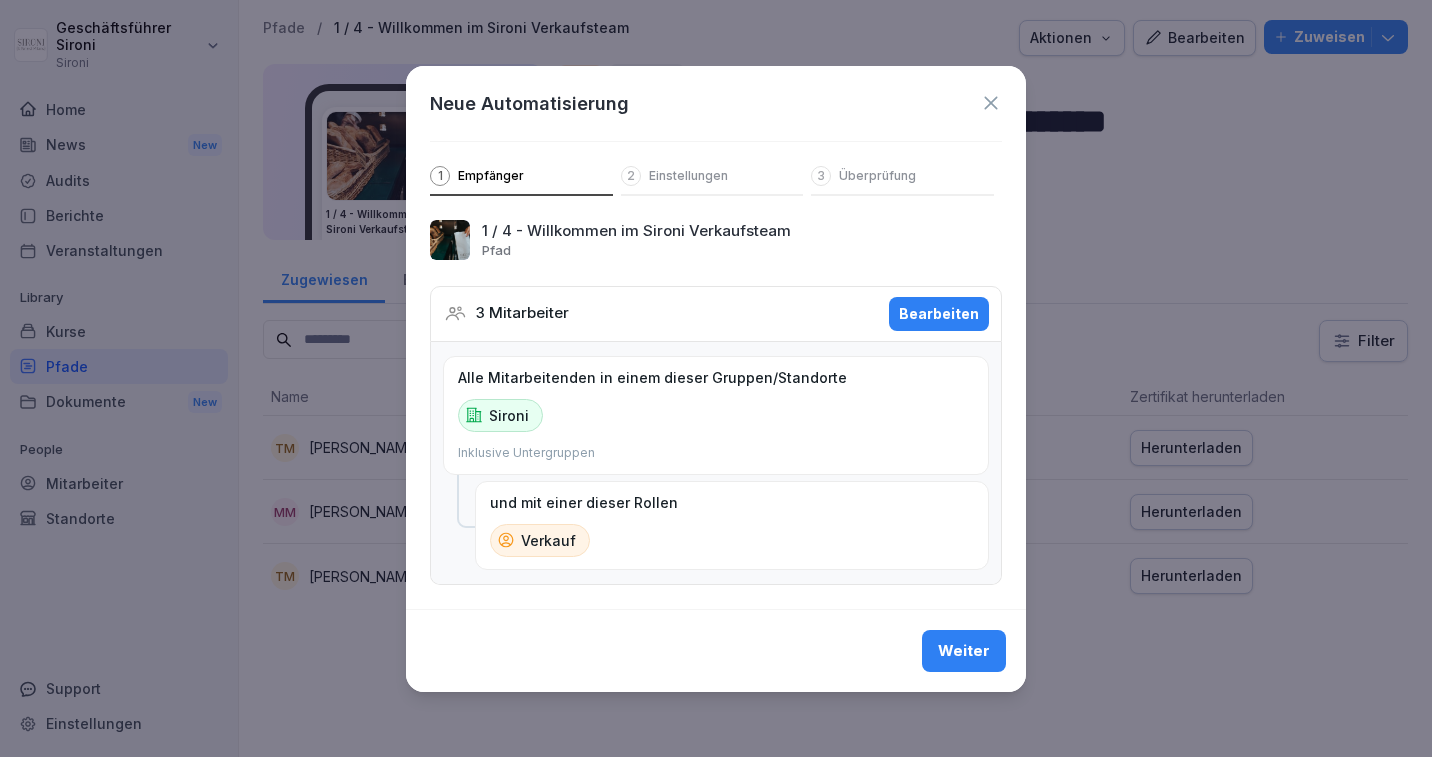 click on "Weiter" at bounding box center [964, 651] 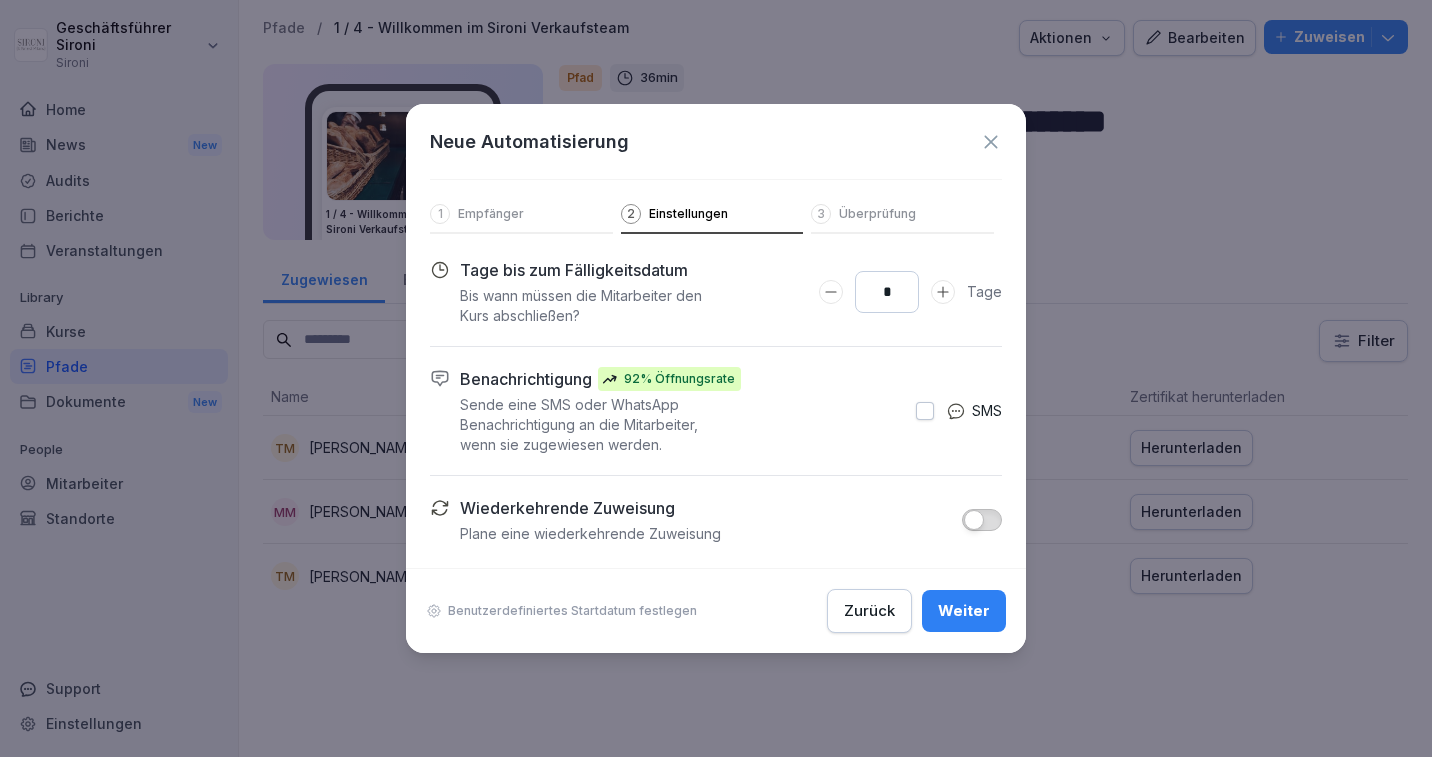 click at bounding box center (831, 292) 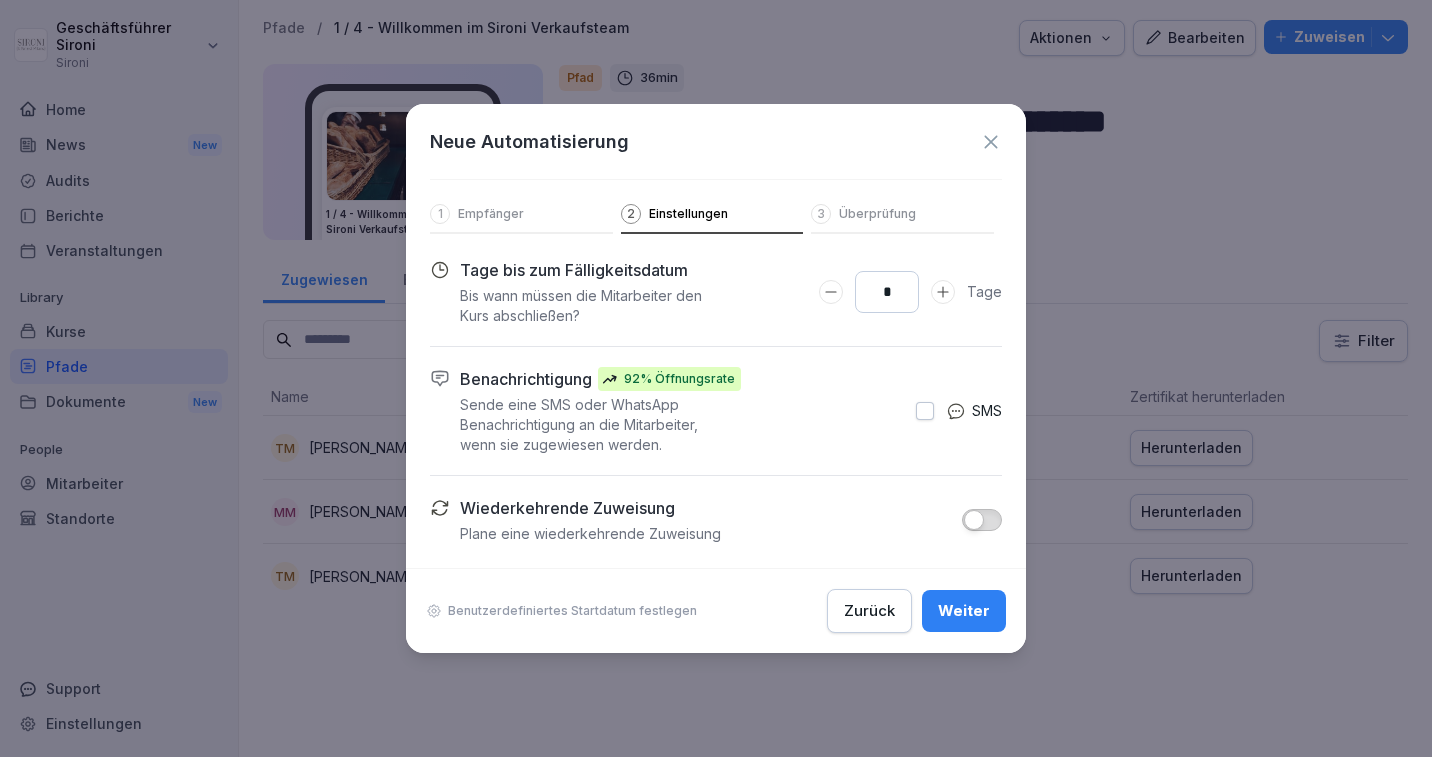 click at bounding box center (982, 520) 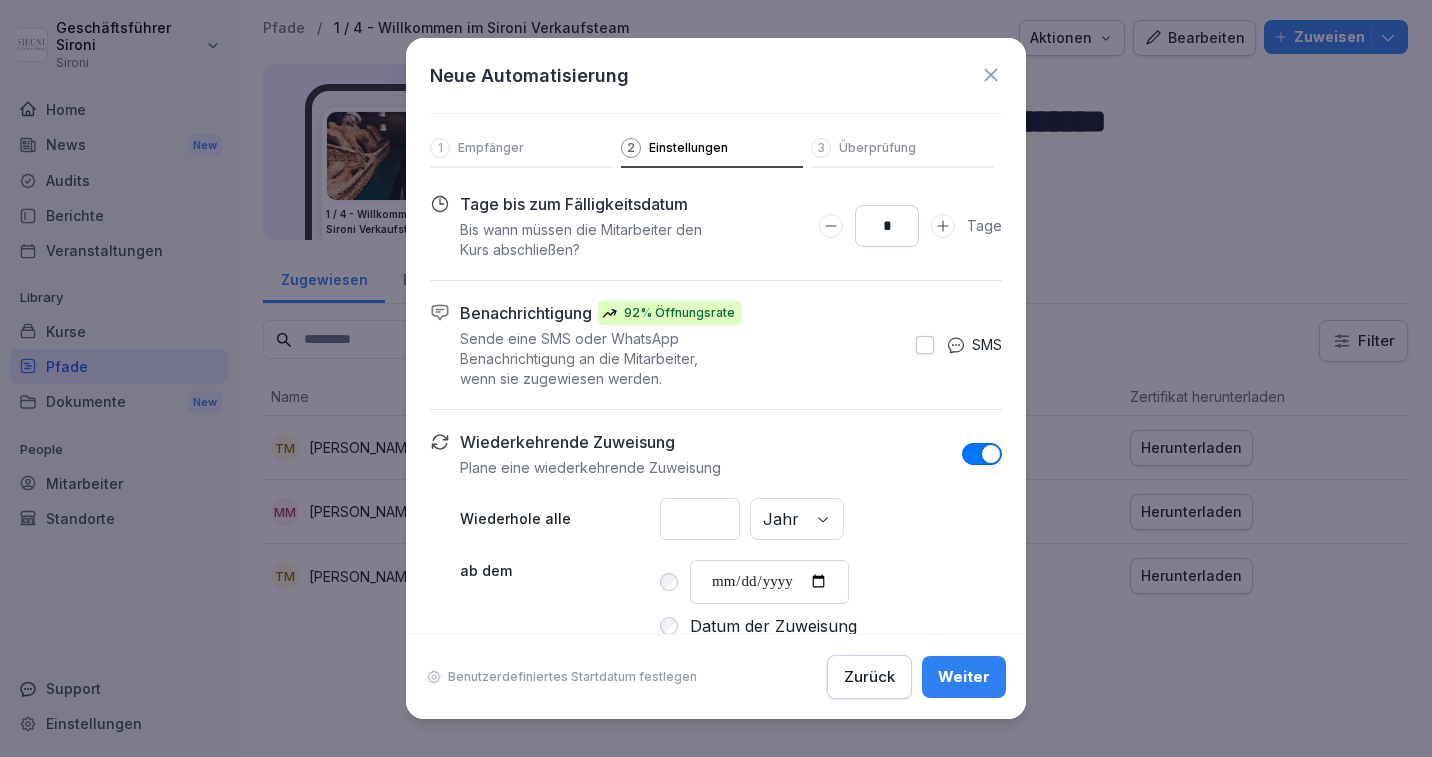 click at bounding box center (982, 454) 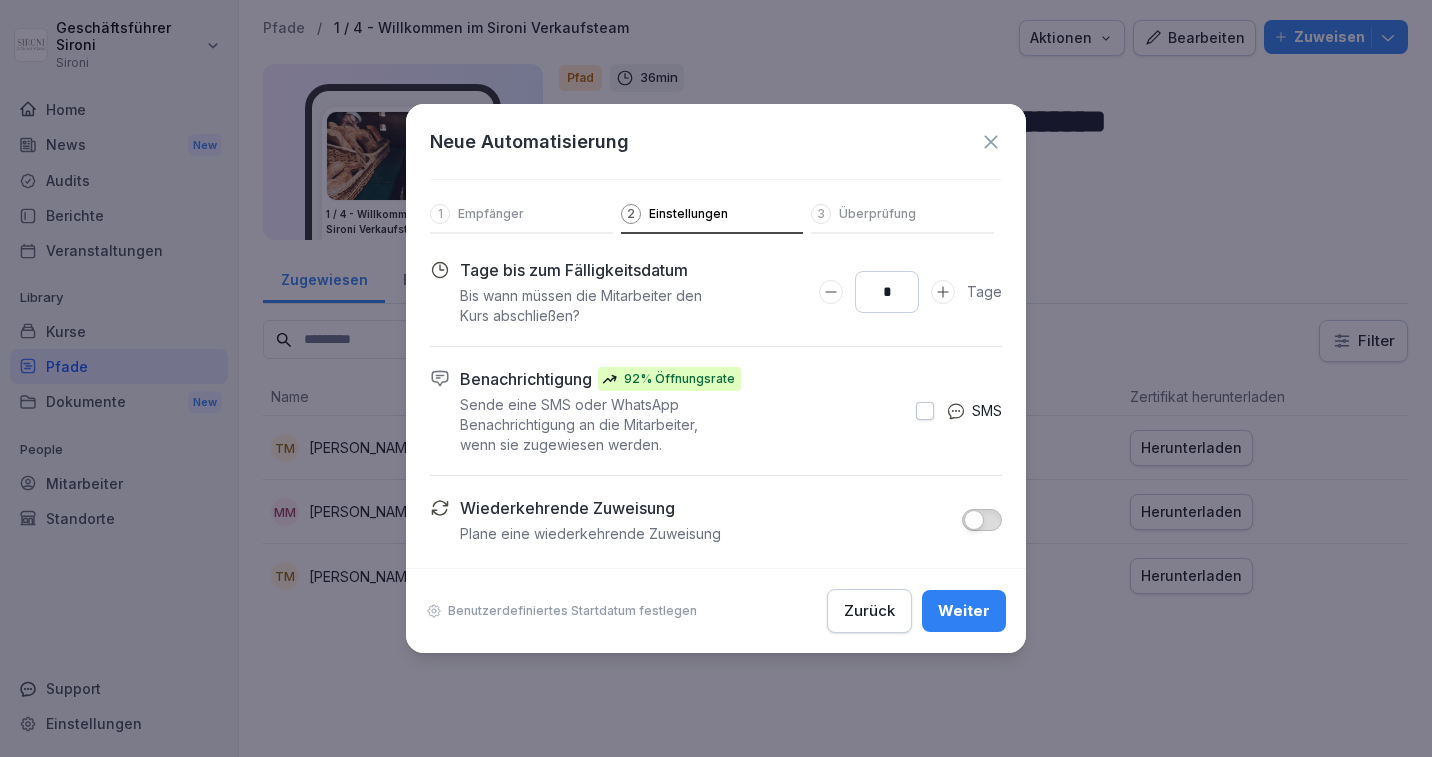 click on "Weiter" at bounding box center (964, 611) 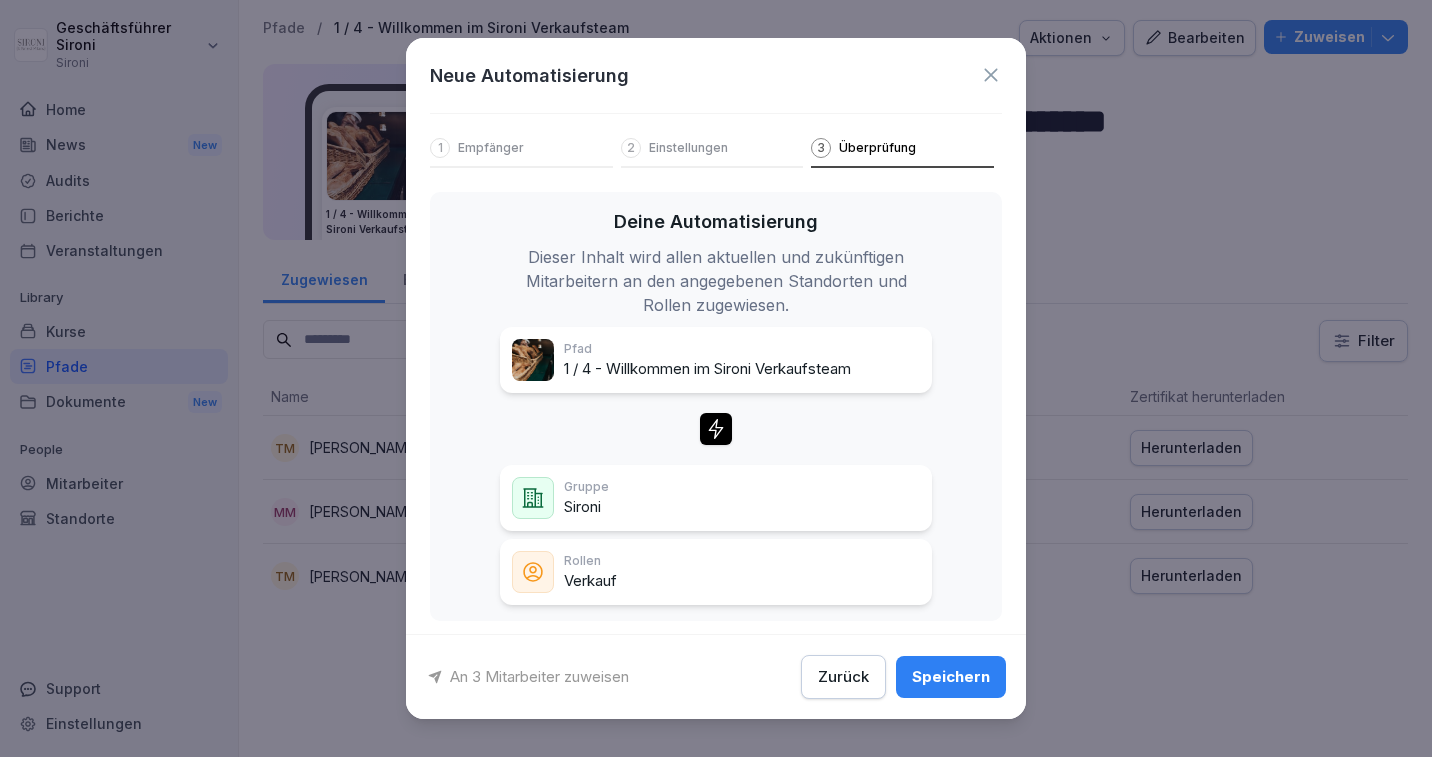 click on "An 3 Mitarbeiter zuweisen" at bounding box center [539, 677] 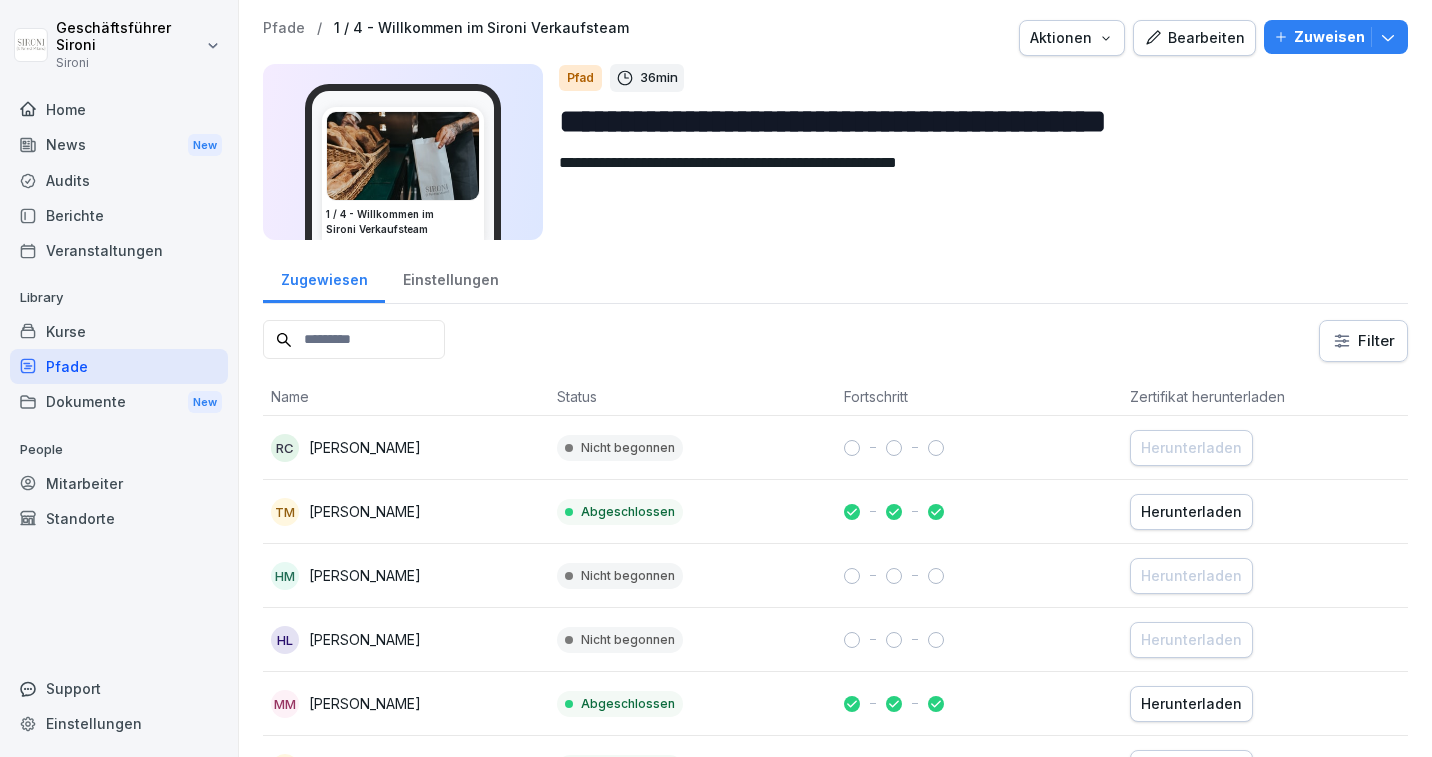 click on "Pfade" at bounding box center (284, 28) 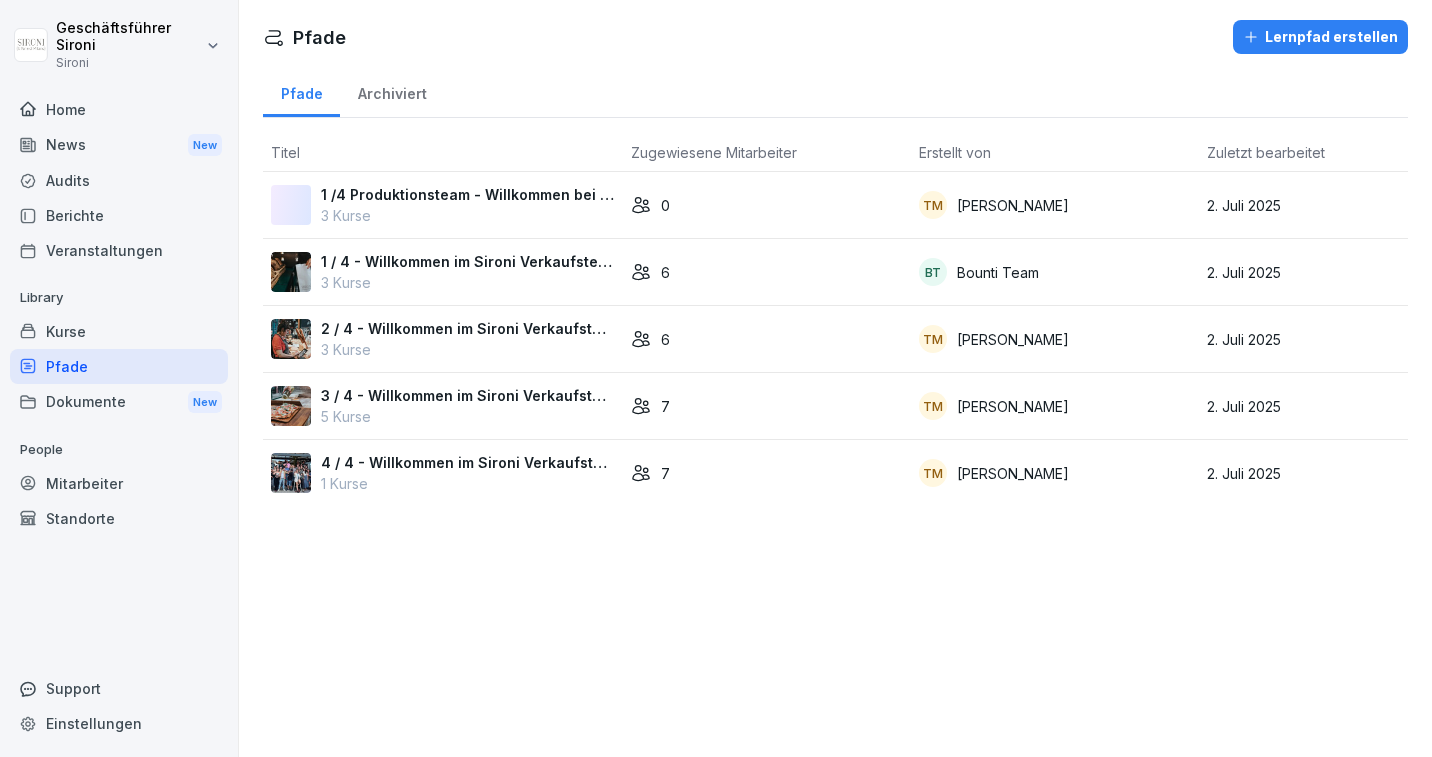 click on "Kurse" at bounding box center (119, 331) 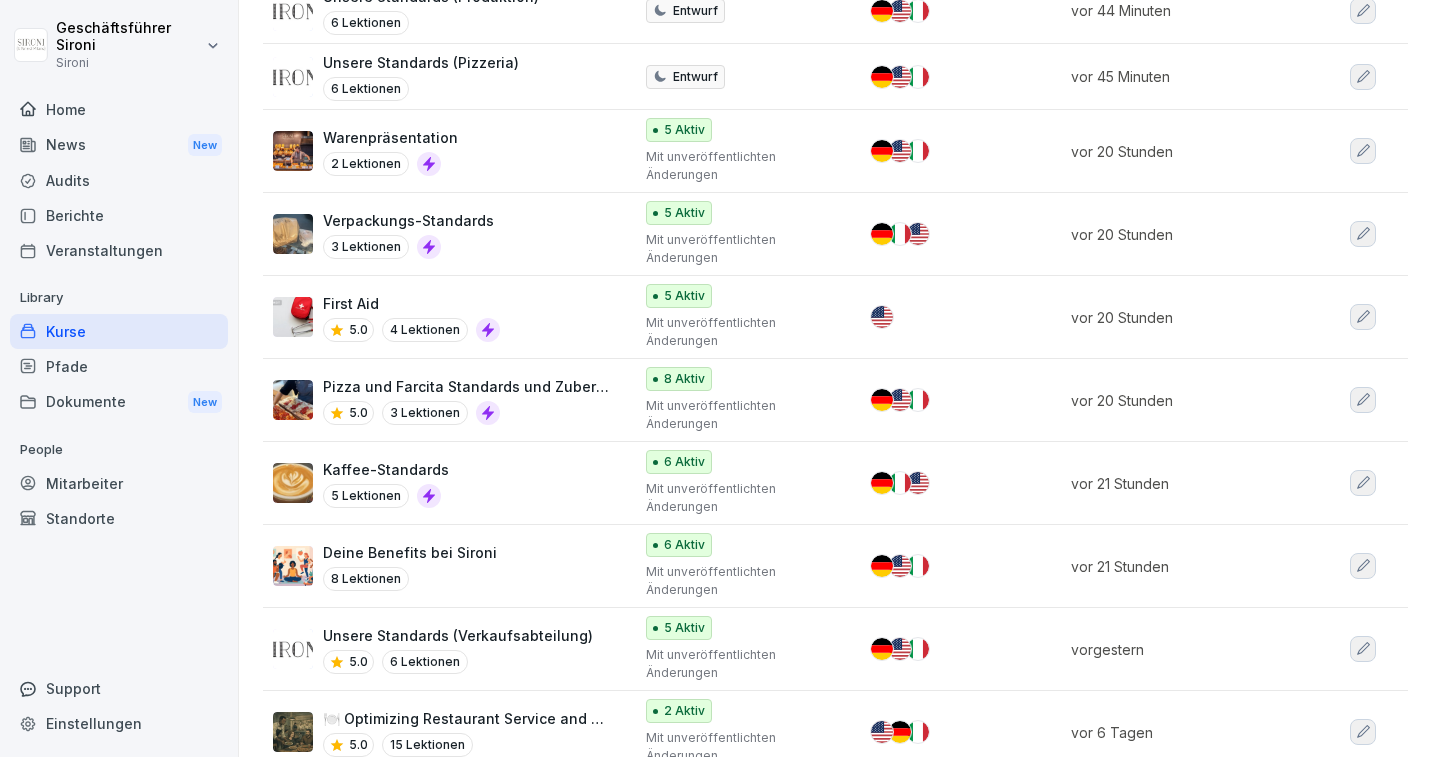 scroll, scrollTop: 317, scrollLeft: 0, axis: vertical 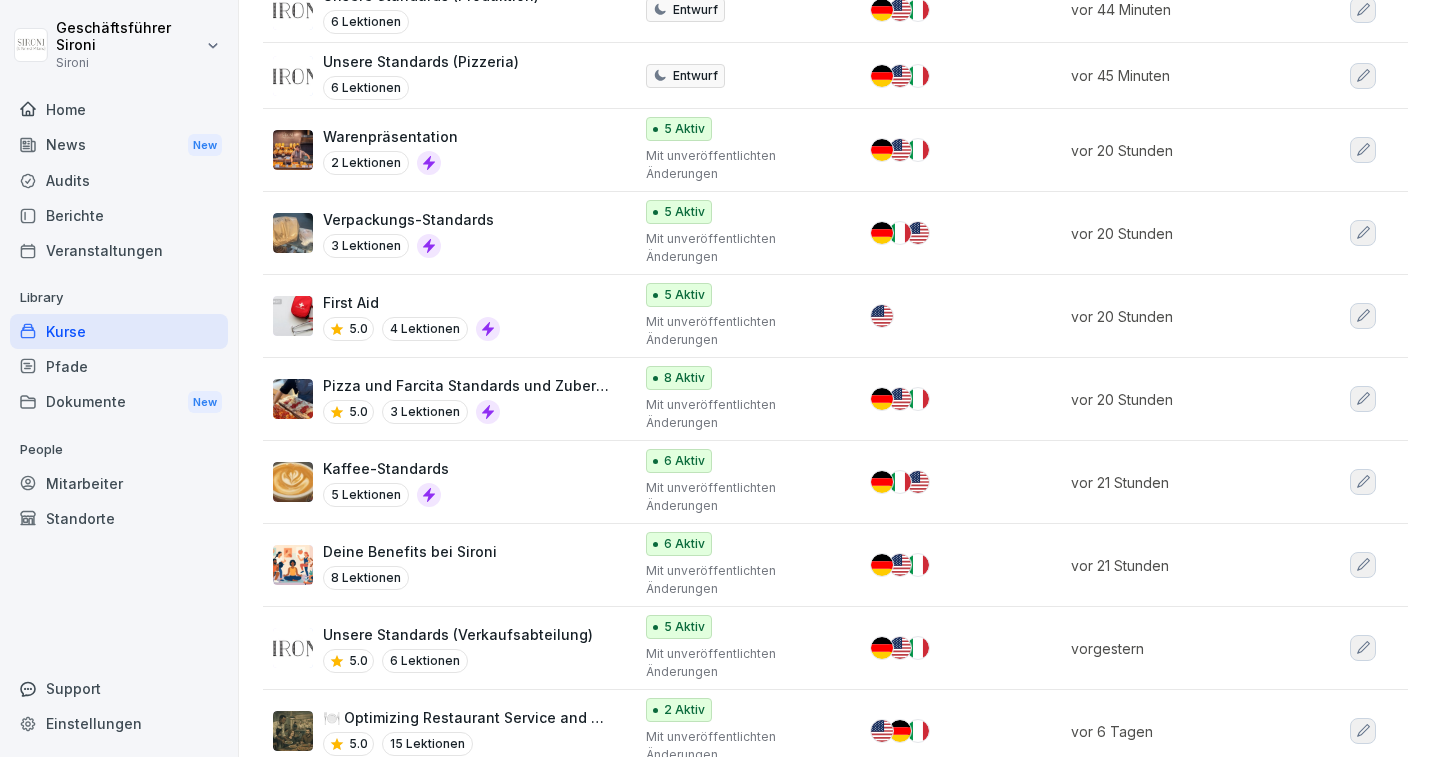 click on "Kaffee-Standards 5 Lektionen" at bounding box center (442, 482) 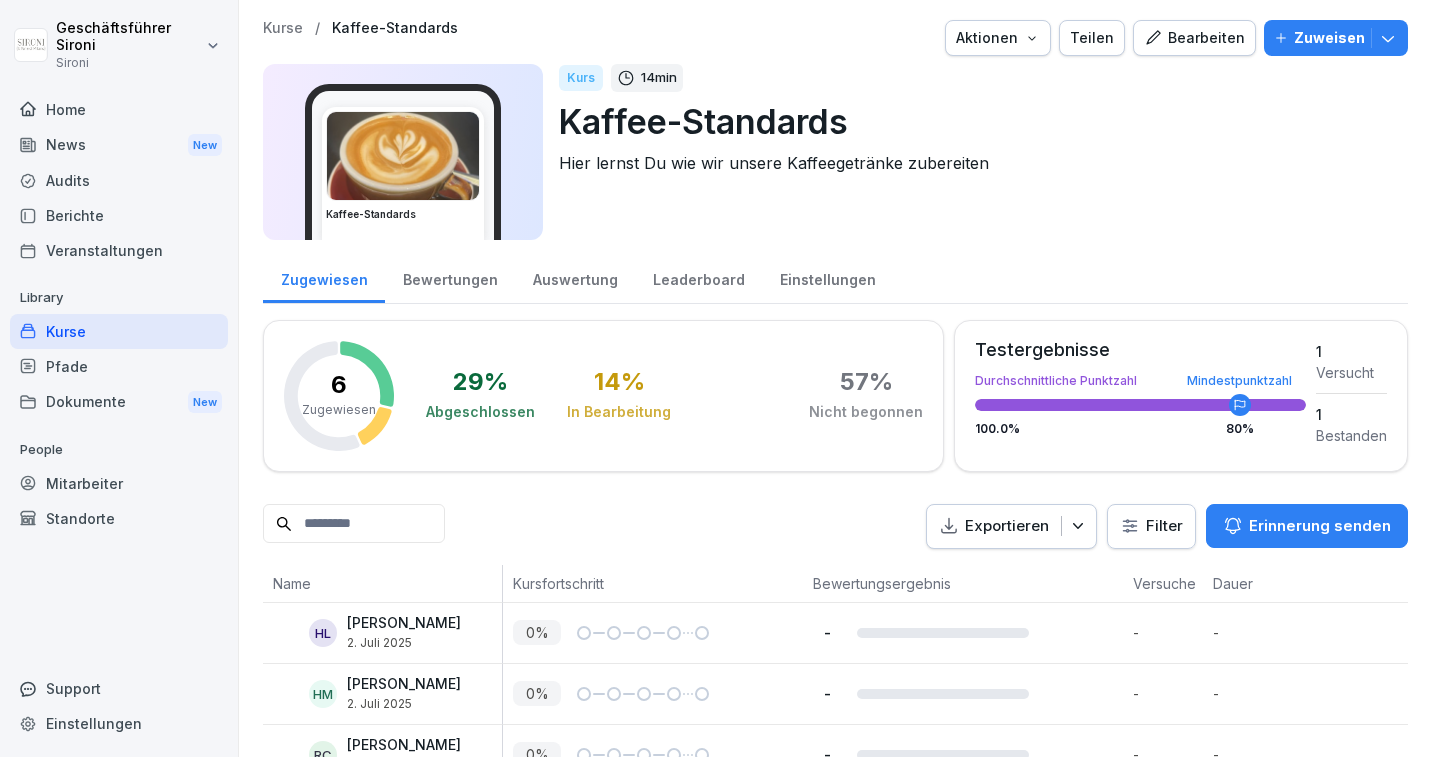 scroll, scrollTop: 0, scrollLeft: 0, axis: both 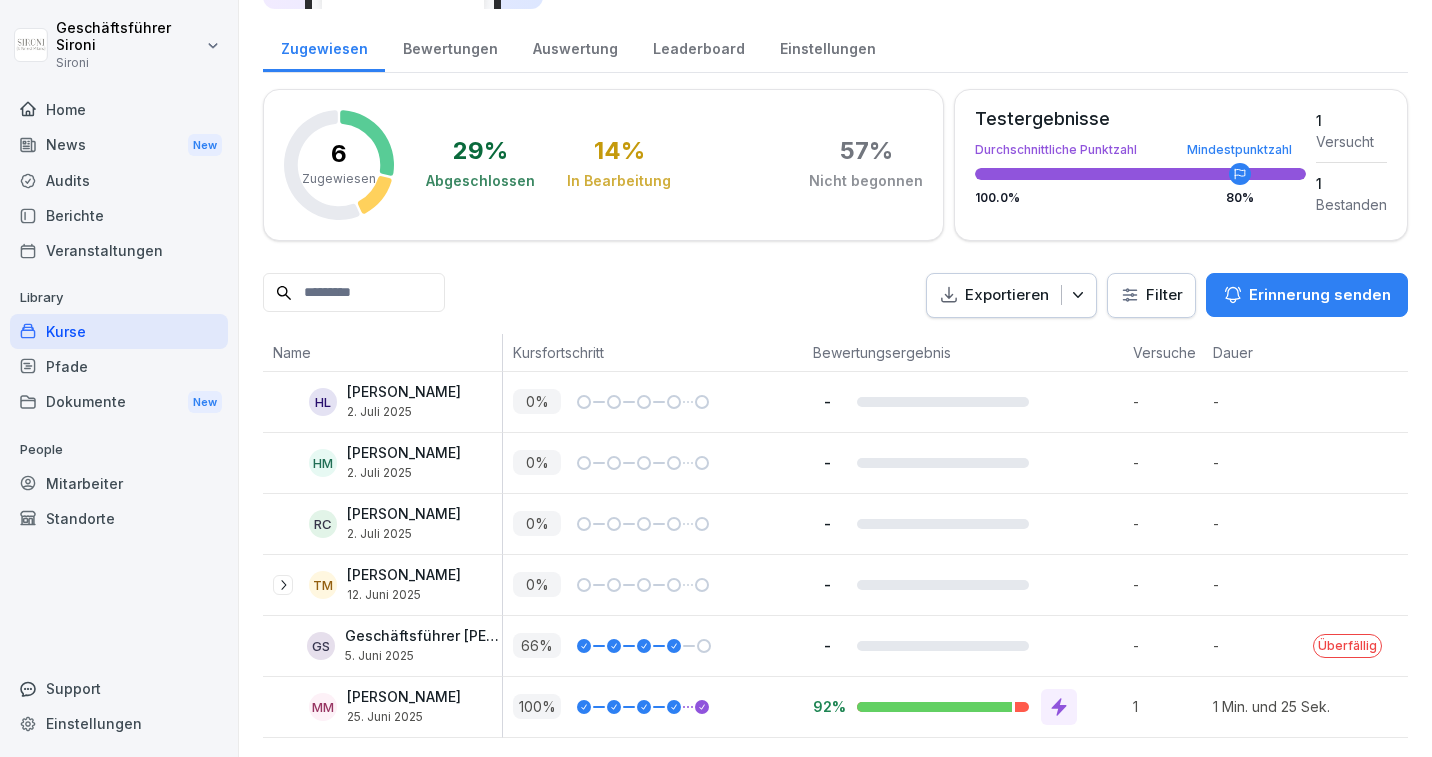 click 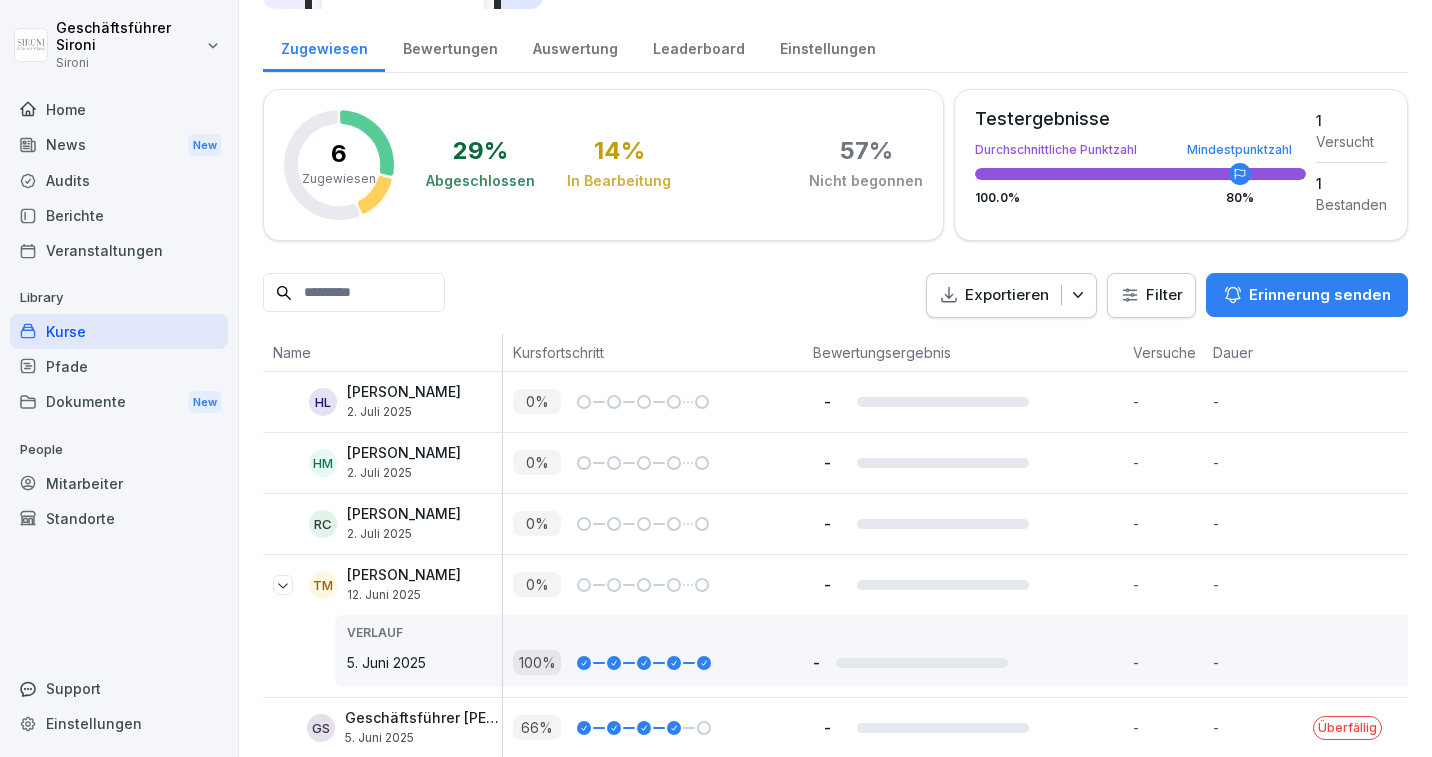 click 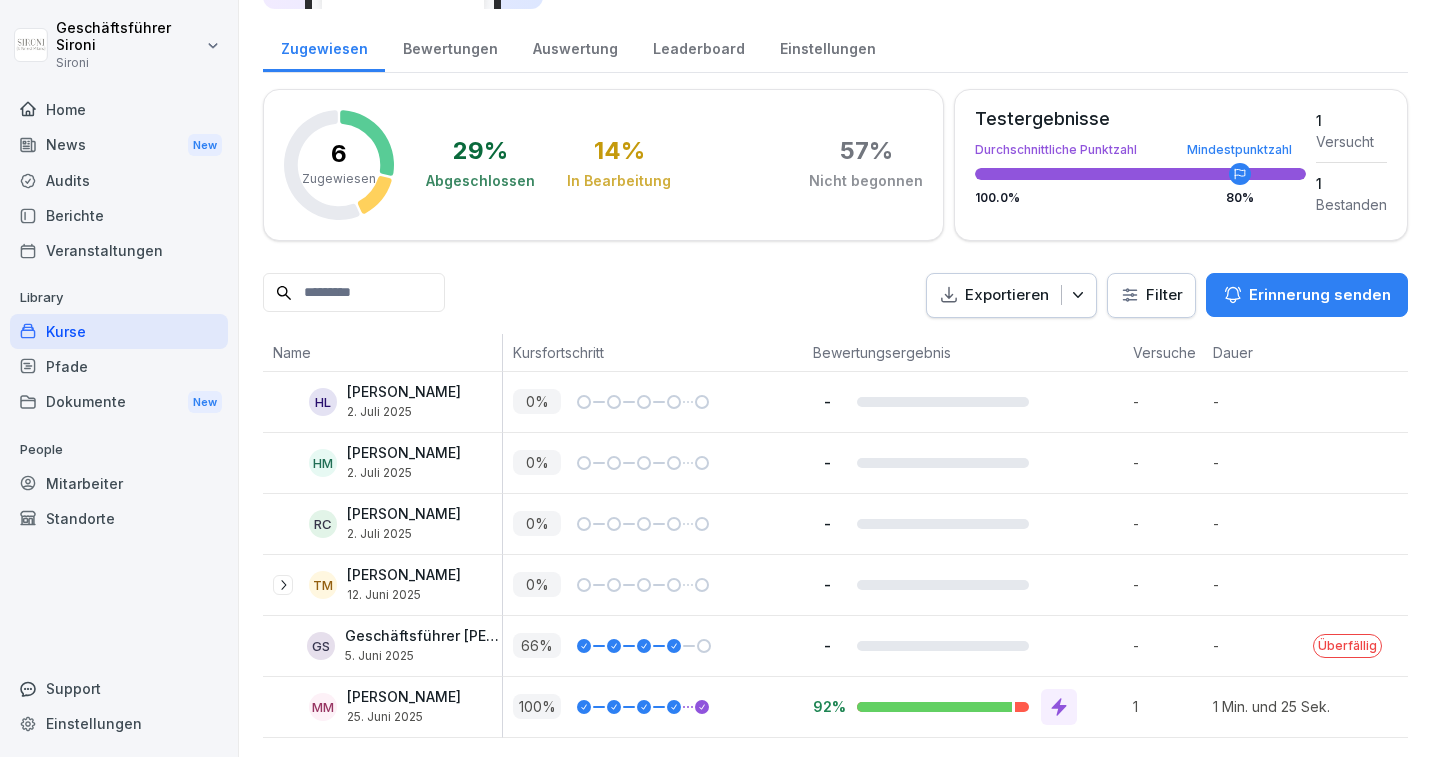 click 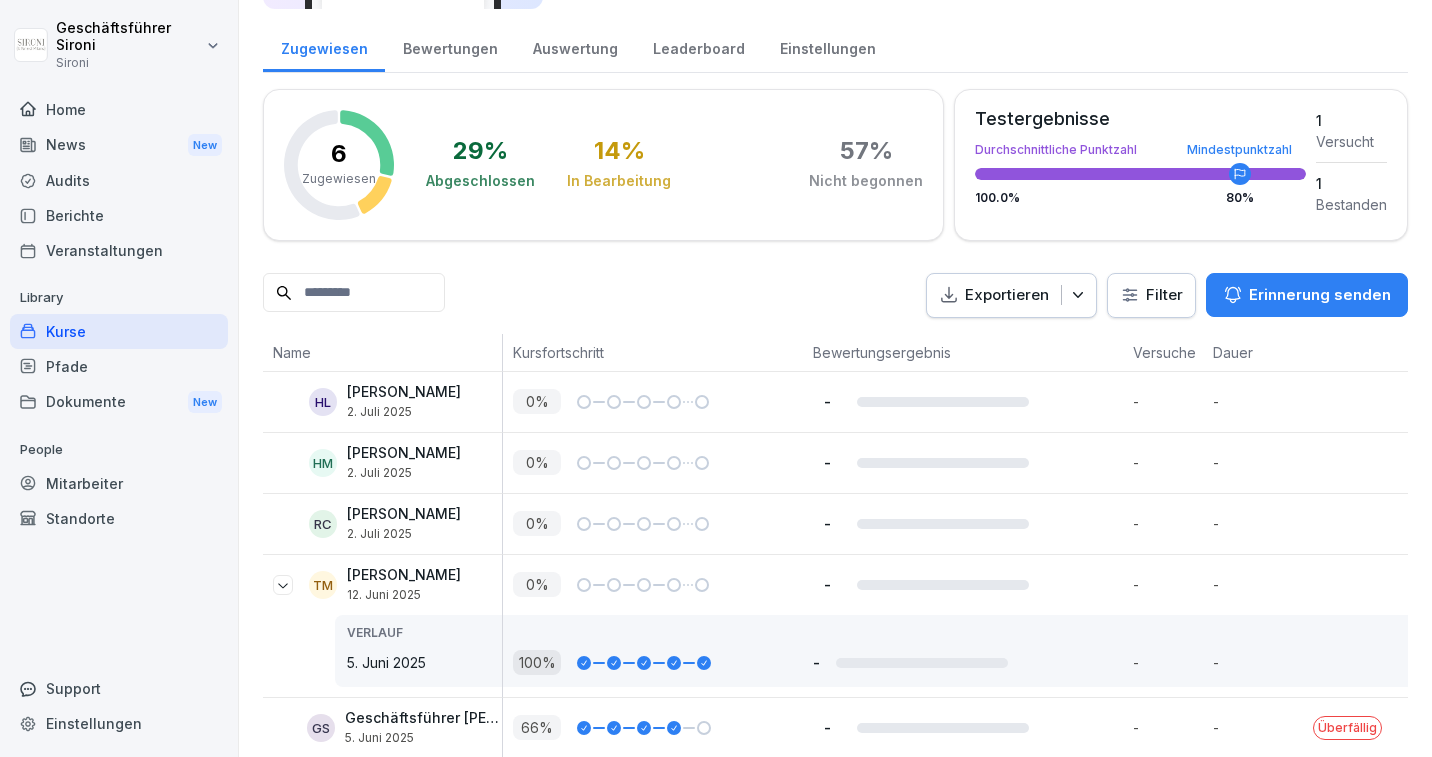 click 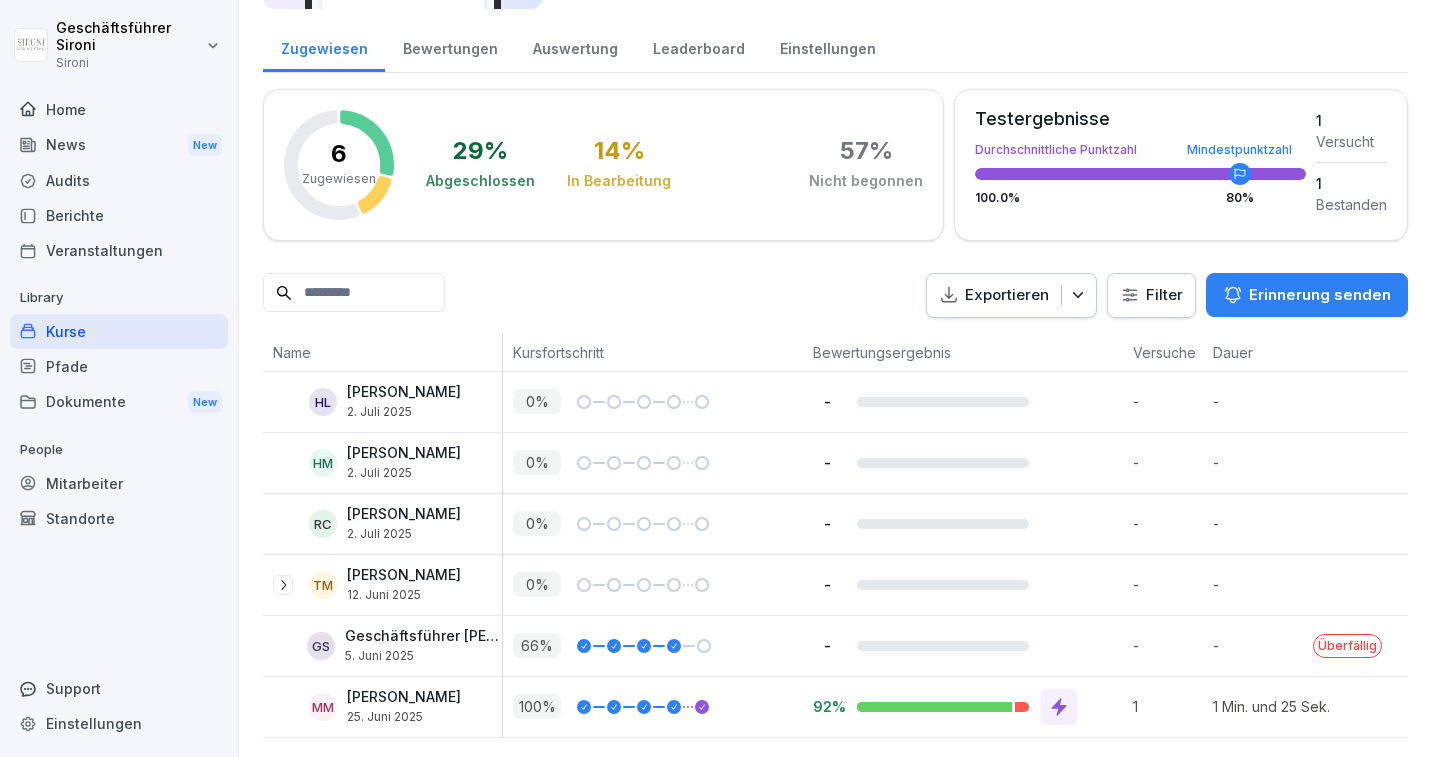 click 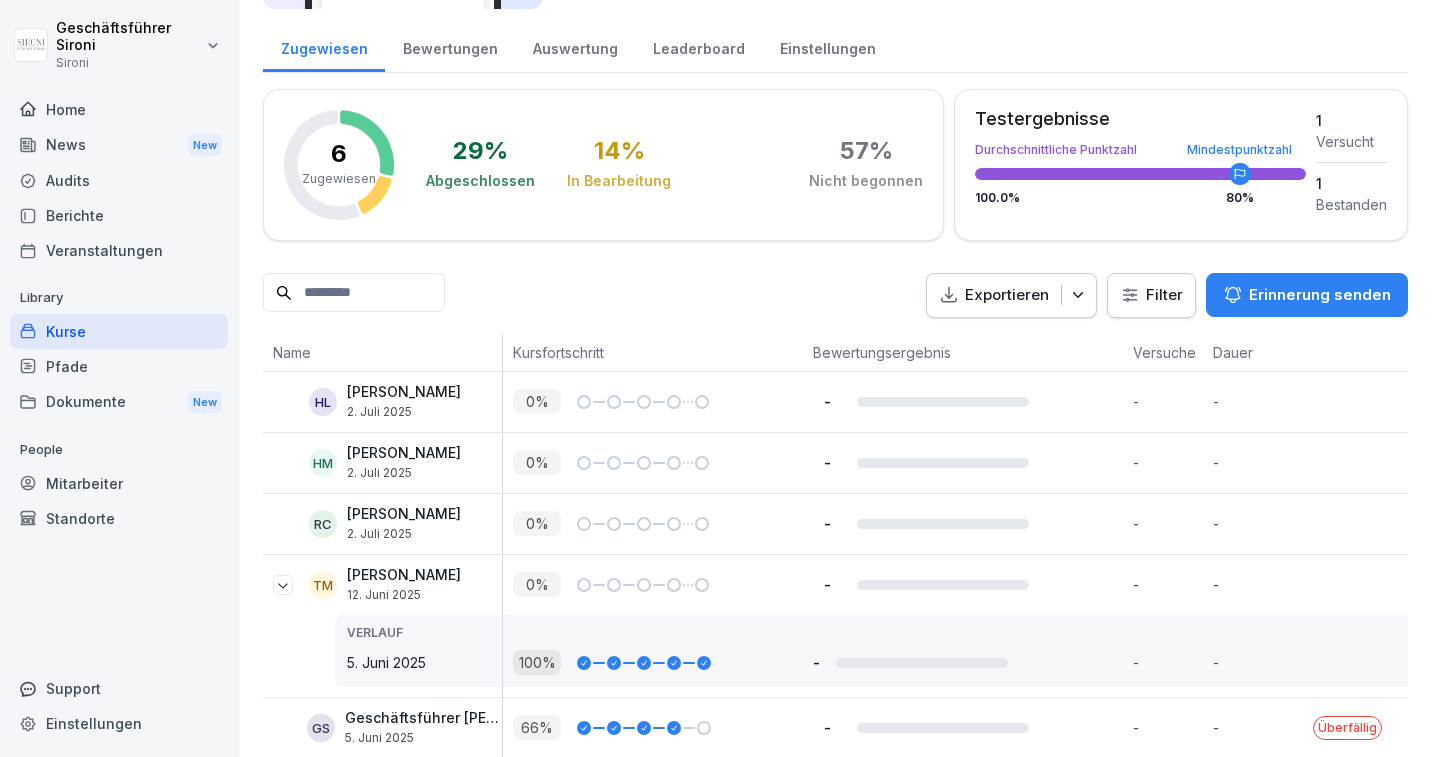 click 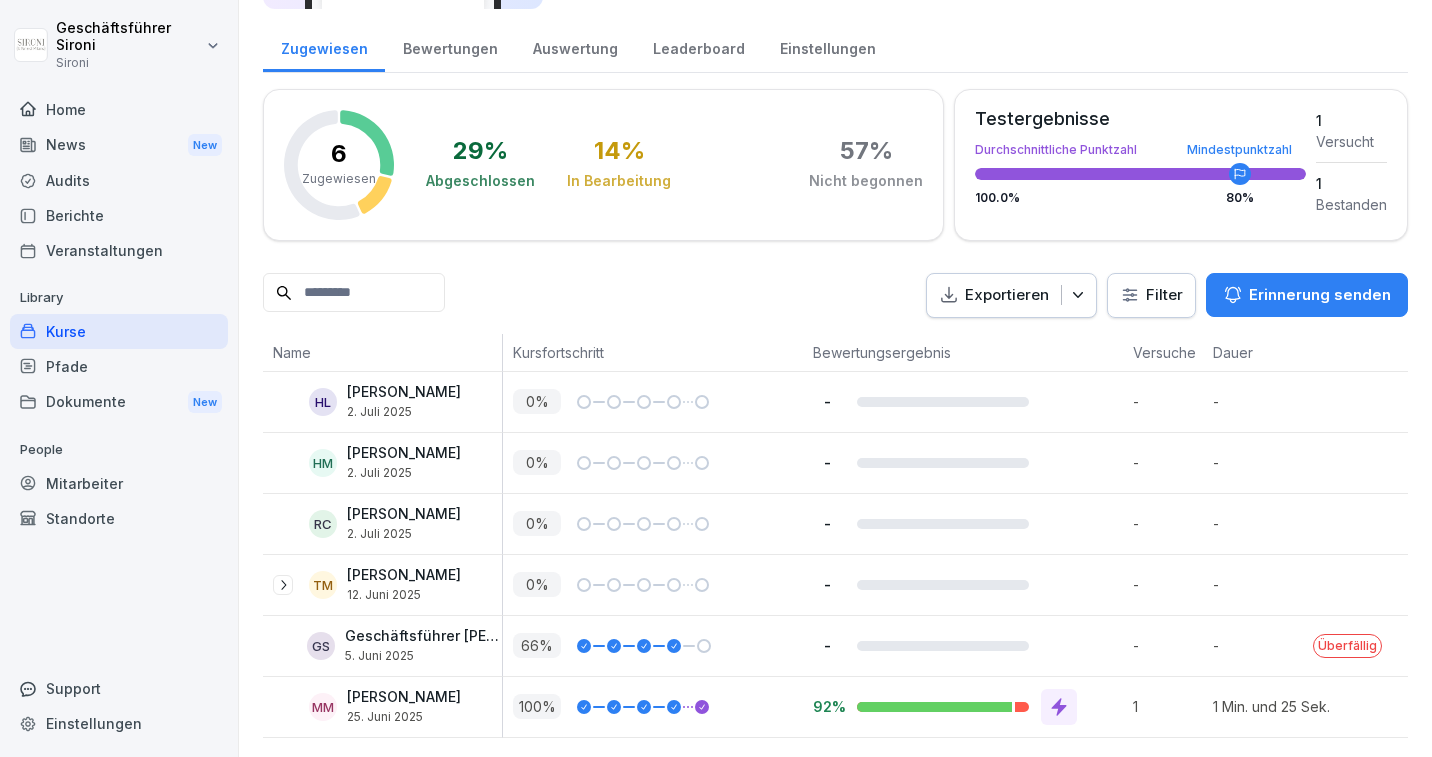 click 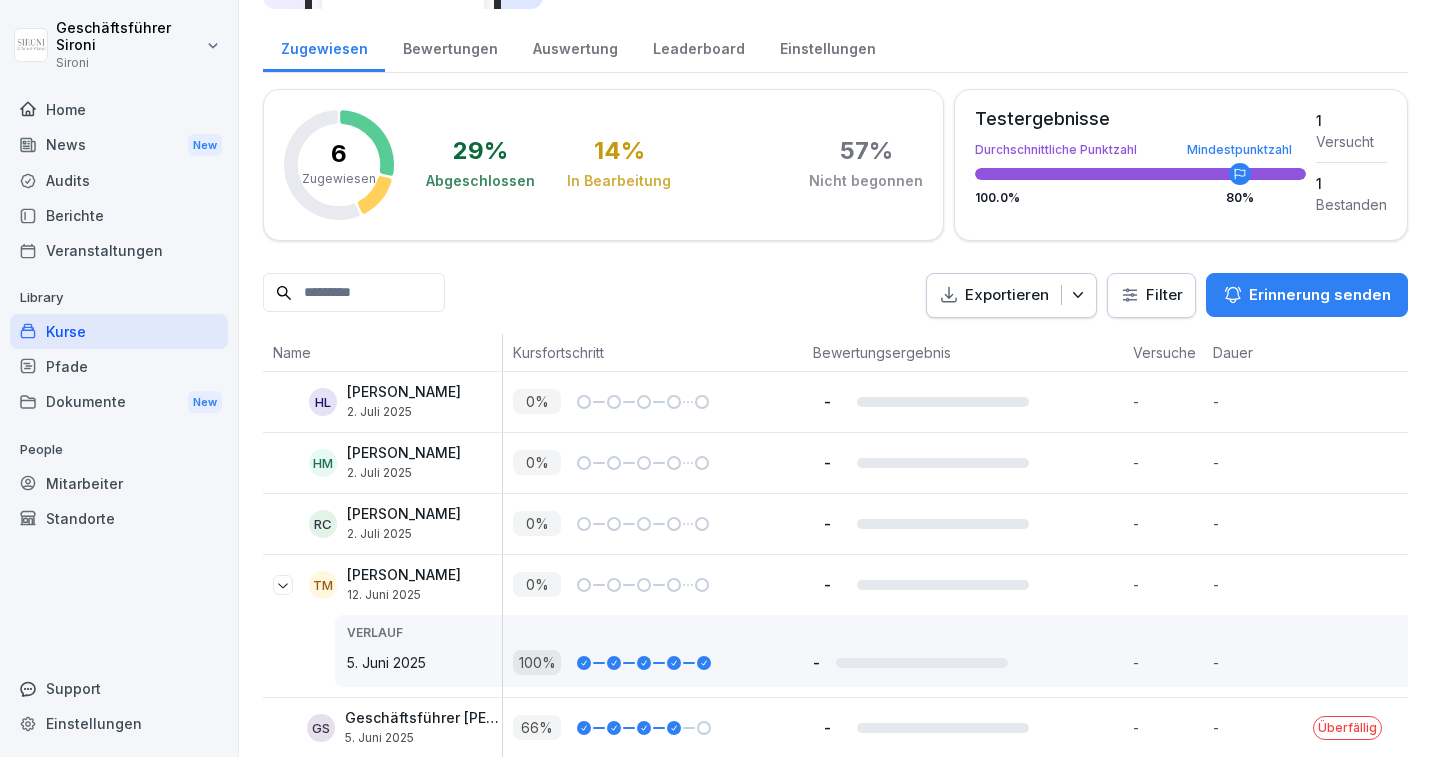 click 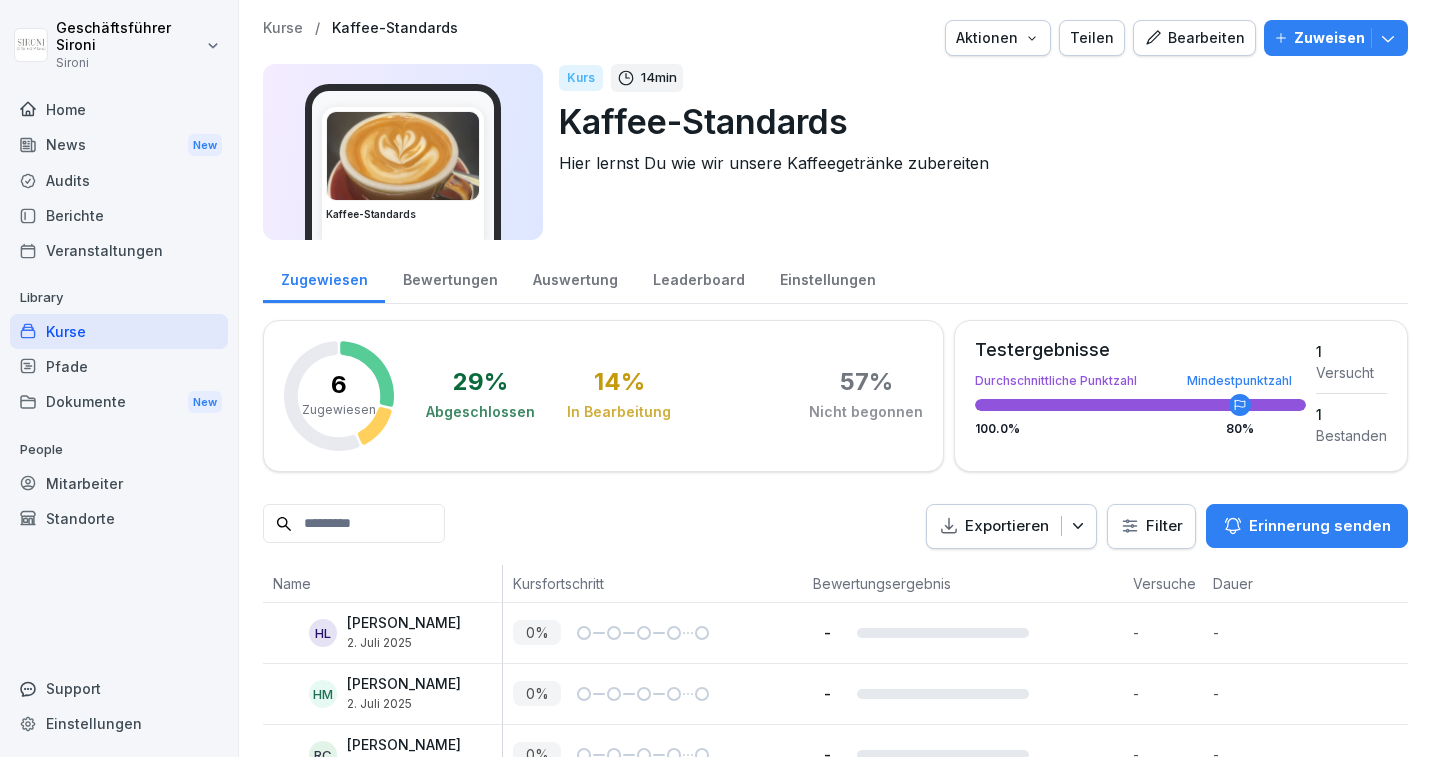 scroll, scrollTop: 110, scrollLeft: 0, axis: vertical 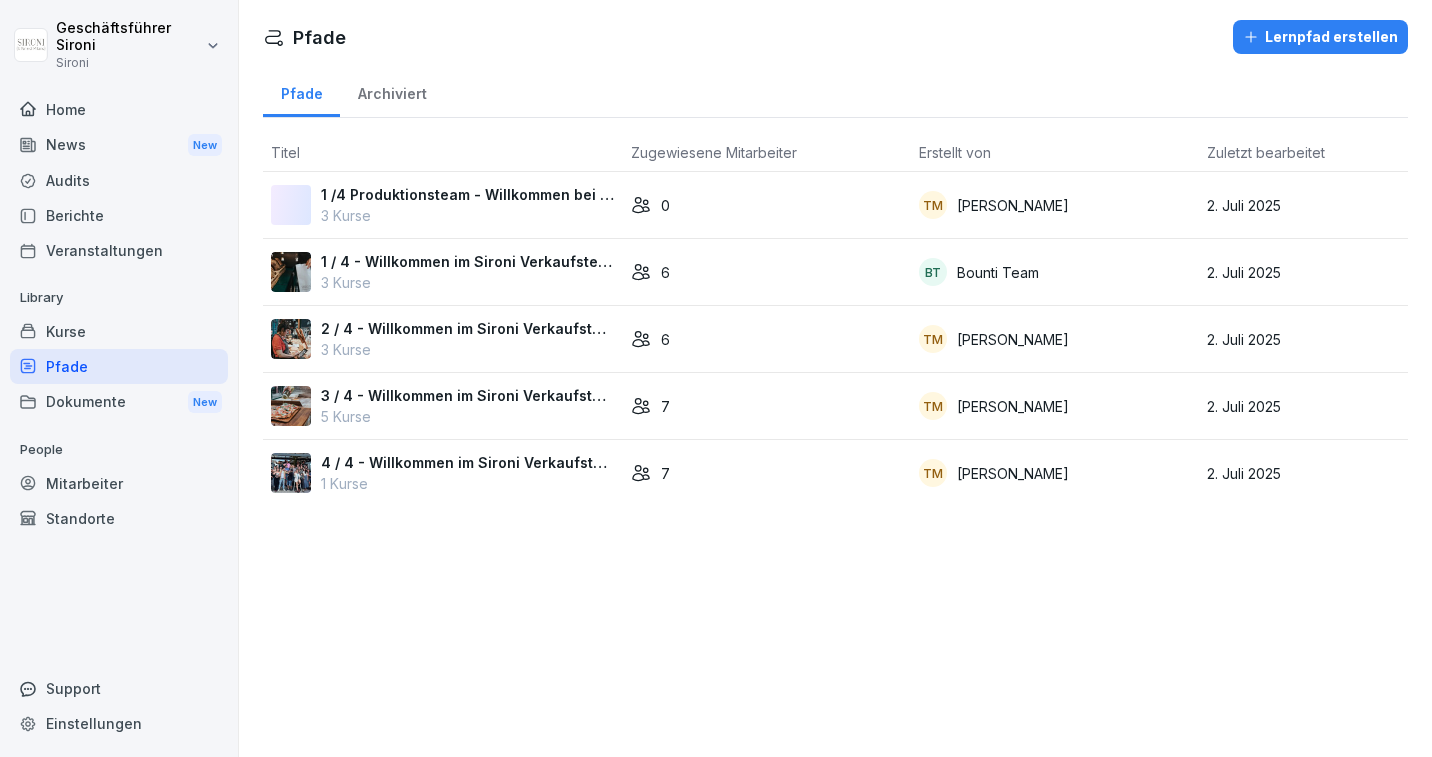 click on "1 /4 Produktionsteam - Willkommen bei Sironi!" at bounding box center [468, 194] 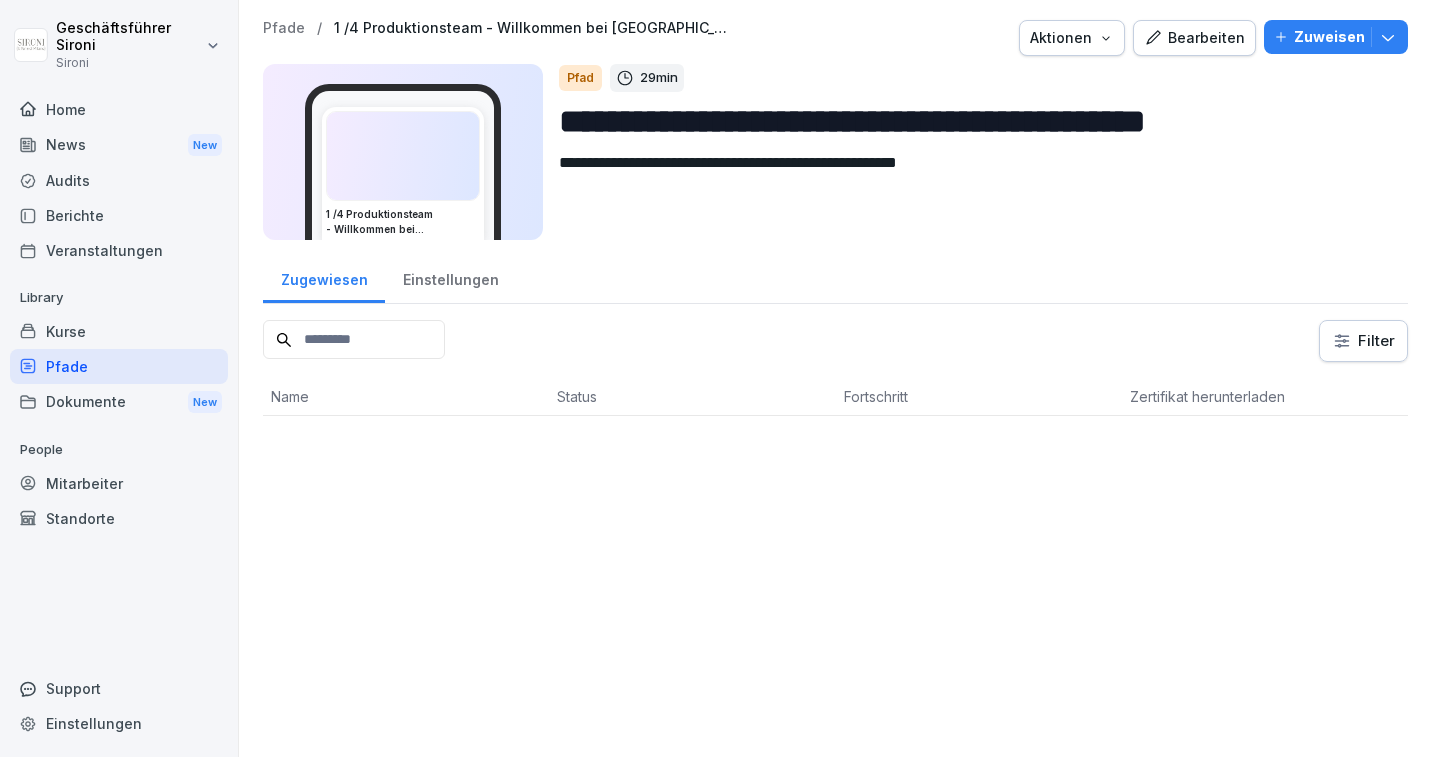 scroll, scrollTop: 0, scrollLeft: 0, axis: both 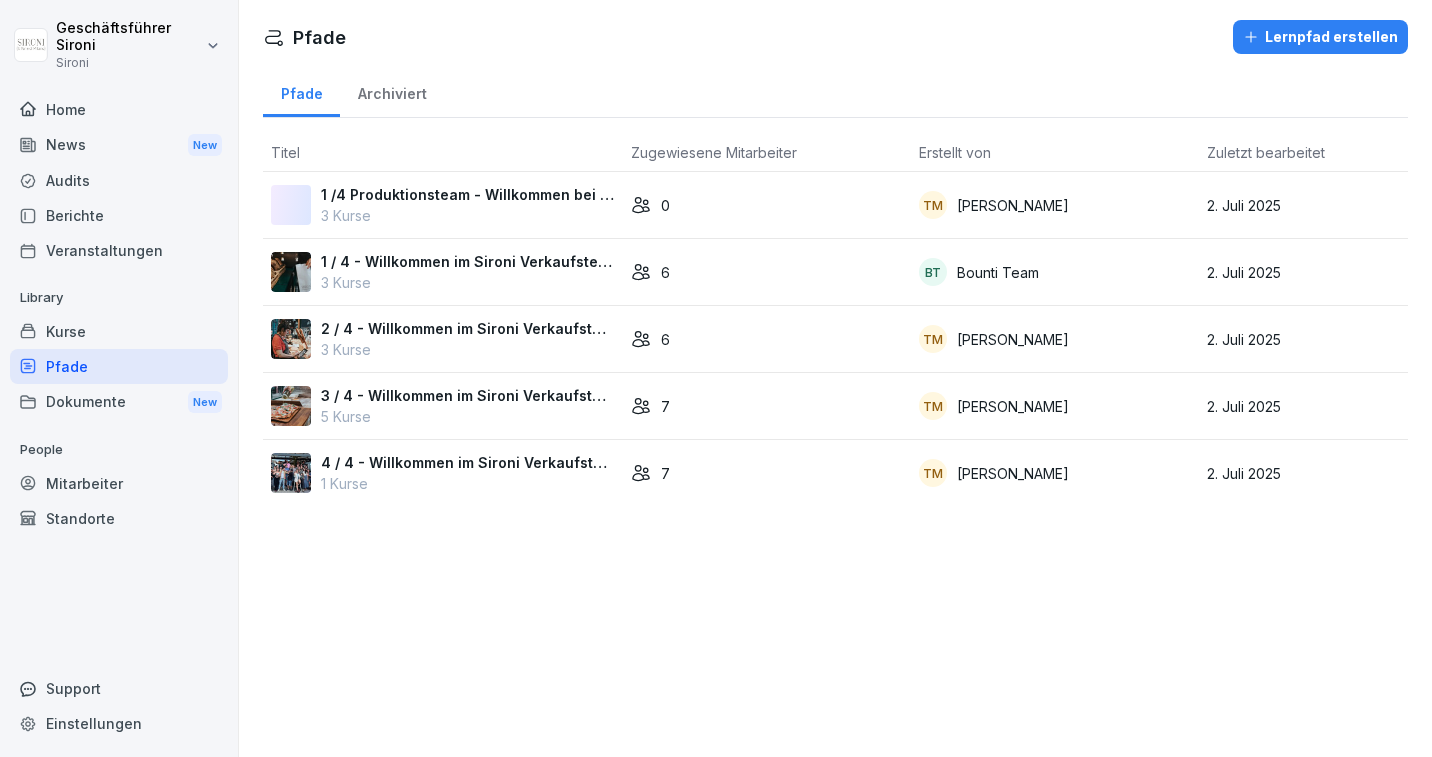 click on "1  / 4 - Willkommen im Sironi Verkaufsteam" at bounding box center [468, 261] 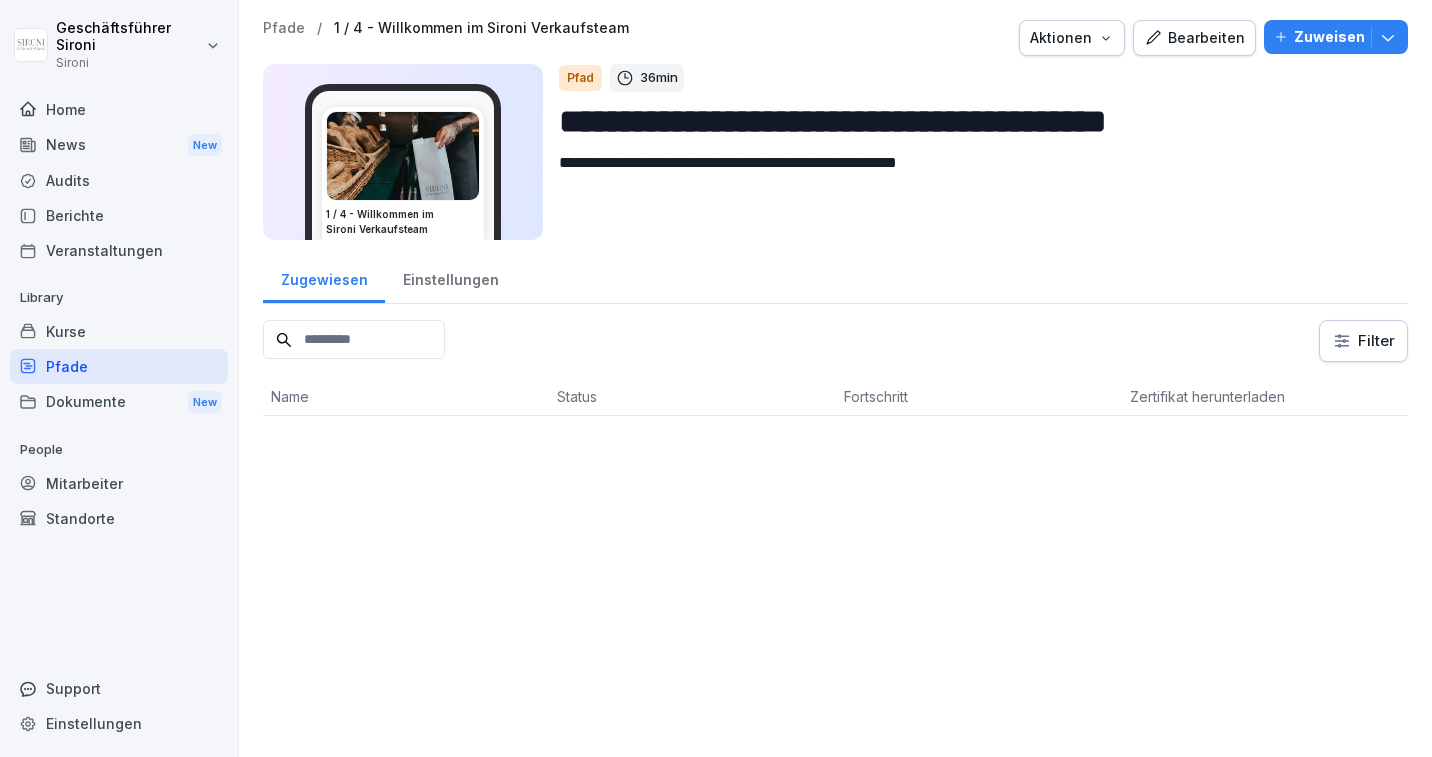 scroll, scrollTop: 0, scrollLeft: 0, axis: both 